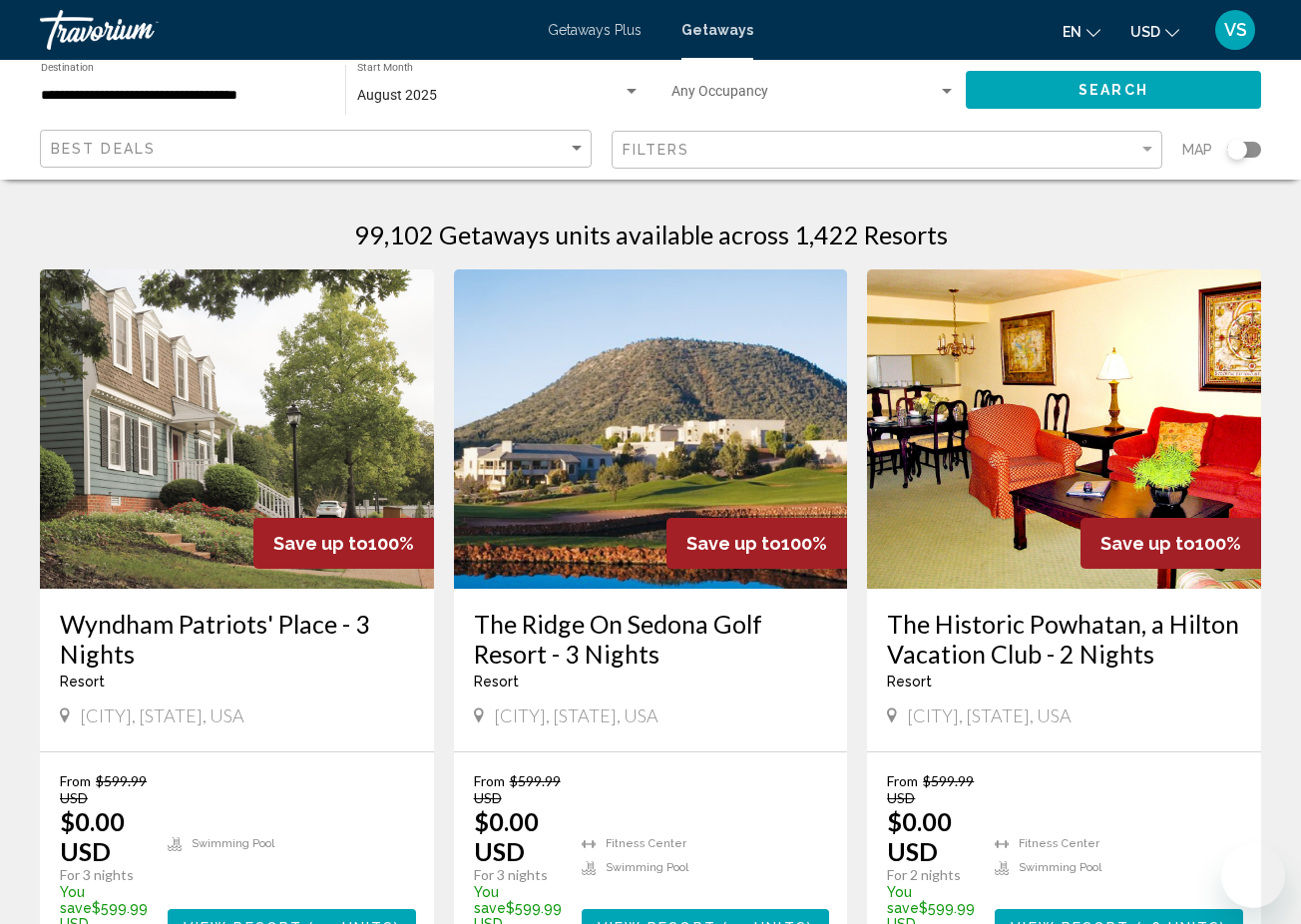 scroll, scrollTop: 1617, scrollLeft: 0, axis: vertical 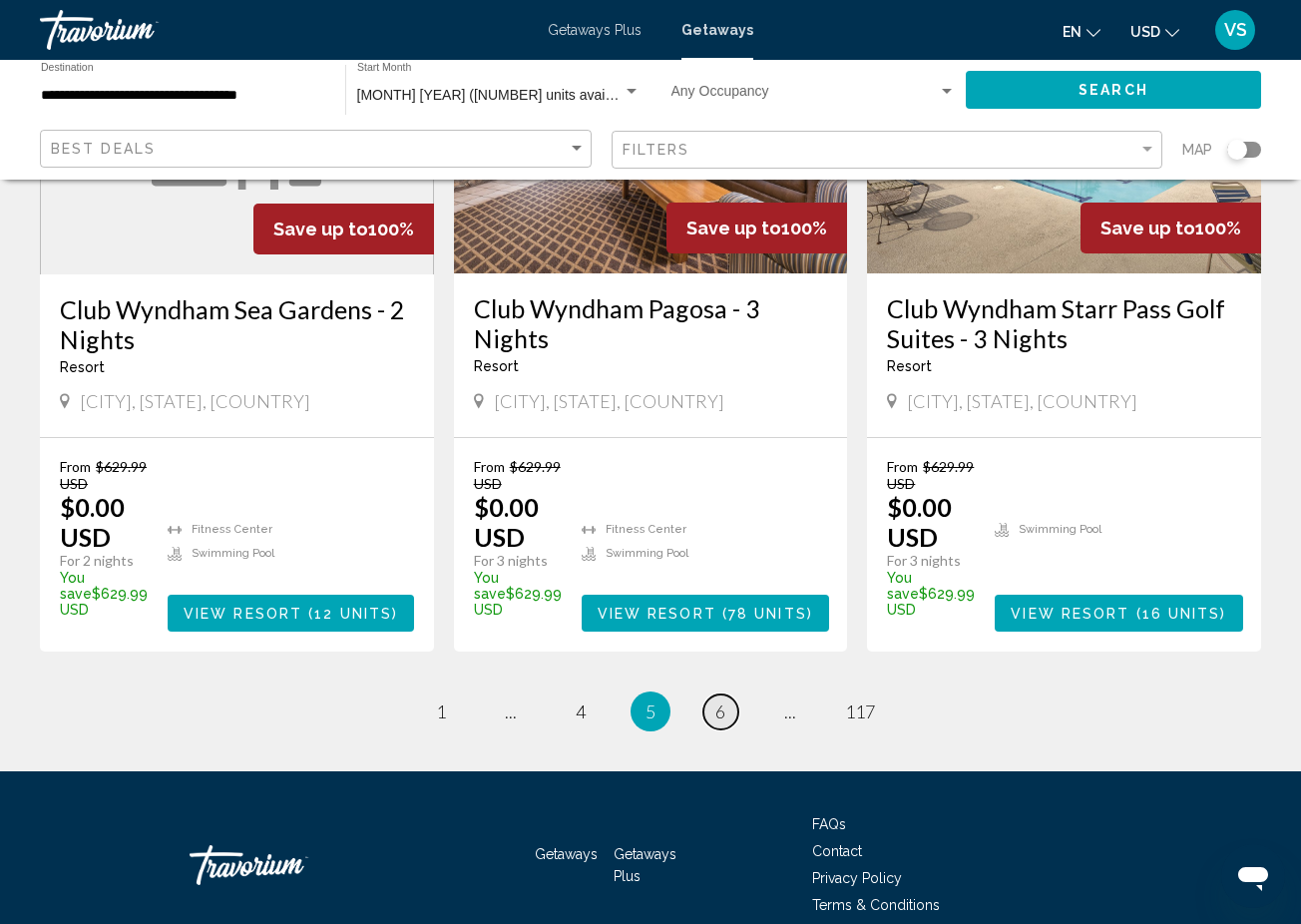 click on "6" at bounding box center [720, 711] 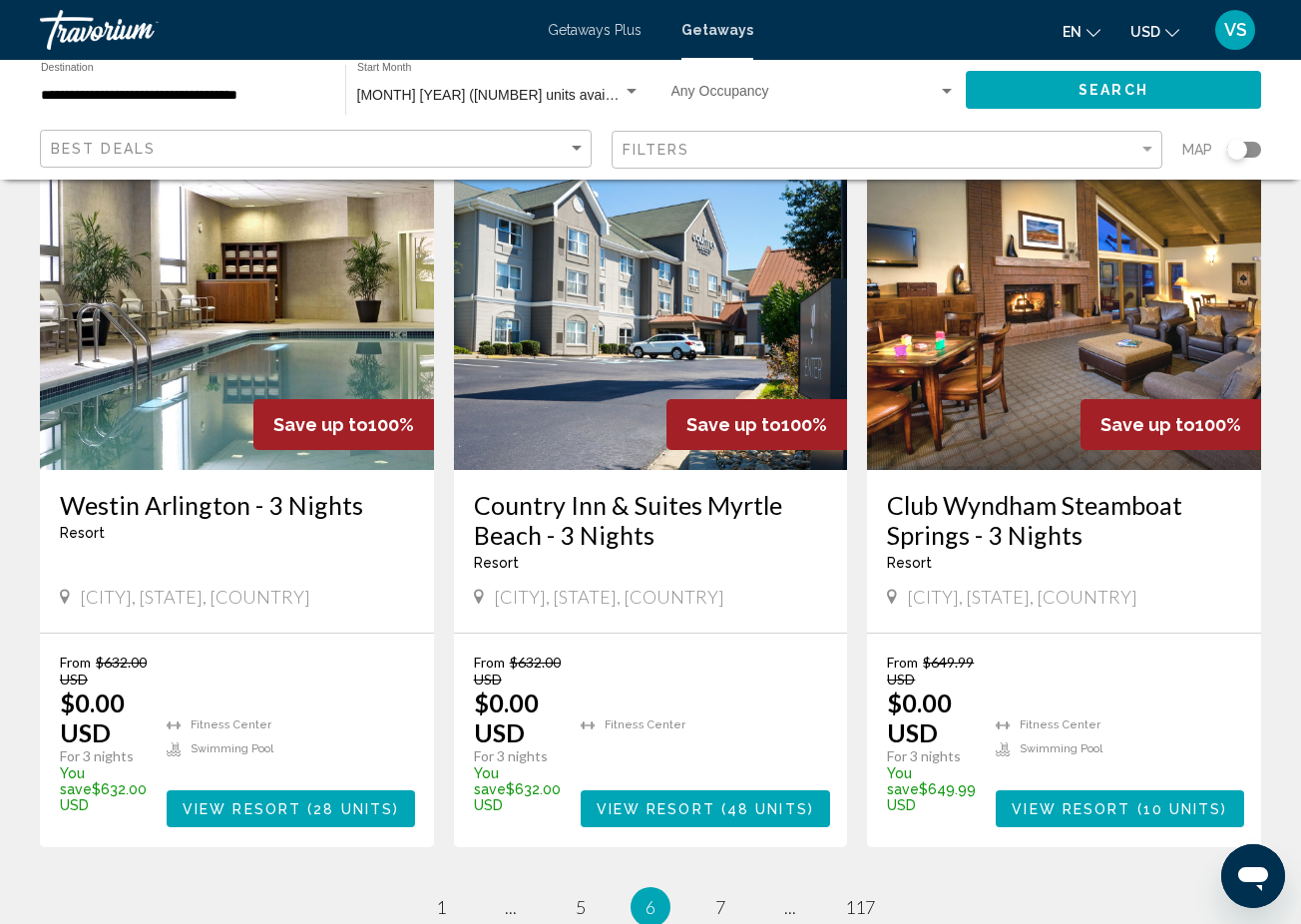 scroll, scrollTop: 2330, scrollLeft: 0, axis: vertical 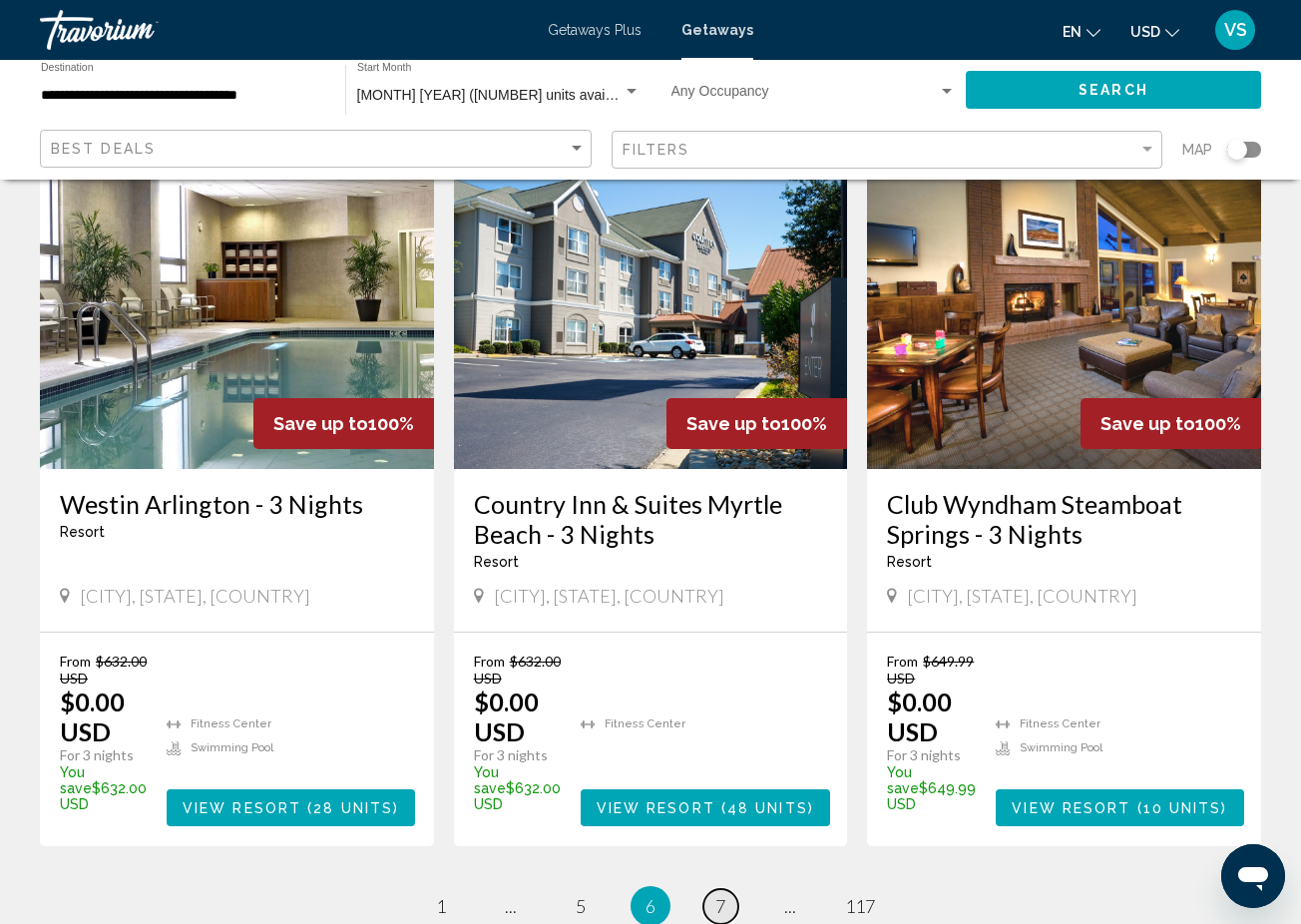 click on "7" at bounding box center [720, 906] 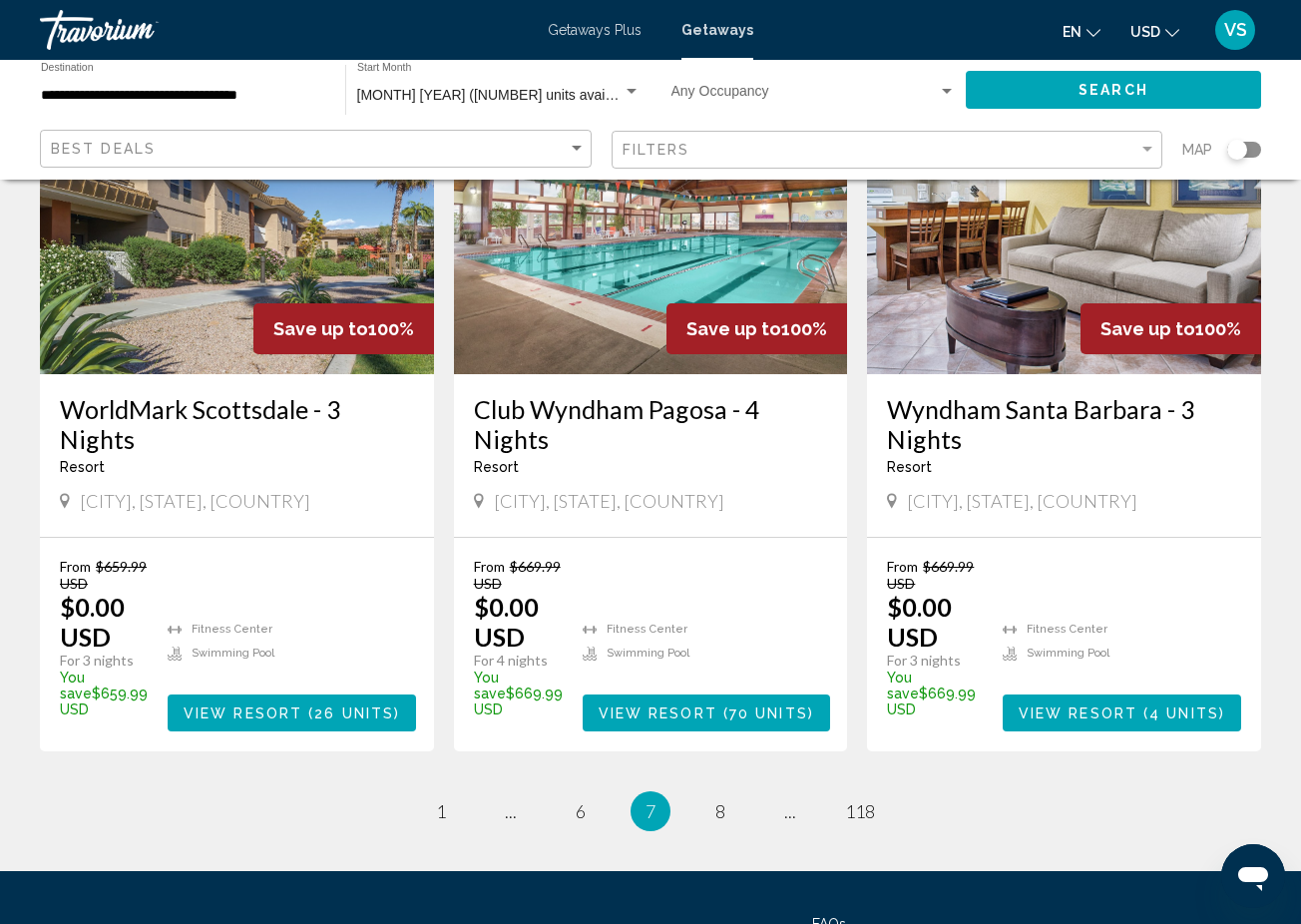 scroll, scrollTop: 2468, scrollLeft: 0, axis: vertical 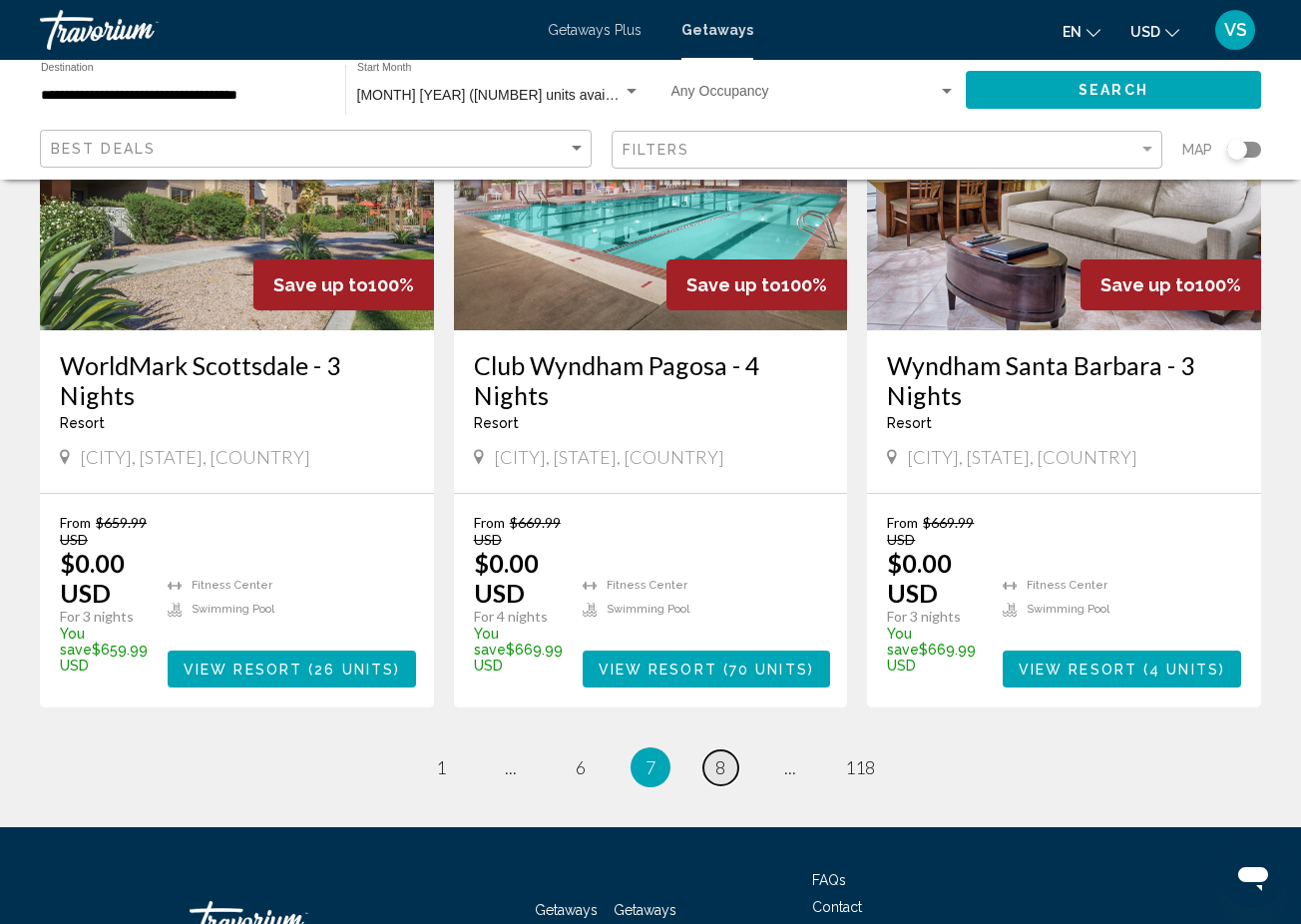 click on "8" at bounding box center [720, 767] 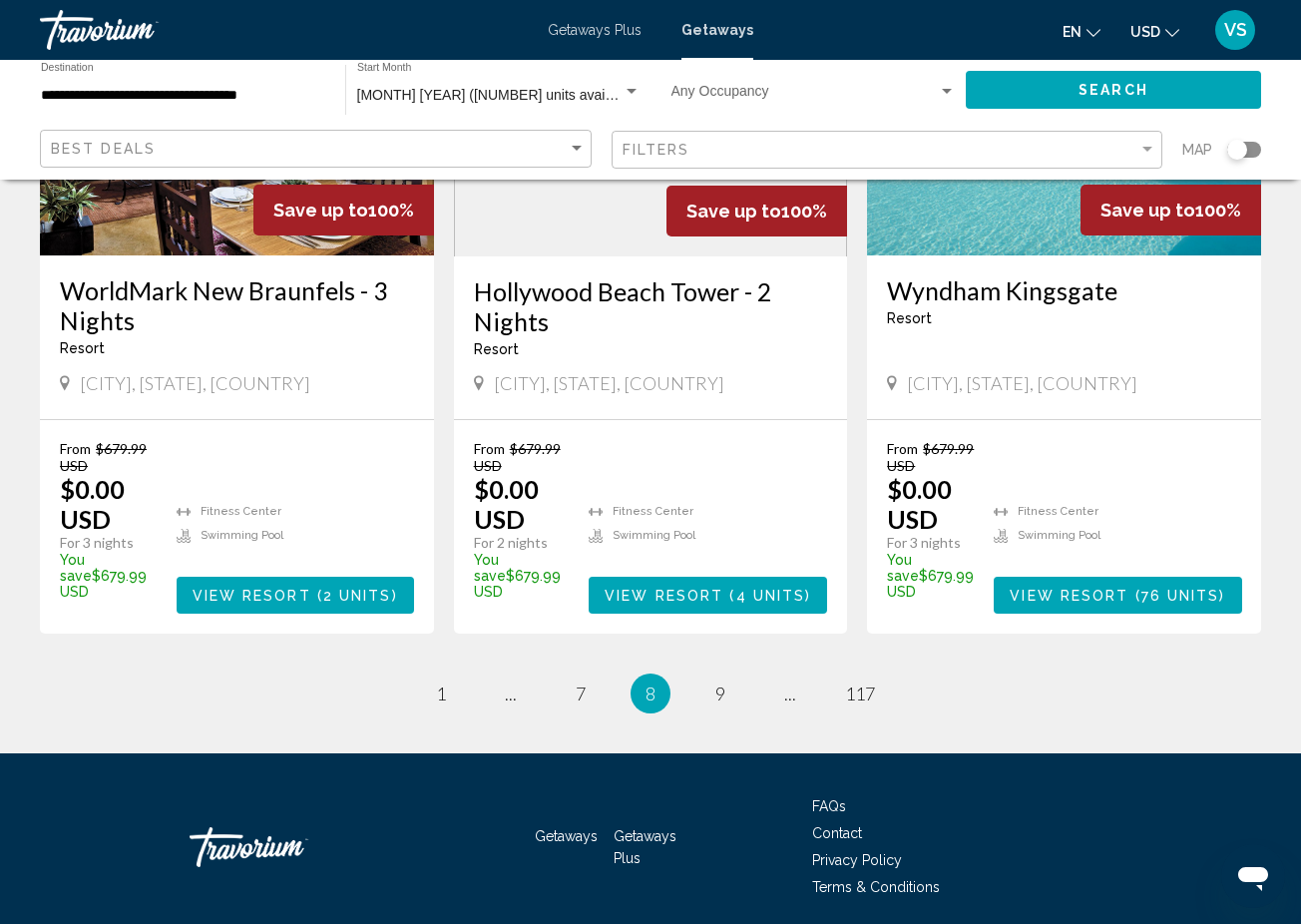 scroll, scrollTop: 2553, scrollLeft: 0, axis: vertical 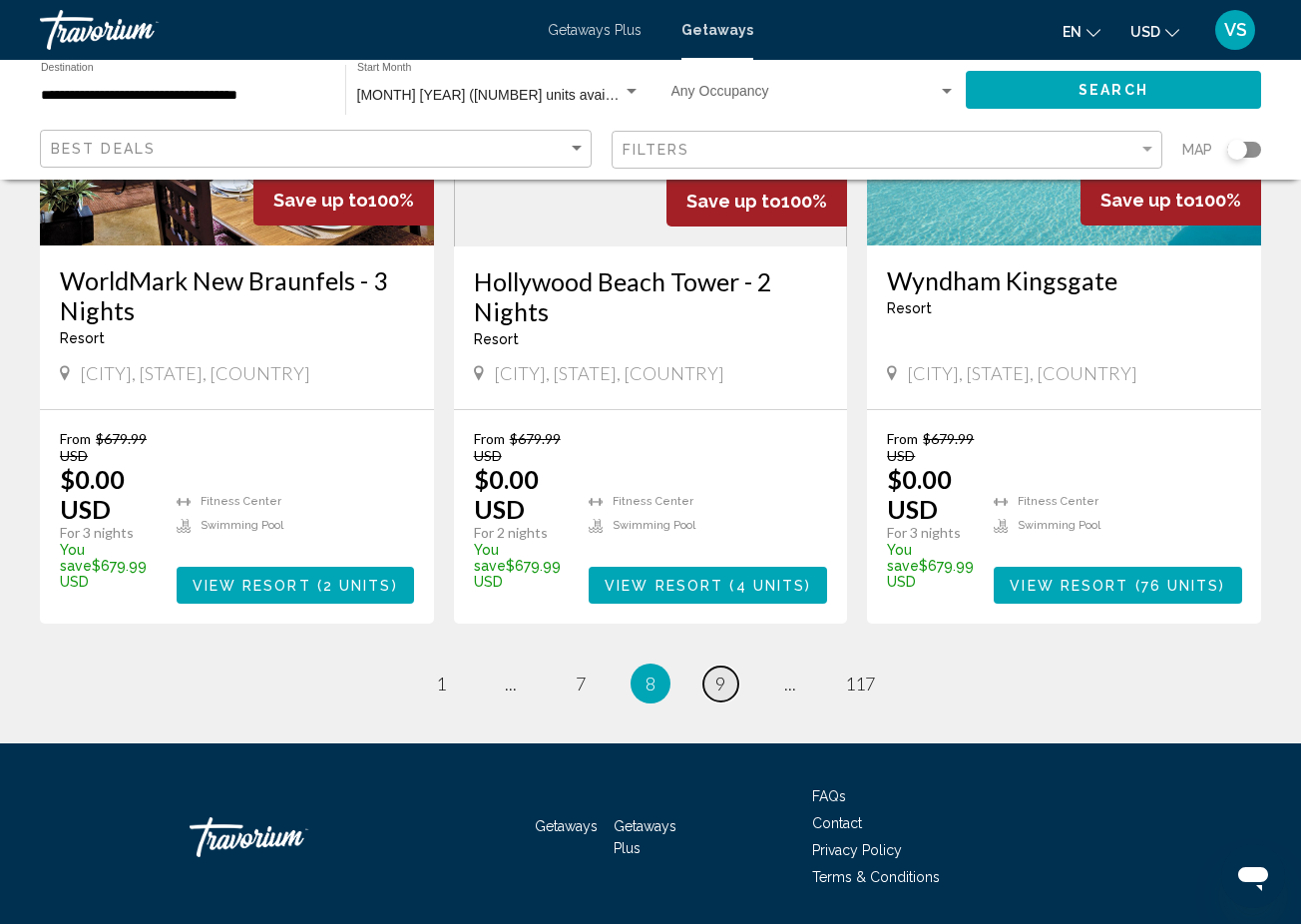 click on "9" at bounding box center [720, 684] 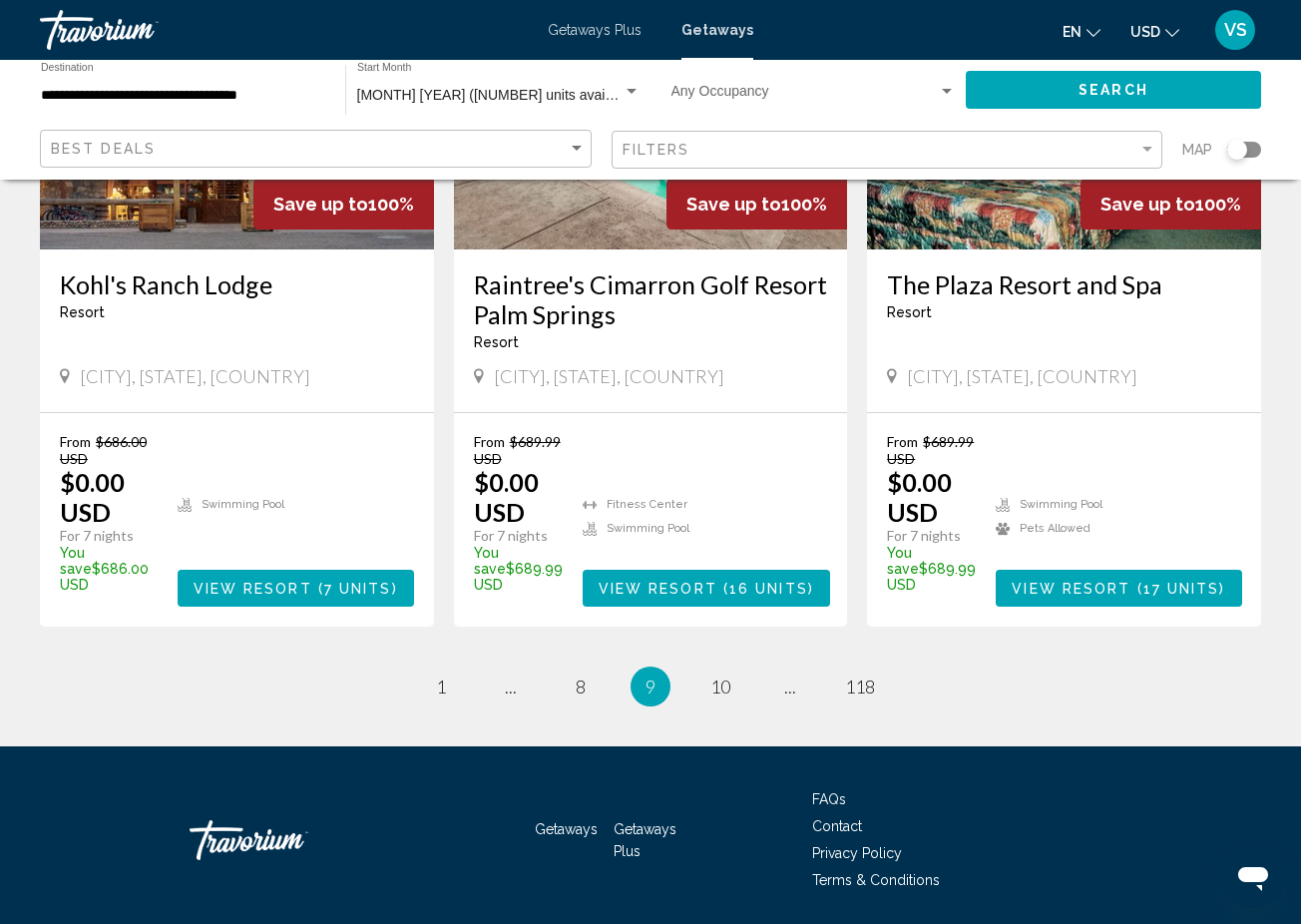 scroll, scrollTop: 2552, scrollLeft: 0, axis: vertical 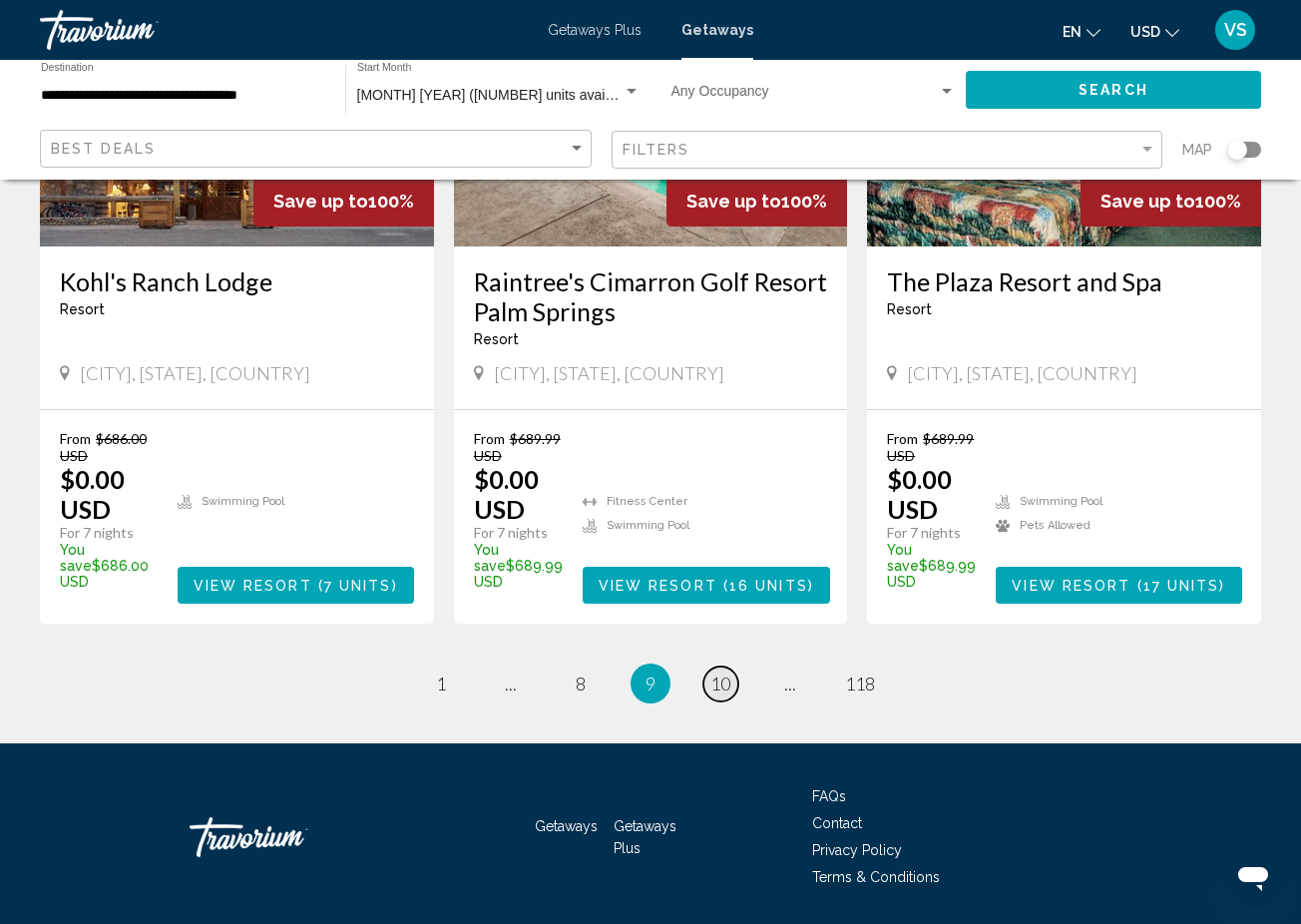 click on "10" at bounding box center (720, 684) 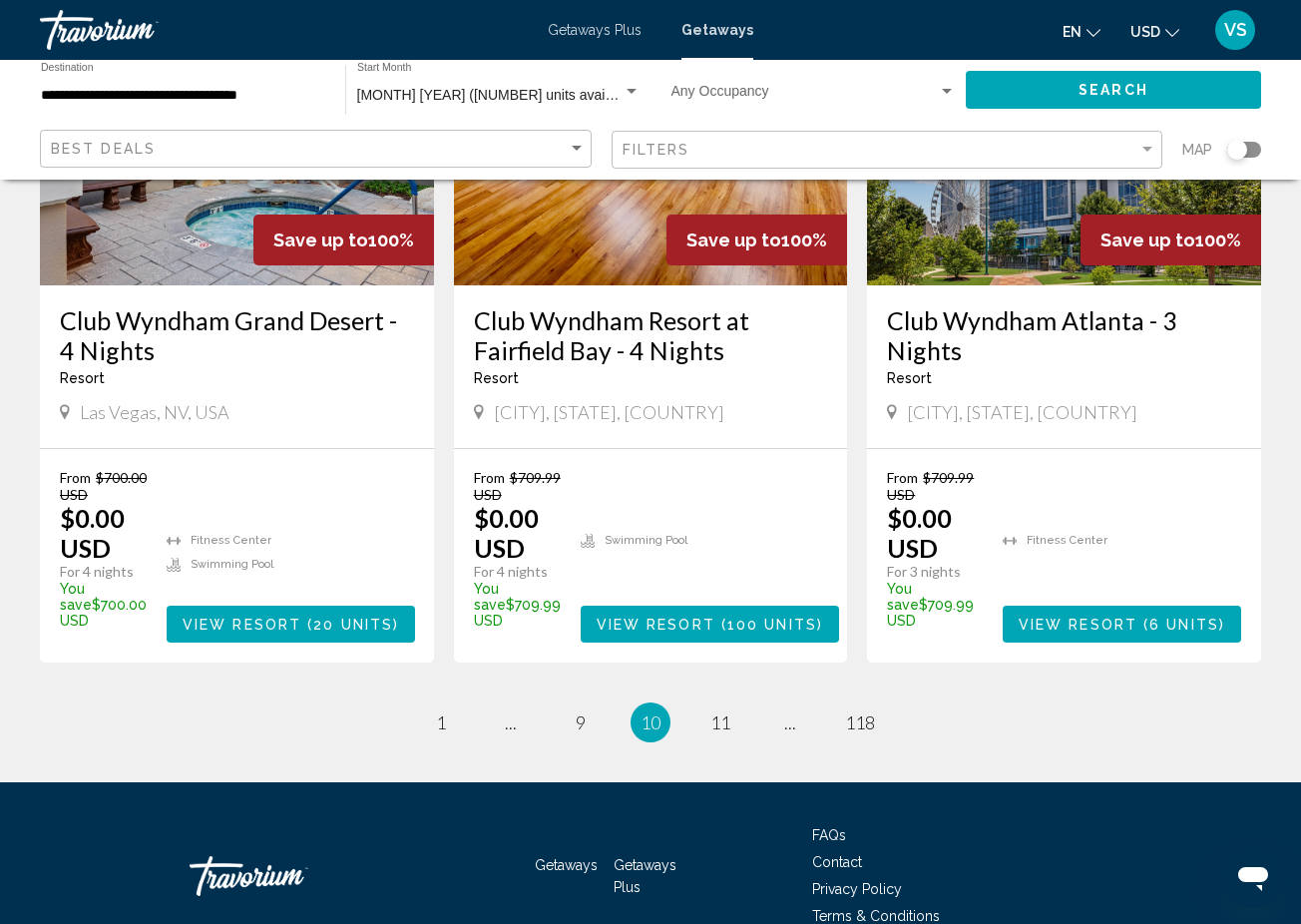 scroll, scrollTop: 2515, scrollLeft: 0, axis: vertical 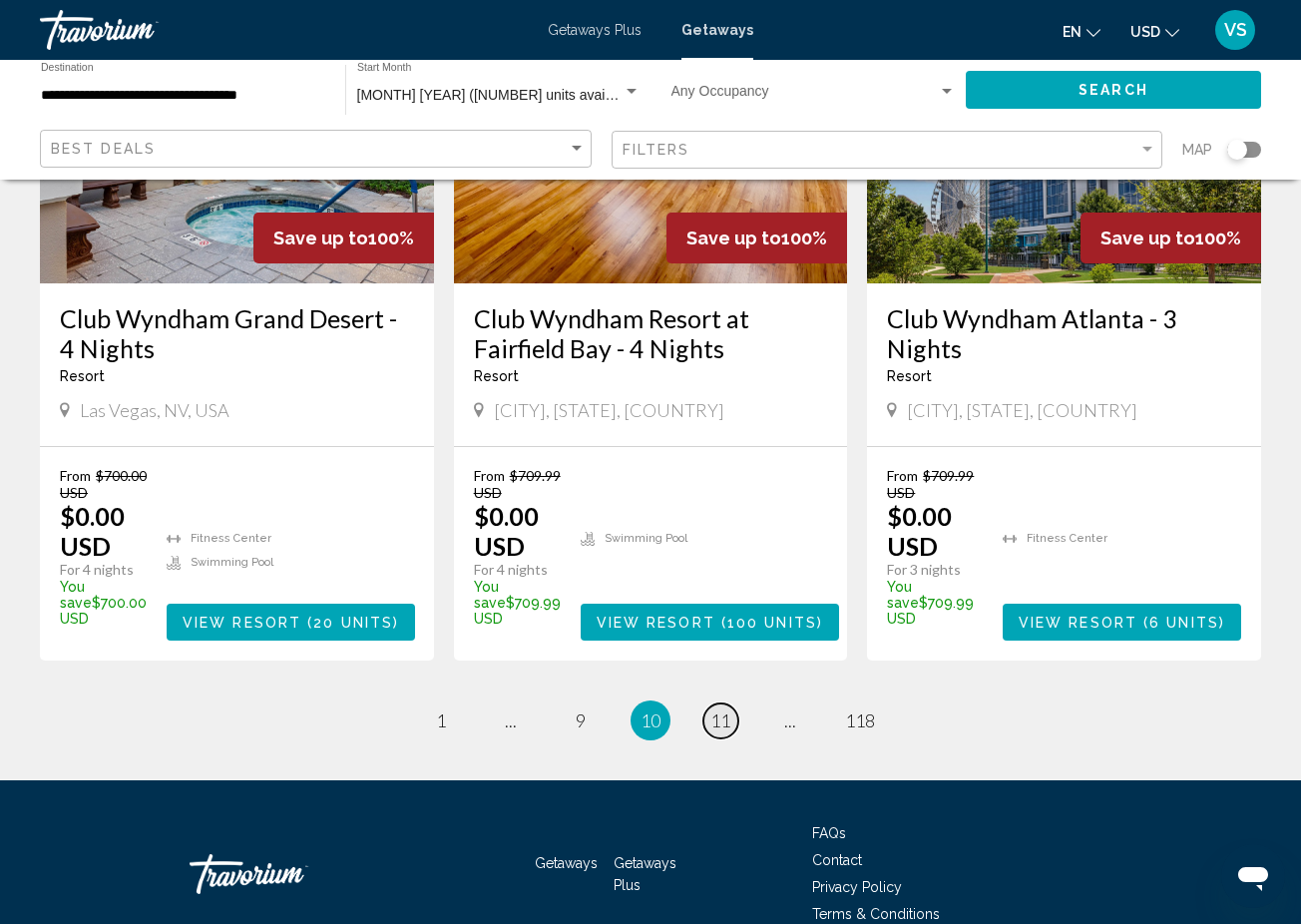 click on "11" at bounding box center (720, 720) 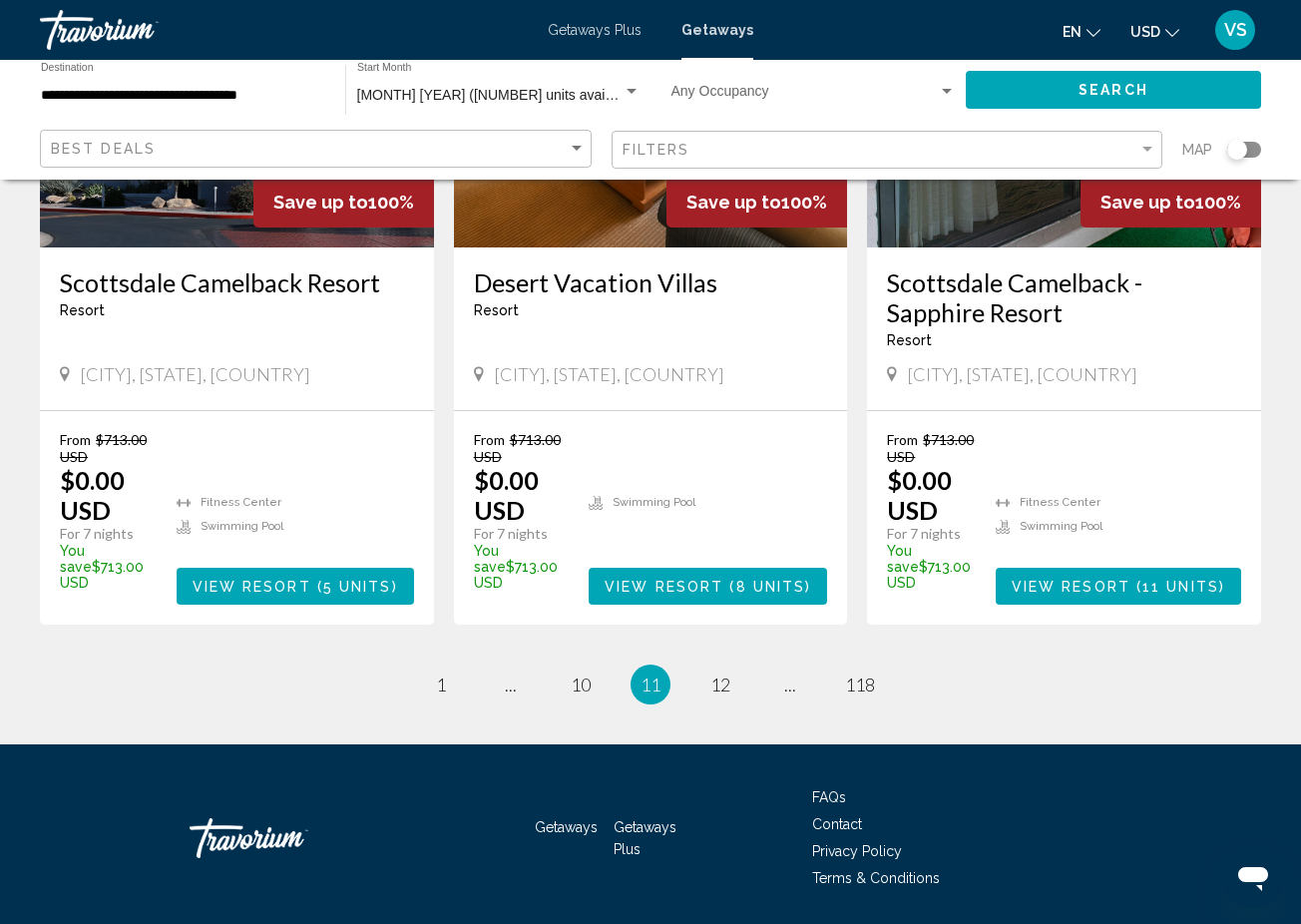 scroll, scrollTop: 2551, scrollLeft: 0, axis: vertical 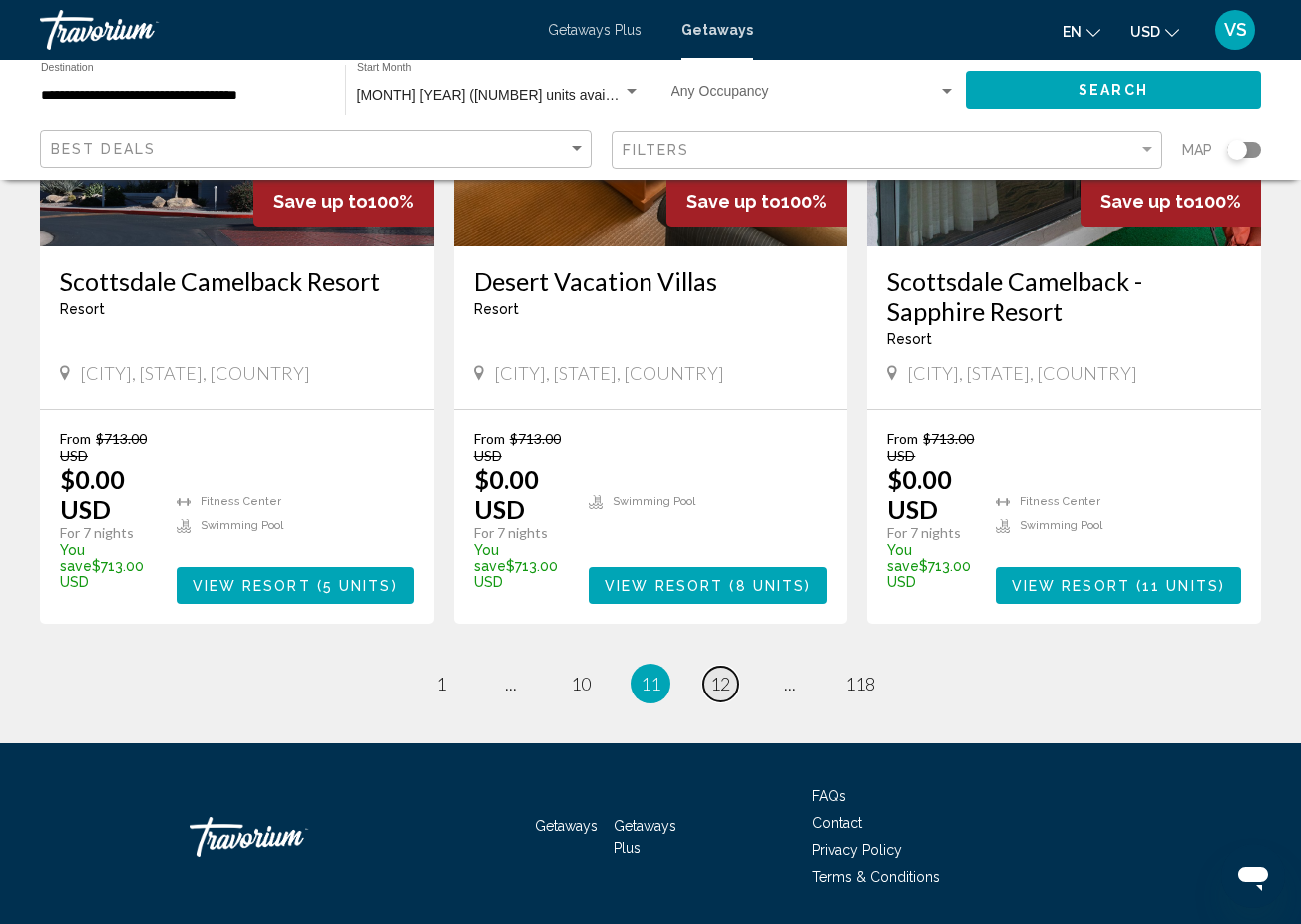 click on "12" at bounding box center [720, 684] 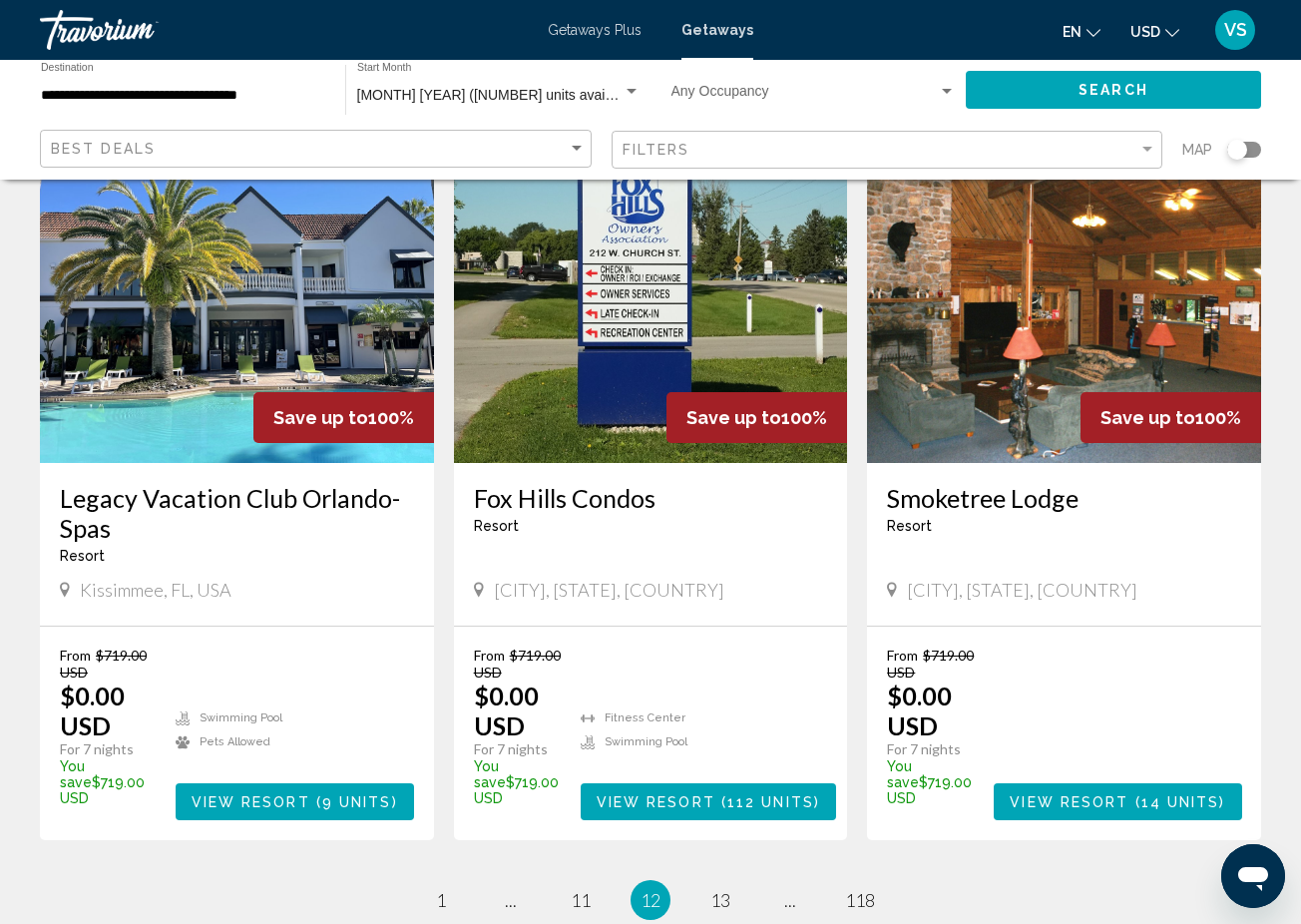 scroll, scrollTop: 2306, scrollLeft: 0, axis: vertical 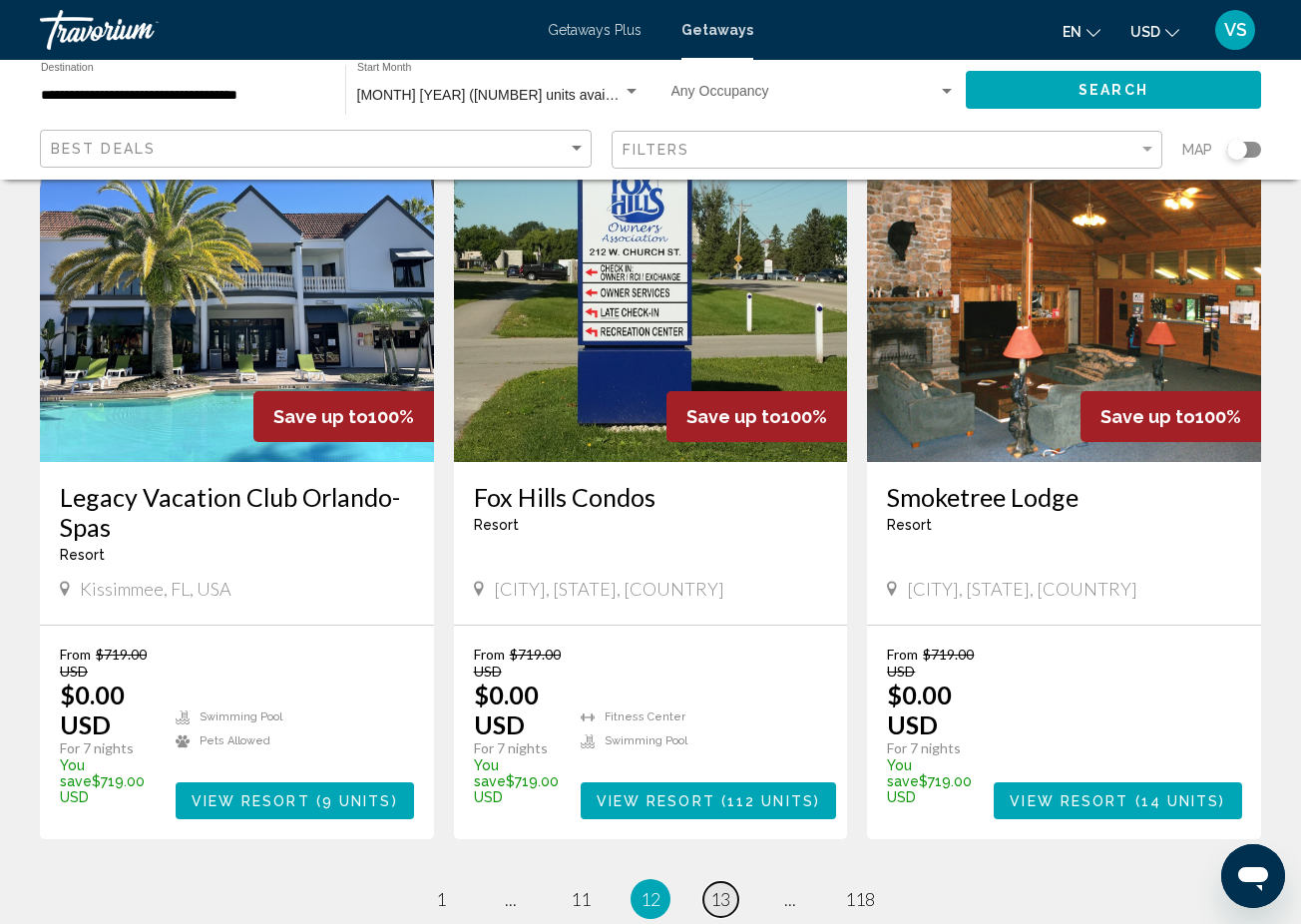 click on "page  13" at bounding box center [720, 899] 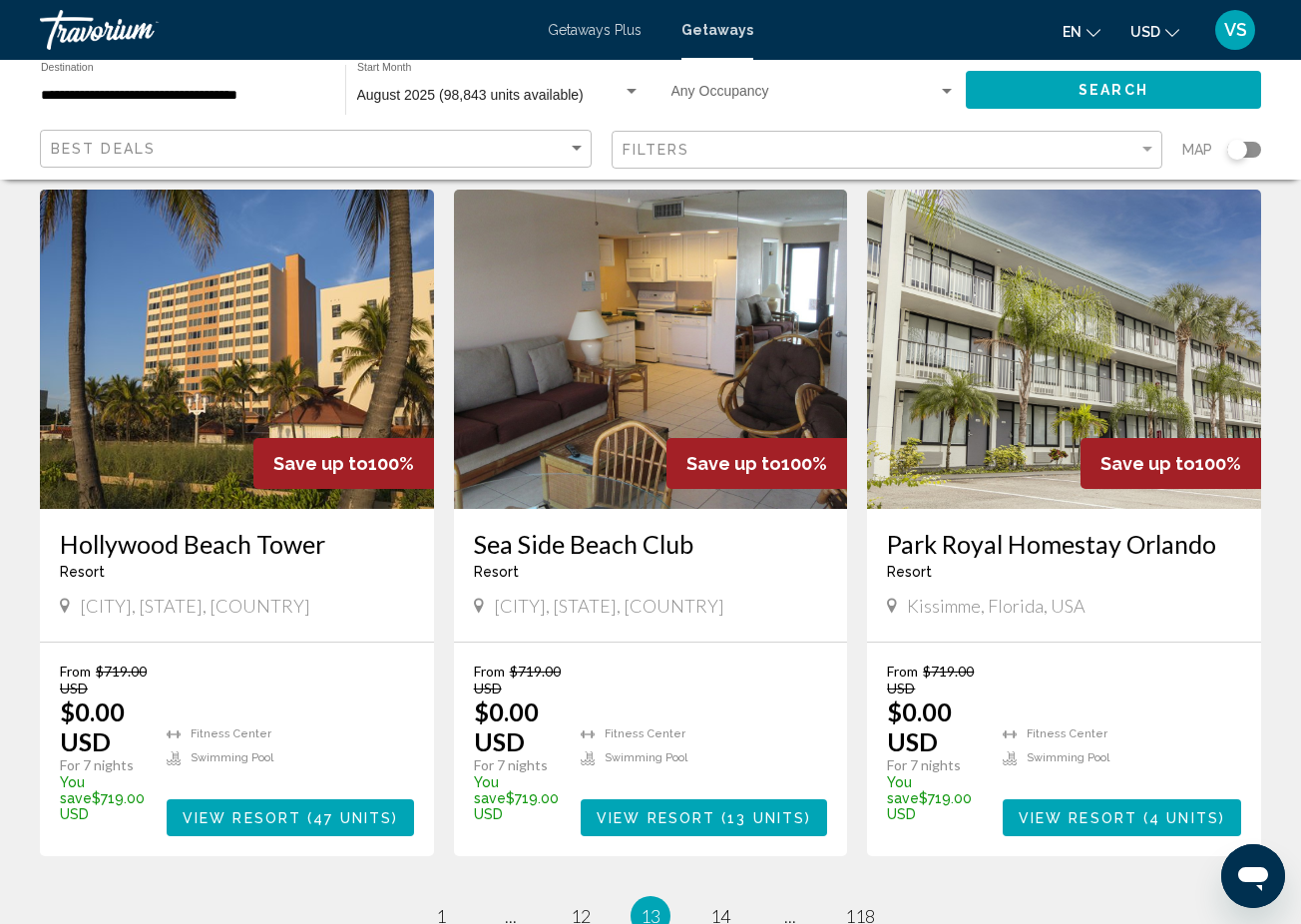 scroll, scrollTop: 2324, scrollLeft: 0, axis: vertical 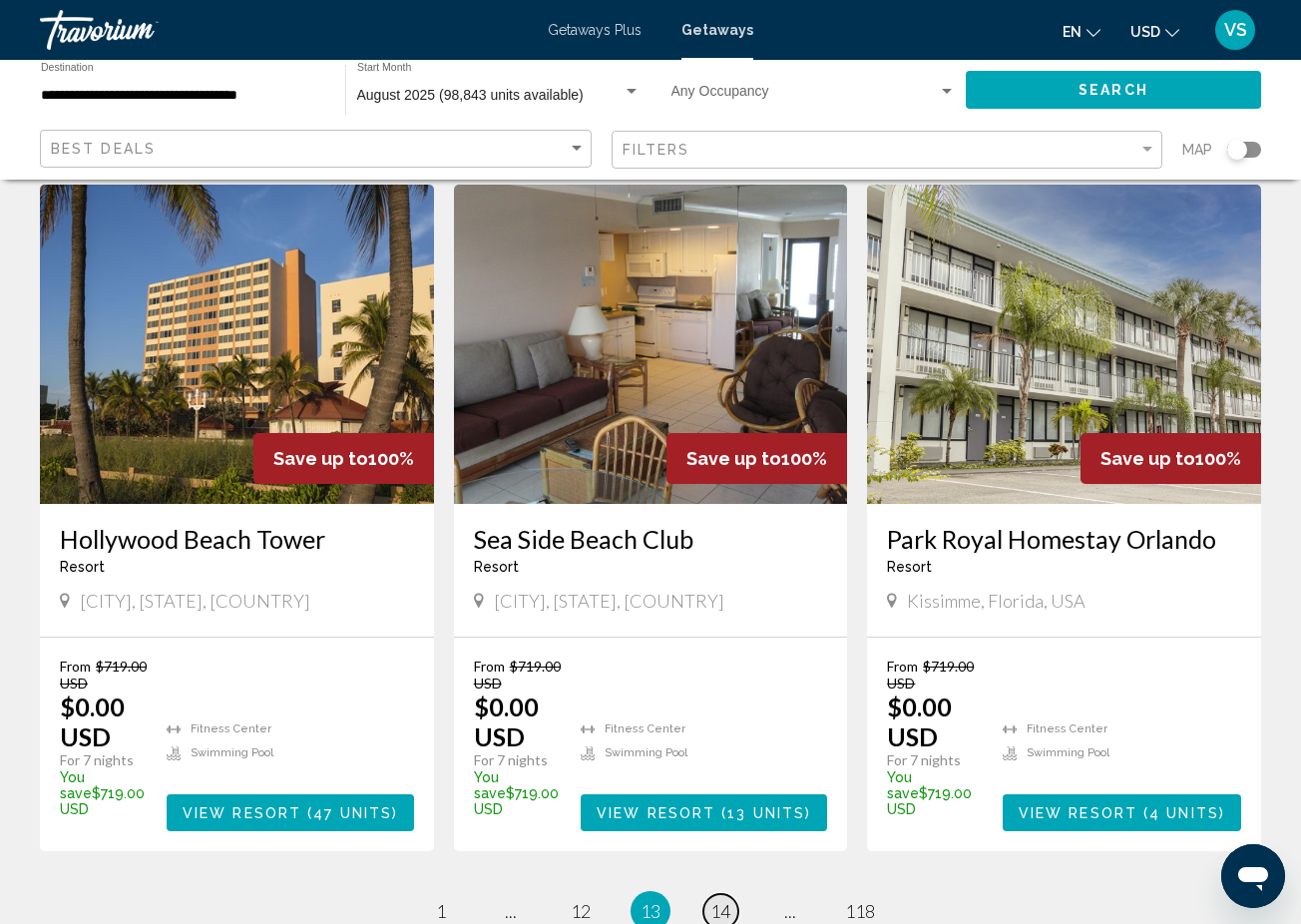 click on "14" at bounding box center (720, 911) 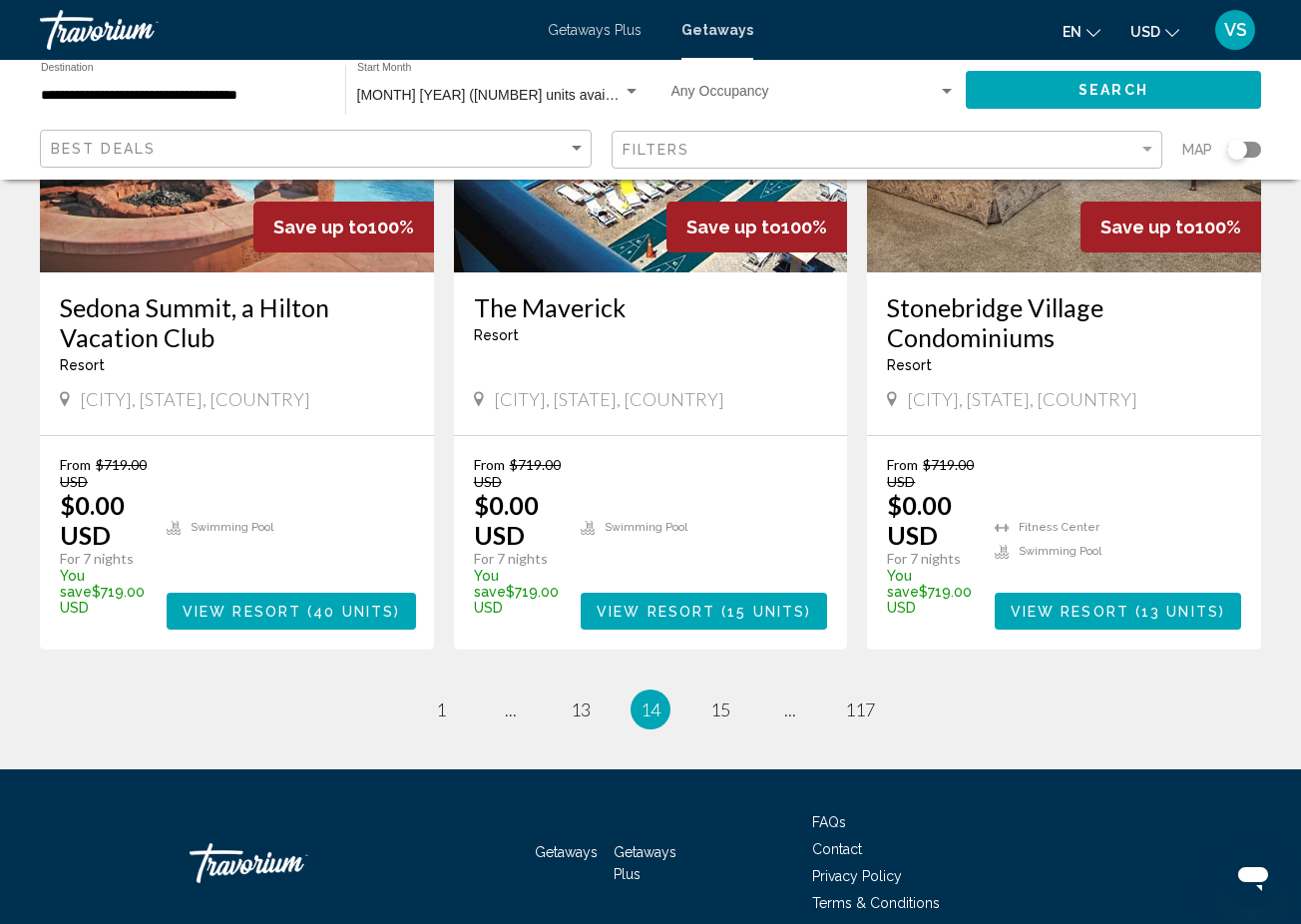 scroll, scrollTop: 2492, scrollLeft: 0, axis: vertical 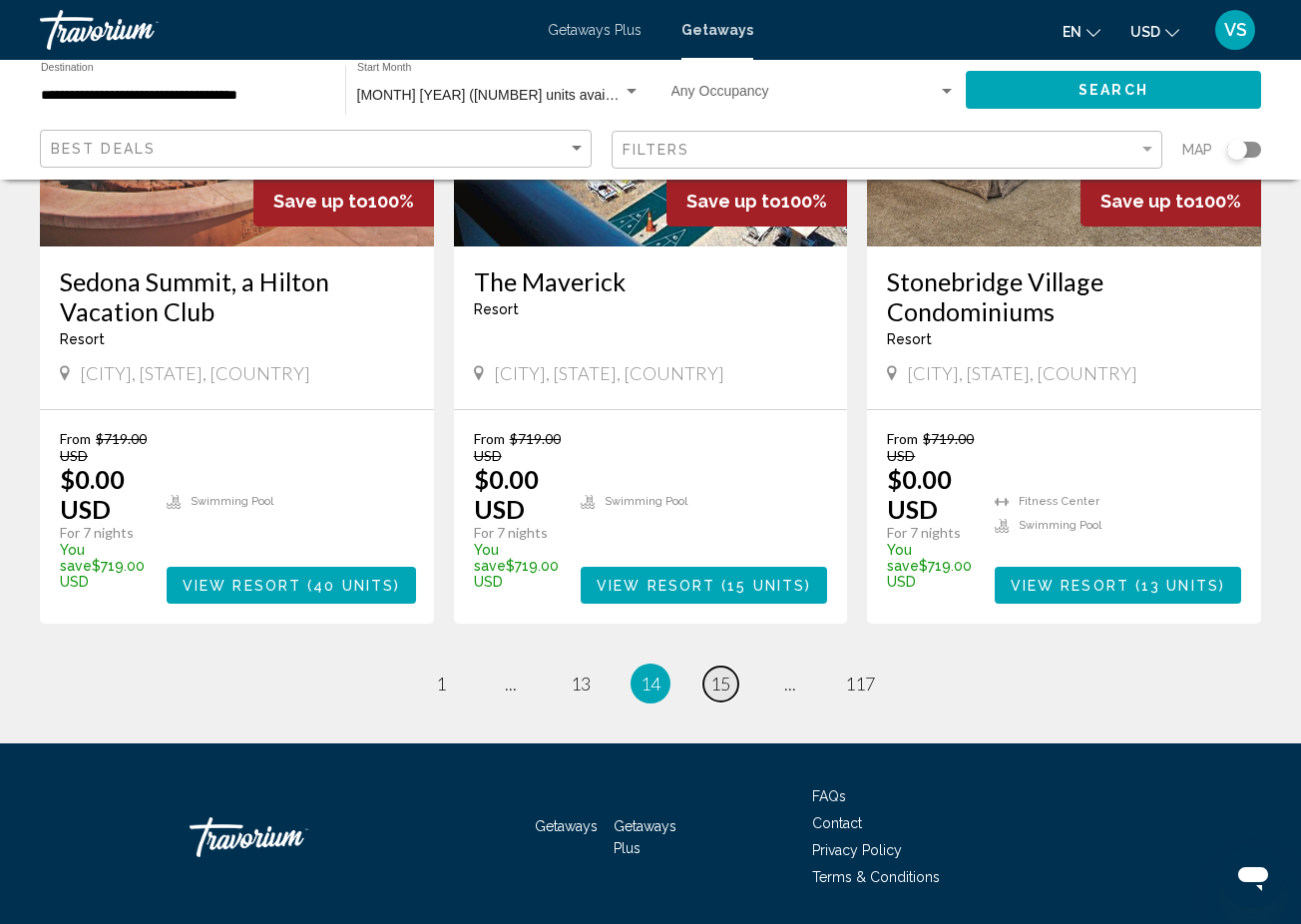 click on "15" at bounding box center (720, 684) 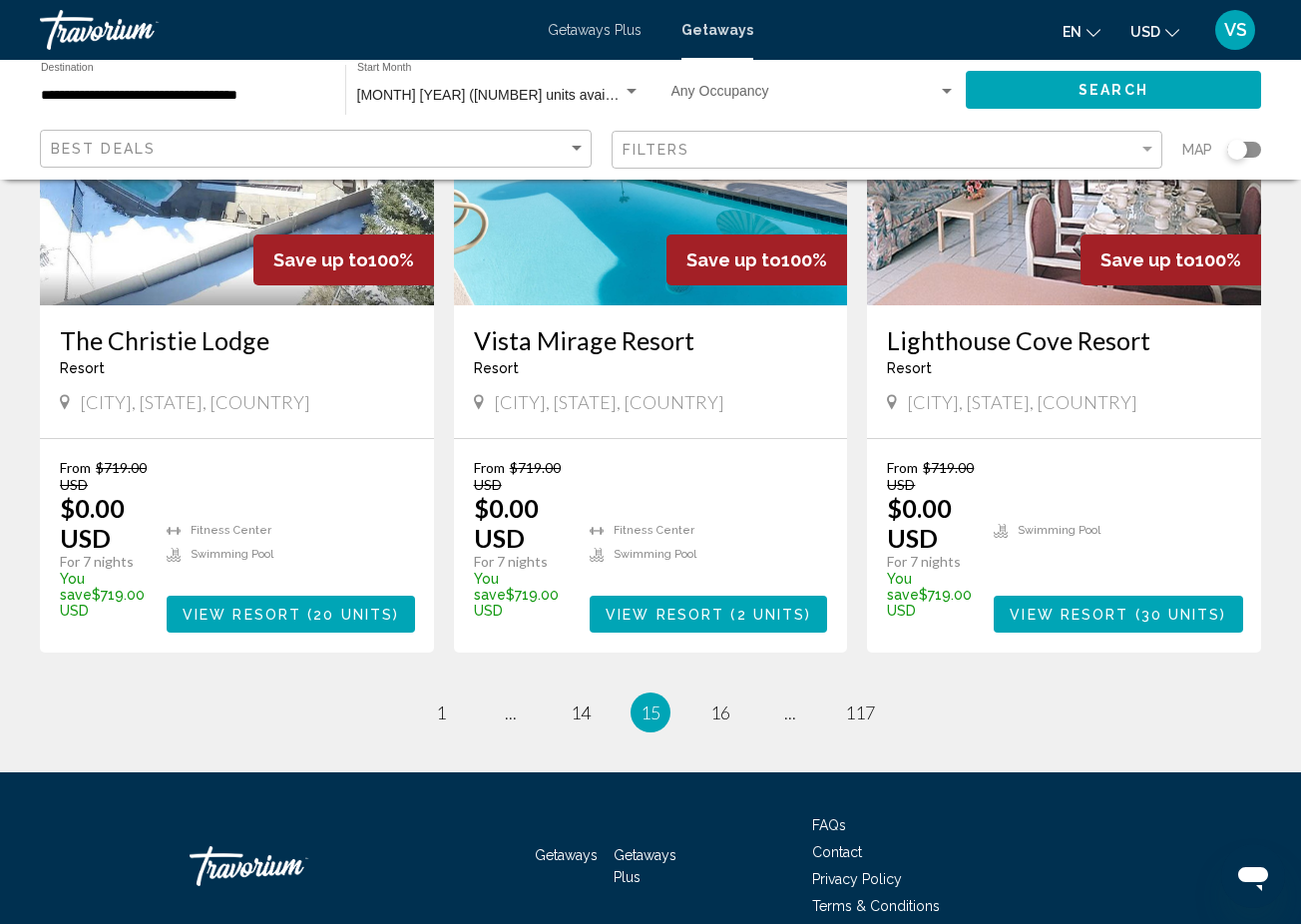 scroll, scrollTop: 2522, scrollLeft: 0, axis: vertical 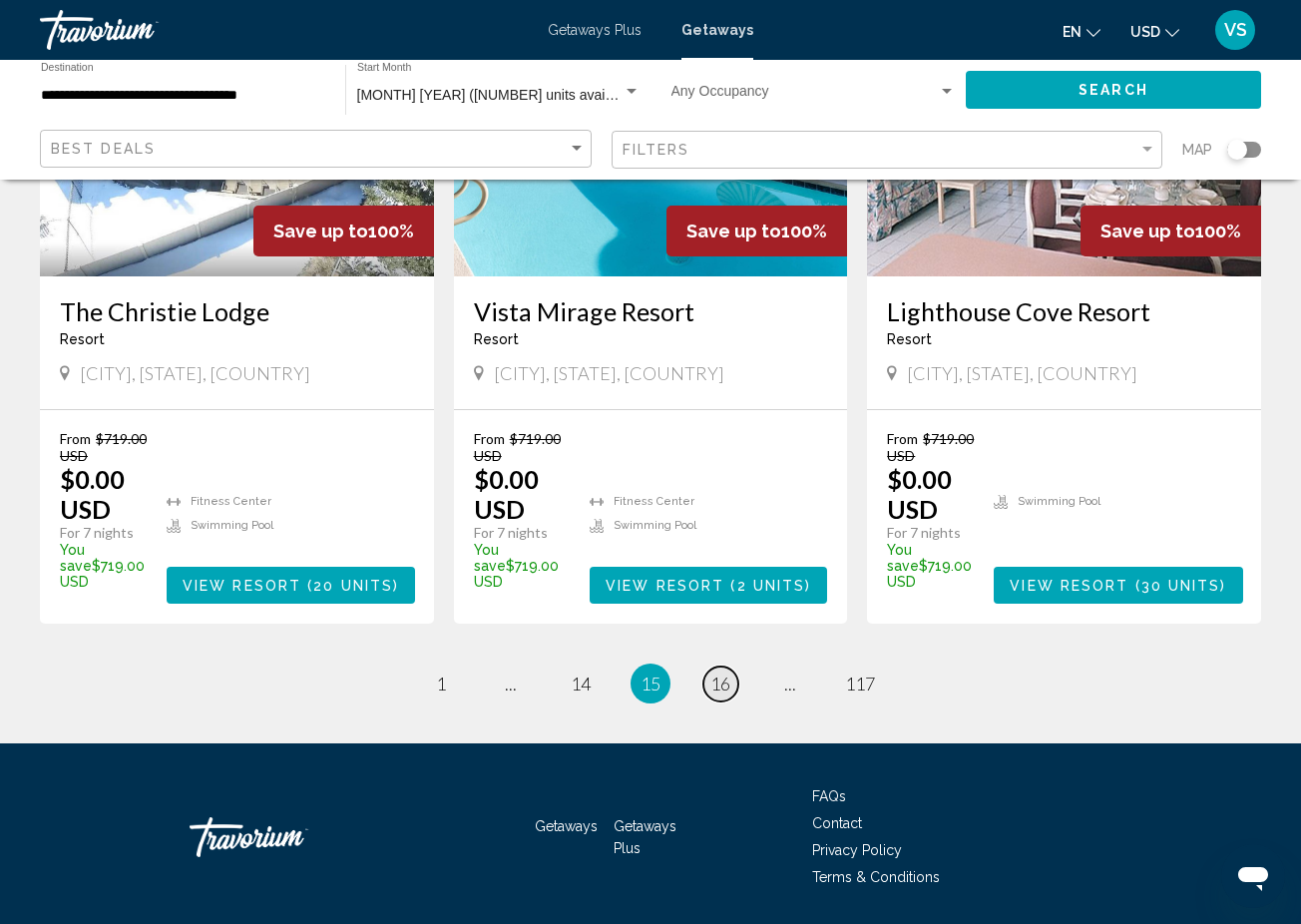 click on "16" at bounding box center (720, 684) 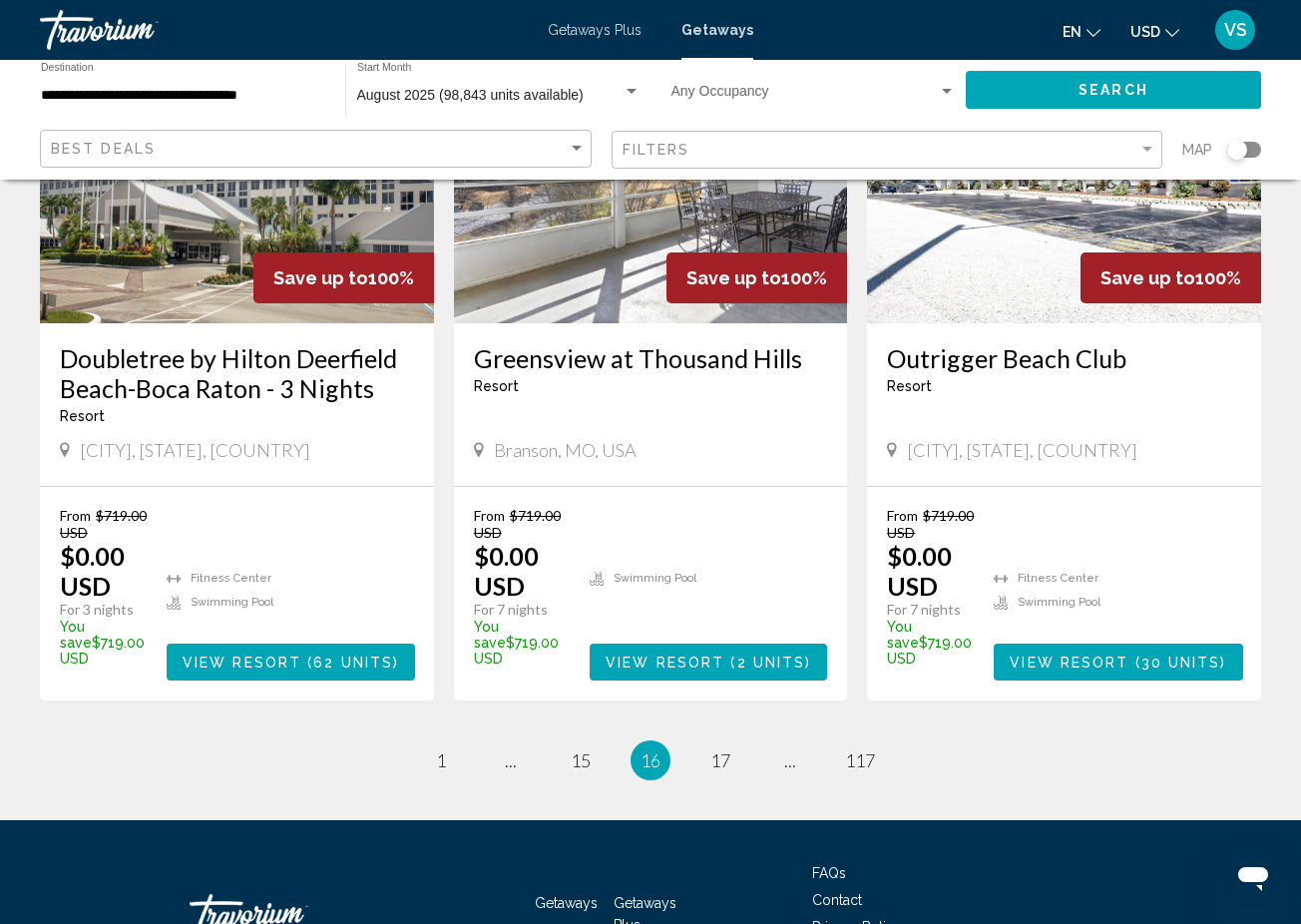 scroll, scrollTop: 2514, scrollLeft: 0, axis: vertical 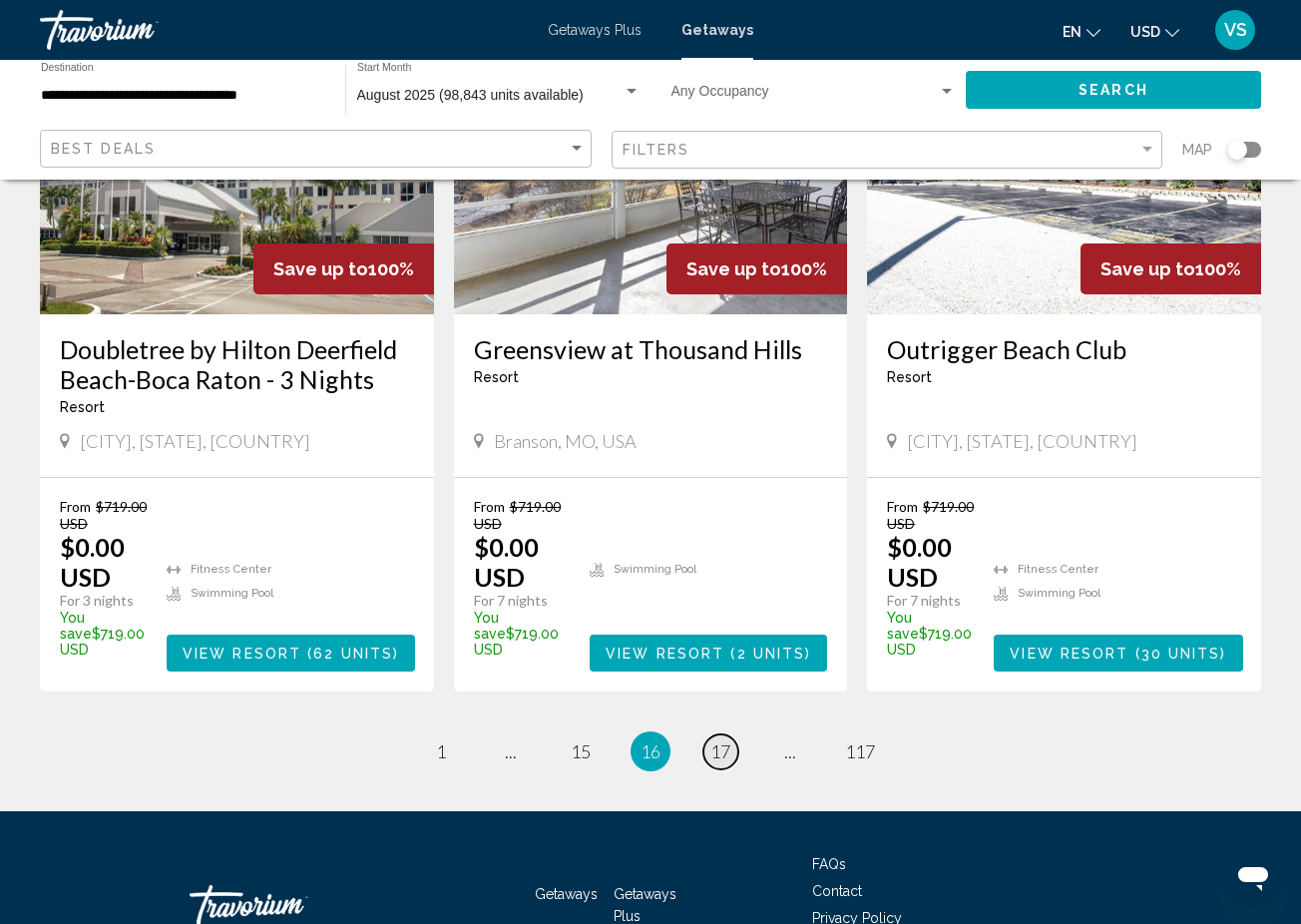 click on "17" at bounding box center [720, 751] 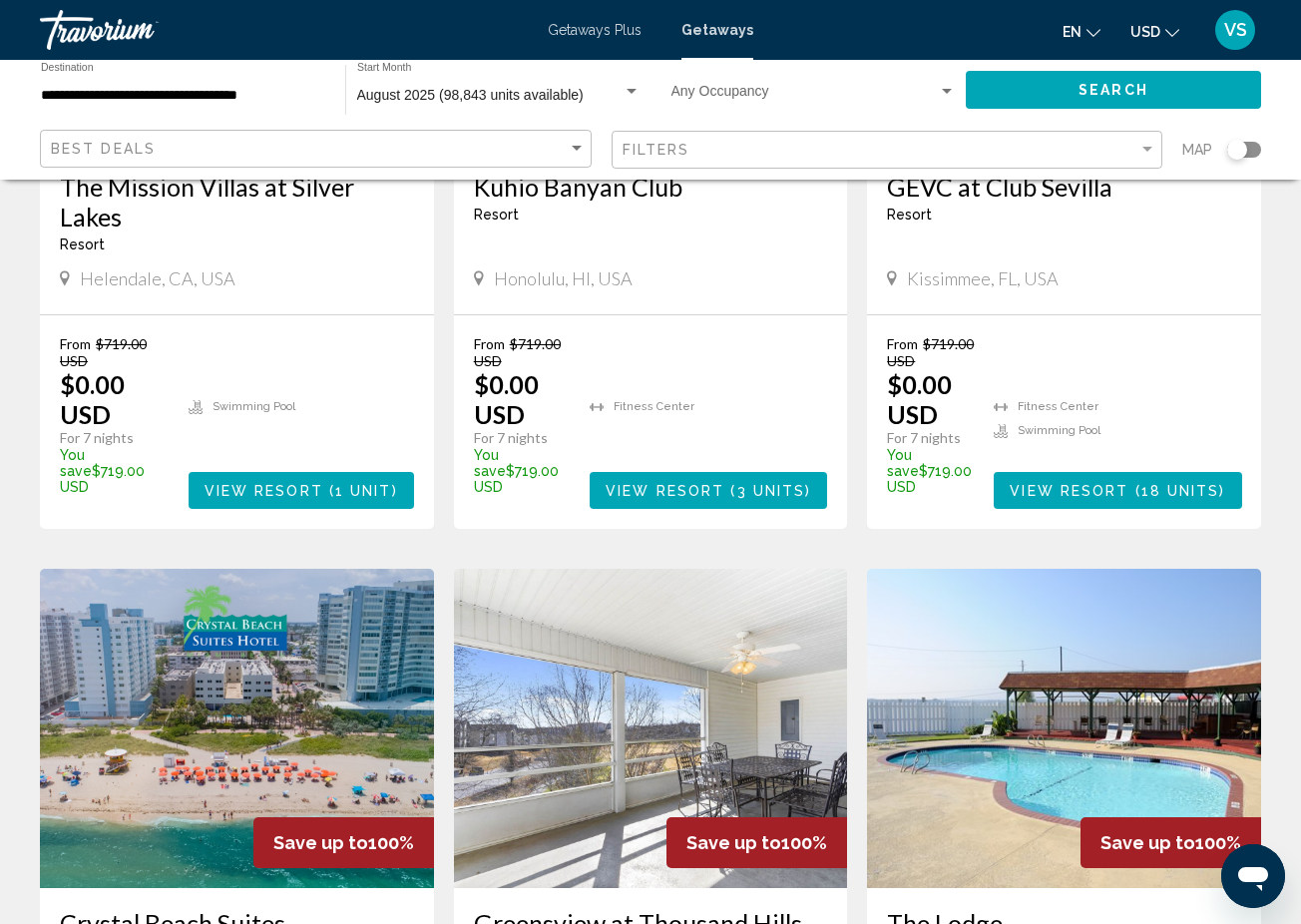 scroll, scrollTop: 348, scrollLeft: 0, axis: vertical 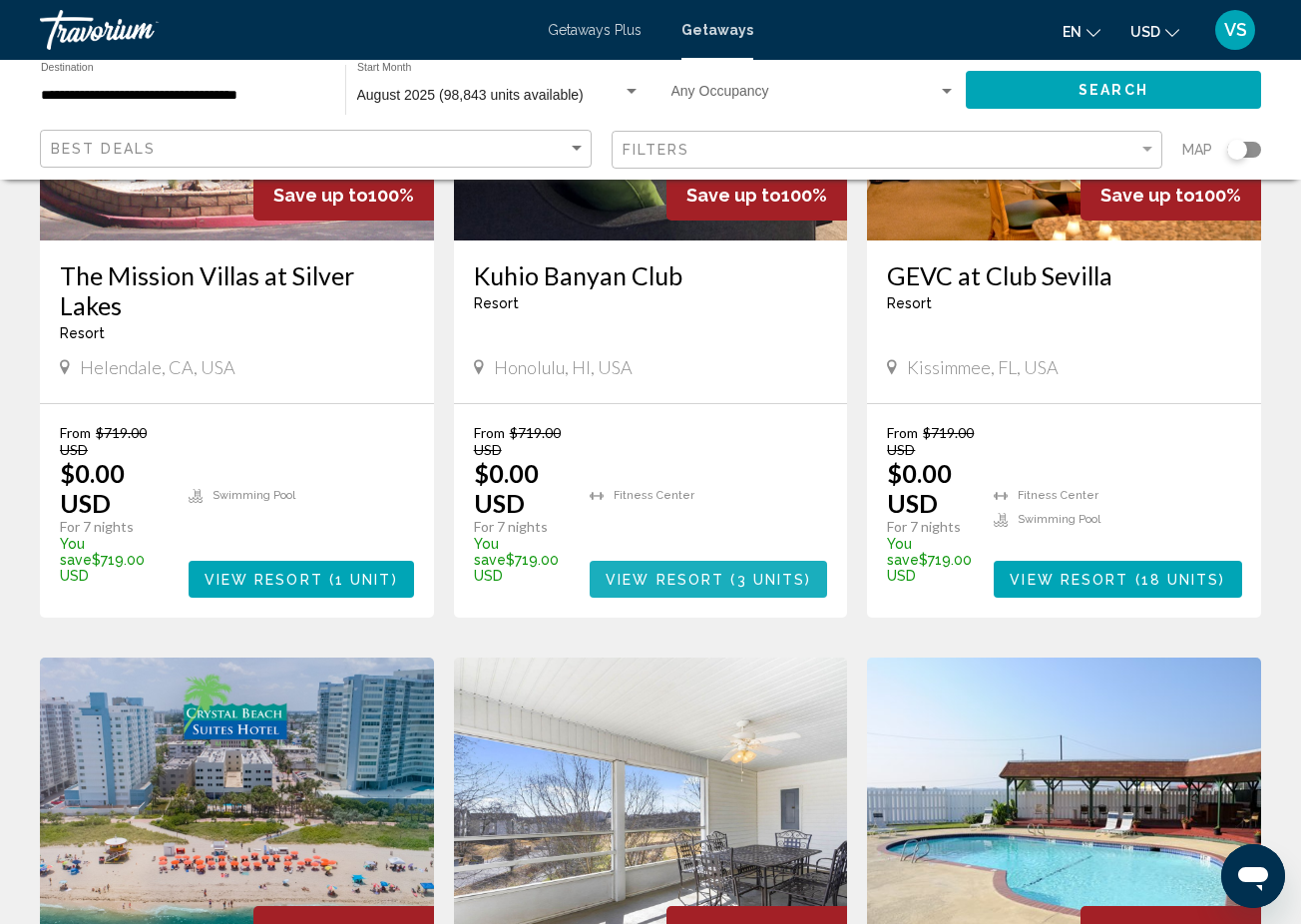 click on "3 units" at bounding box center [771, 580] 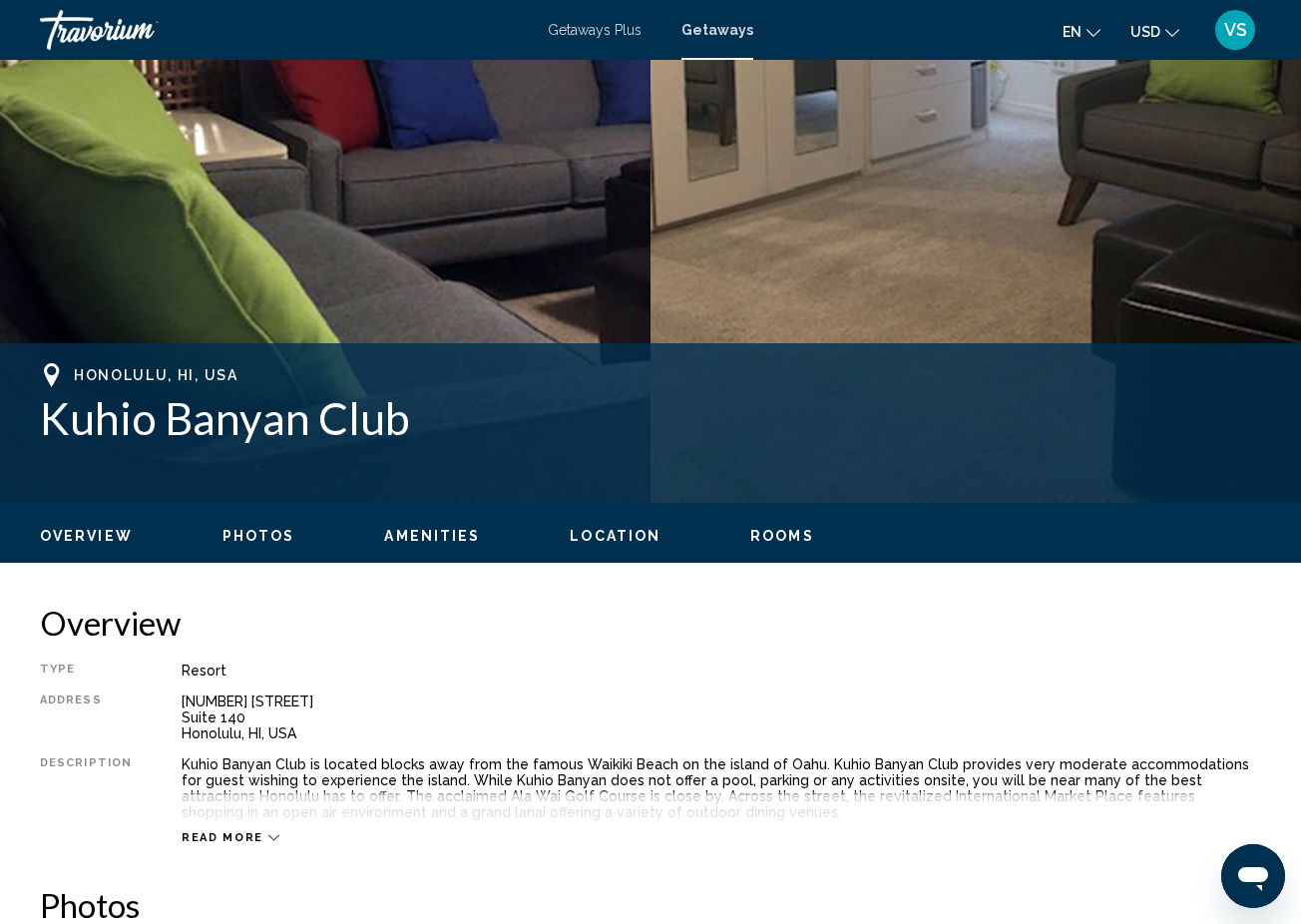 scroll, scrollTop: 504, scrollLeft: 0, axis: vertical 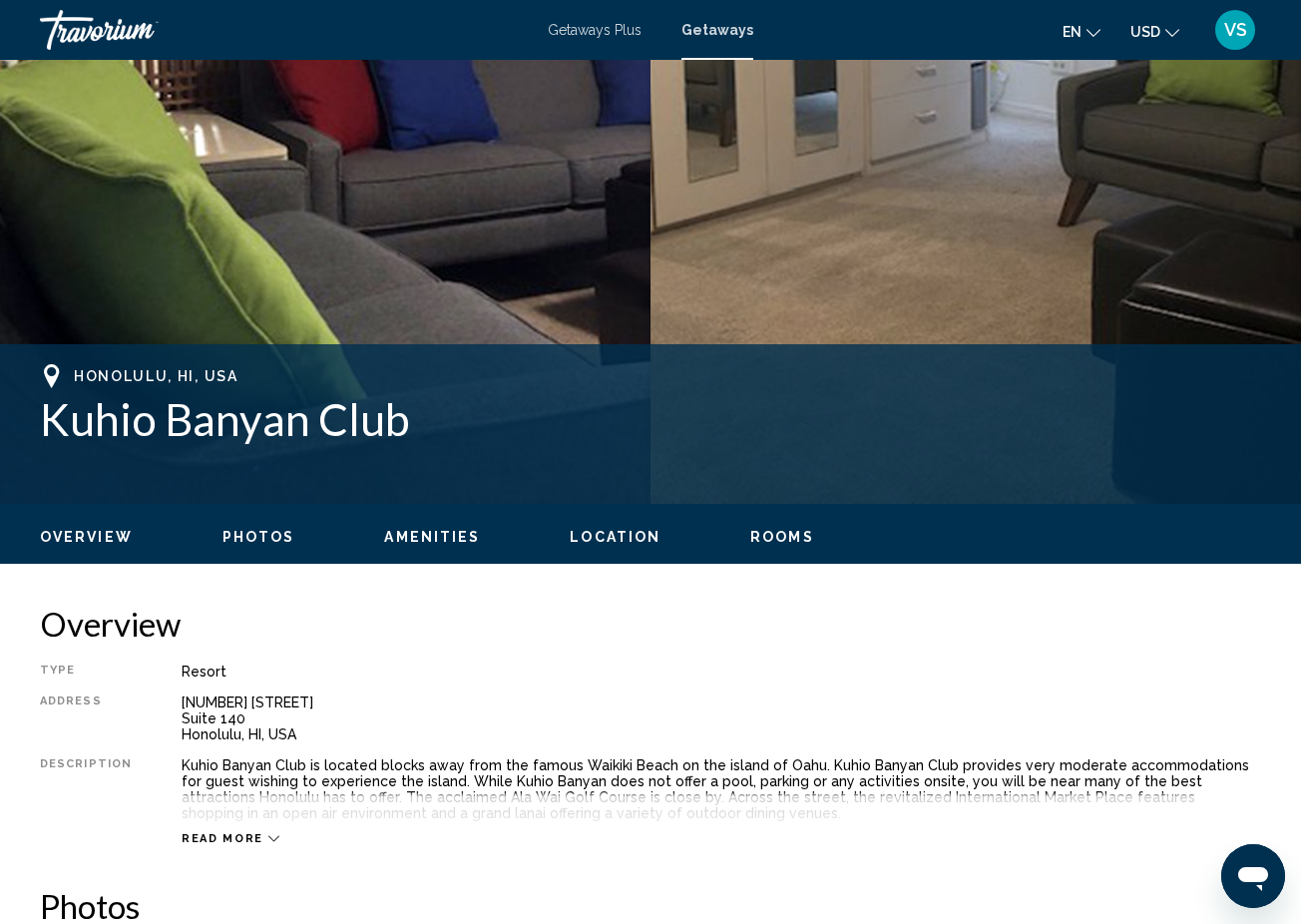 drag, startPoint x: 62, startPoint y: 374, endPoint x: 400, endPoint y: 423, distance: 341.53331 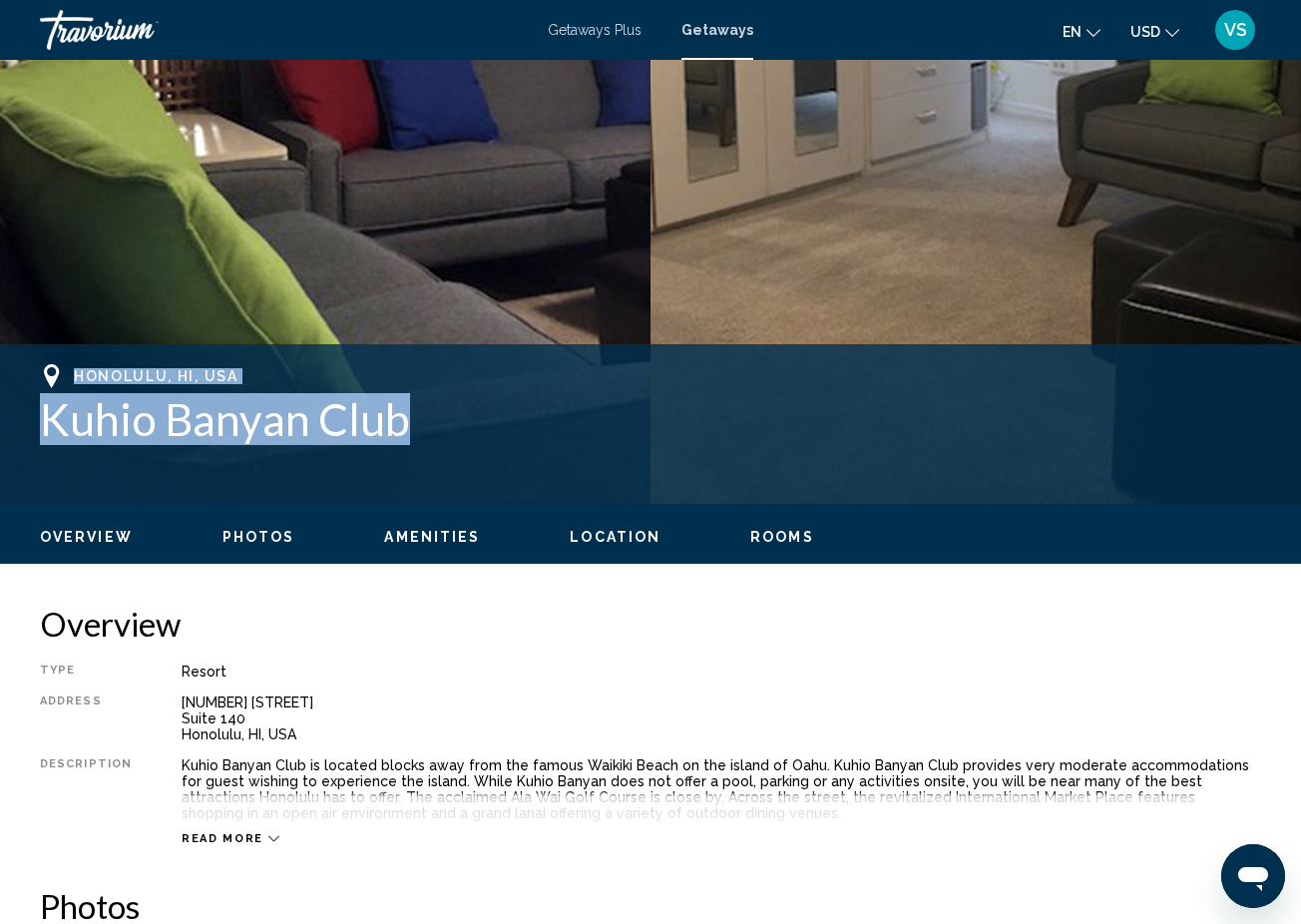 drag, startPoint x: 74, startPoint y: 373, endPoint x: 477, endPoint y: 421, distance: 405.8485 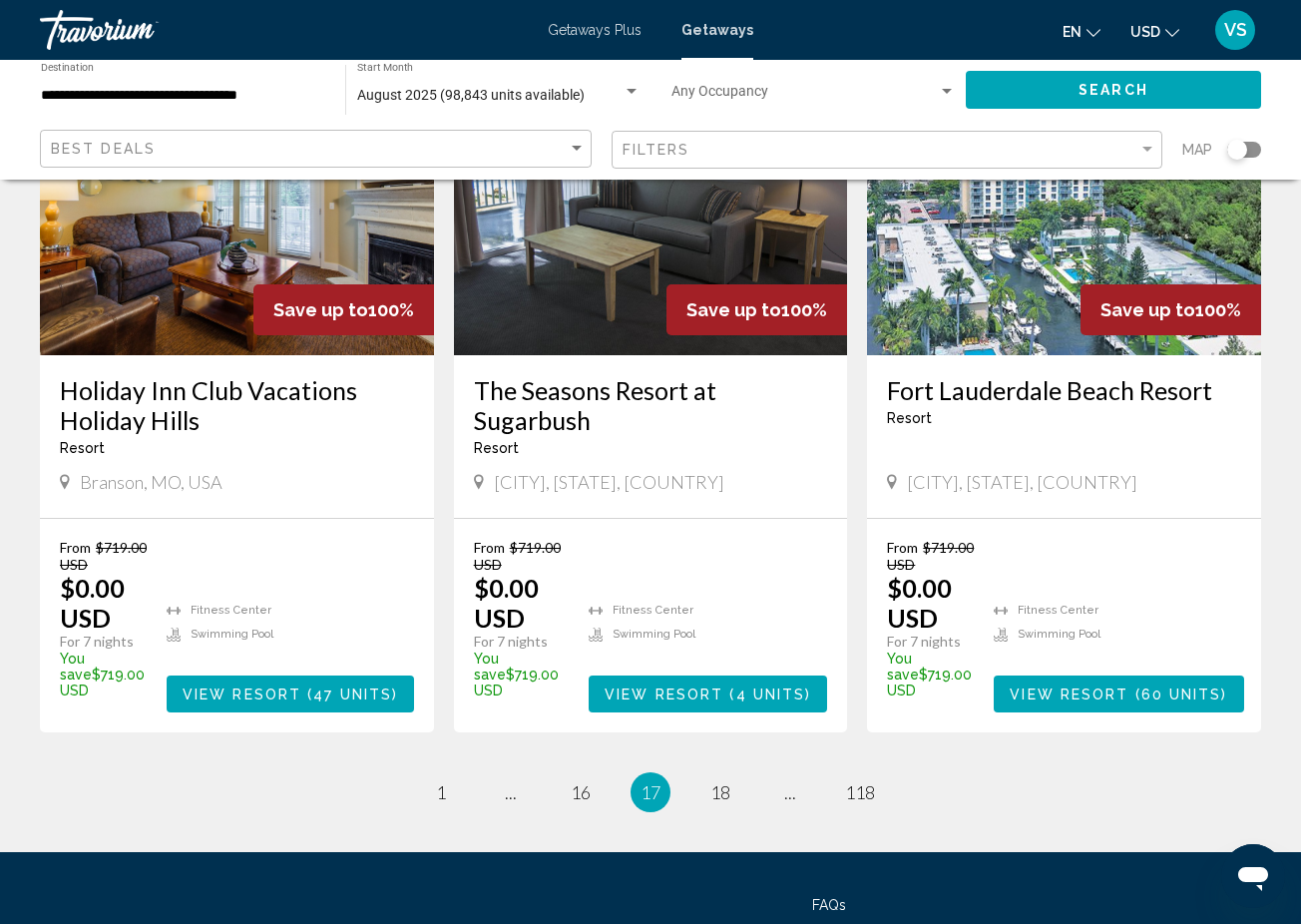 scroll, scrollTop: 2499, scrollLeft: 0, axis: vertical 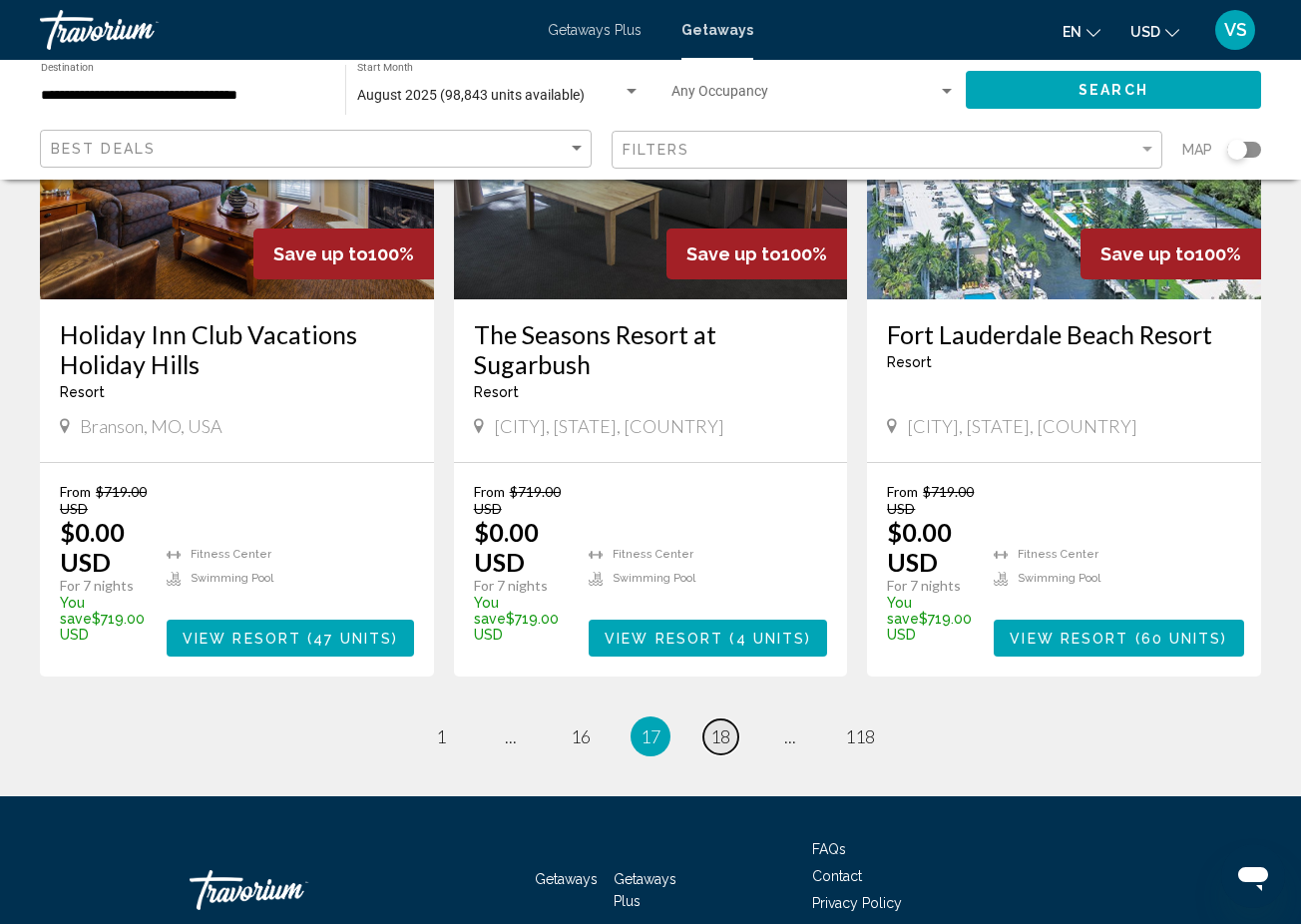 click on "18" at bounding box center (720, 736) 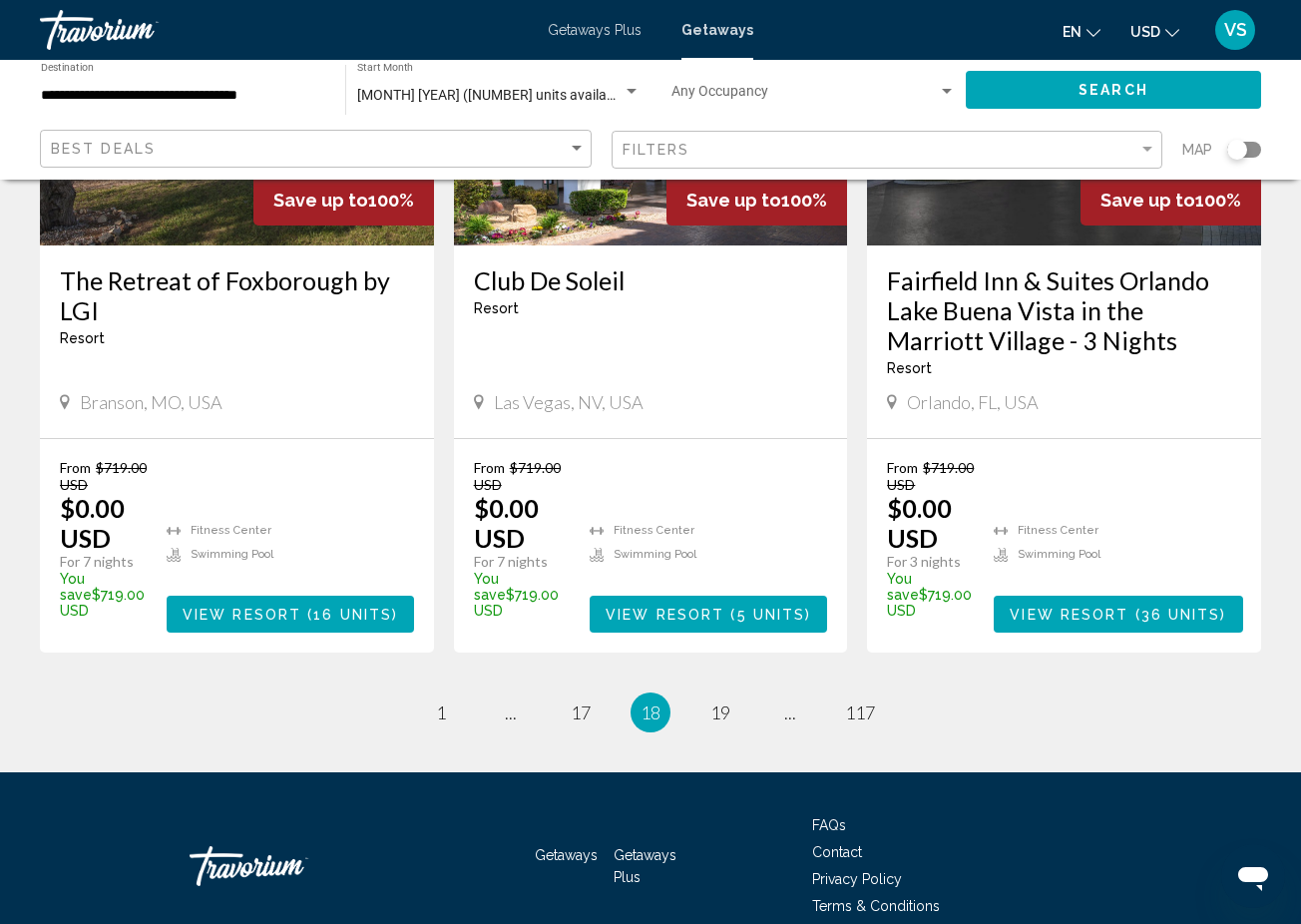 scroll, scrollTop: 2582, scrollLeft: 0, axis: vertical 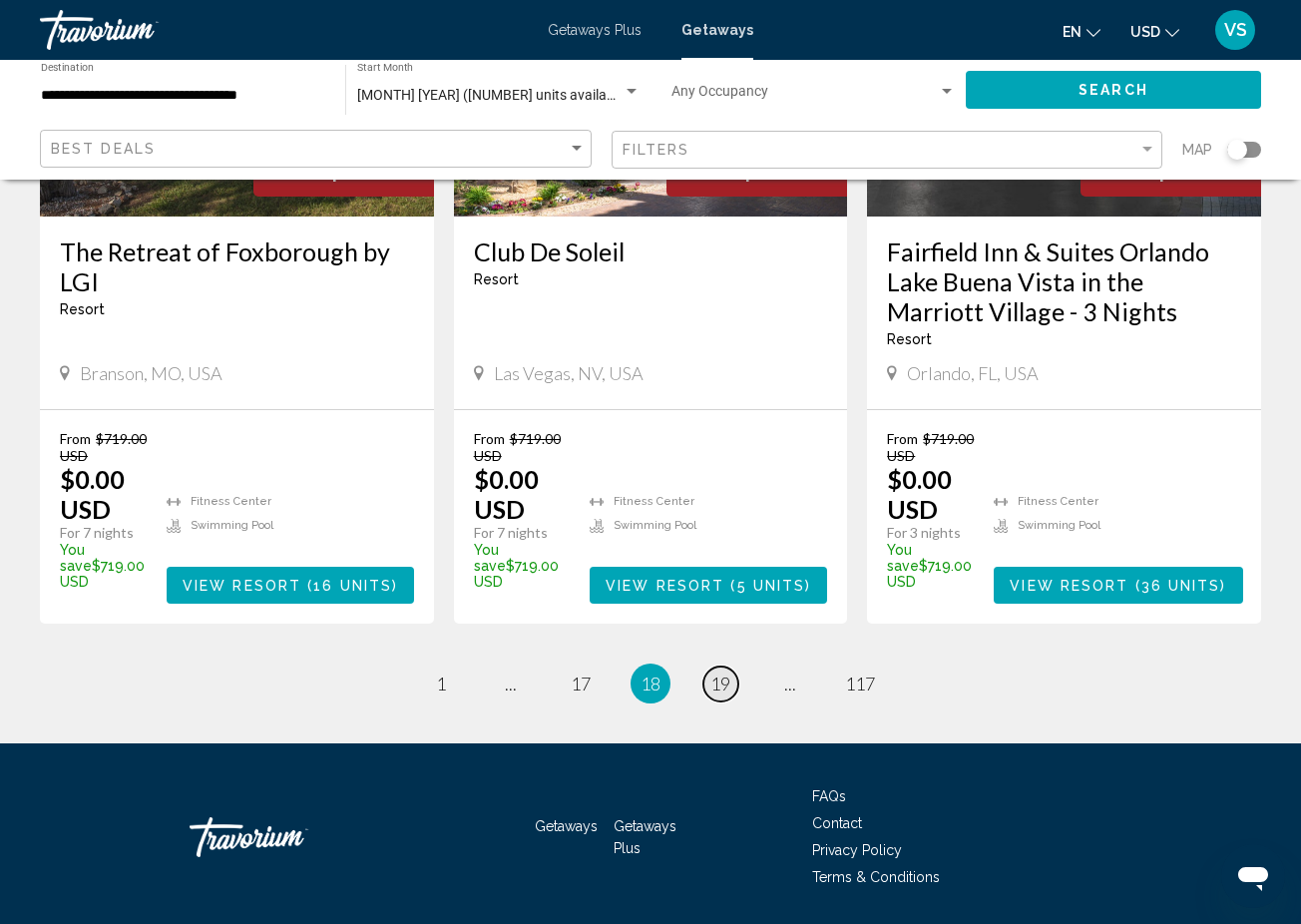 click on "19" at bounding box center [720, 684] 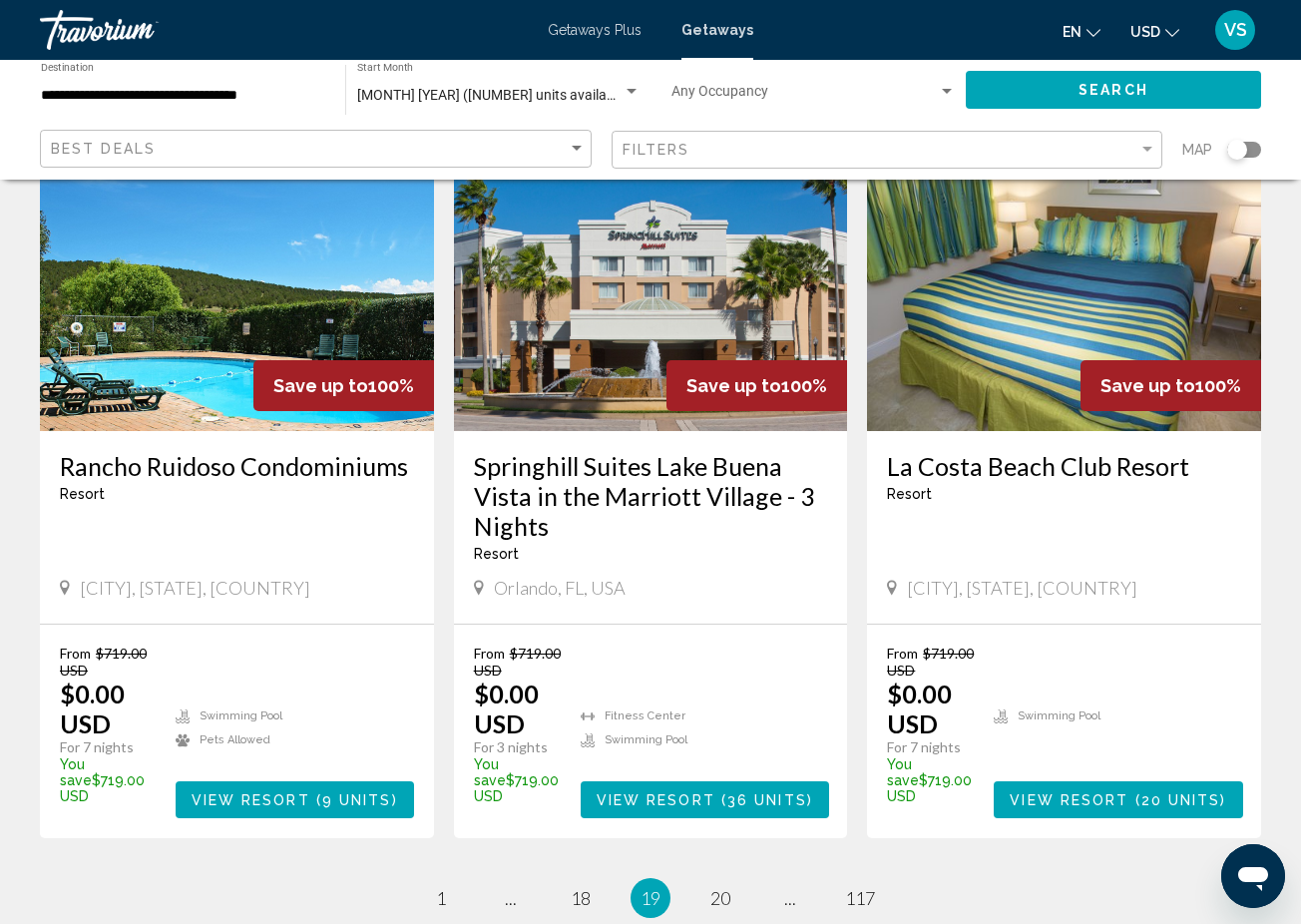 scroll, scrollTop: 2397, scrollLeft: 0, axis: vertical 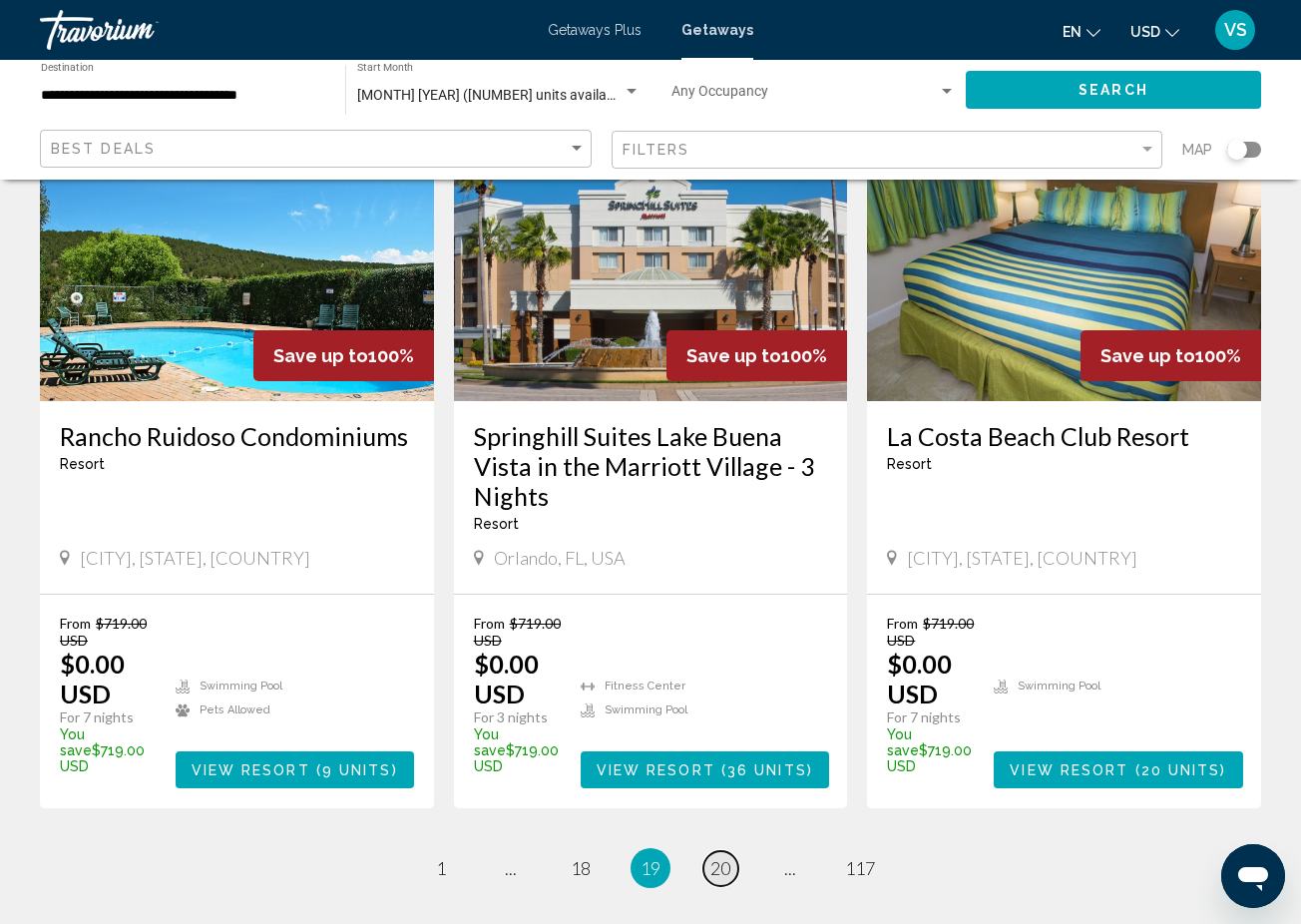 click on "20" at bounding box center [720, 868] 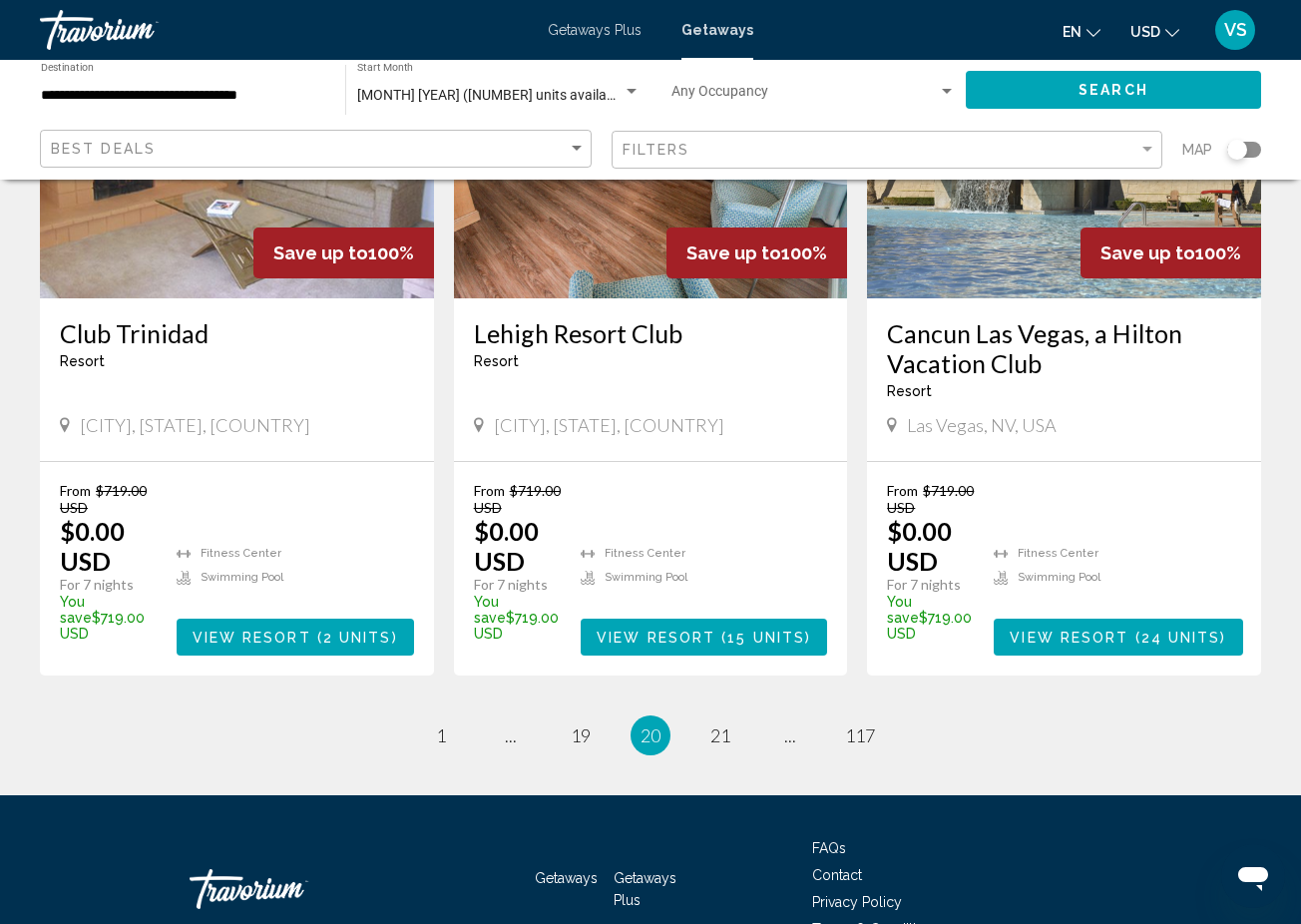 scroll, scrollTop: 2537, scrollLeft: 0, axis: vertical 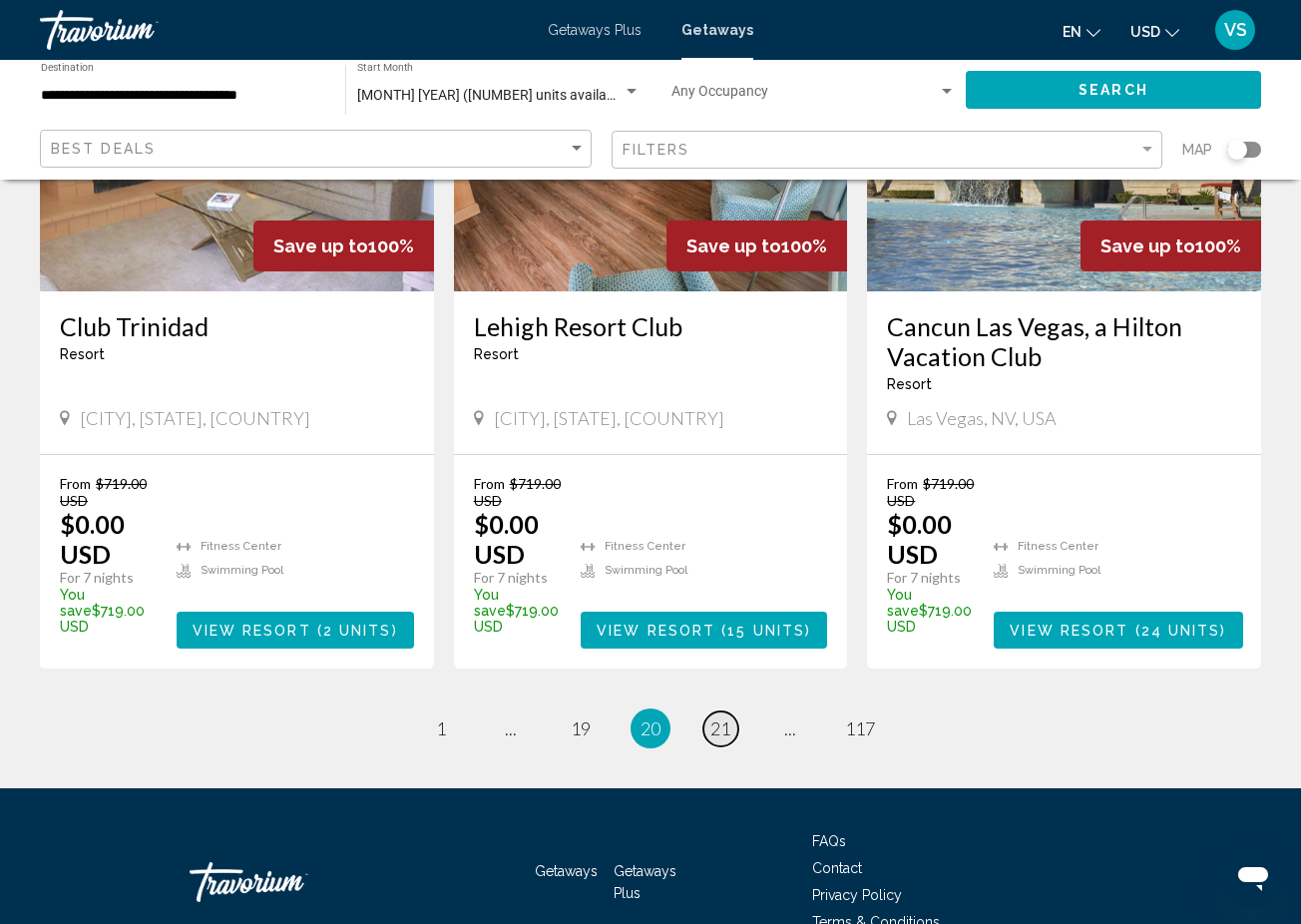 click on "21" at bounding box center (720, 728) 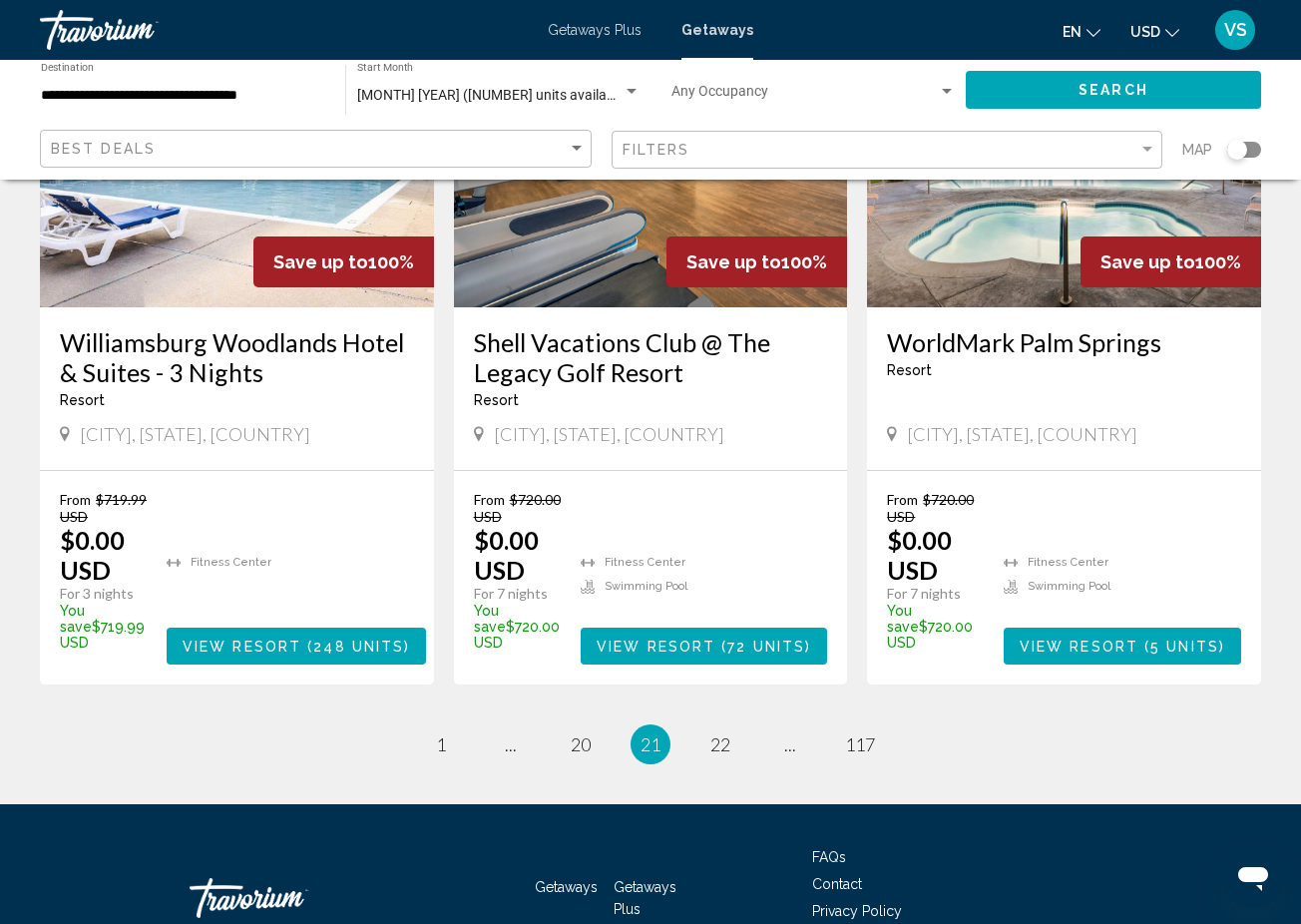 scroll, scrollTop: 2501, scrollLeft: 0, axis: vertical 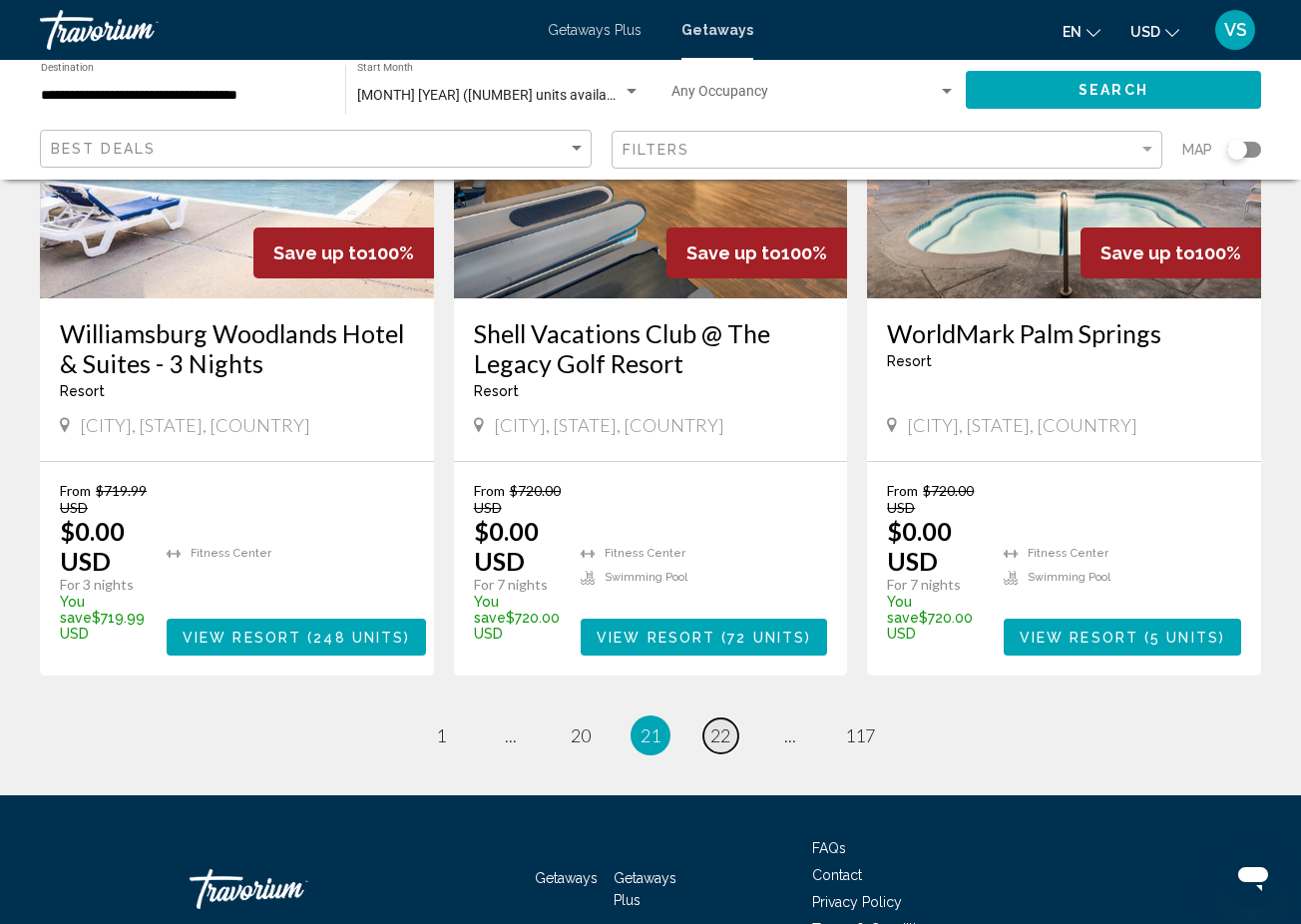click on "22" at bounding box center [720, 735] 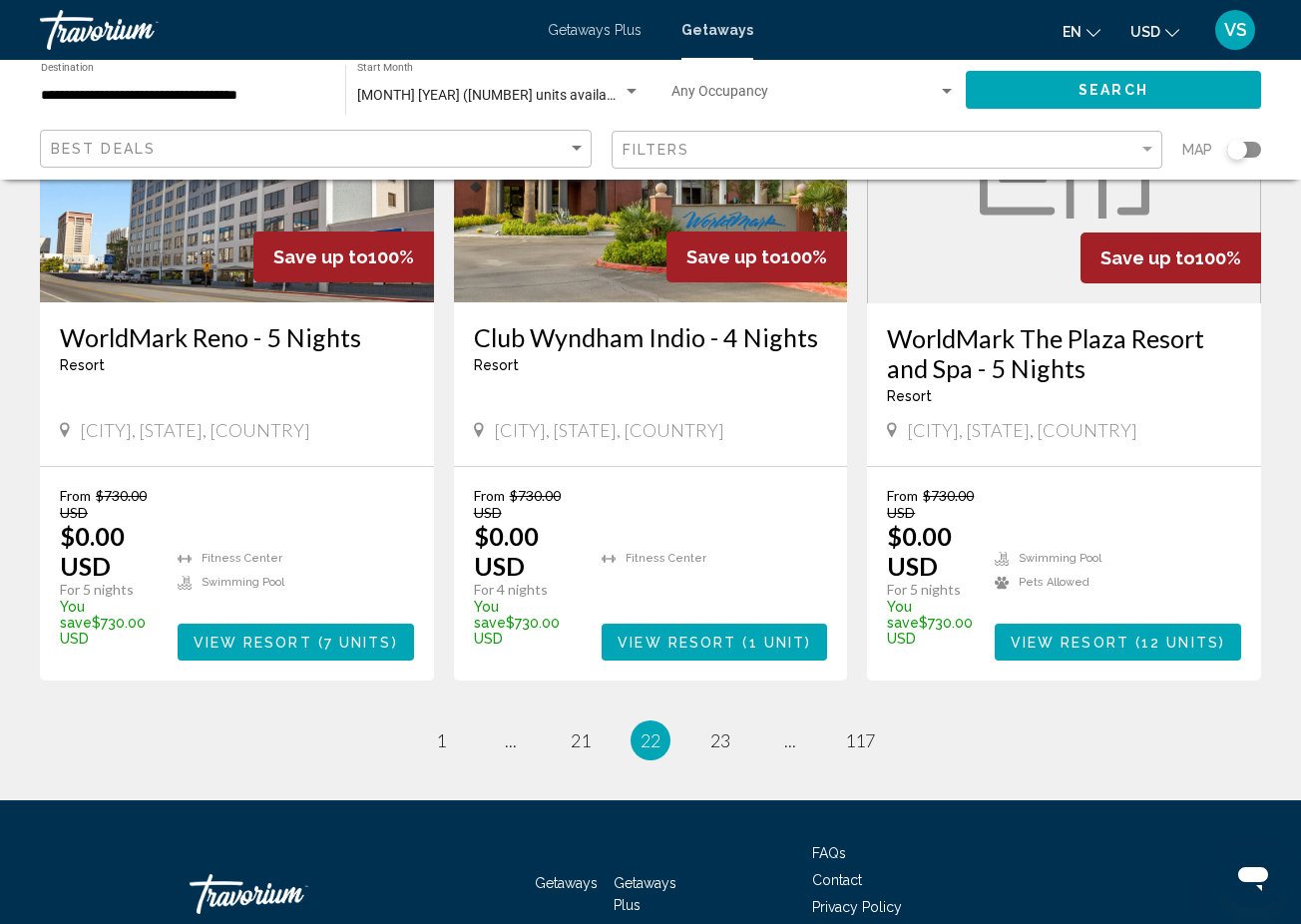 scroll, scrollTop: 2553, scrollLeft: 0, axis: vertical 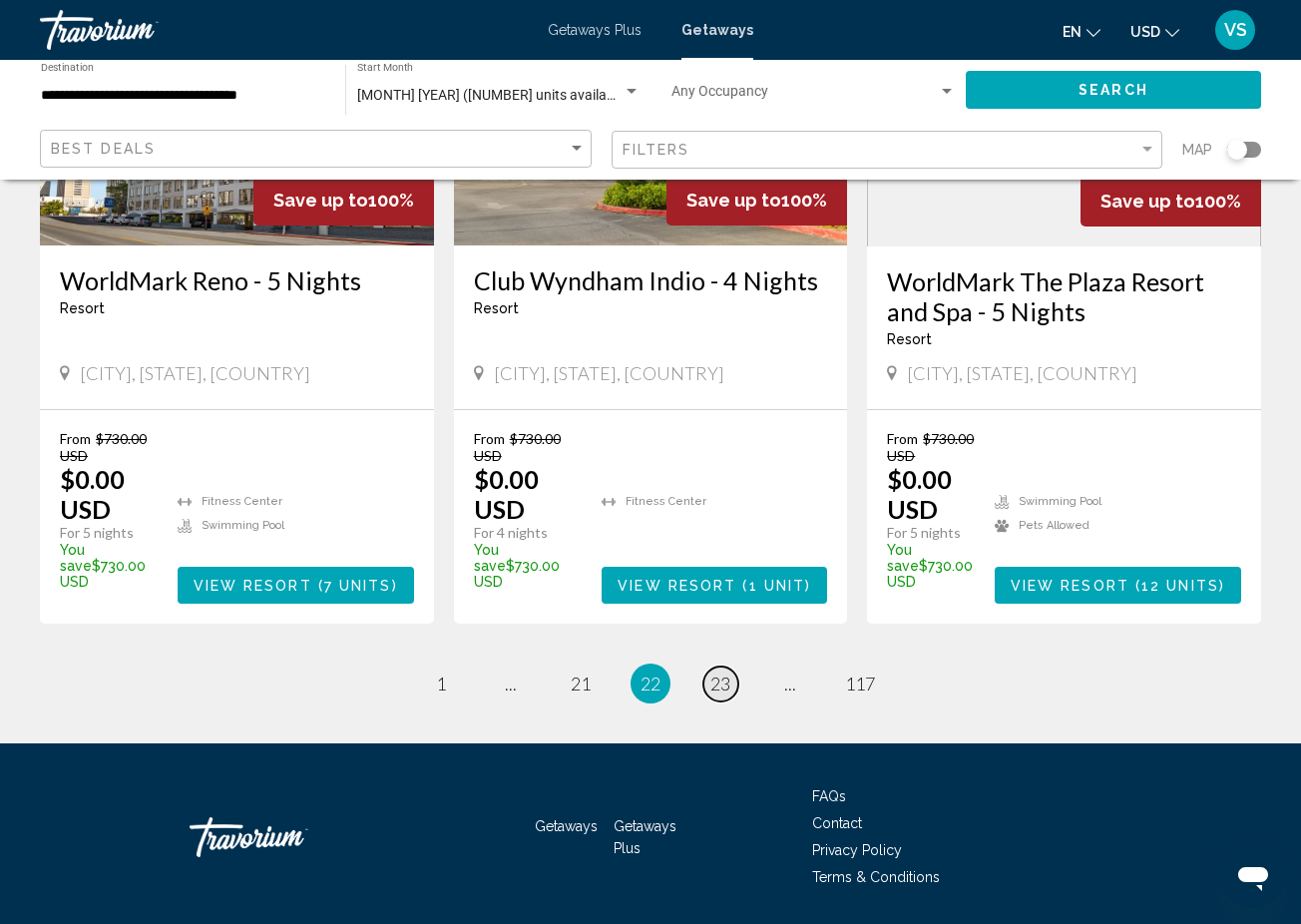 click on "23" at bounding box center (720, 684) 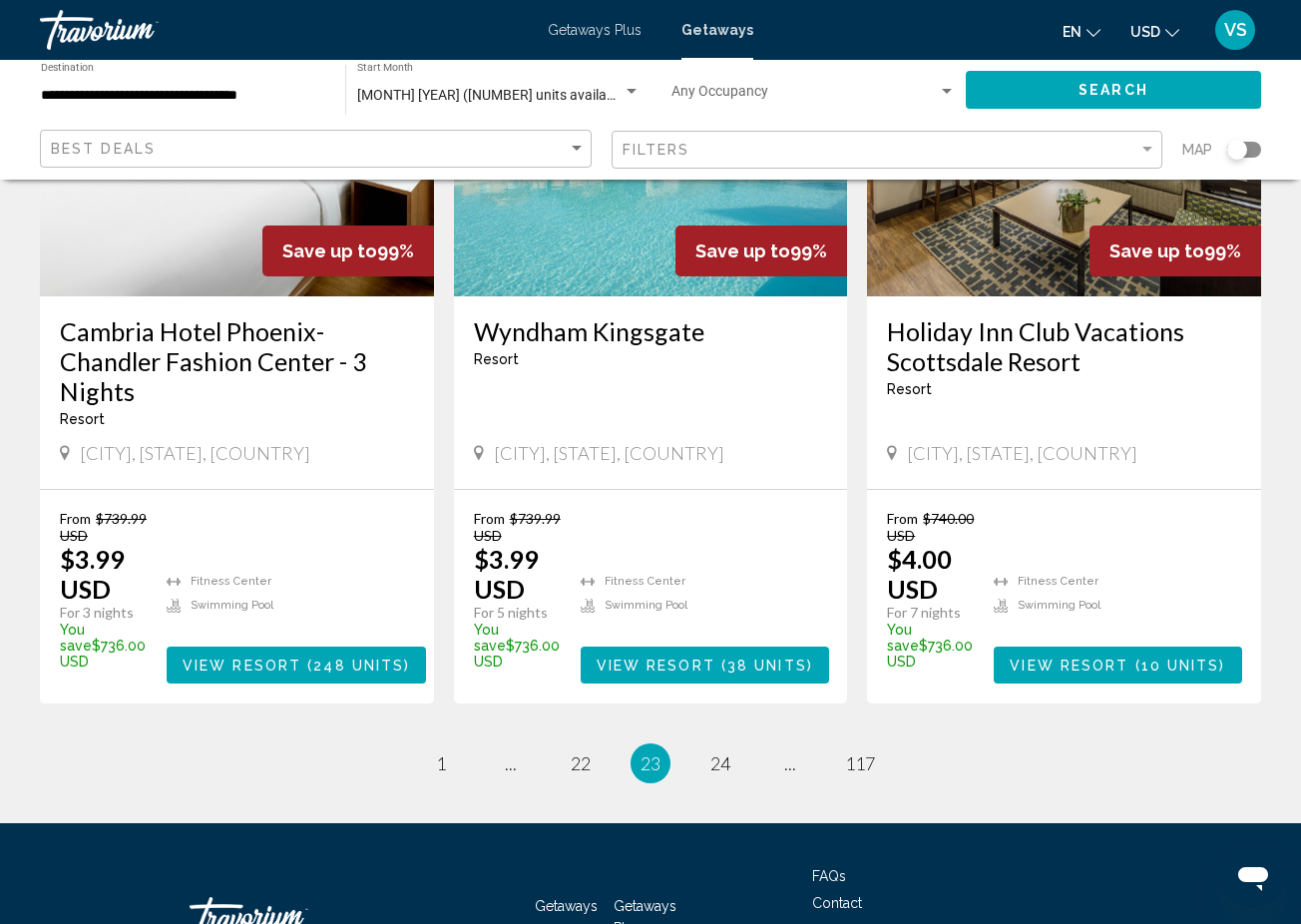 scroll, scrollTop: 2533, scrollLeft: 0, axis: vertical 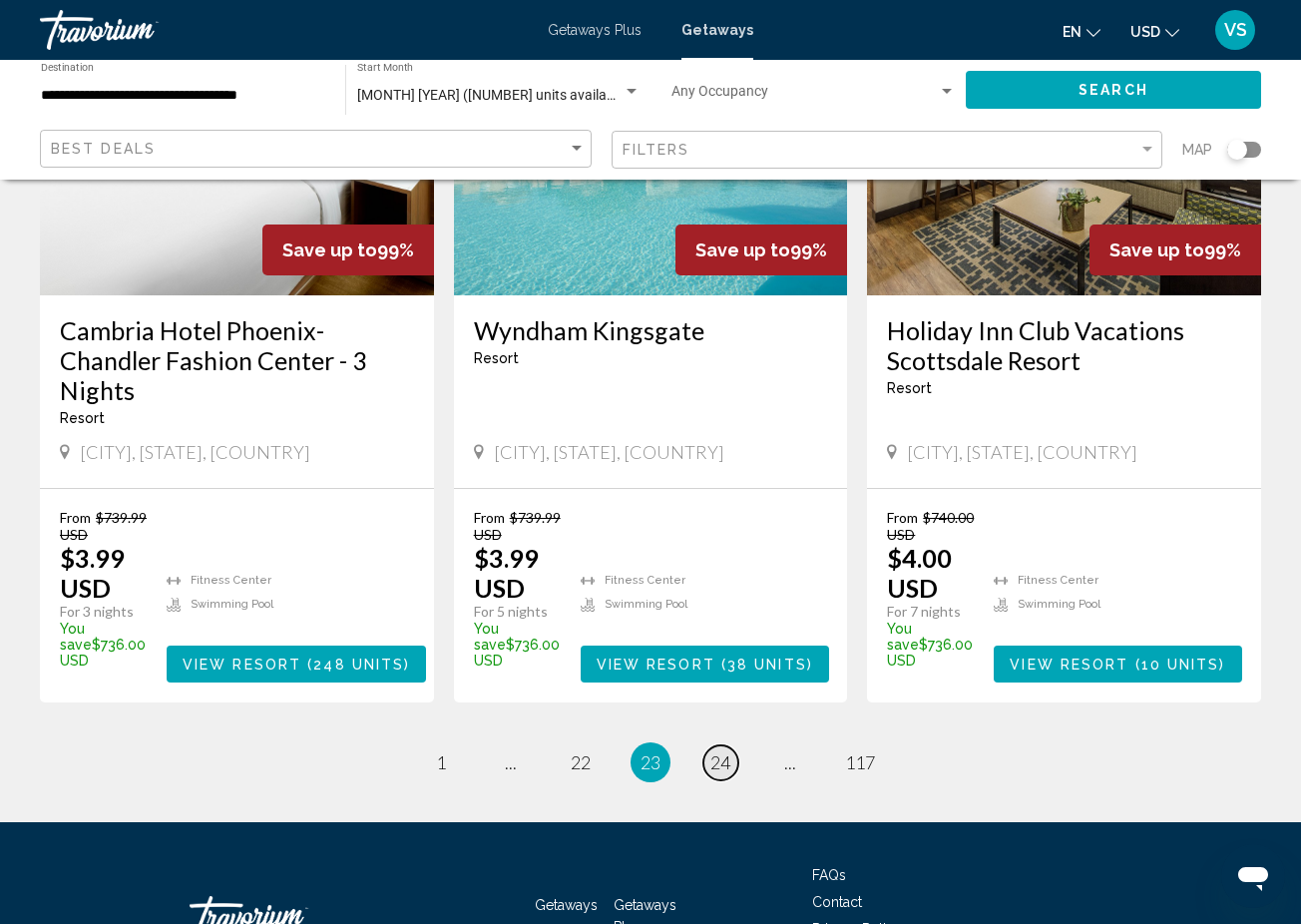 click on "24" at bounding box center (720, 762) 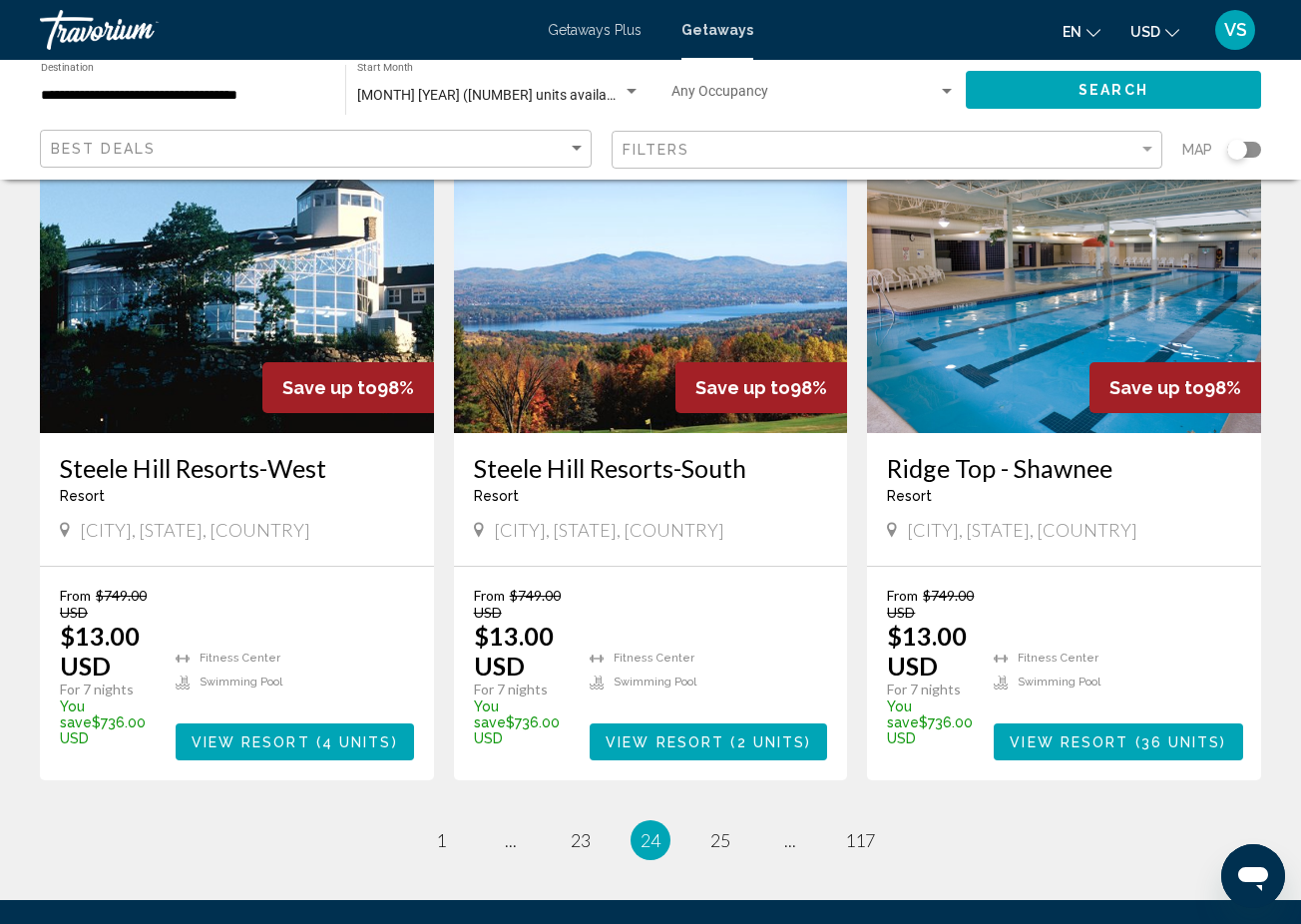 scroll, scrollTop: 2343, scrollLeft: 0, axis: vertical 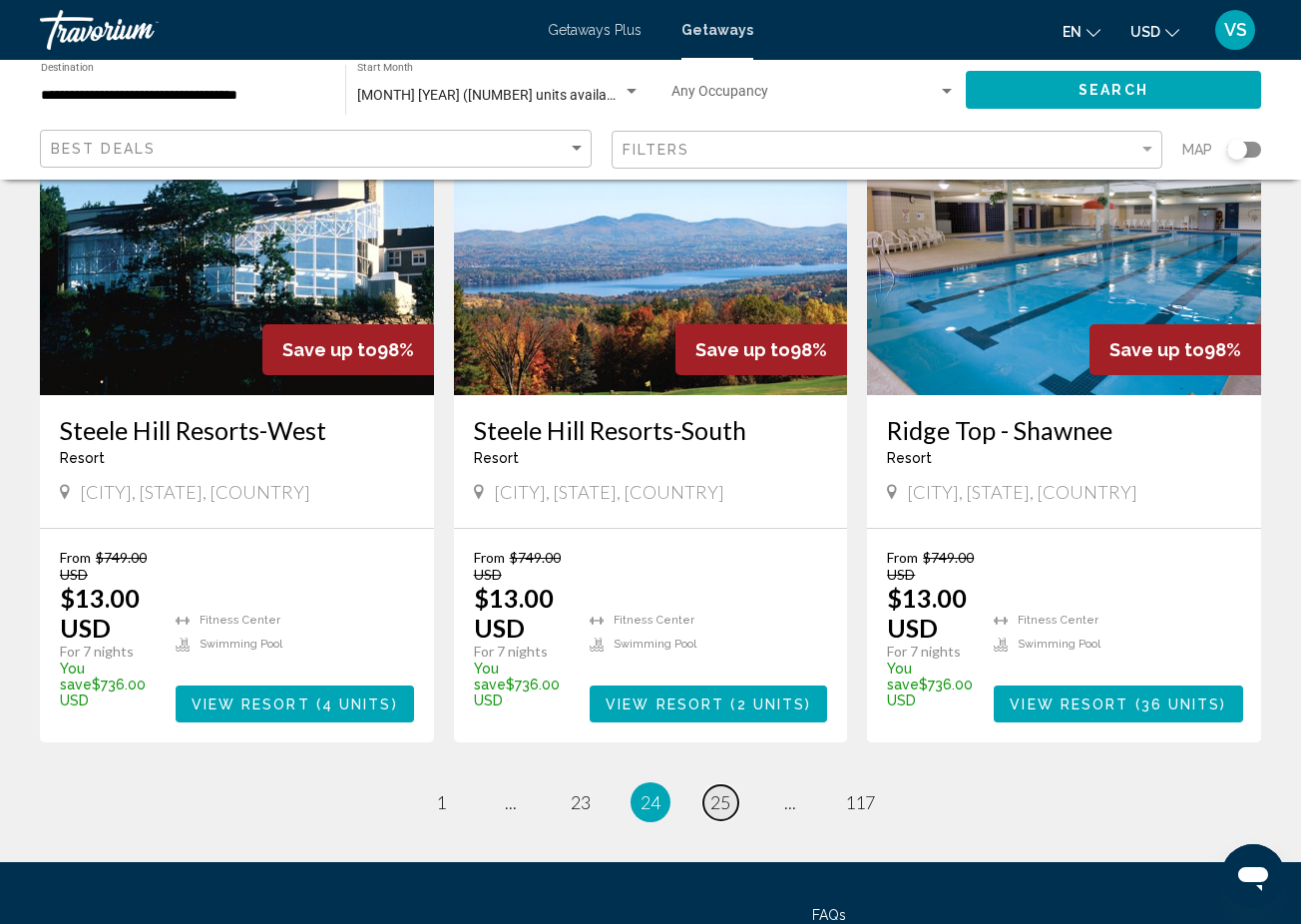 click on "25" at bounding box center (720, 802) 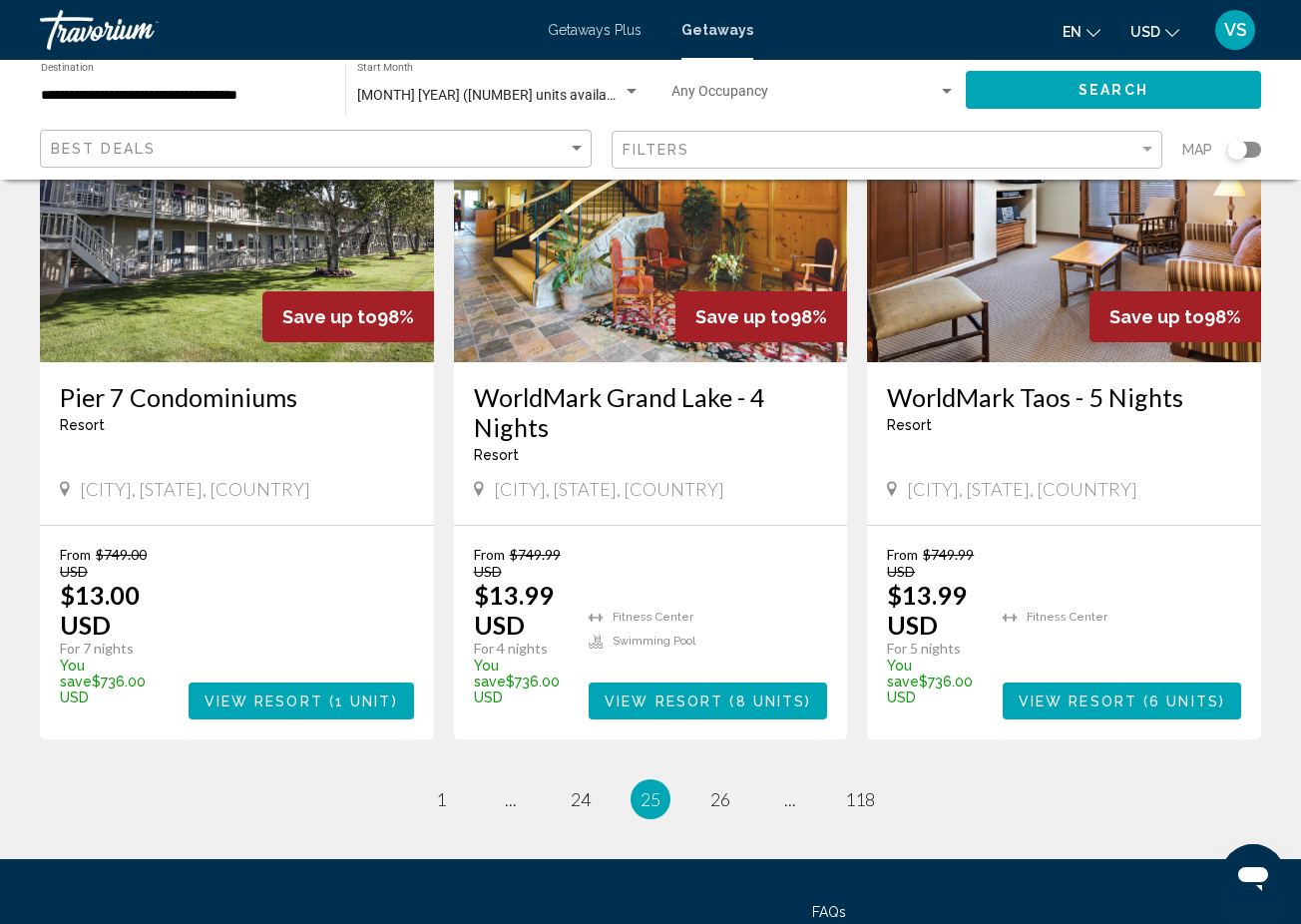 scroll, scrollTop: 2381, scrollLeft: 0, axis: vertical 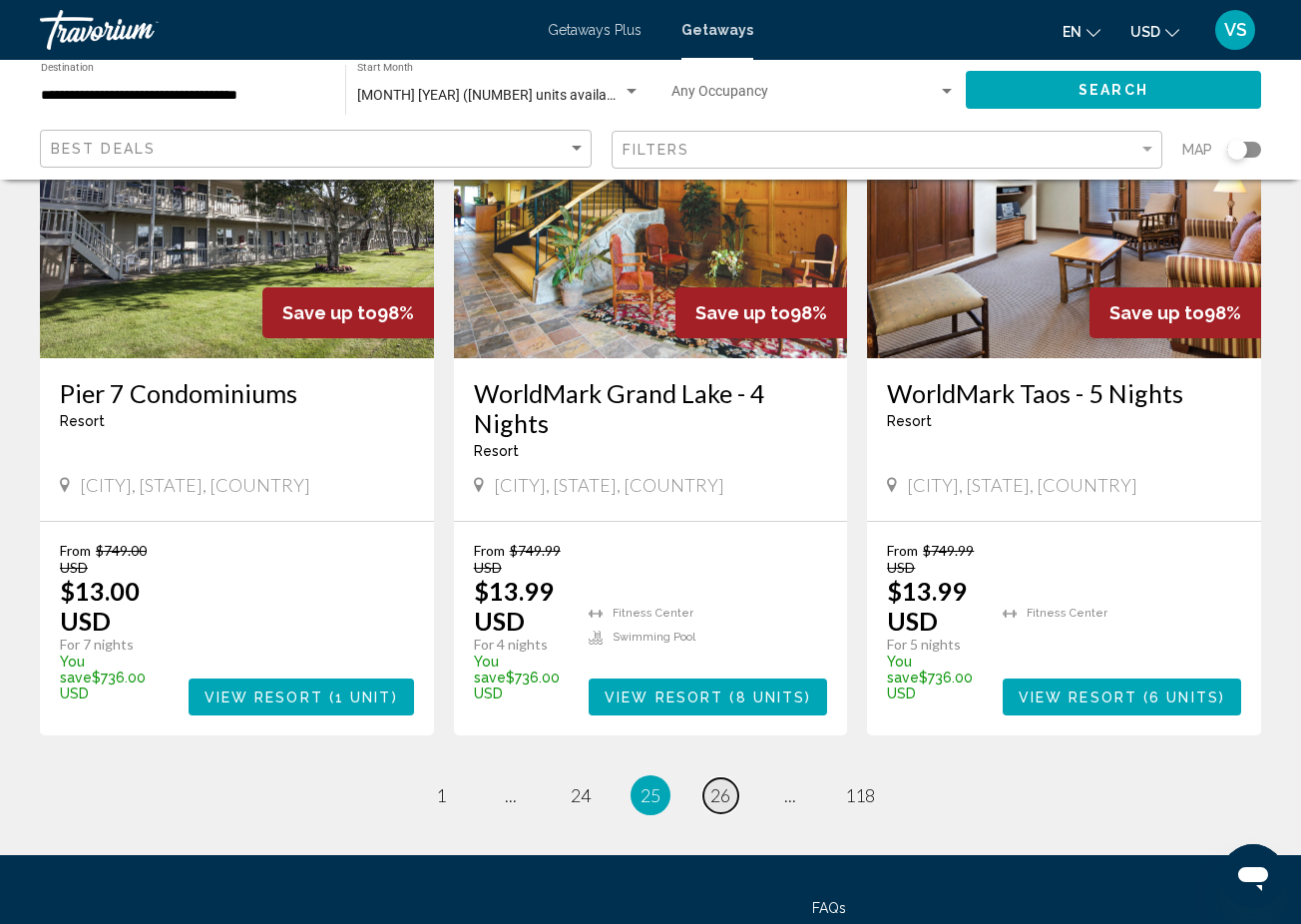 click on "26" at bounding box center [720, 795] 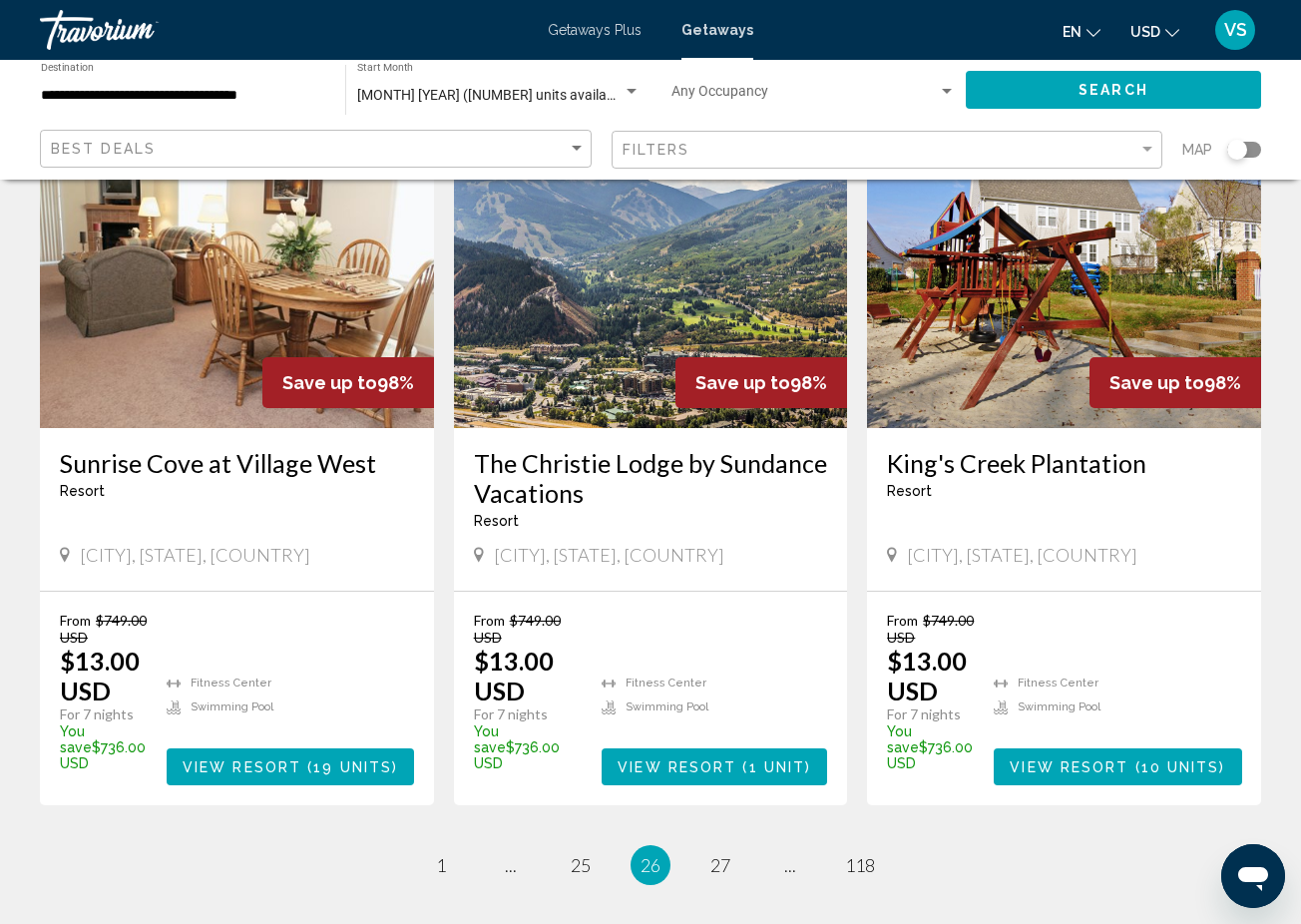 scroll, scrollTop: 2315, scrollLeft: 0, axis: vertical 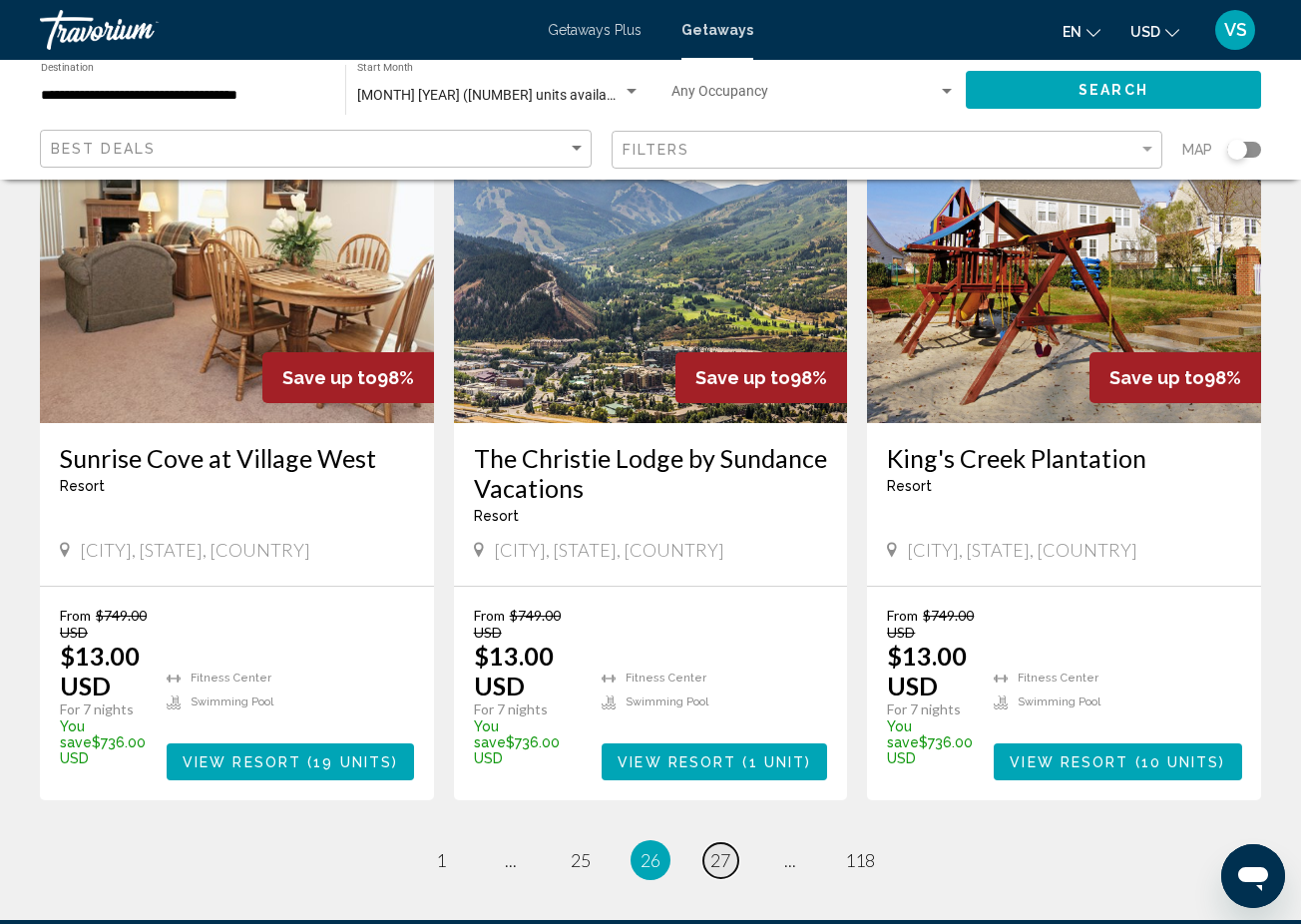 click on "27" at bounding box center [720, 860] 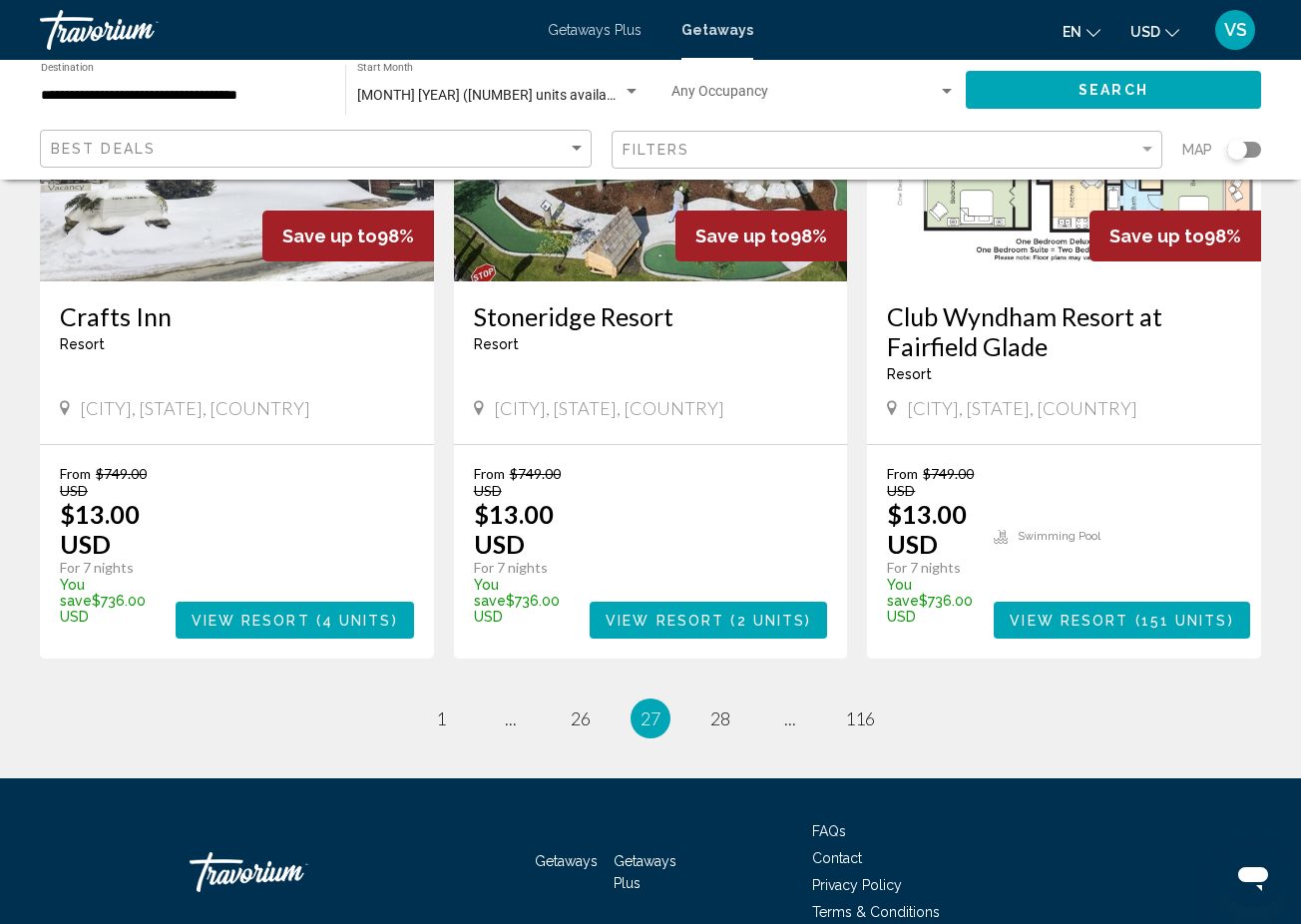 scroll, scrollTop: 2493, scrollLeft: 0, axis: vertical 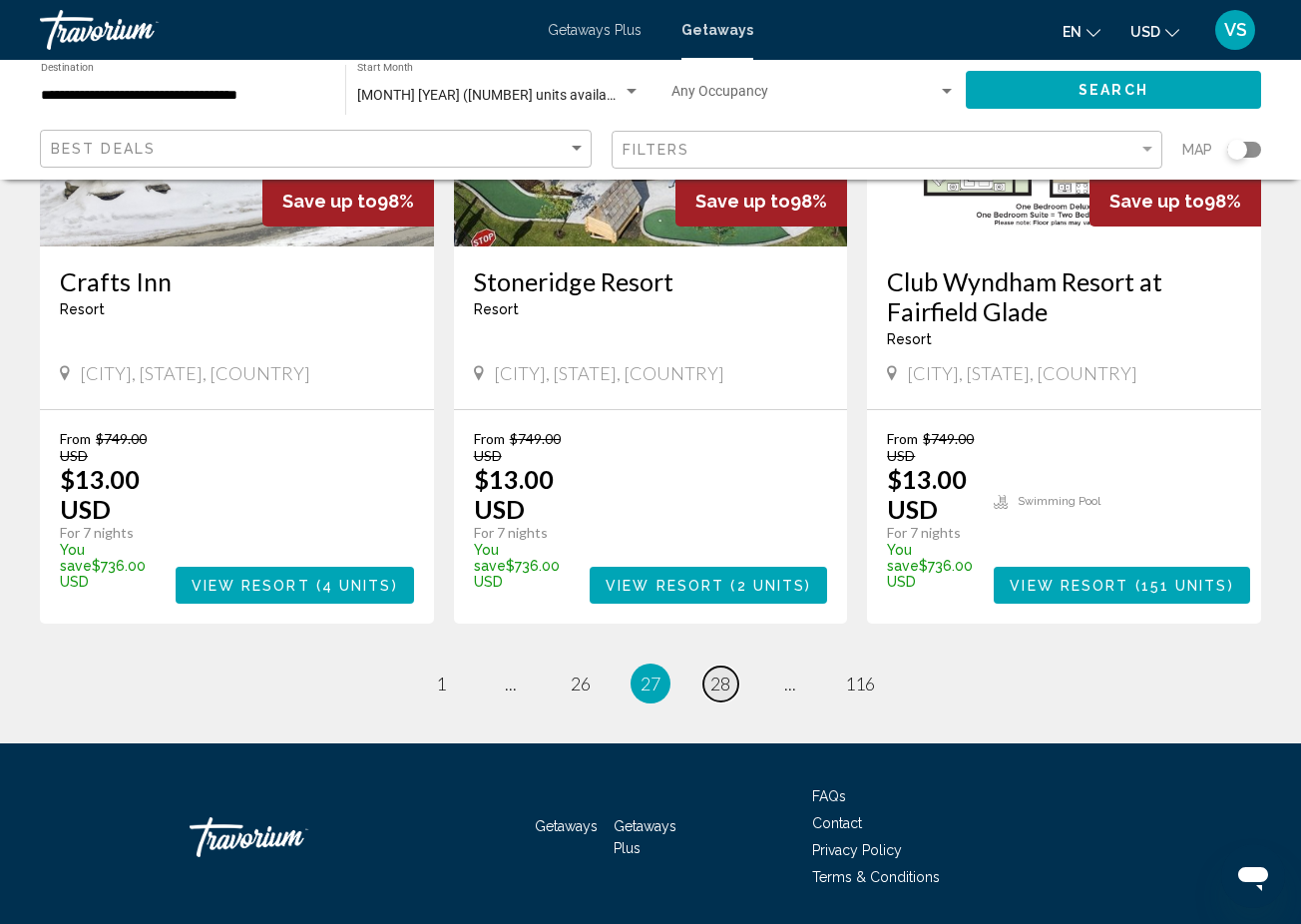 click on "28" at bounding box center [720, 684] 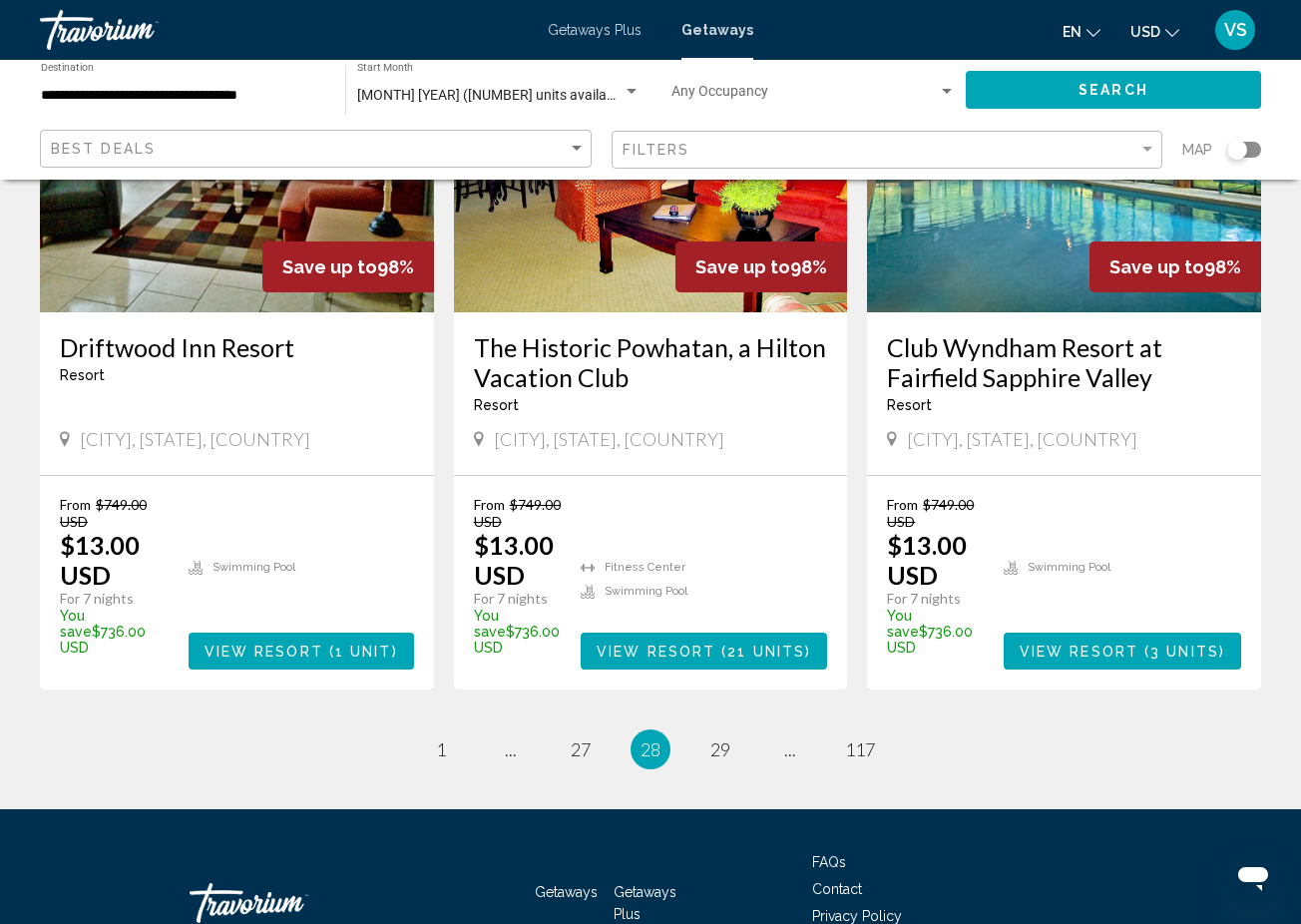 scroll, scrollTop: 2493, scrollLeft: 0, axis: vertical 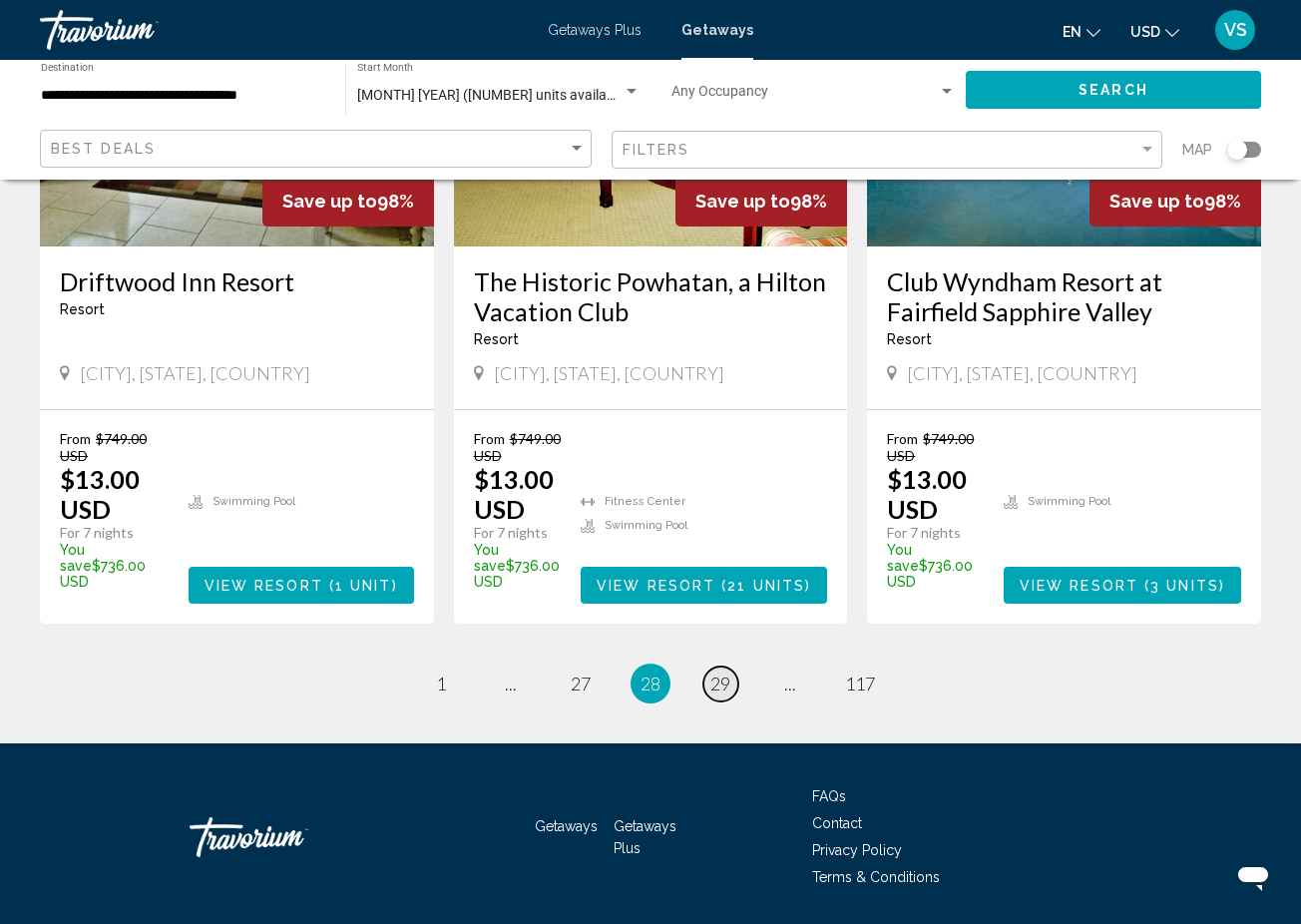 click on "29" at bounding box center [720, 684] 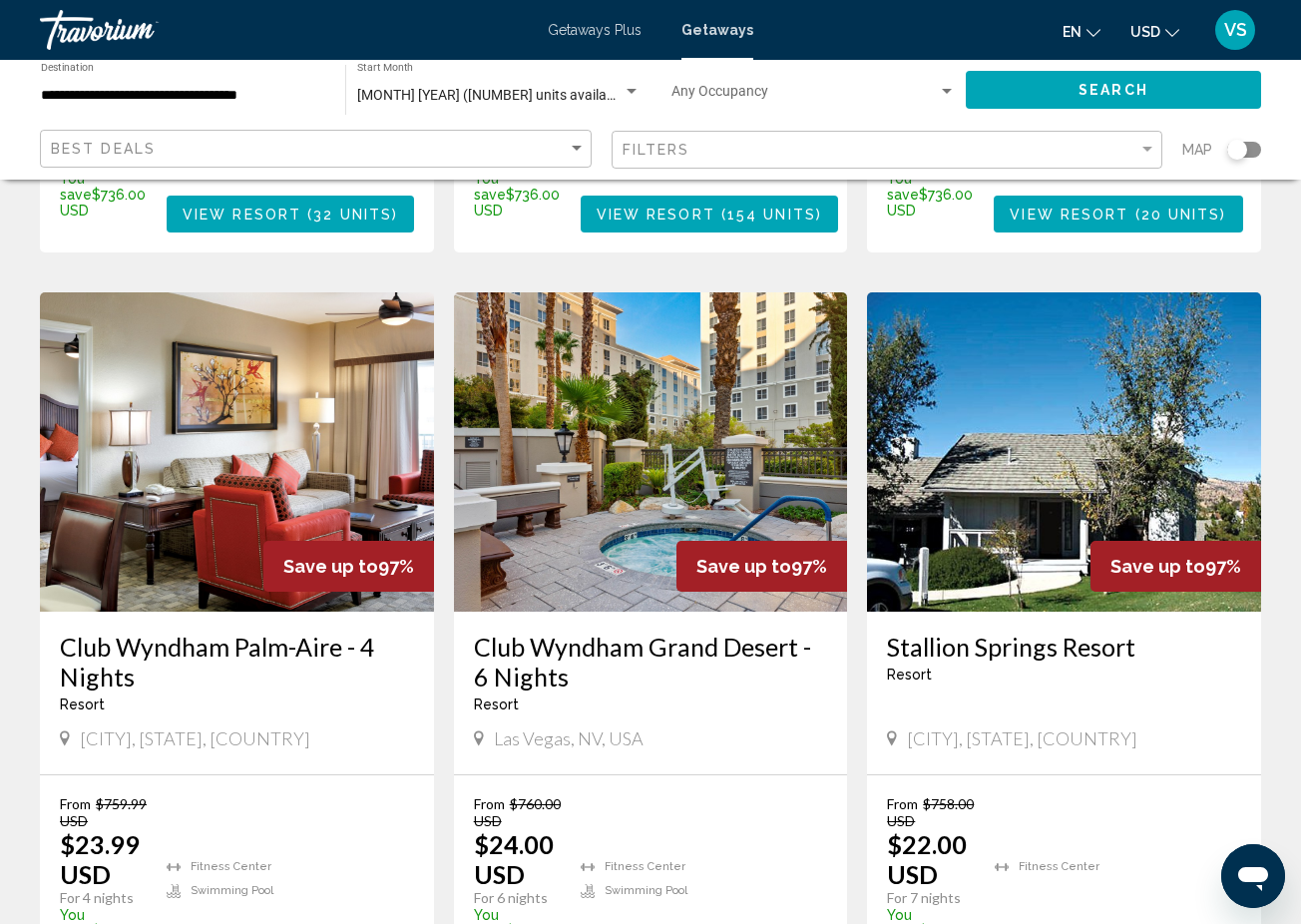 scroll, scrollTop: 2167, scrollLeft: 0, axis: vertical 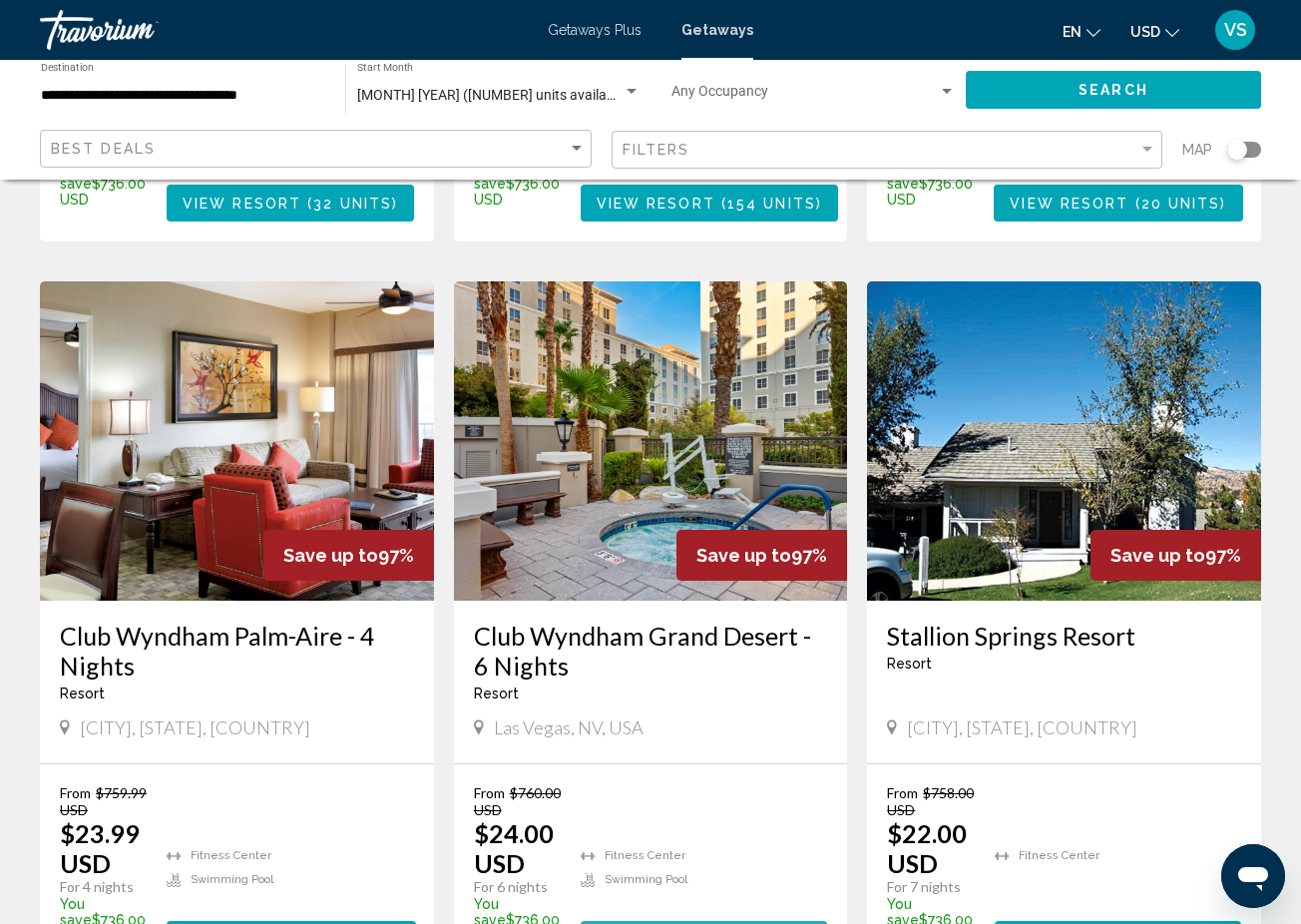 click on "View Resort" at bounding box center [655, 940] 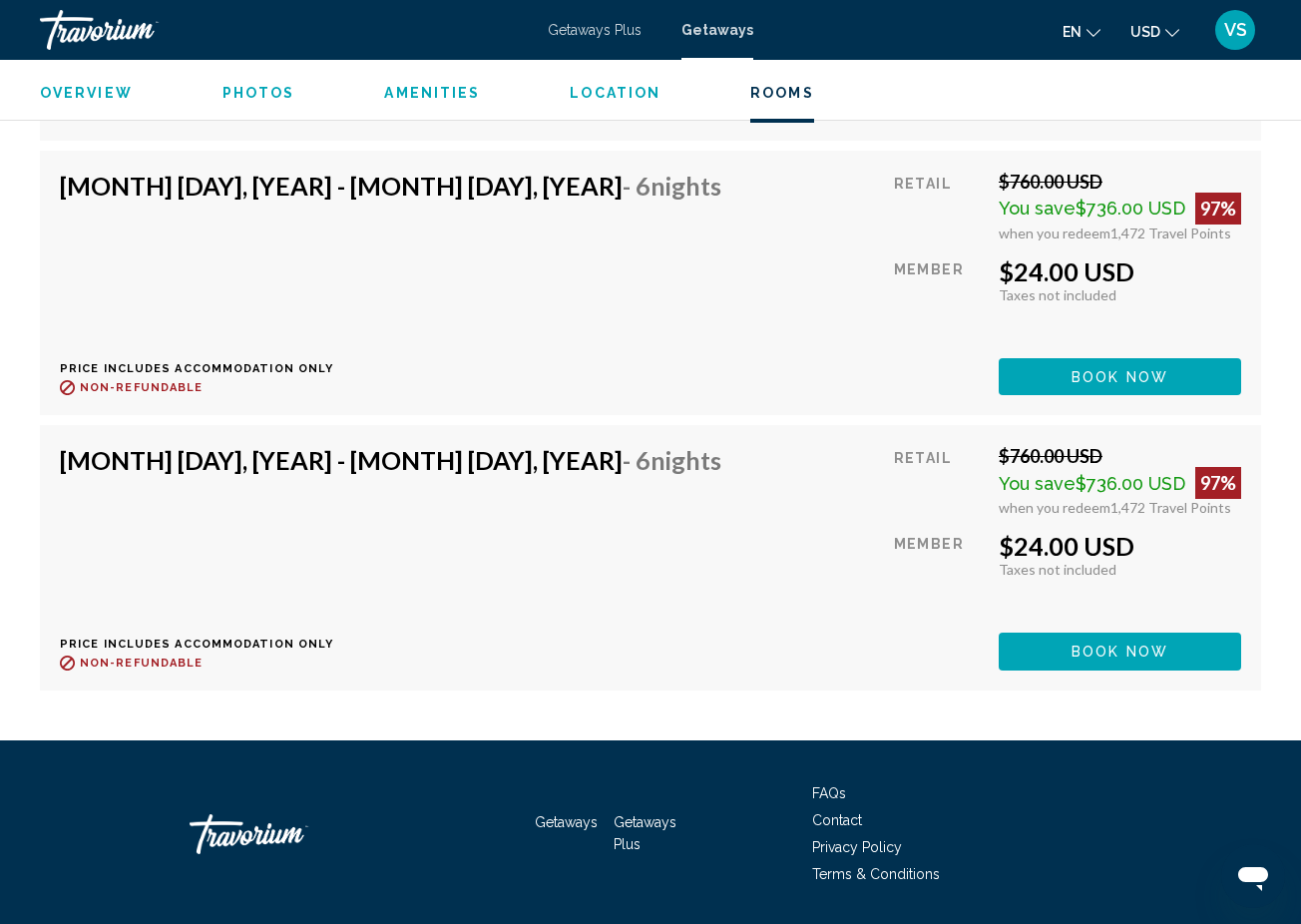scroll, scrollTop: 5481, scrollLeft: 0, axis: vertical 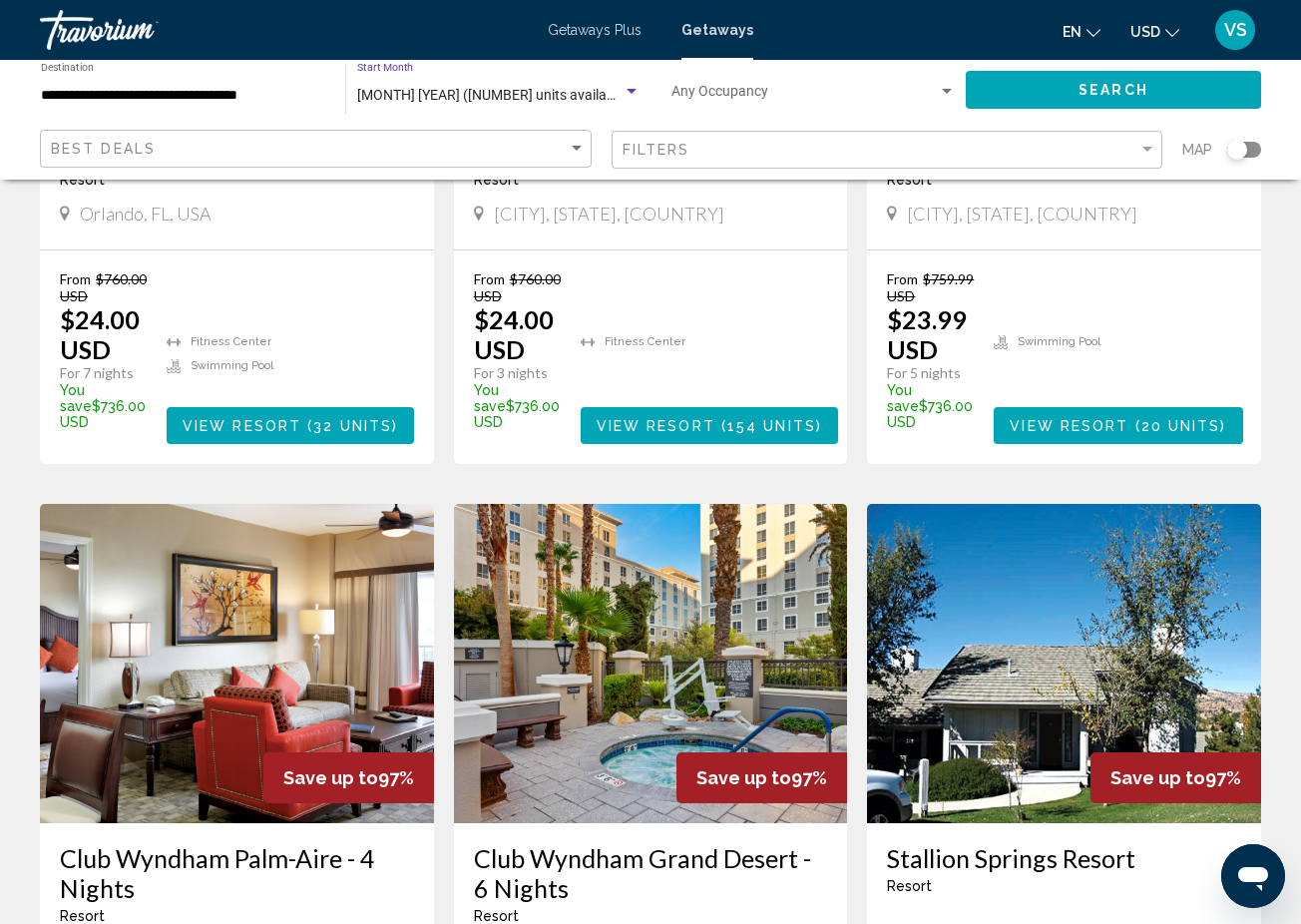 click at bounding box center (632, 91) 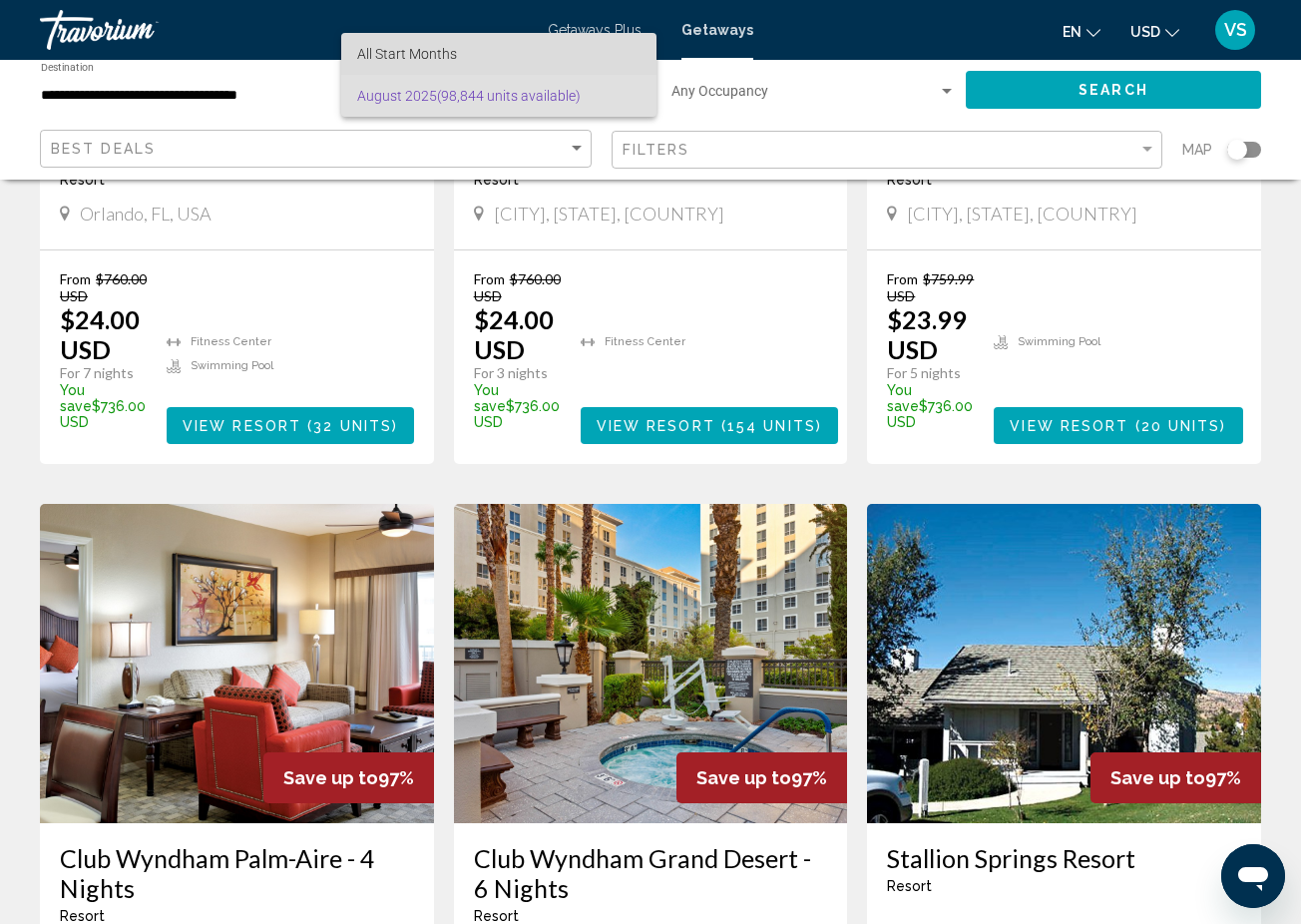 click on "All Start Months" at bounding box center [499, 54] 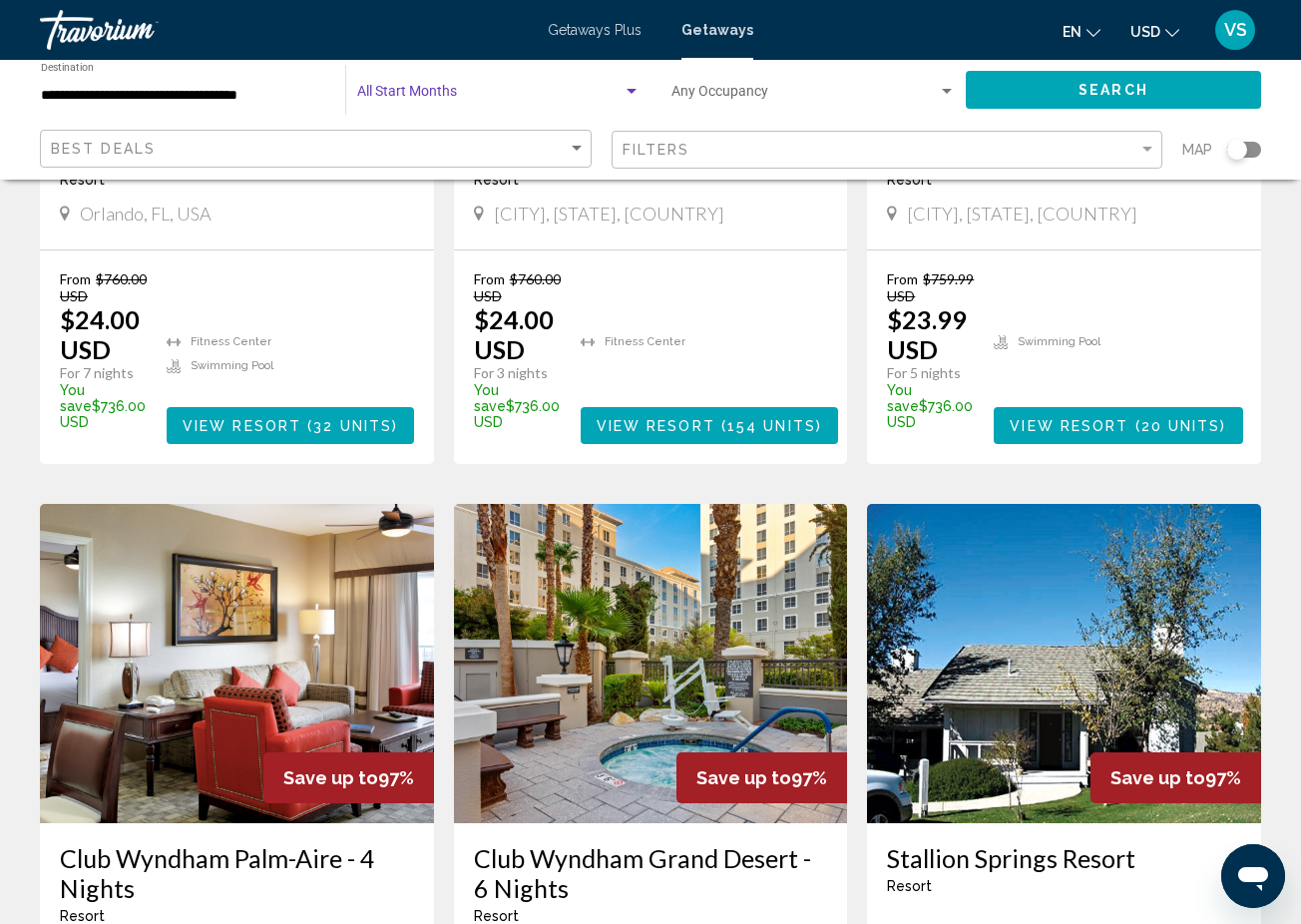 click at bounding box center [632, 92] 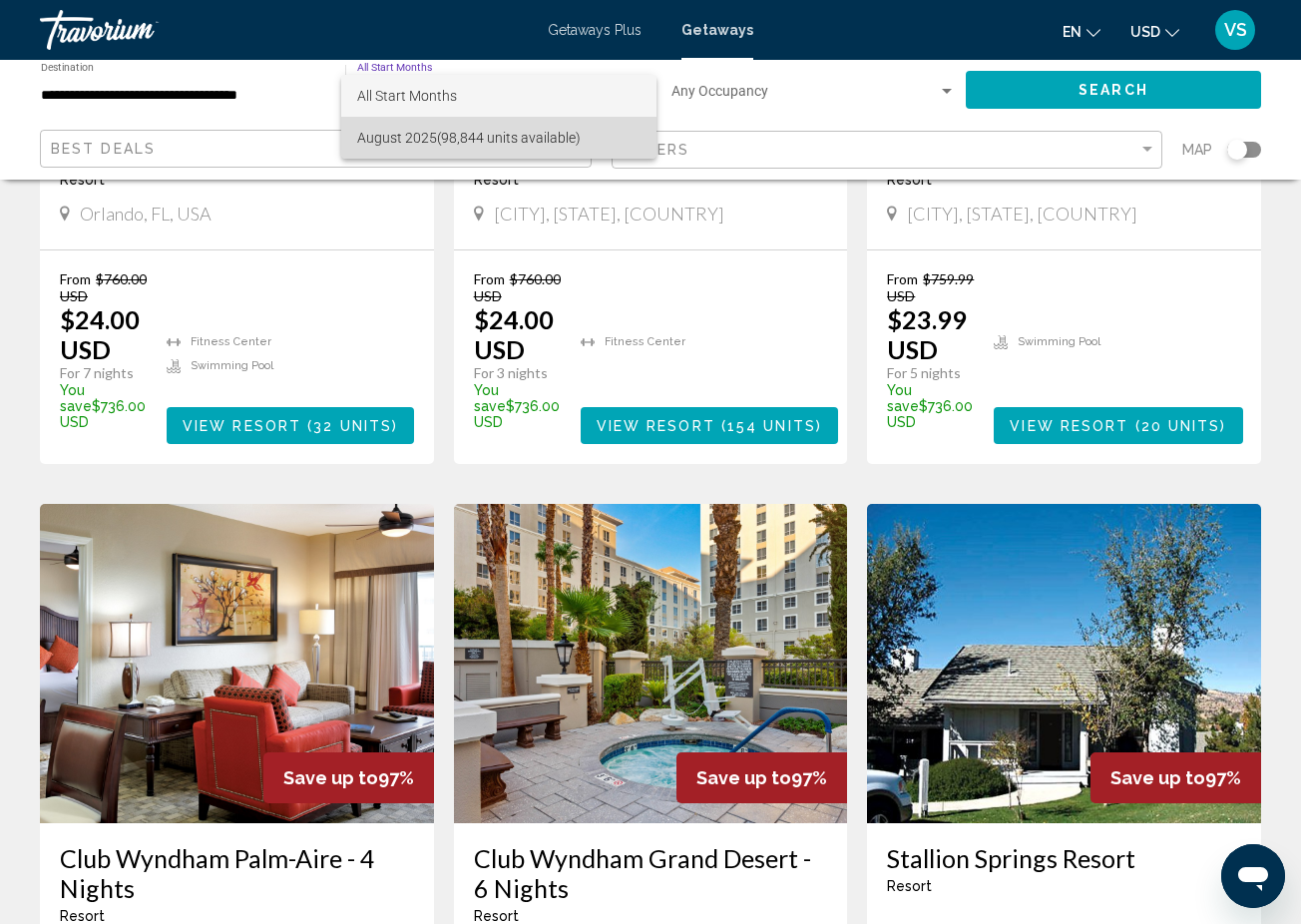 click on "[MONTH] [YEAR]  ([NUMBER] units available)" at bounding box center (499, 138) 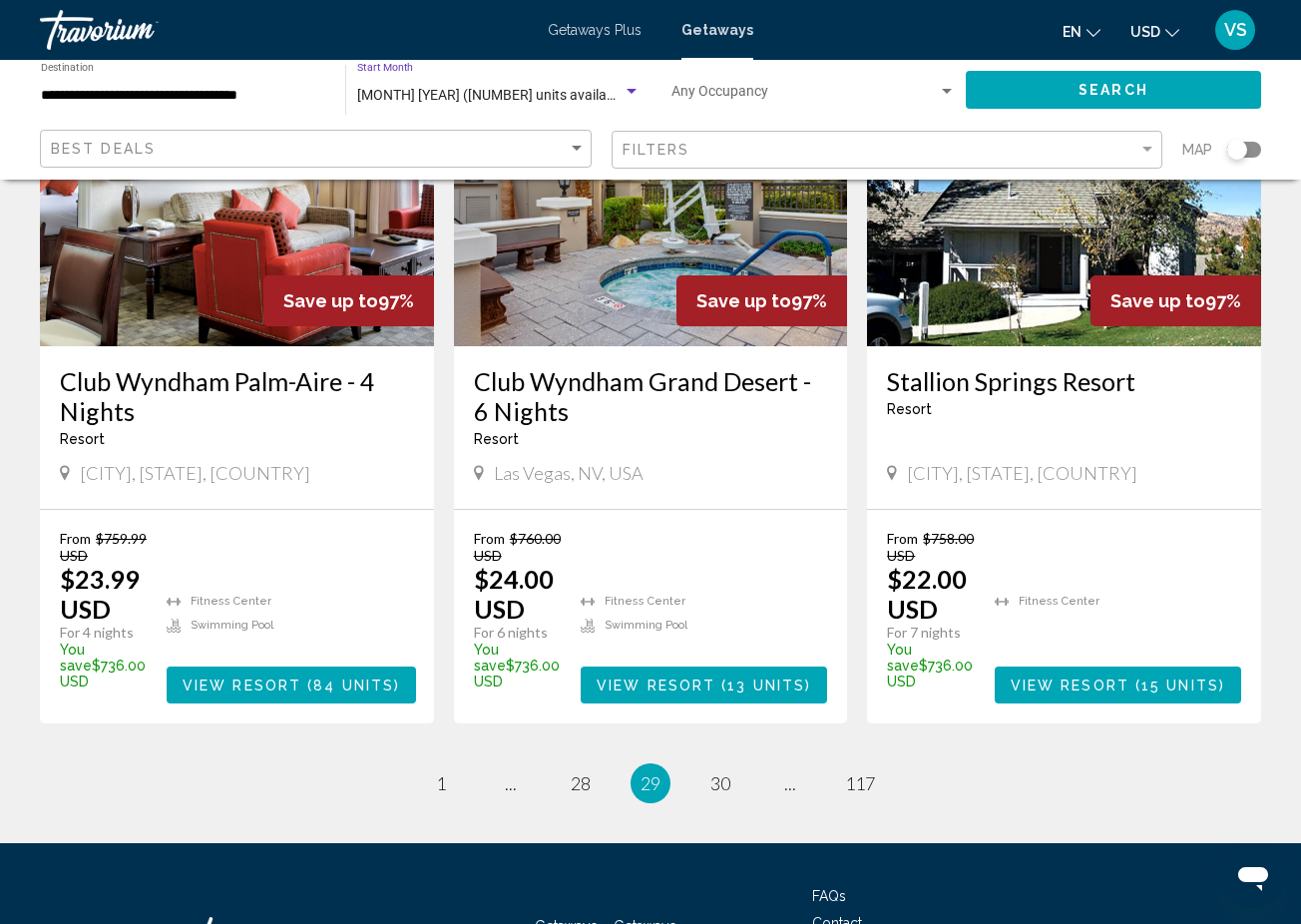 scroll, scrollTop: 2429, scrollLeft: 0, axis: vertical 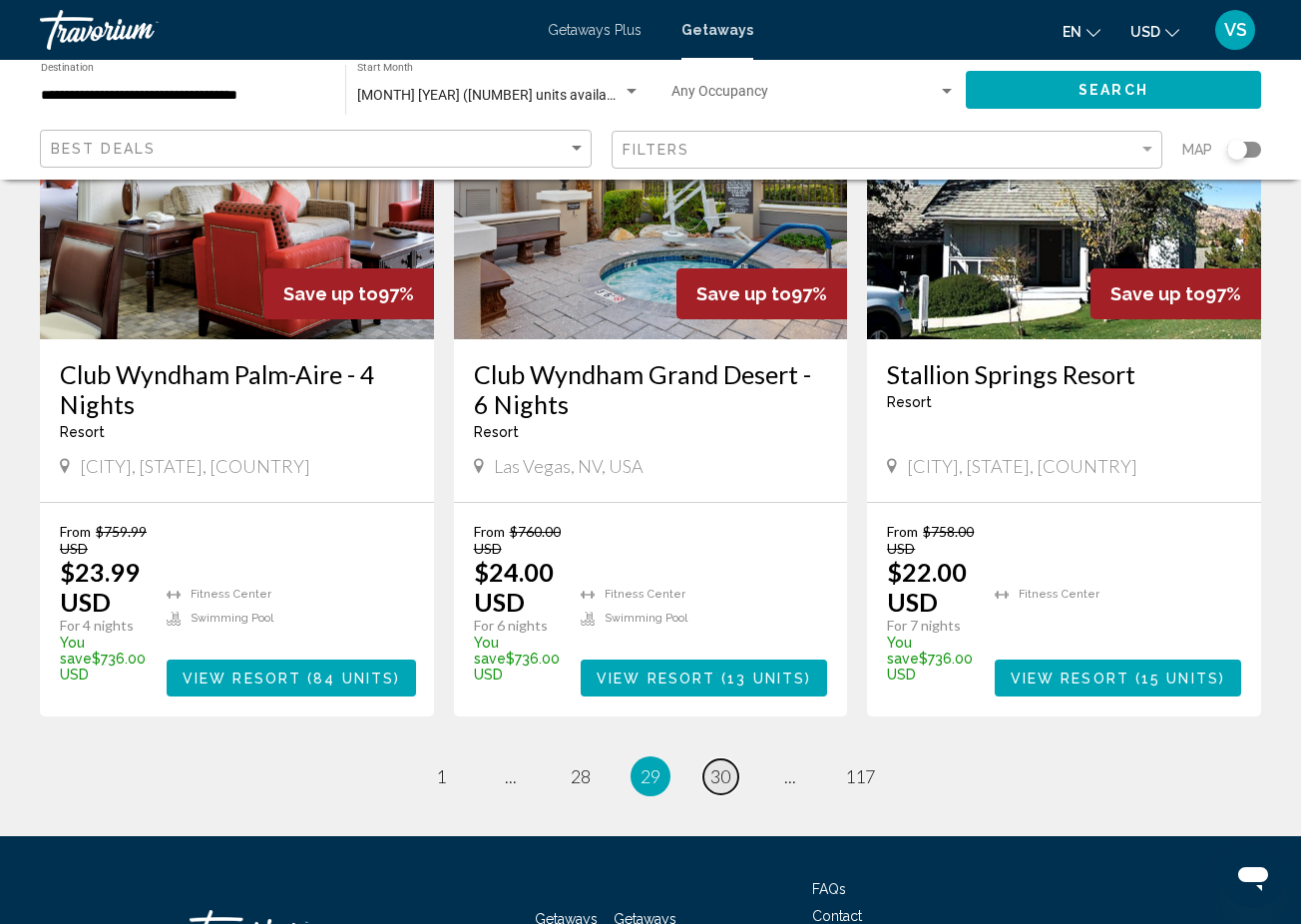click on "30" at bounding box center [720, 776] 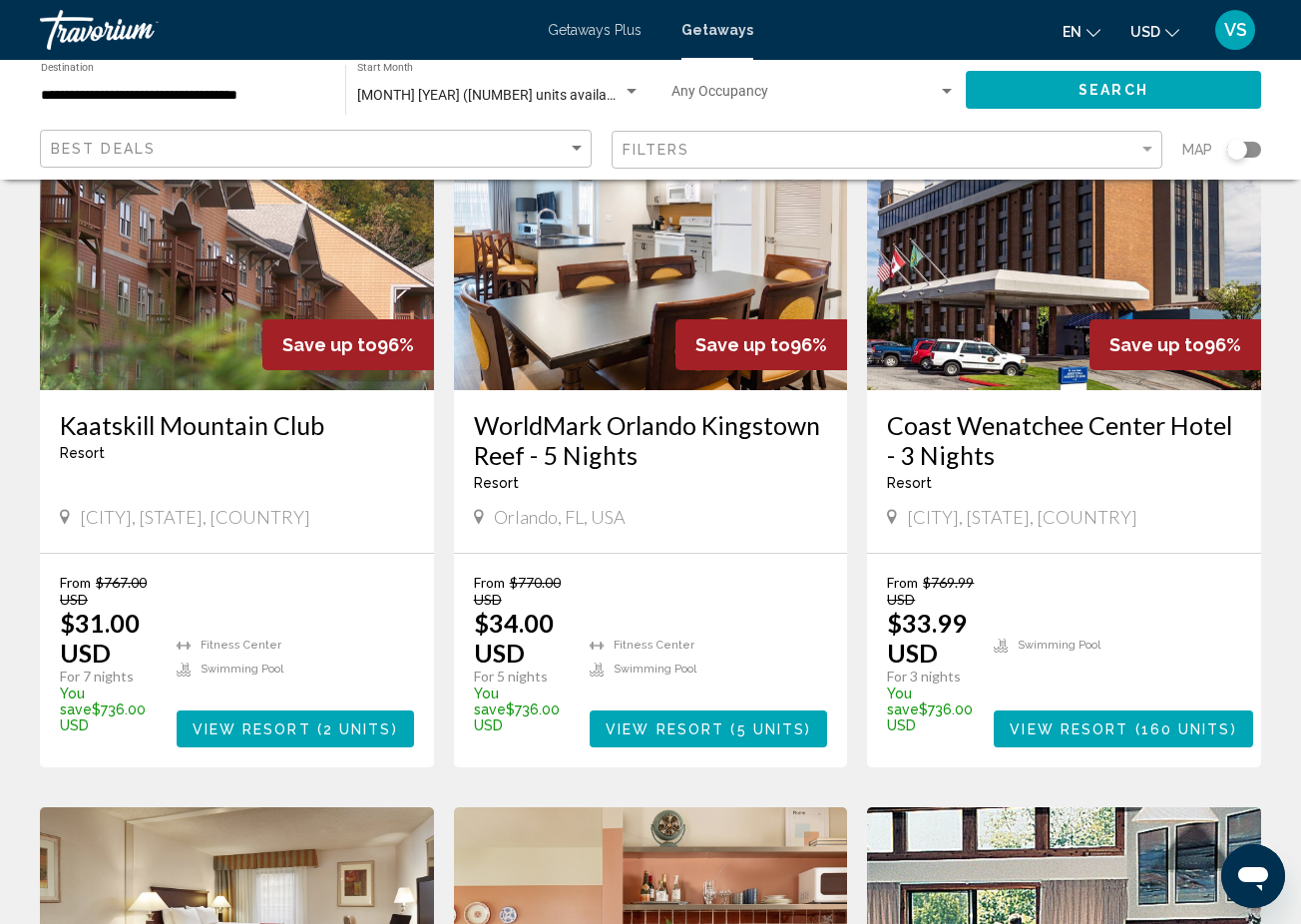 scroll, scrollTop: 1670, scrollLeft: 0, axis: vertical 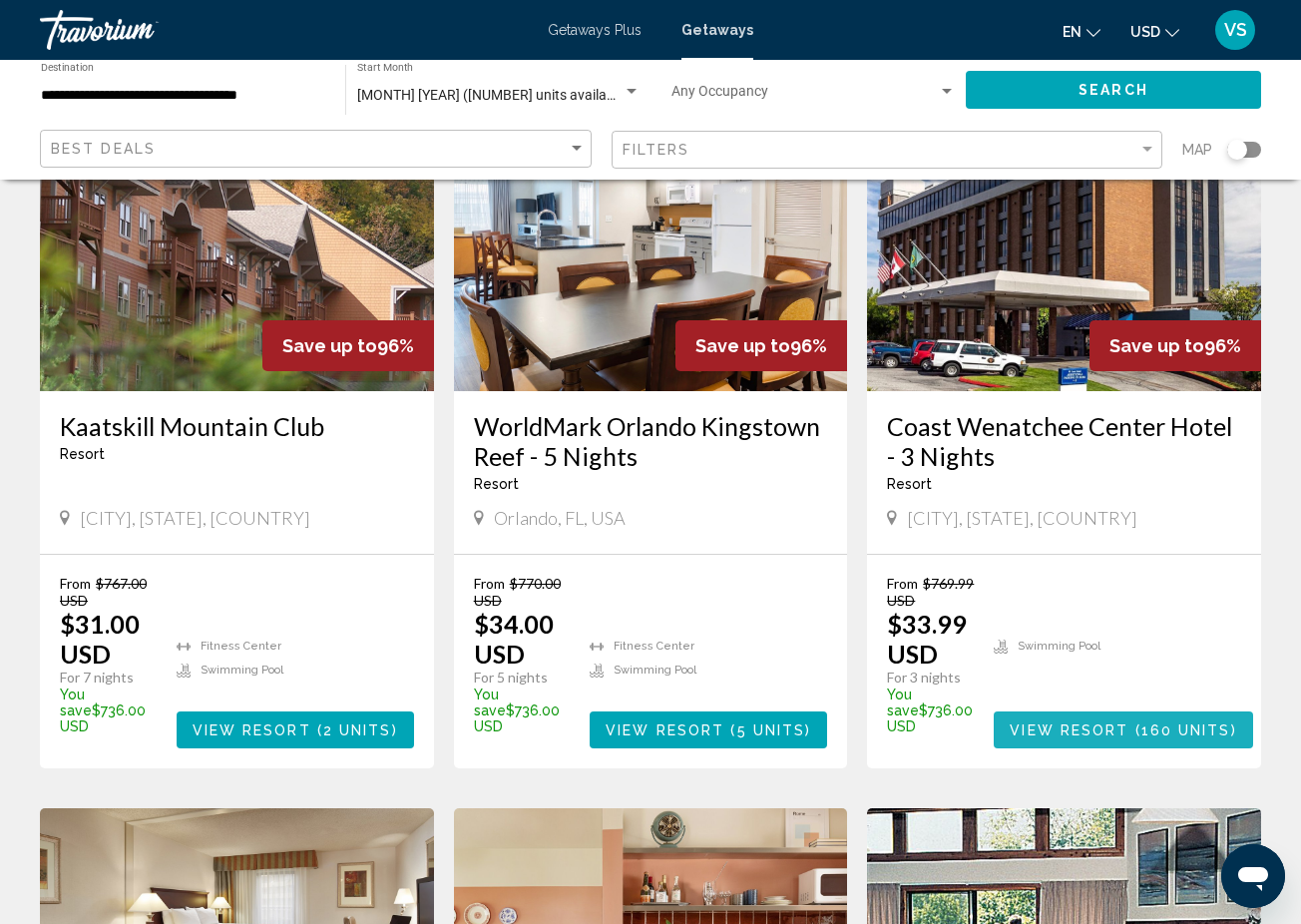 click on "160 units" at bounding box center (1186, 730) 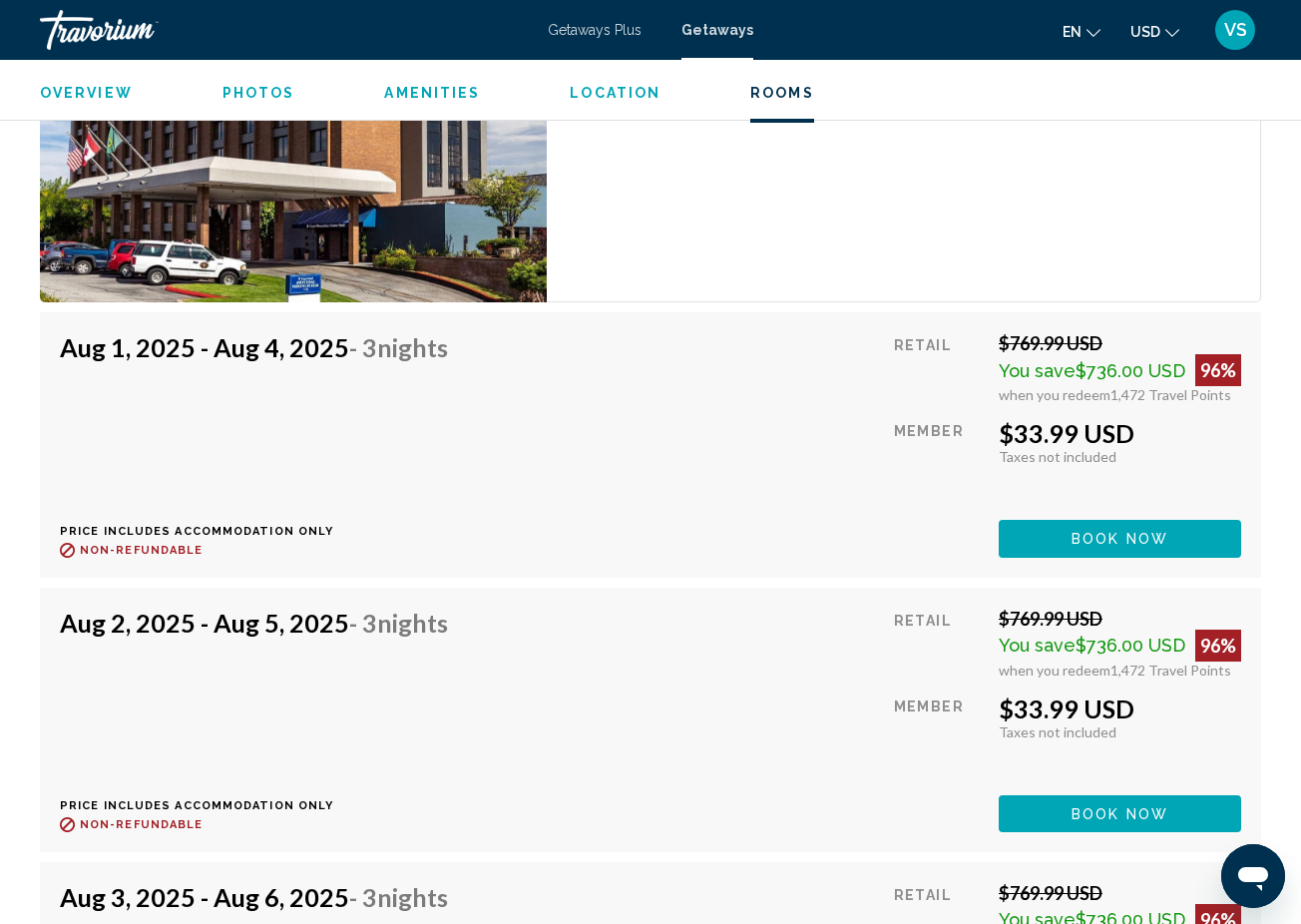 scroll, scrollTop: 12174, scrollLeft: 0, axis: vertical 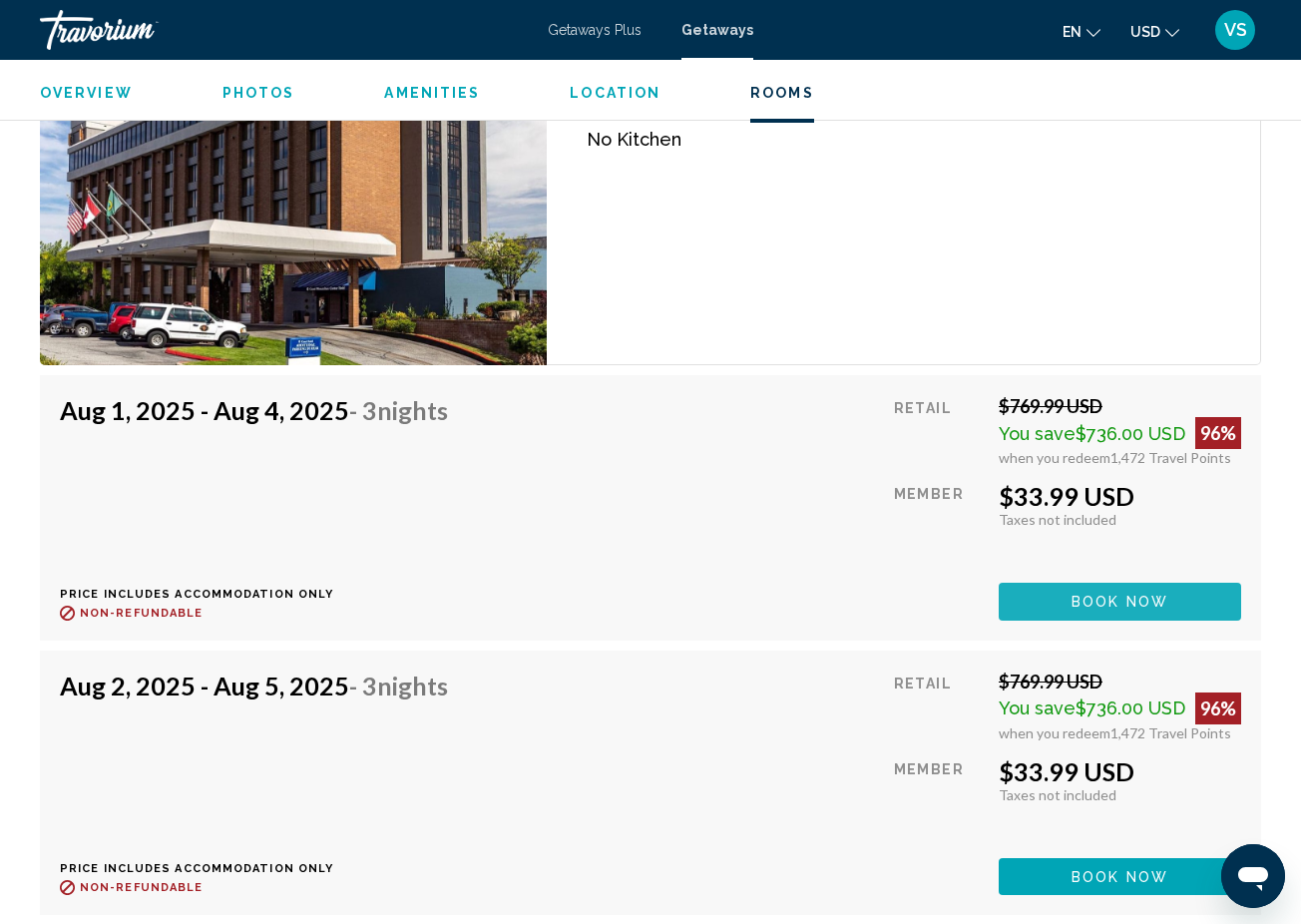 click on "Book now" at bounding box center (1119, 603) 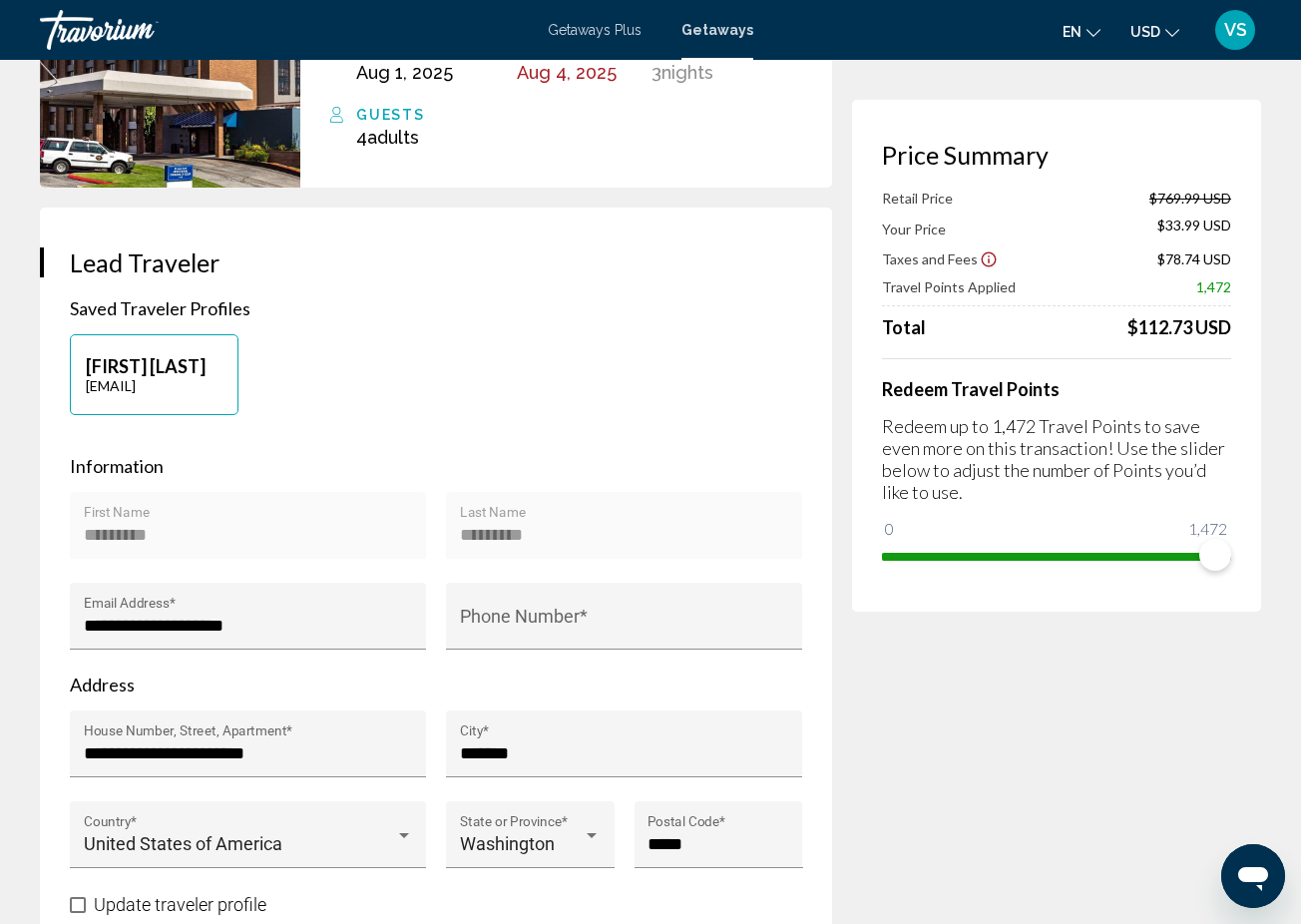 scroll, scrollTop: 277, scrollLeft: 0, axis: vertical 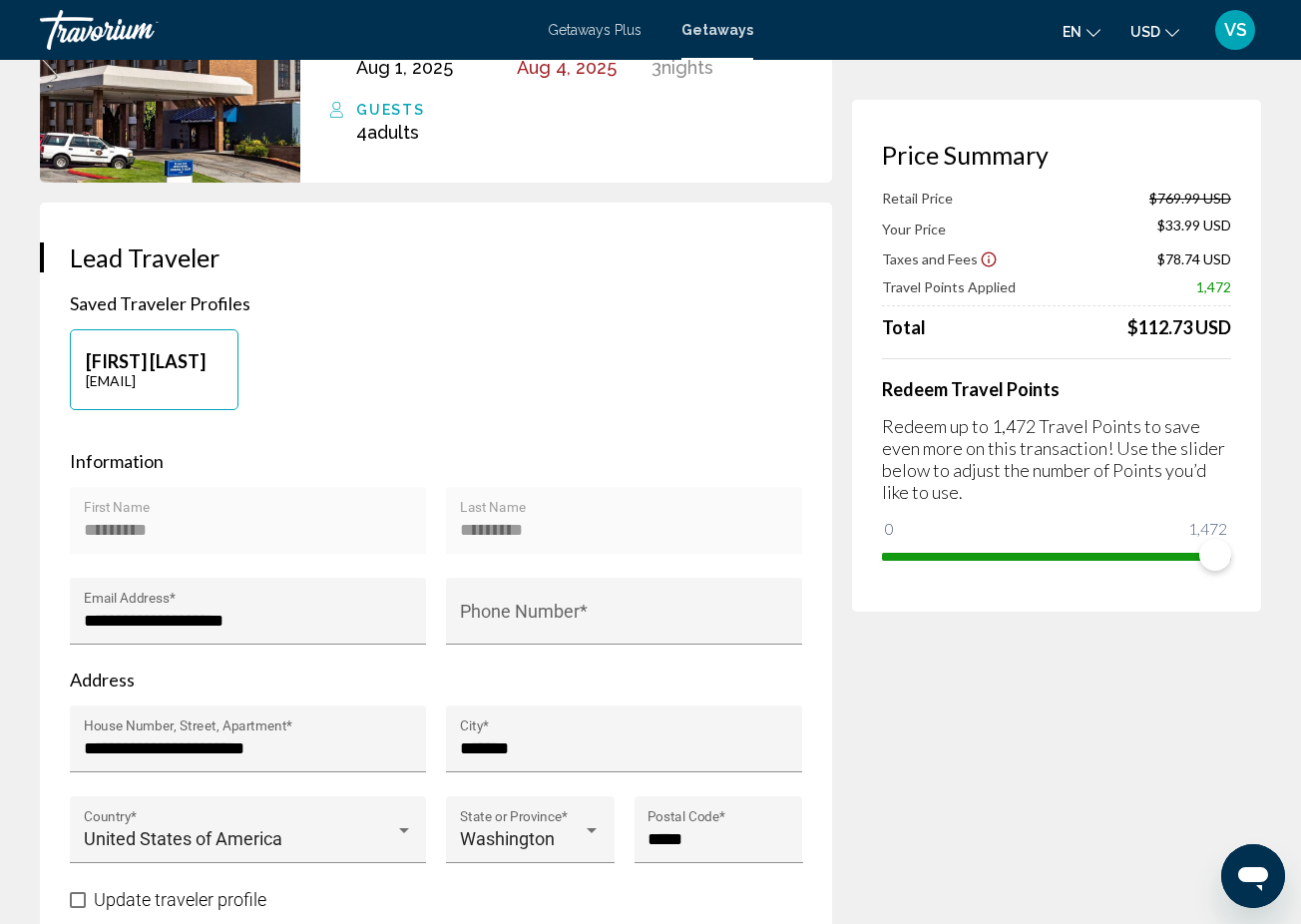 click 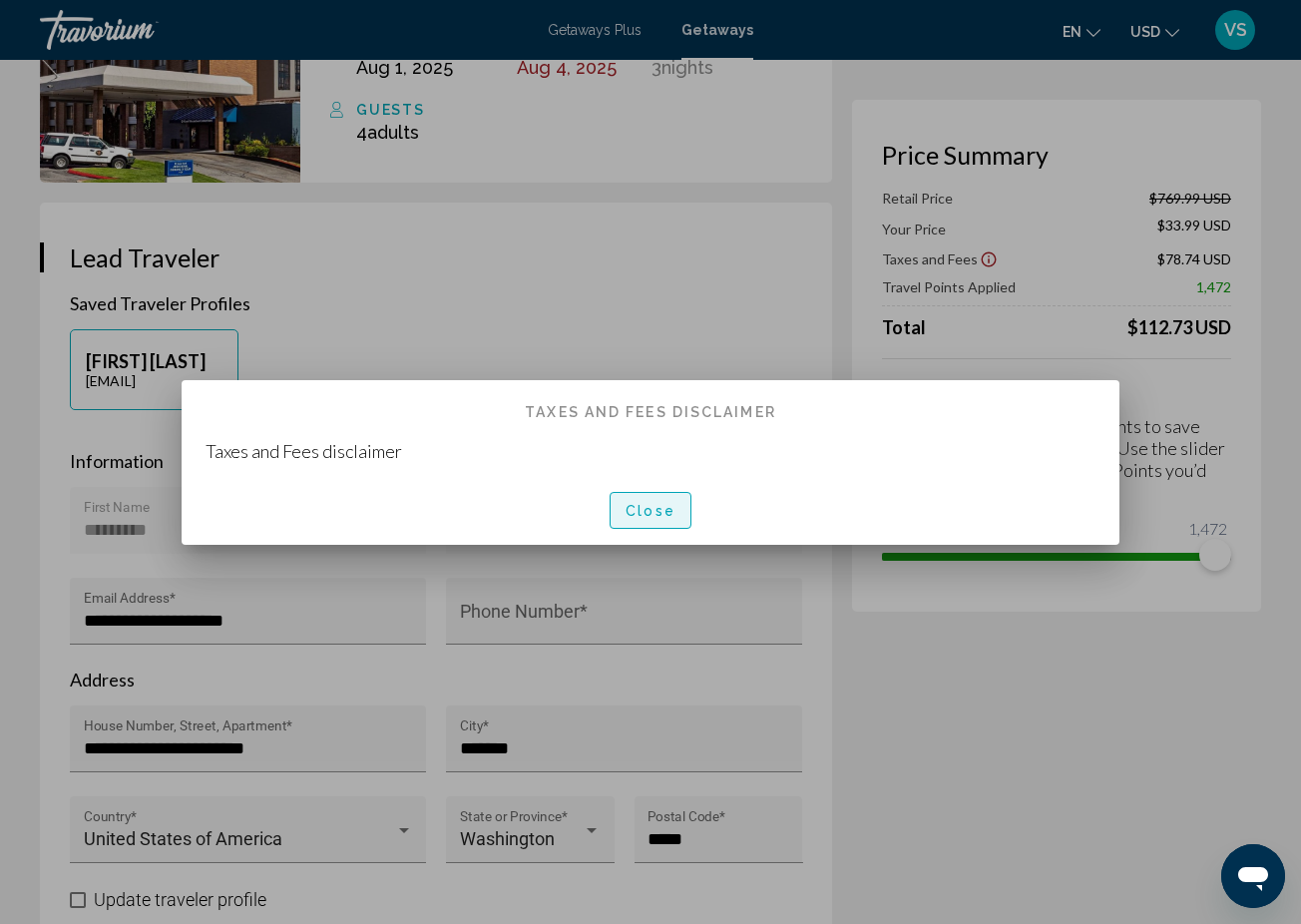 click on "Close" at bounding box center (650, 511) 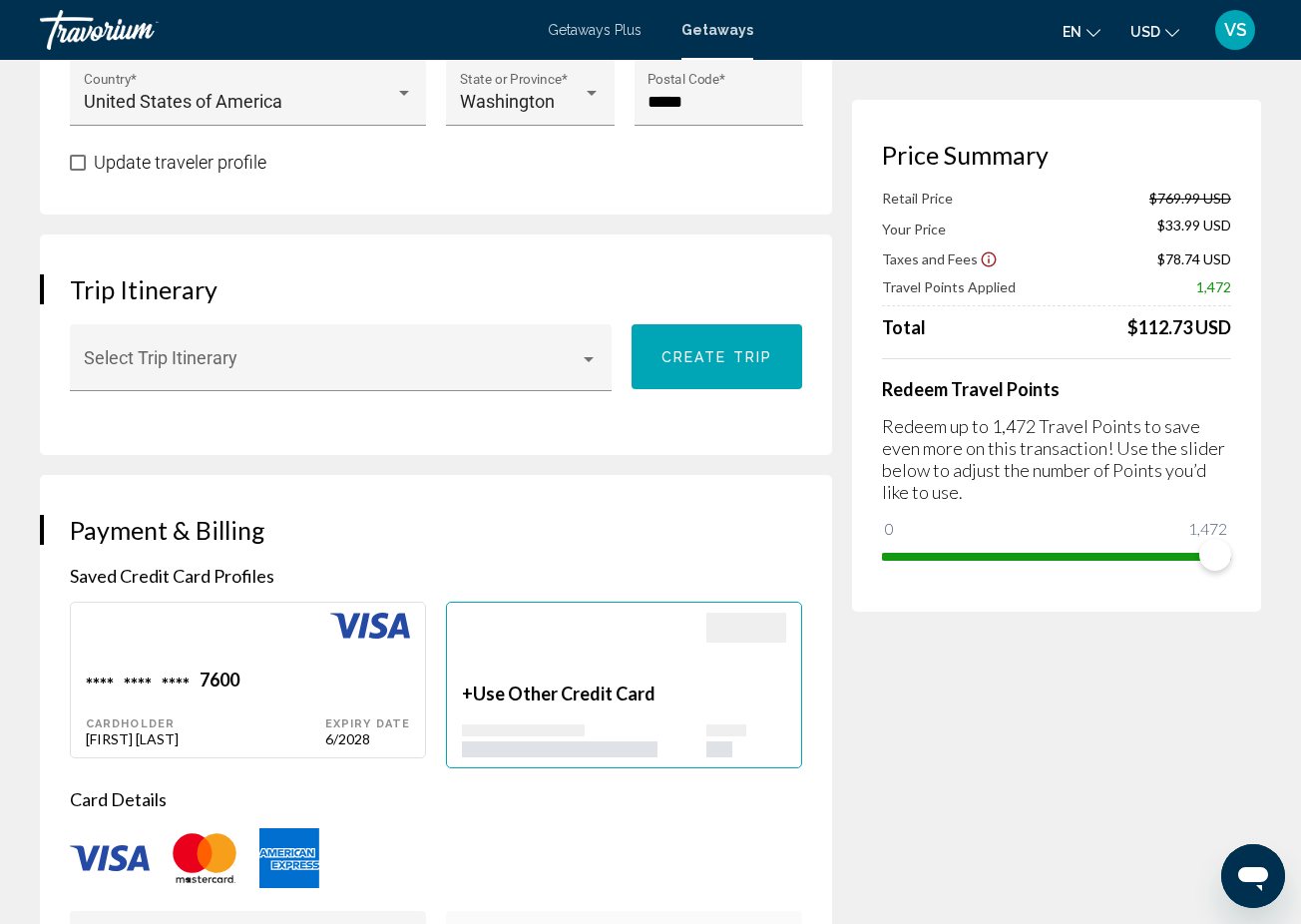 scroll, scrollTop: 1020, scrollLeft: 0, axis: vertical 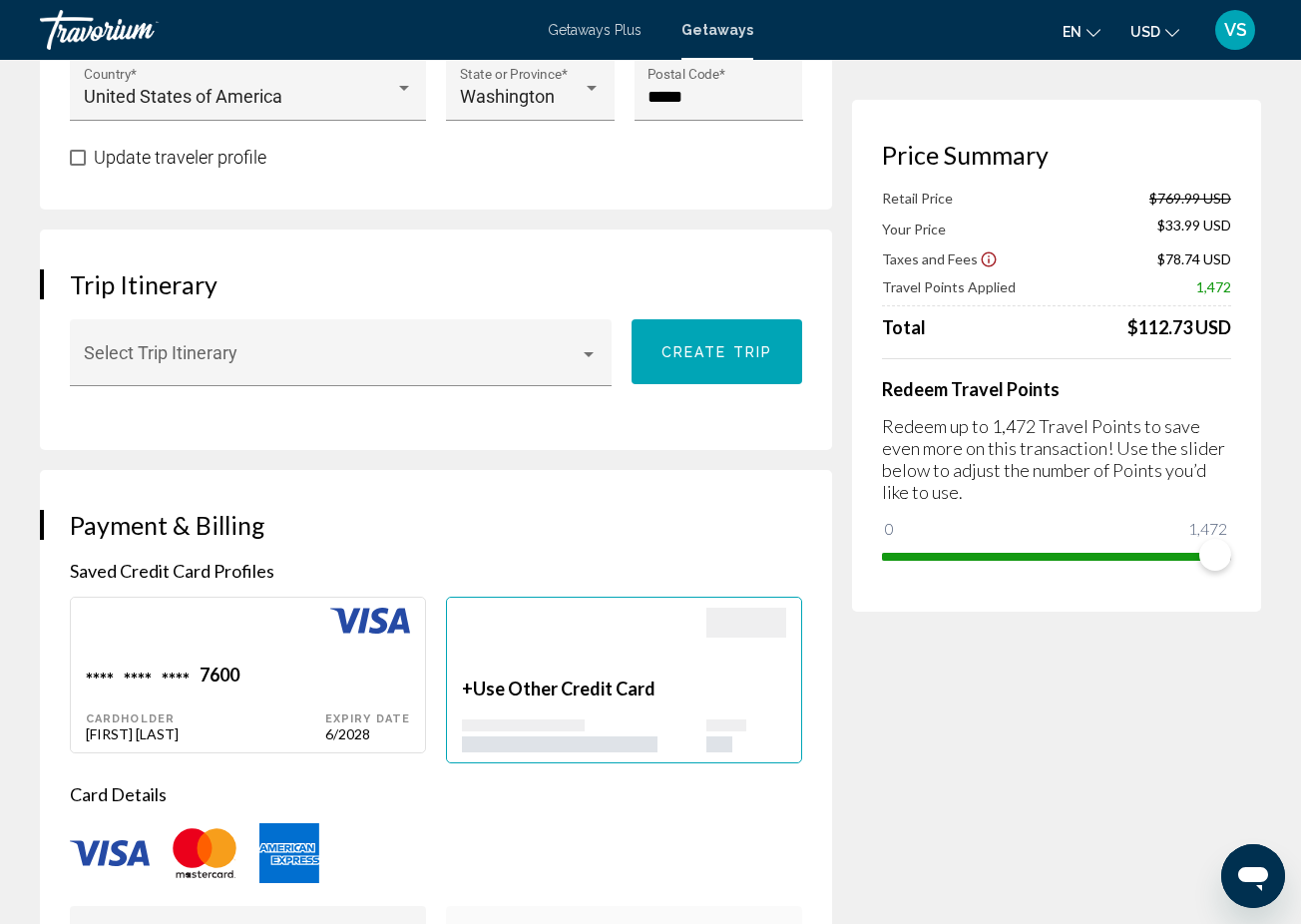 click on "[CARD NUMBER]" at bounding box center [206, 677] 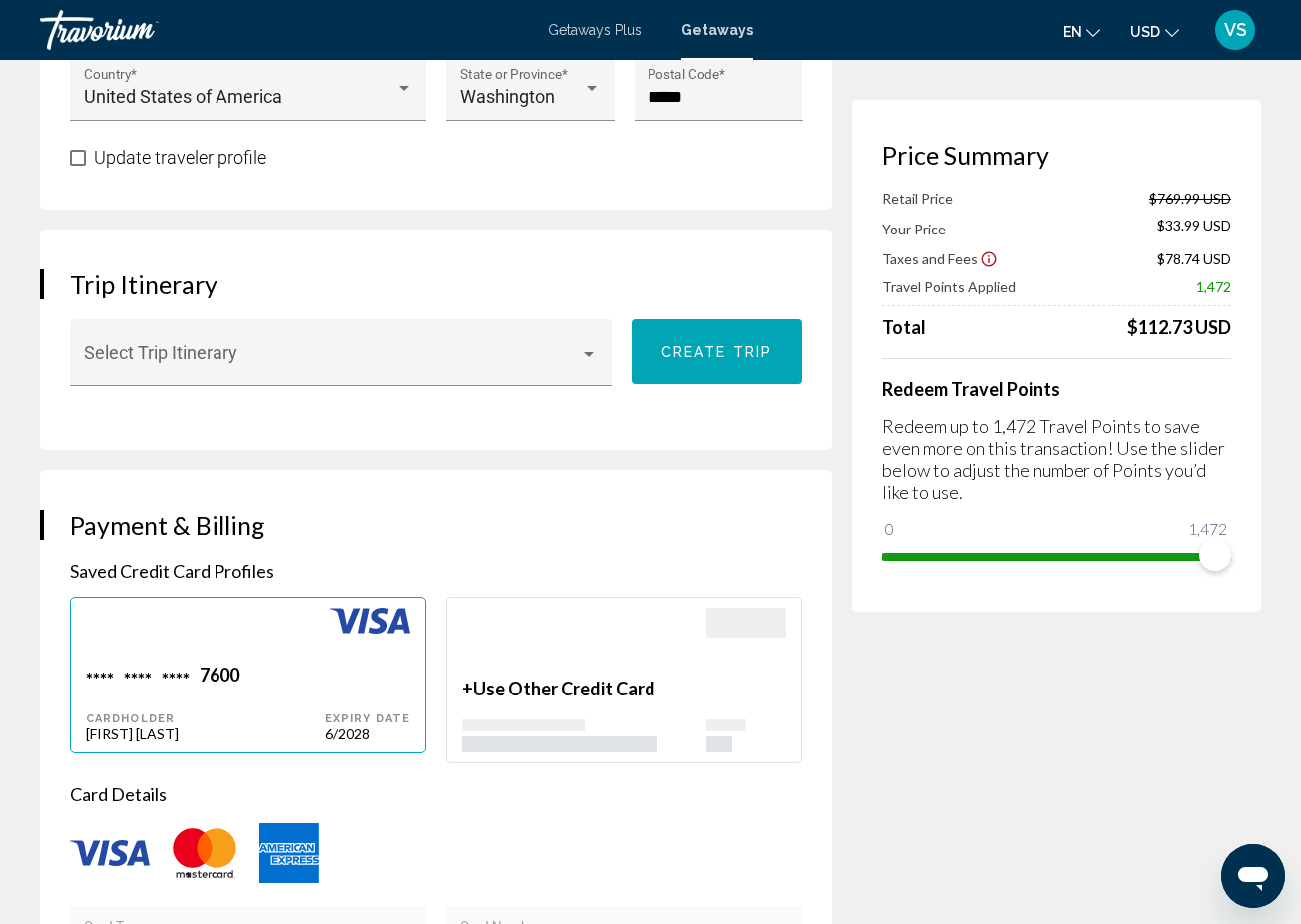 click at bounding box center [206, 636] 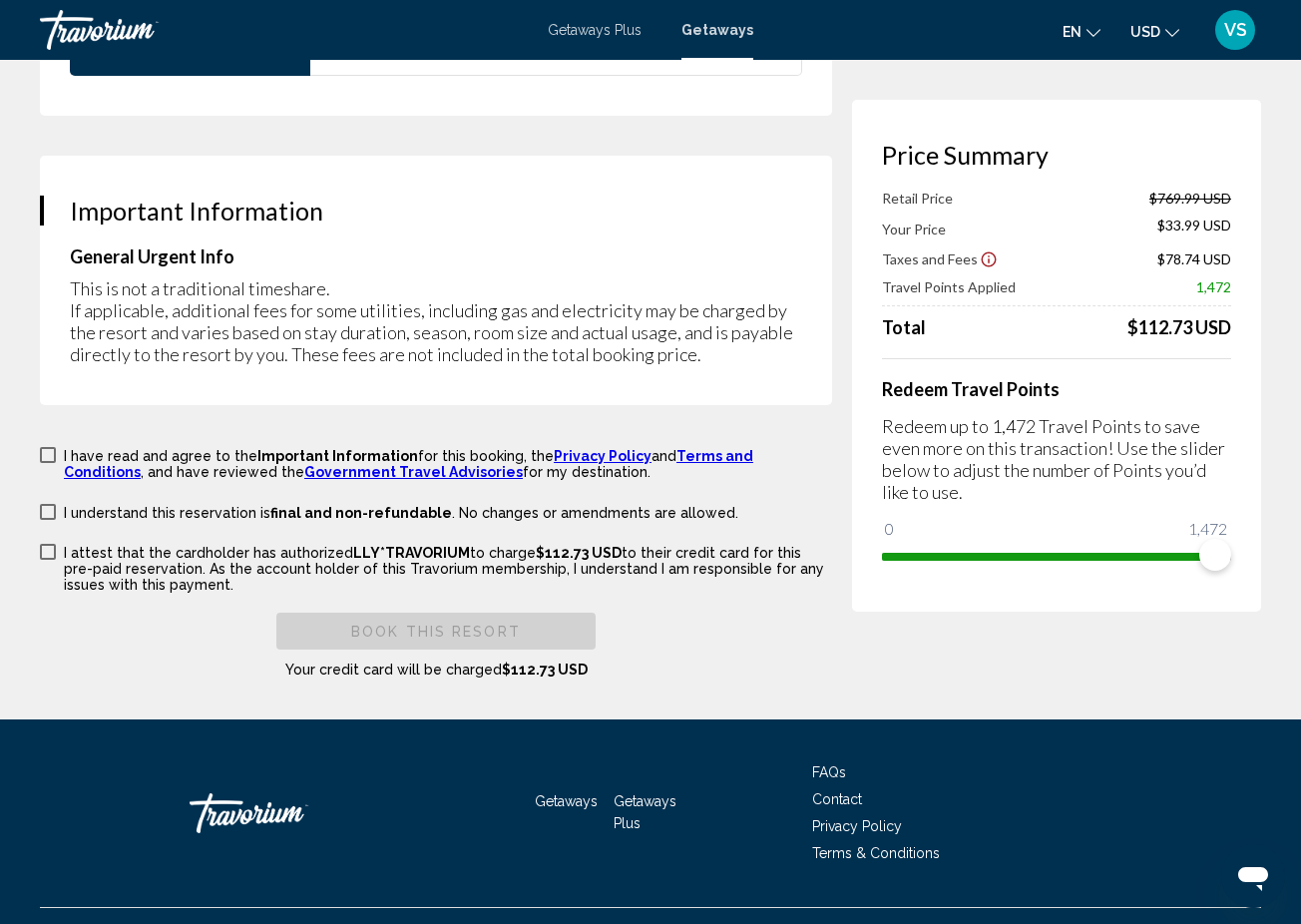 scroll, scrollTop: 3100, scrollLeft: 0, axis: vertical 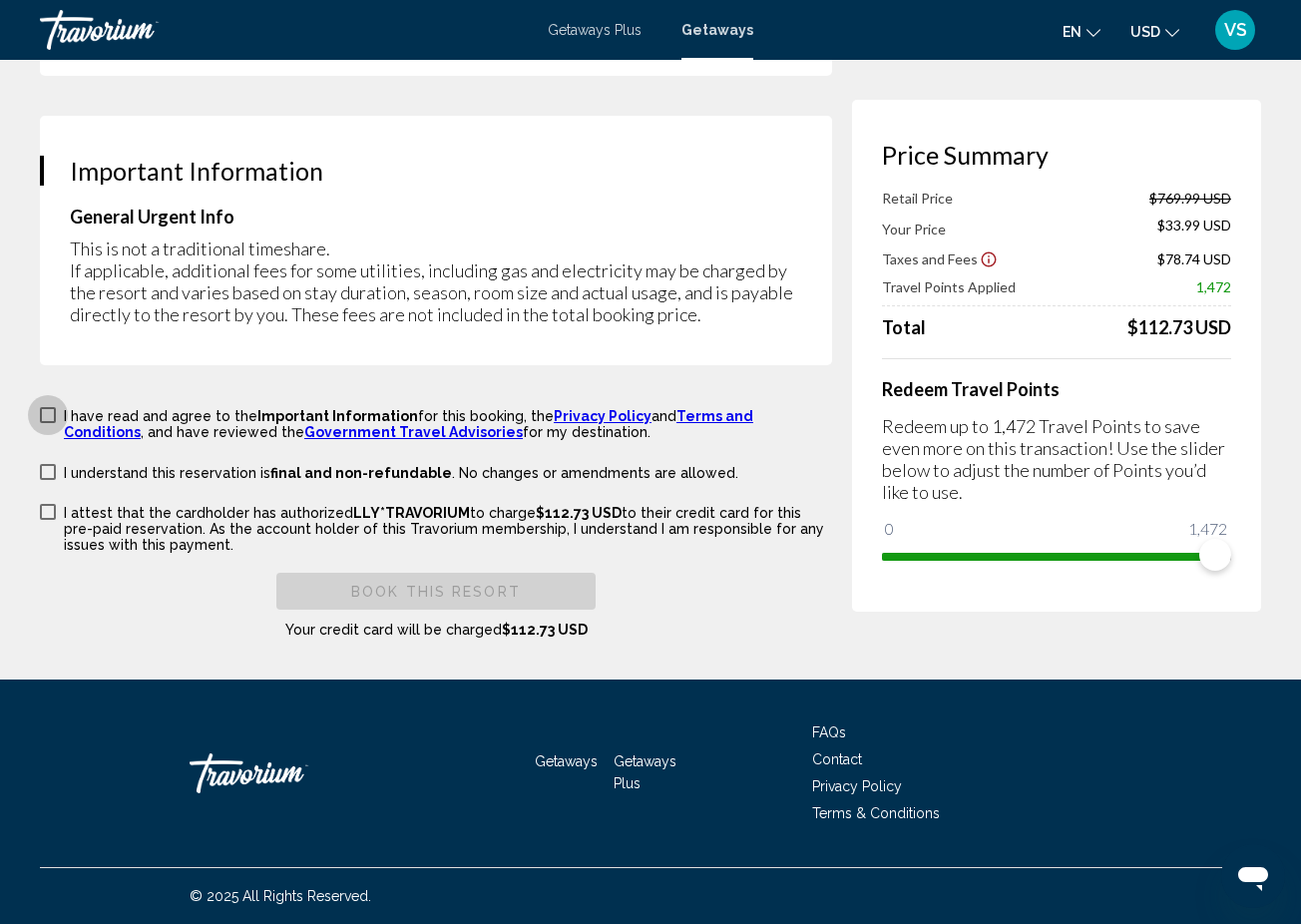 click at bounding box center (48, 415) 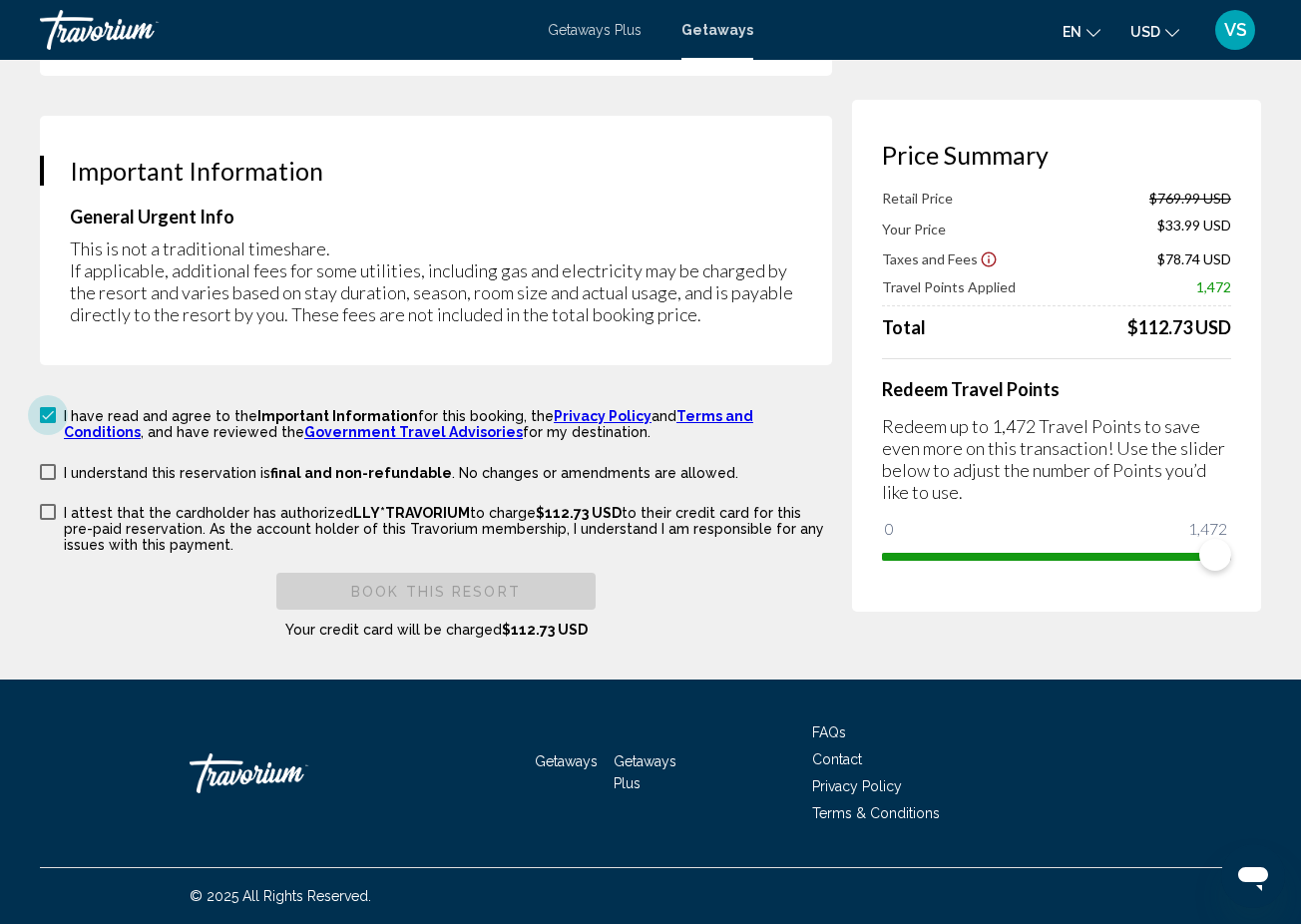 click at bounding box center (48, 415) 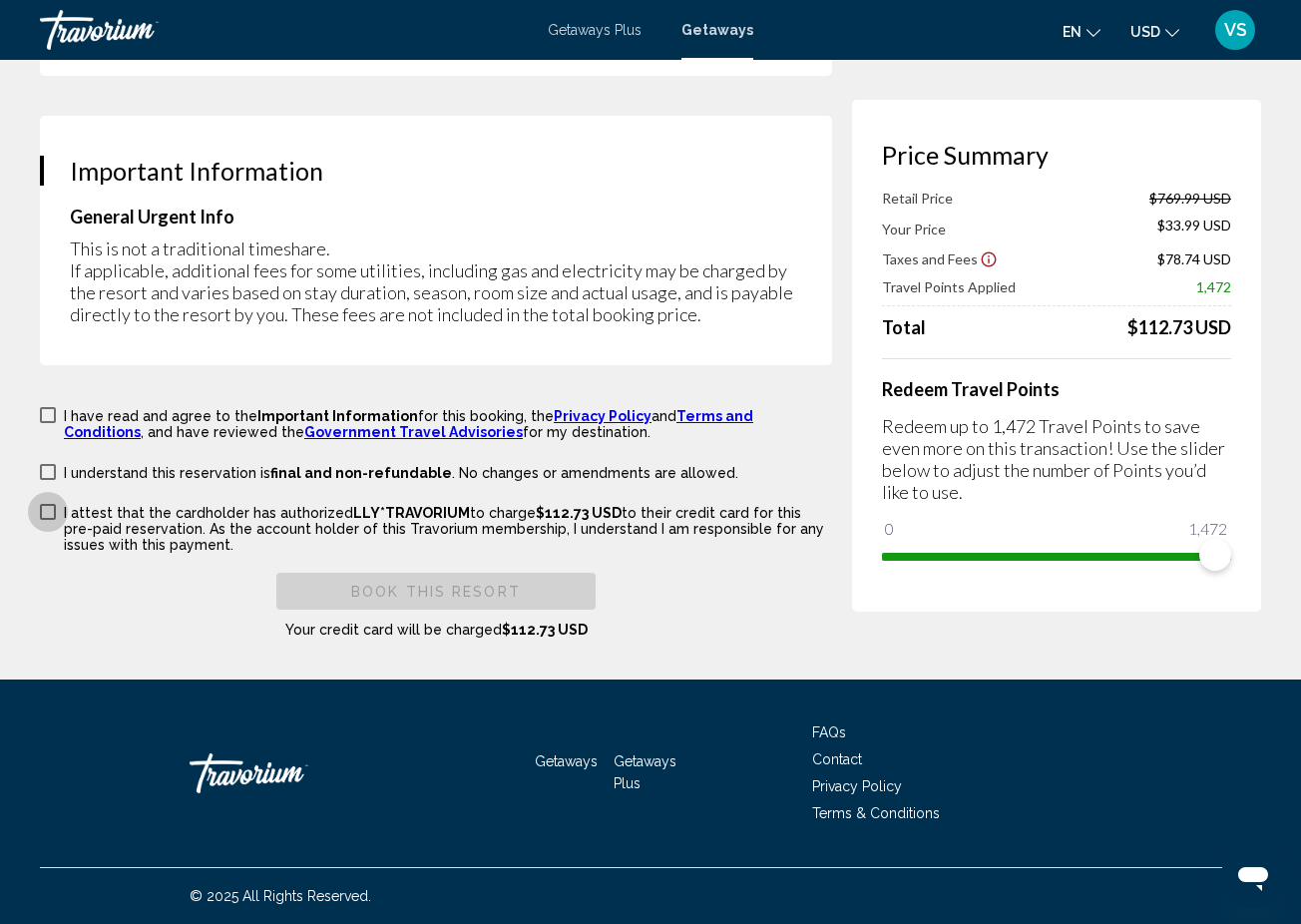 click at bounding box center [48, 512] 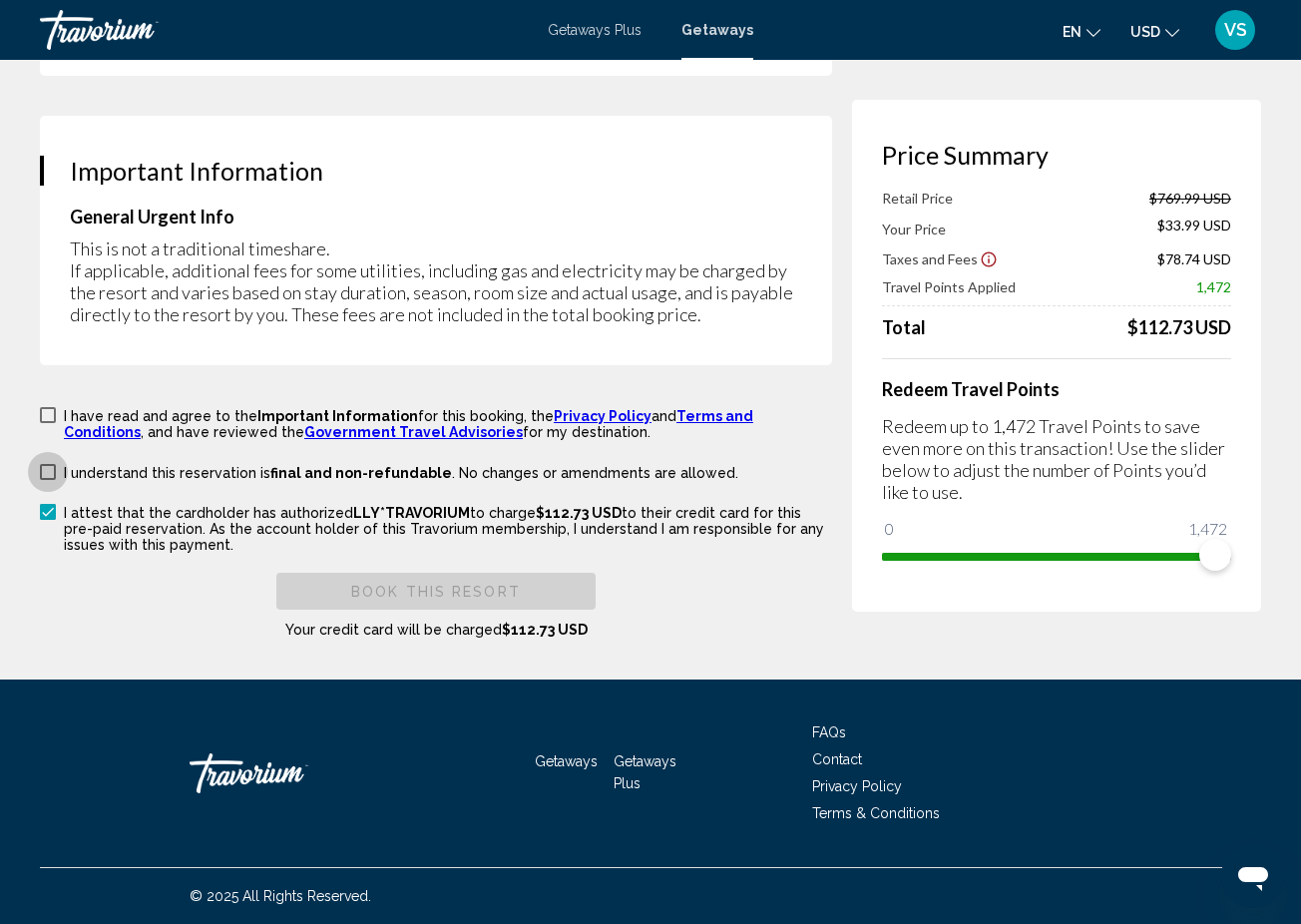 click at bounding box center (48, 472) 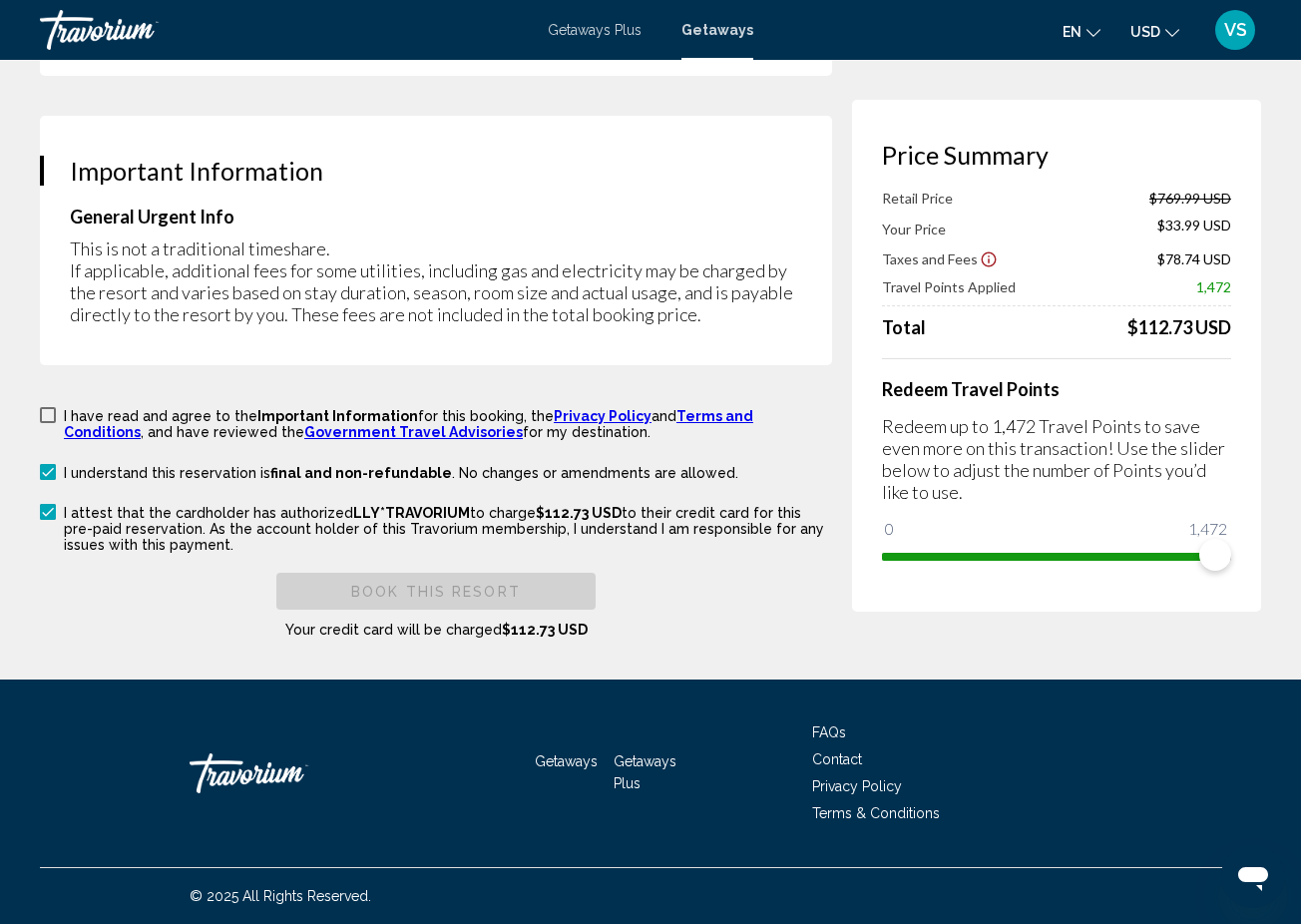 click at bounding box center (48, 415) 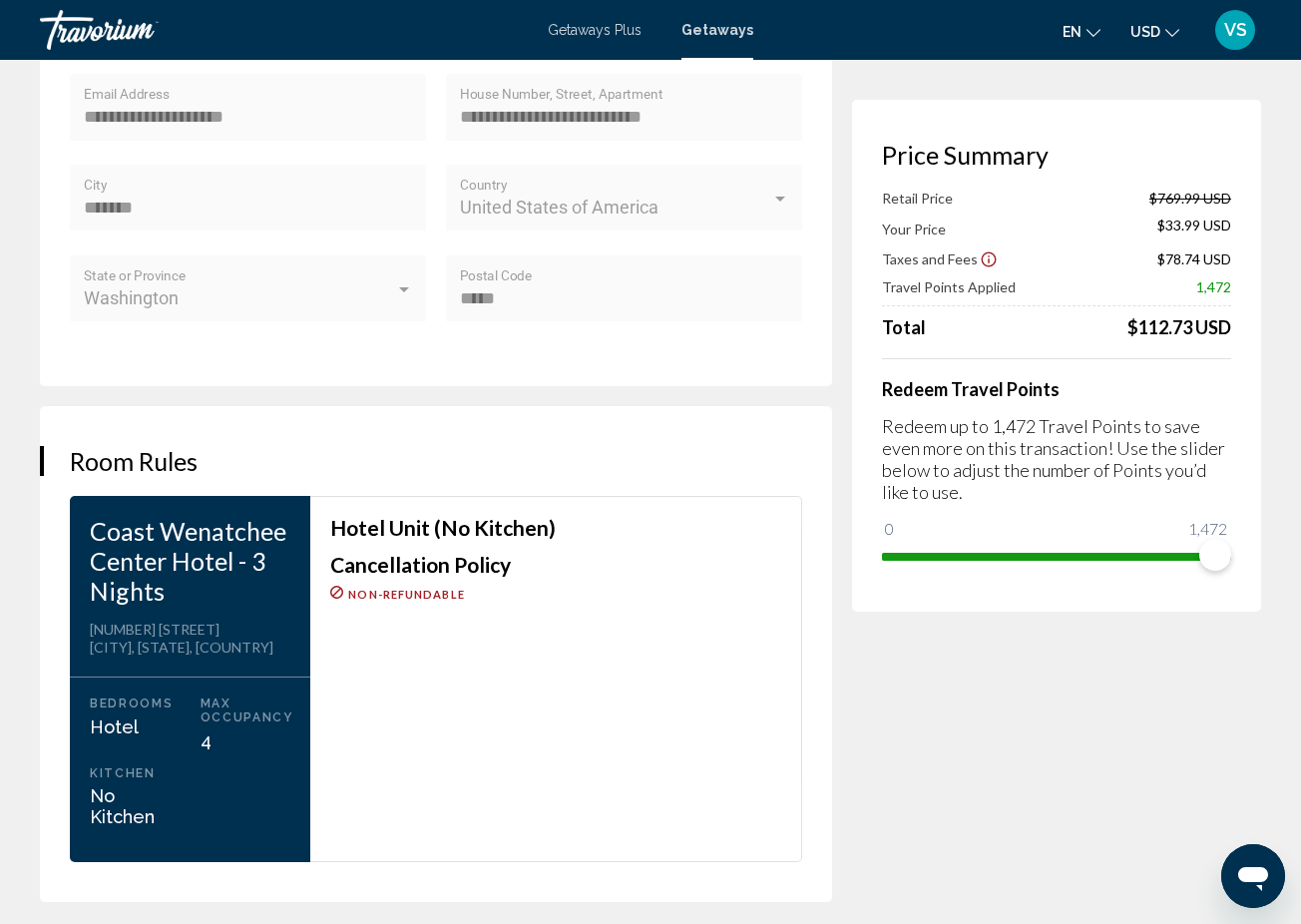 scroll, scrollTop: 2269, scrollLeft: 0, axis: vertical 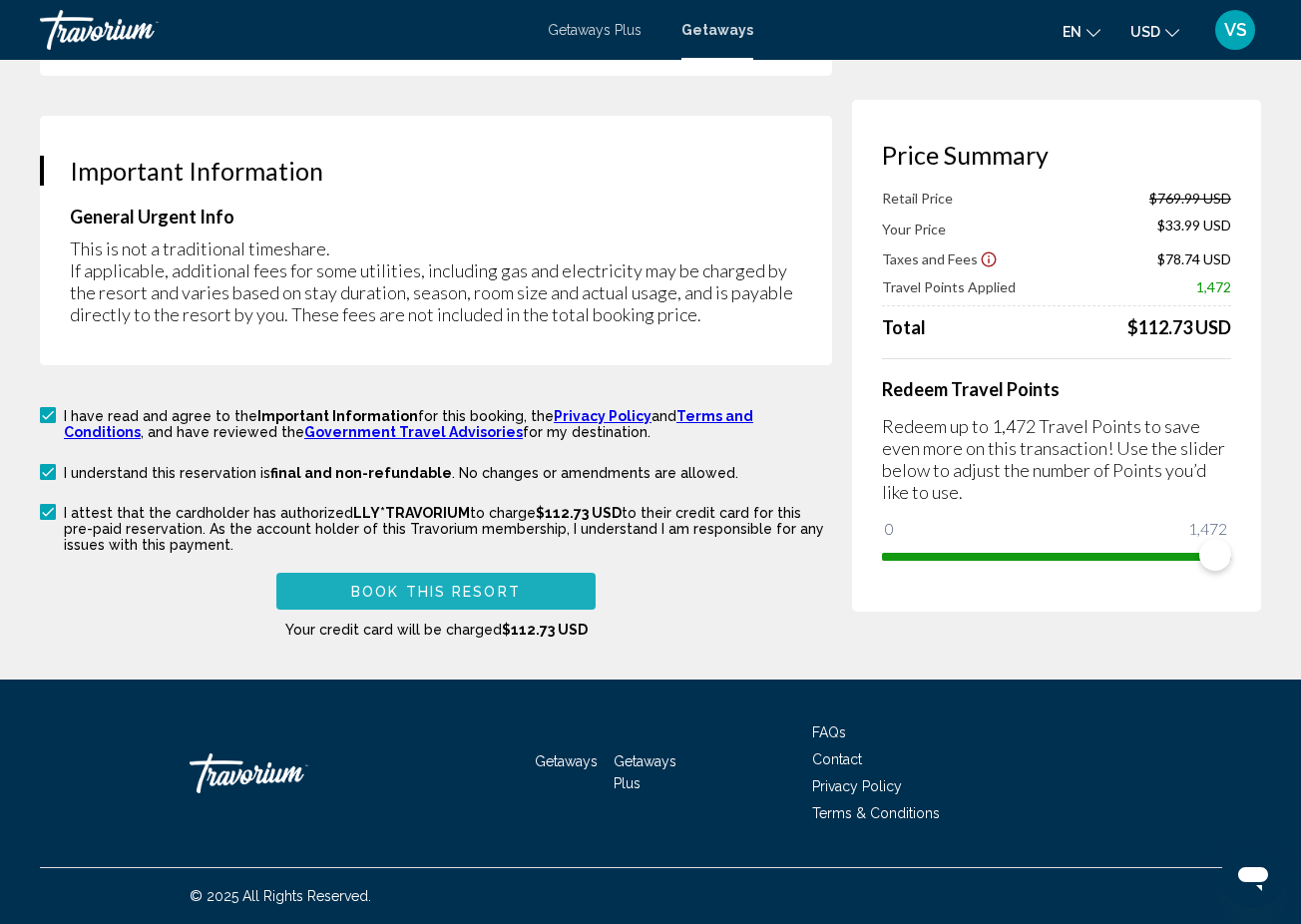 click on "Book this Resort" at bounding box center [436, 592] 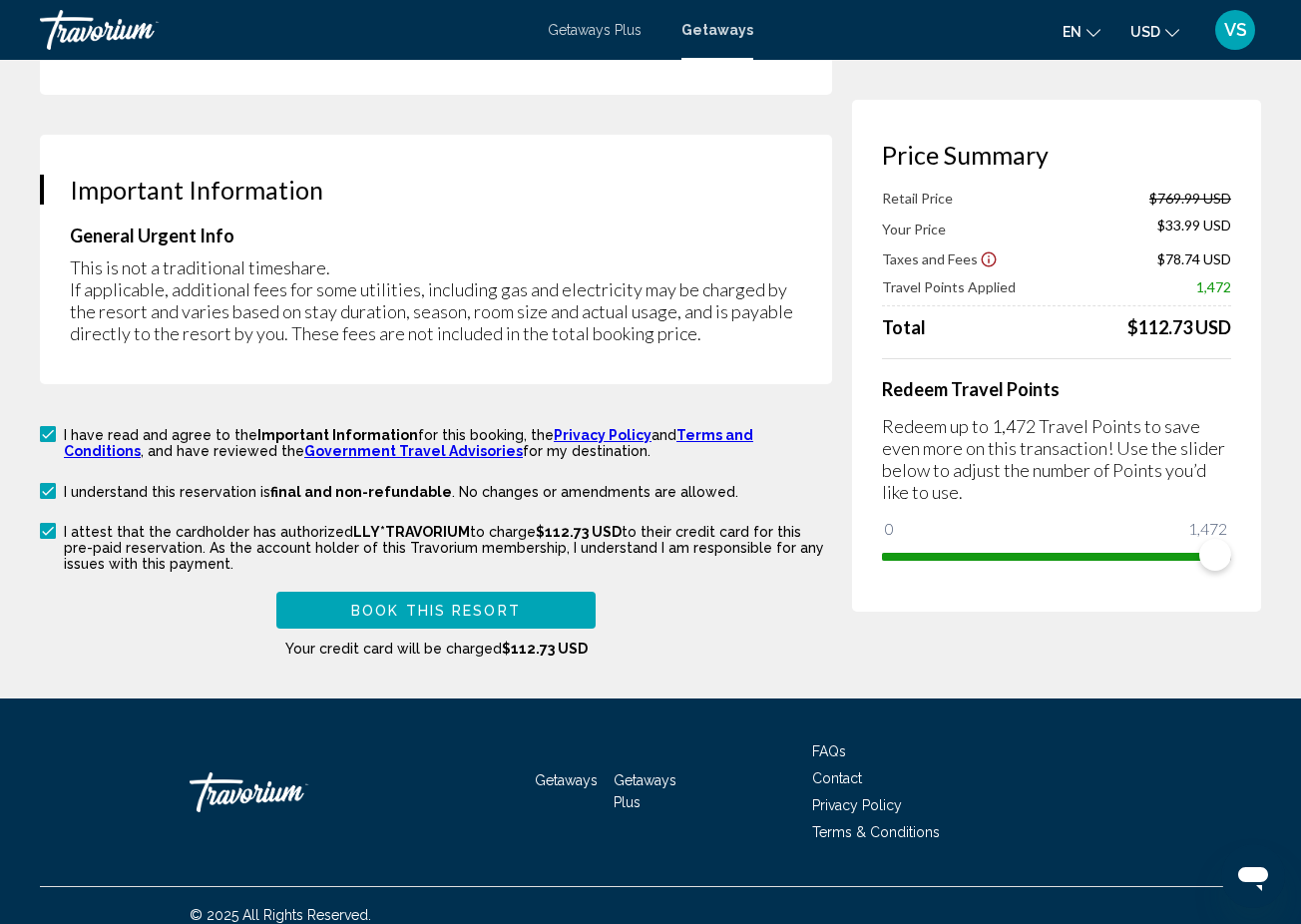 scroll, scrollTop: 3100, scrollLeft: 0, axis: vertical 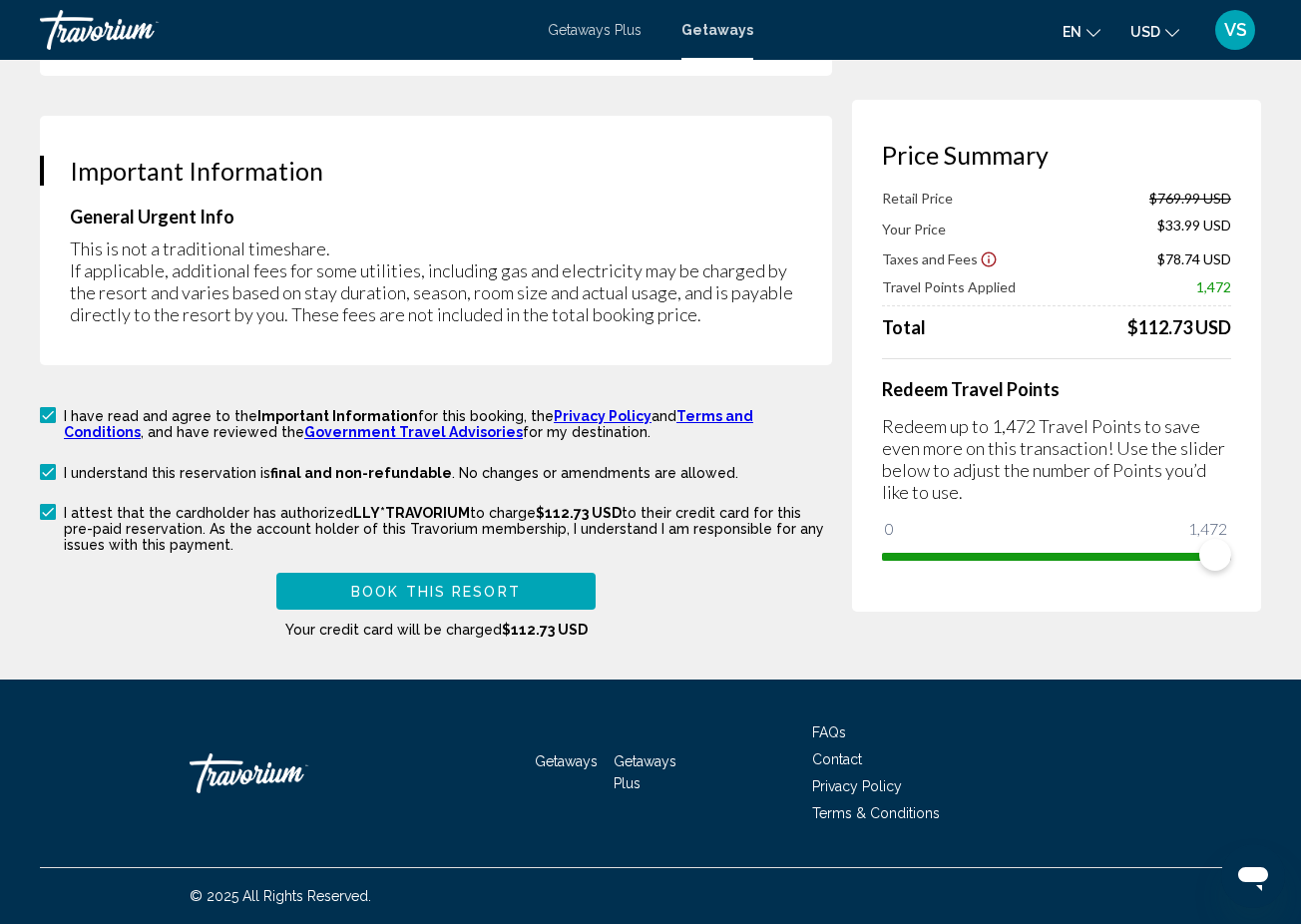 type on "**********" 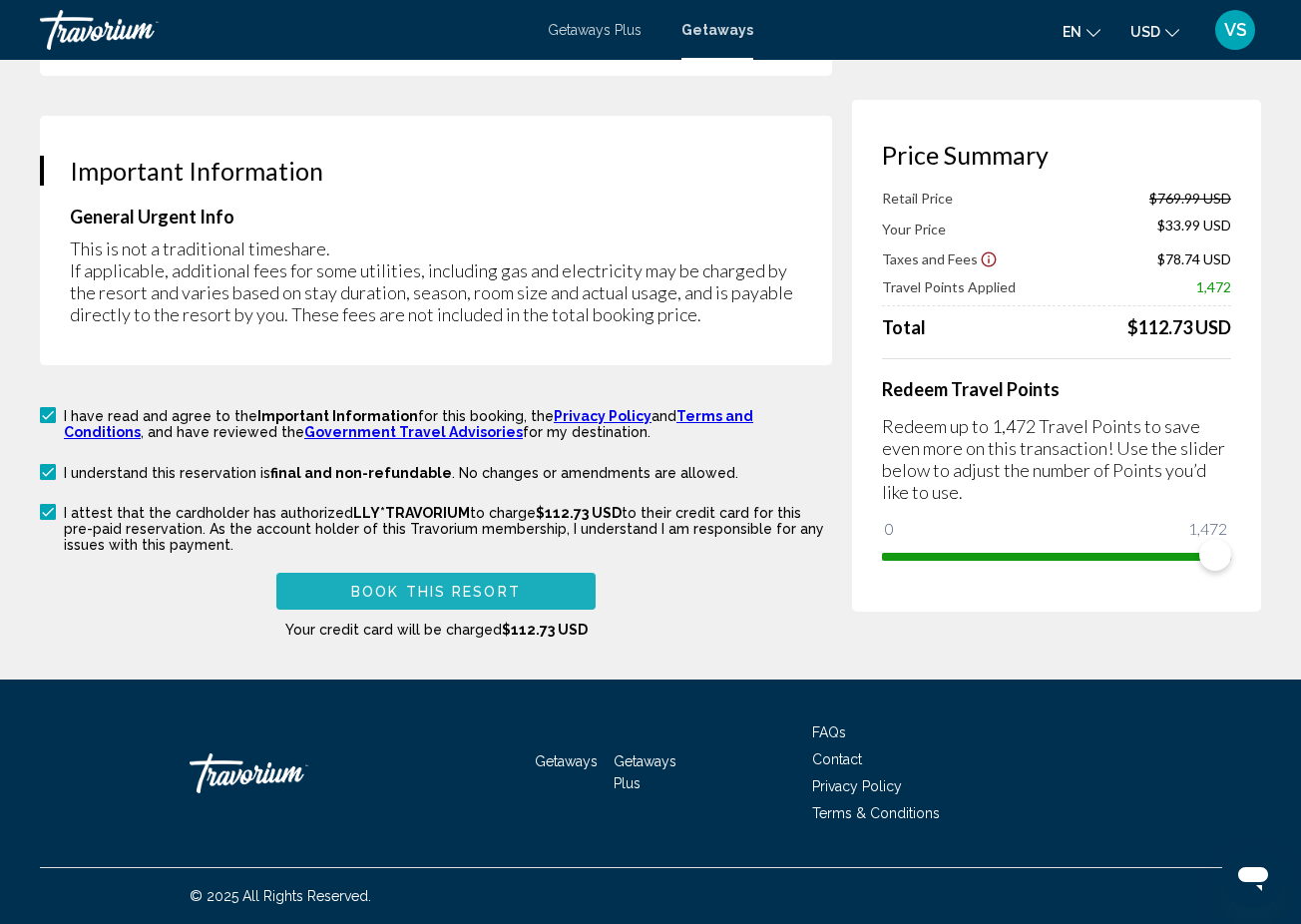 click on "Book this Resort" at bounding box center (436, 592) 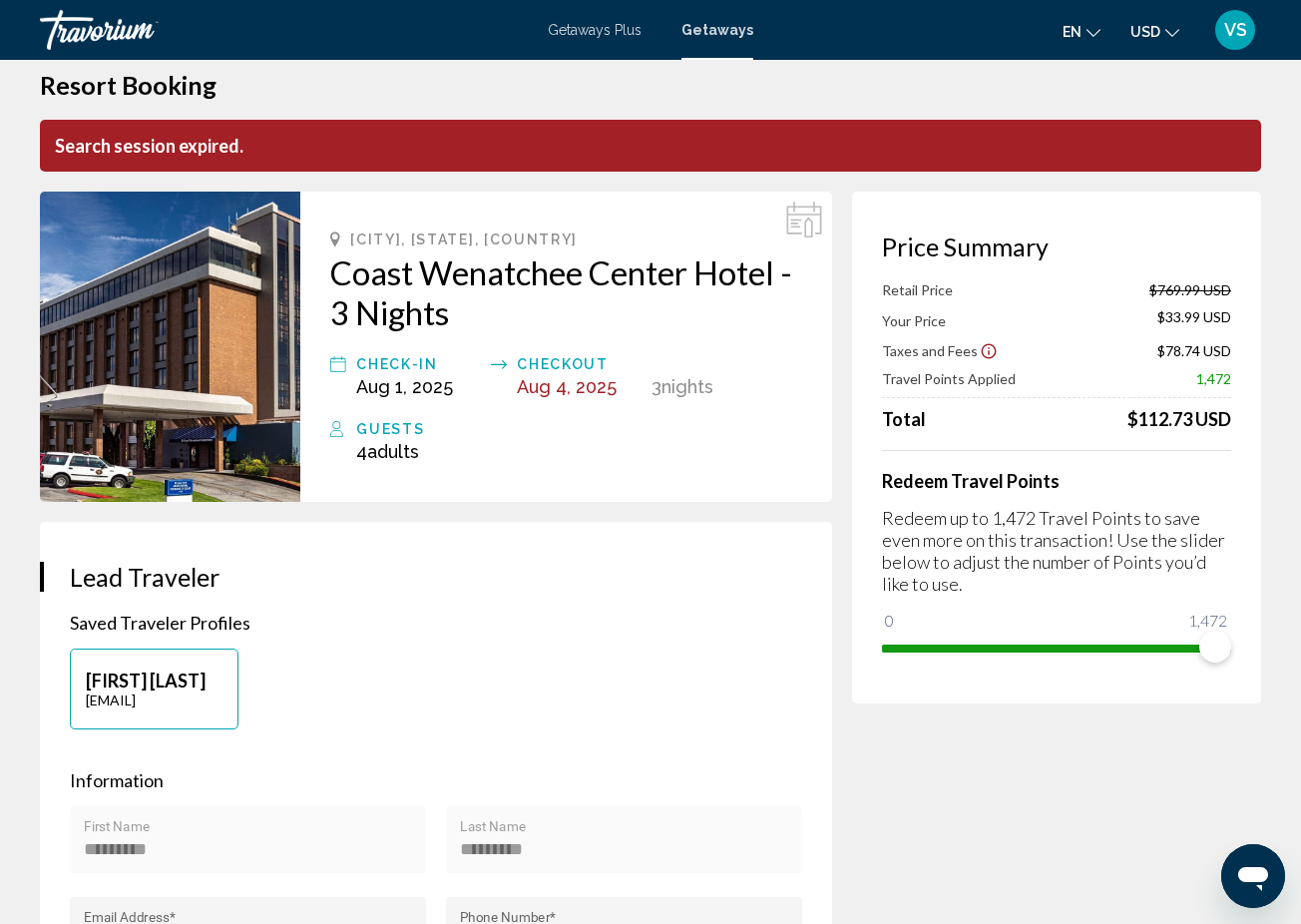scroll, scrollTop: 0, scrollLeft: 0, axis: both 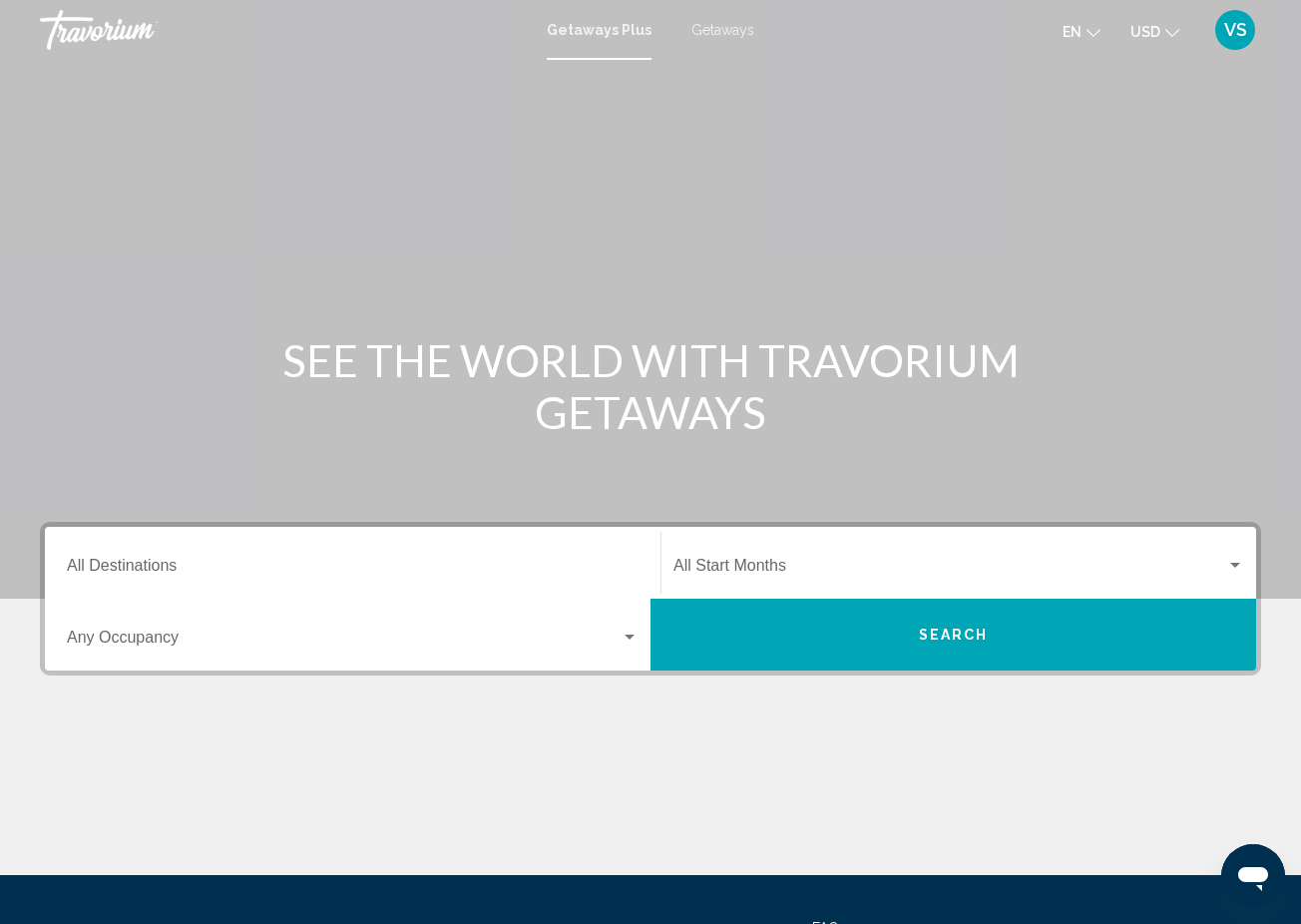 click on "Destination All Destinations" at bounding box center (352, 570) 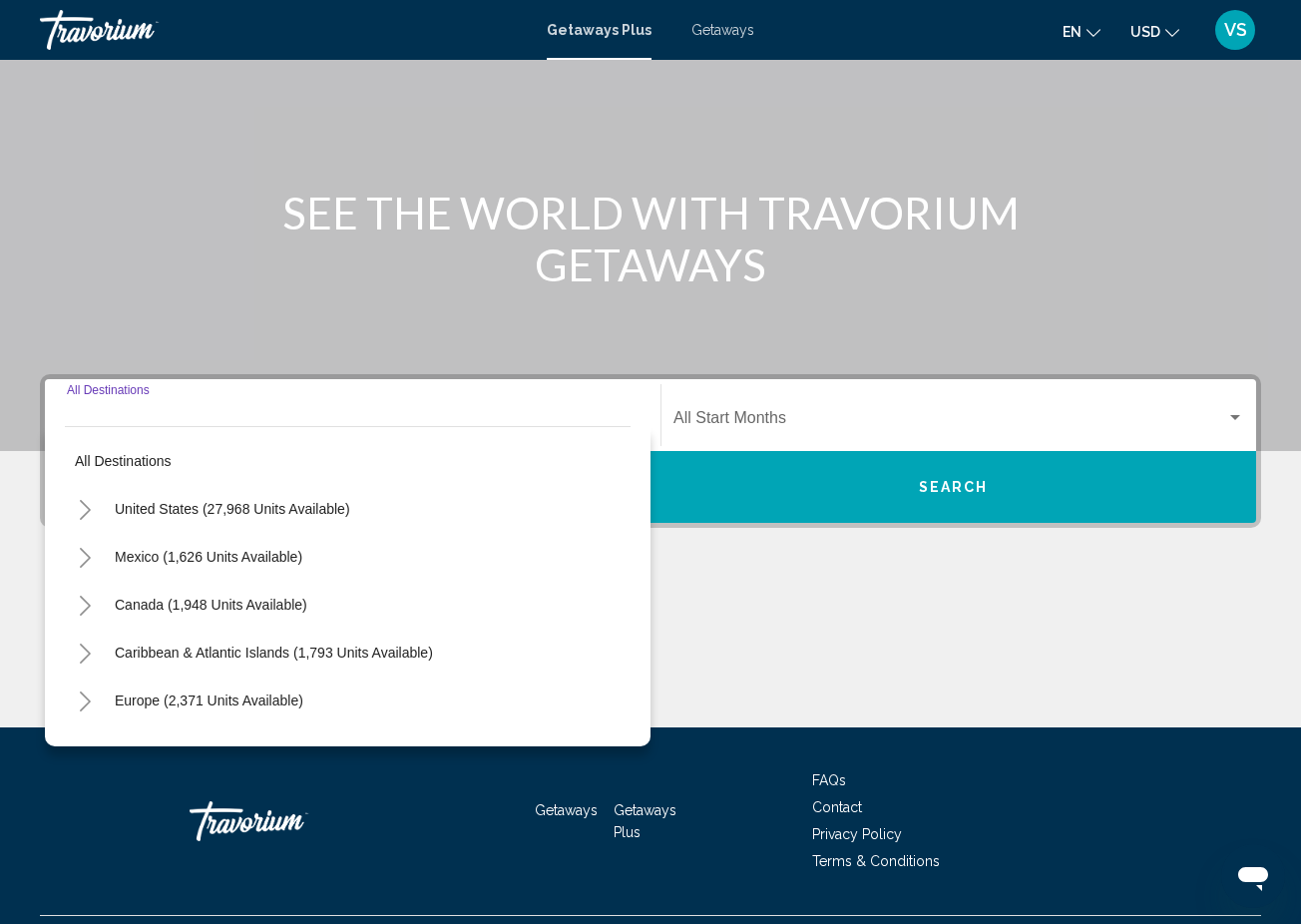 scroll, scrollTop: 196, scrollLeft: 0, axis: vertical 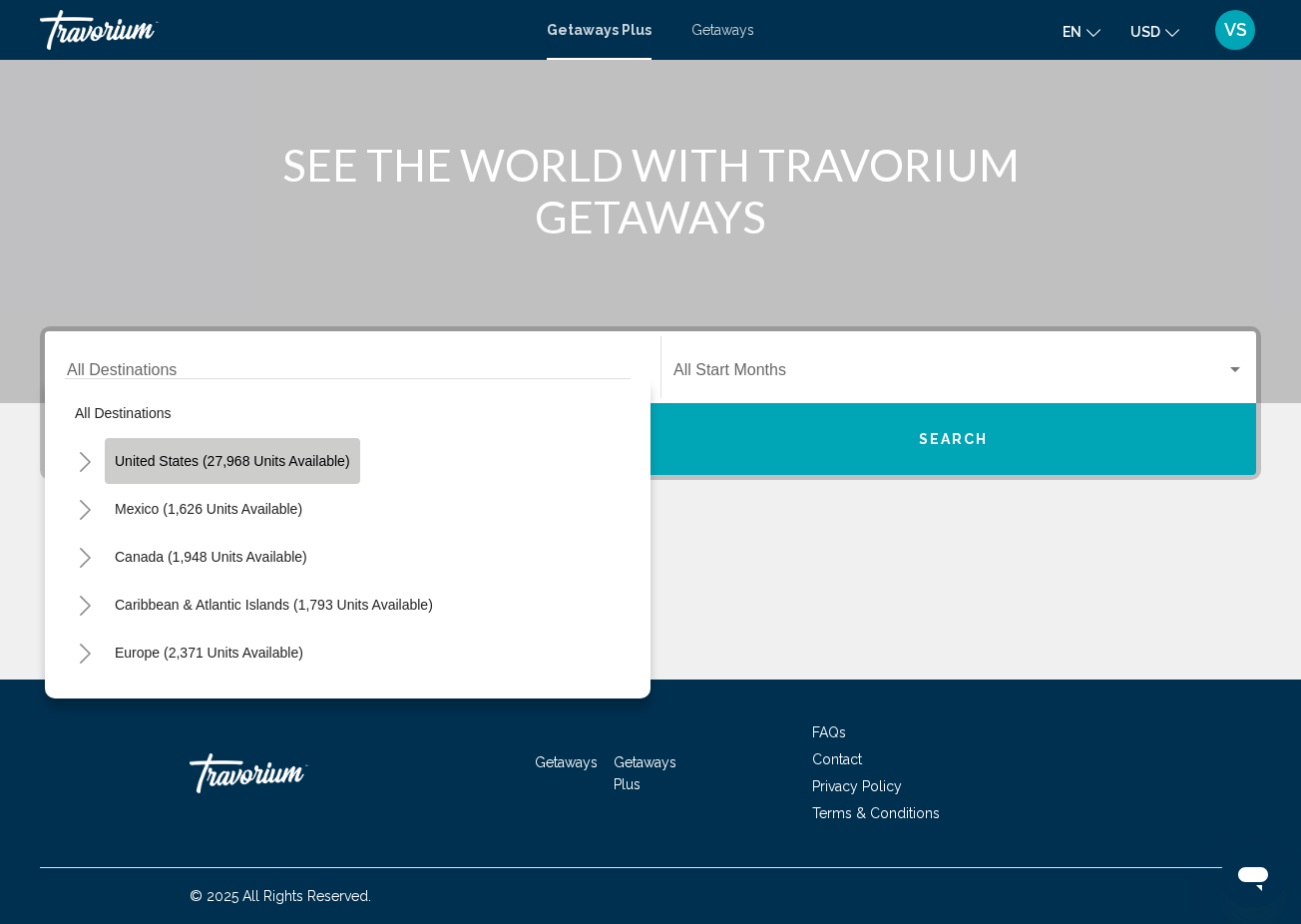 click on "United States (27,968 units available)" 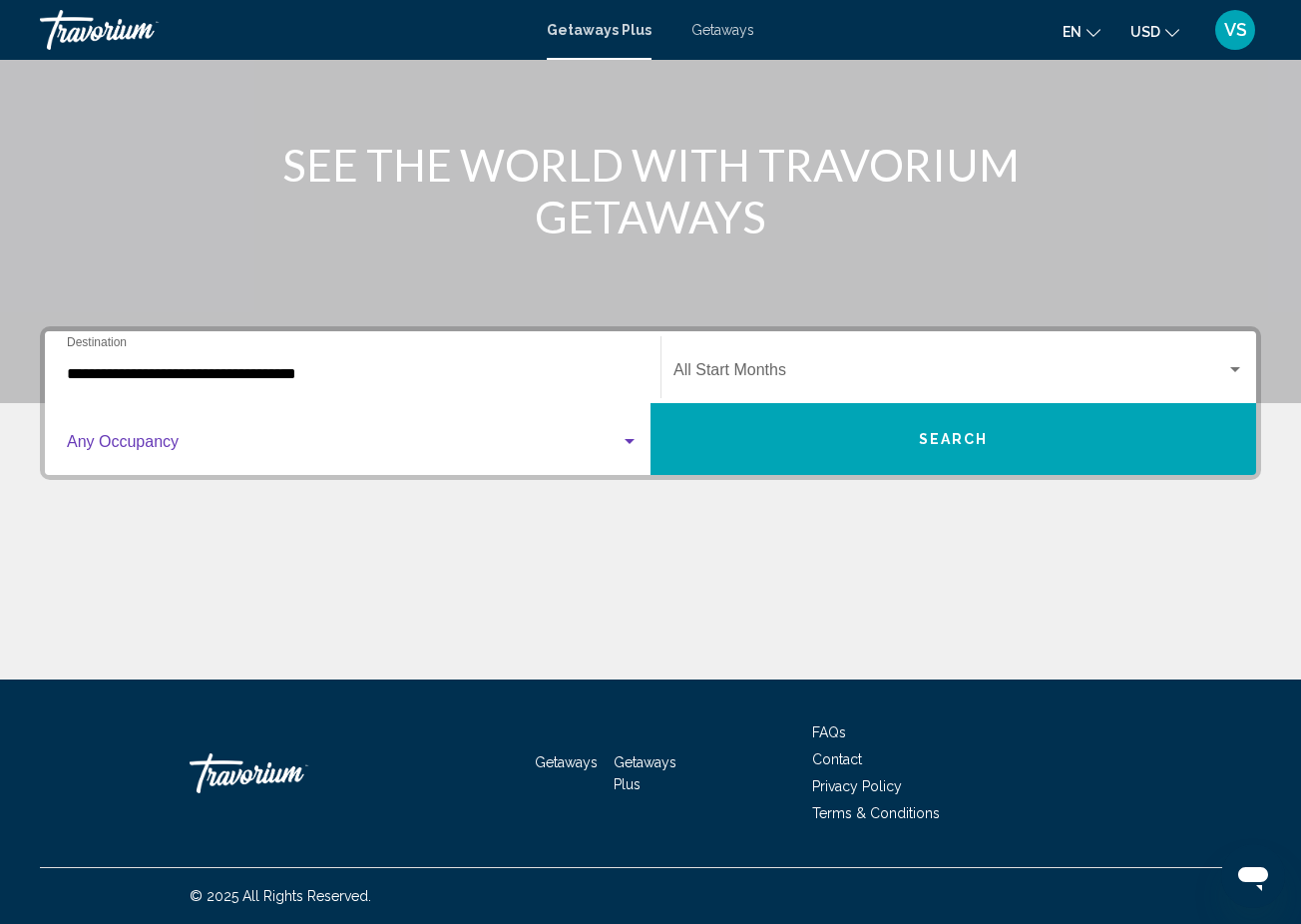 click at bounding box center (343, 446) 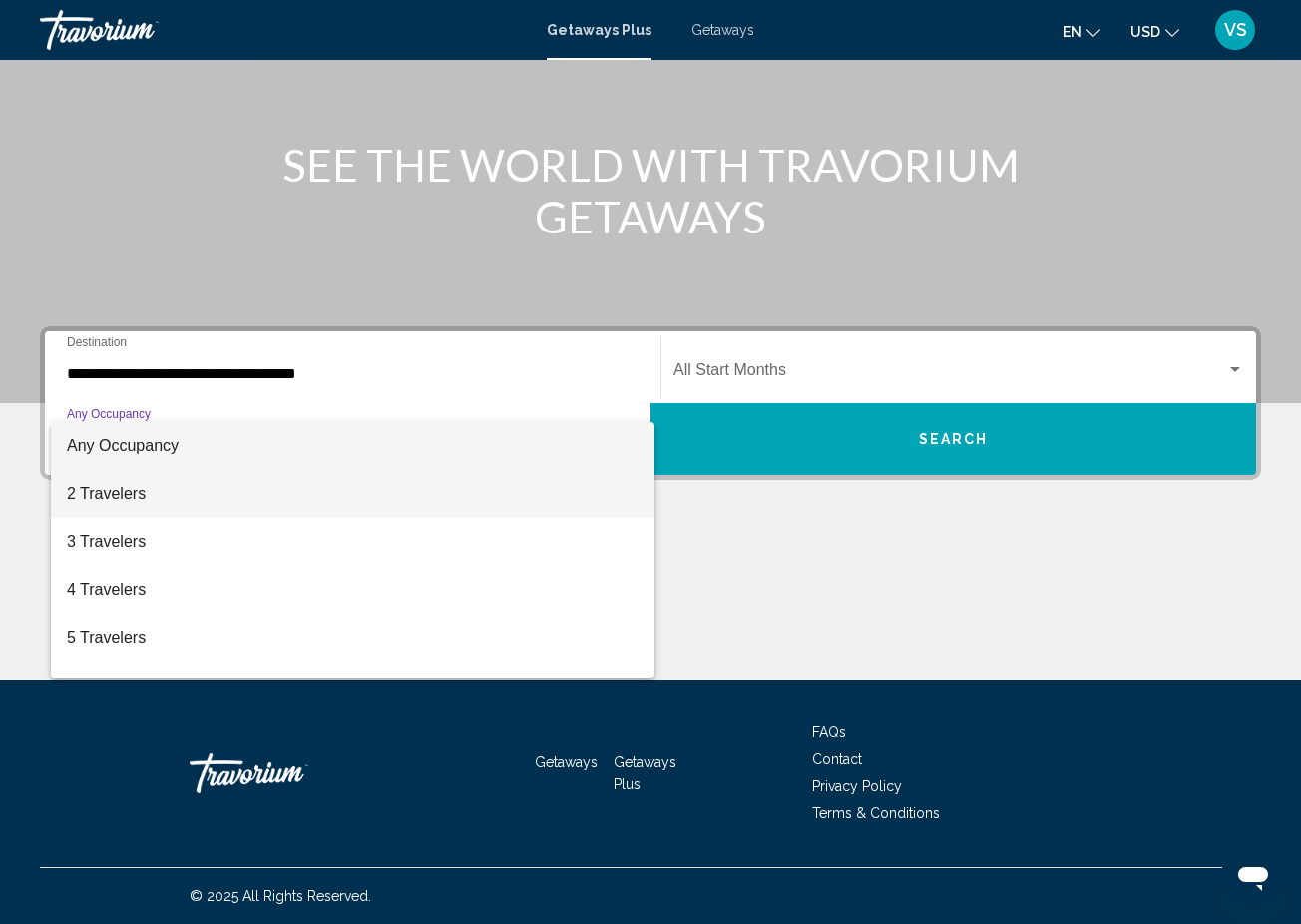 click on "2 Travelers" at bounding box center (352, 494) 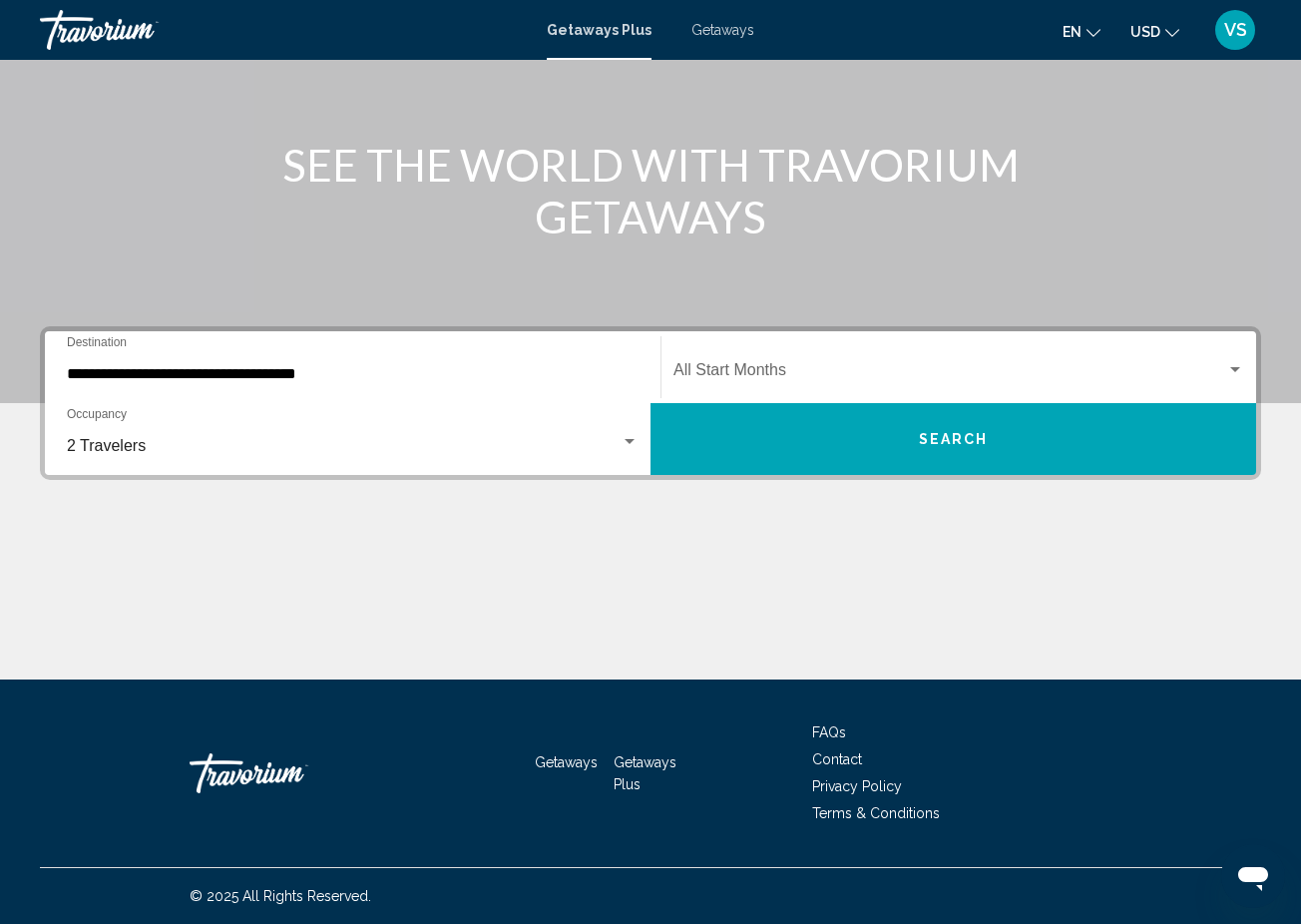 click on "Start Month All Start Months" 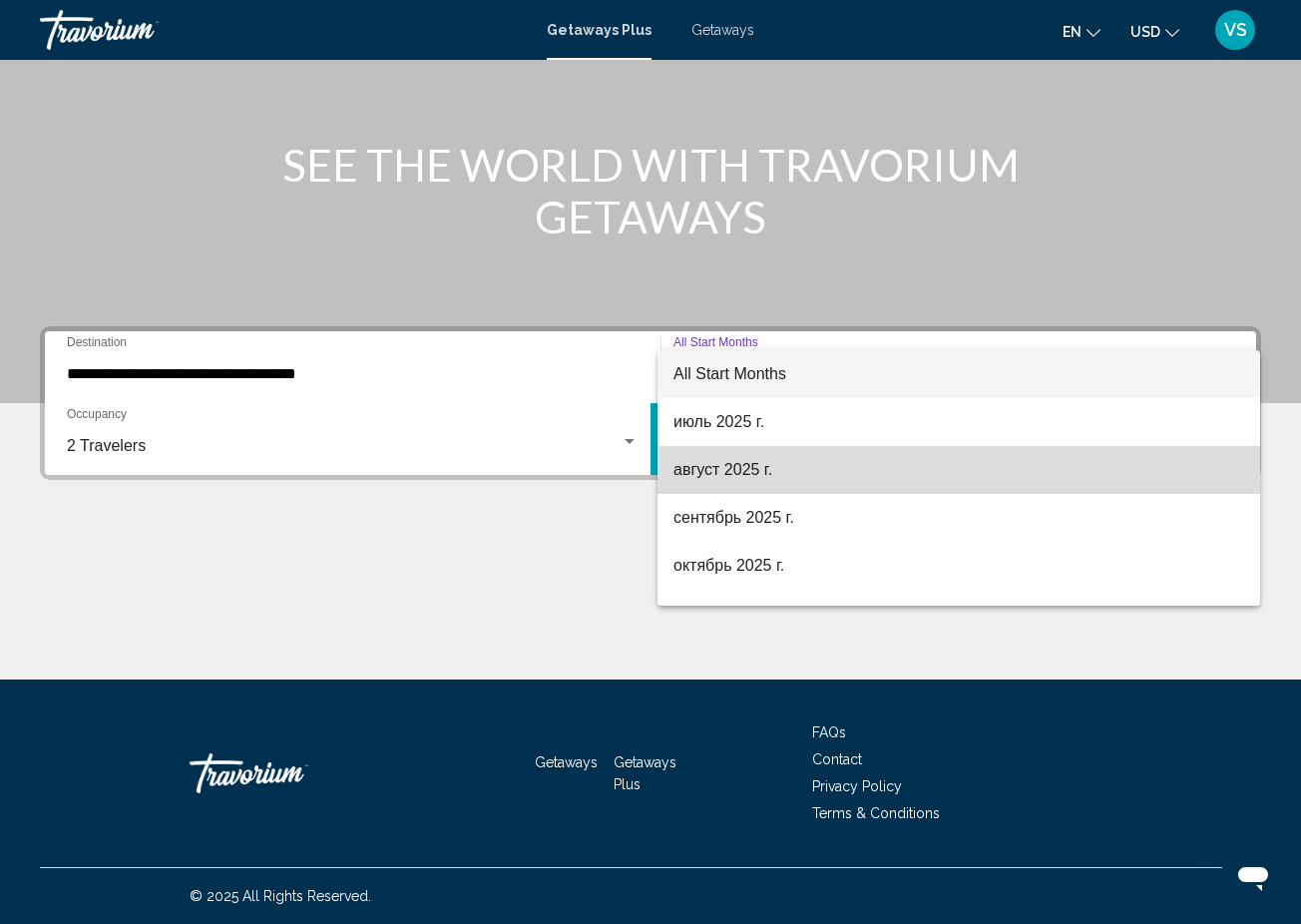 click on "август 2025 г." at bounding box center (959, 470) 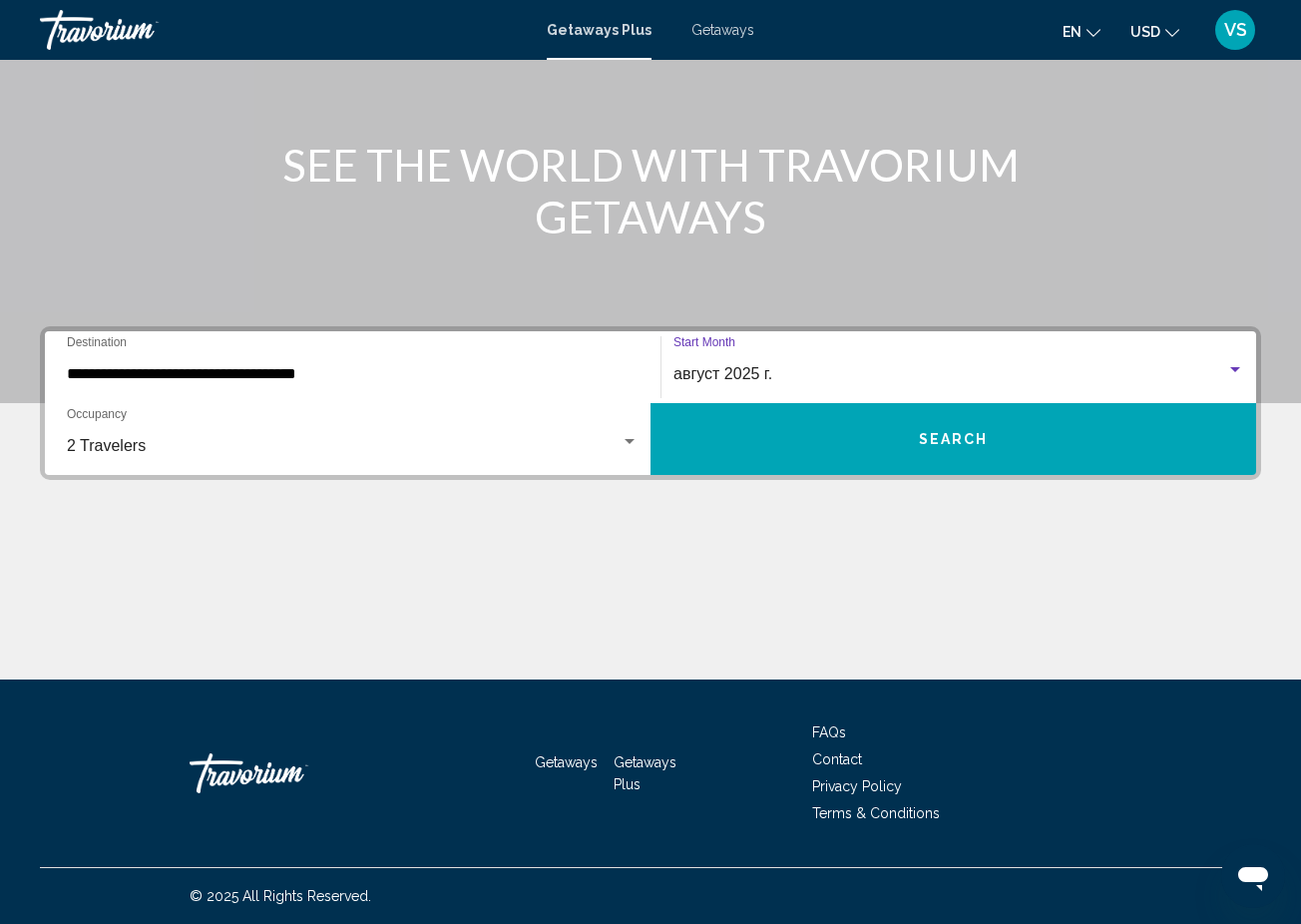 click on "Search" at bounding box center [953, 439] 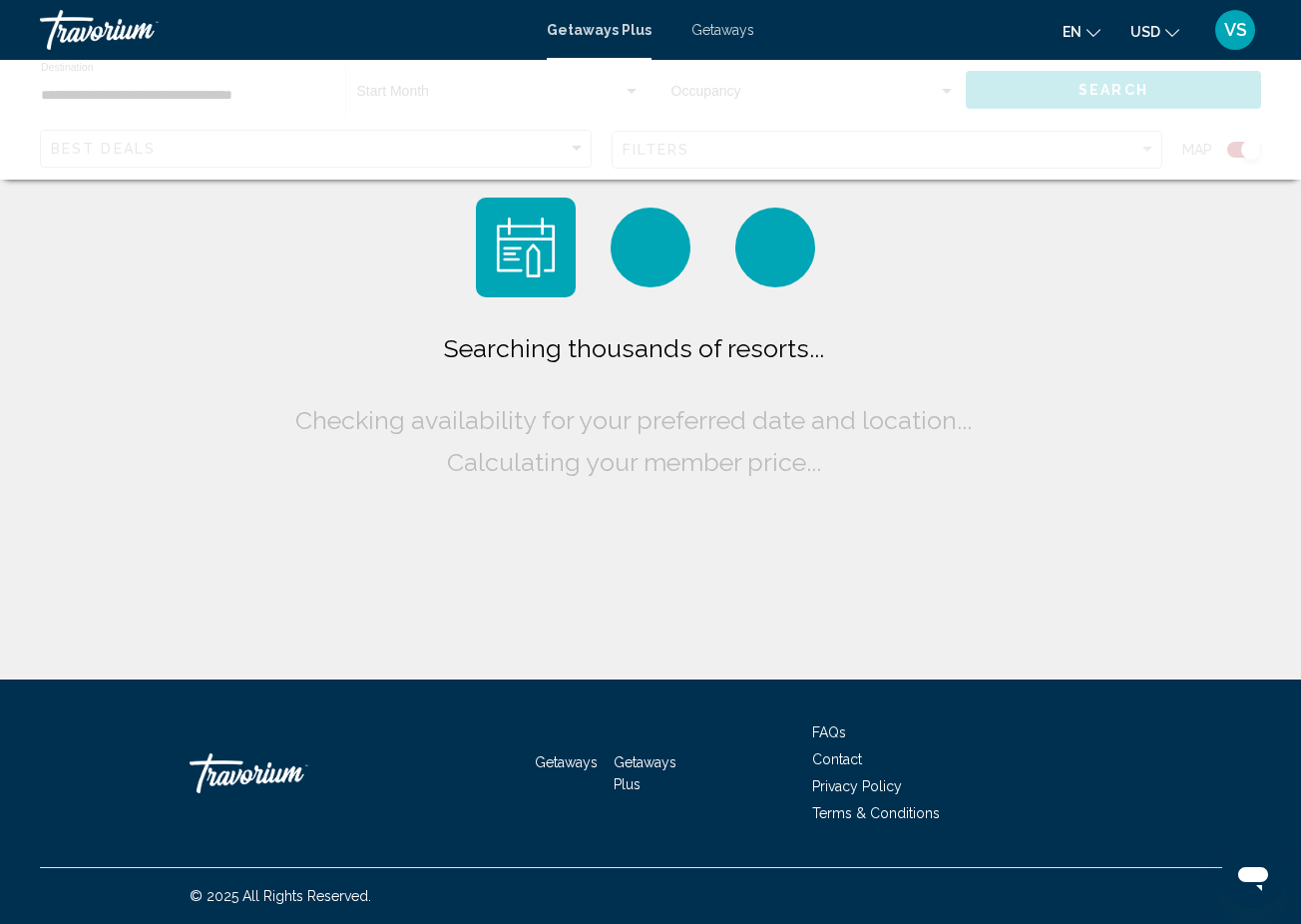 scroll, scrollTop: 0, scrollLeft: 0, axis: both 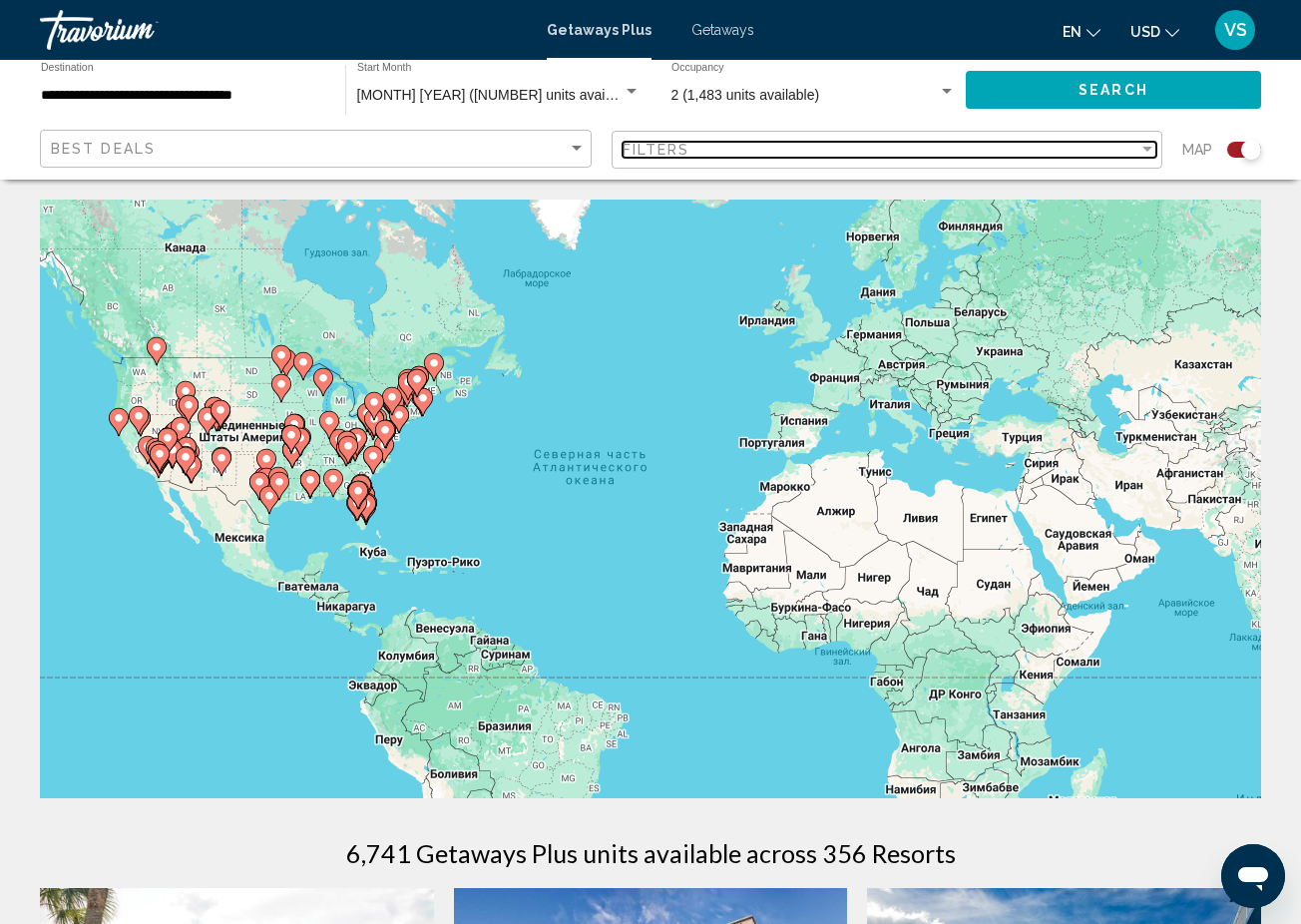 click at bounding box center [1147, 149] 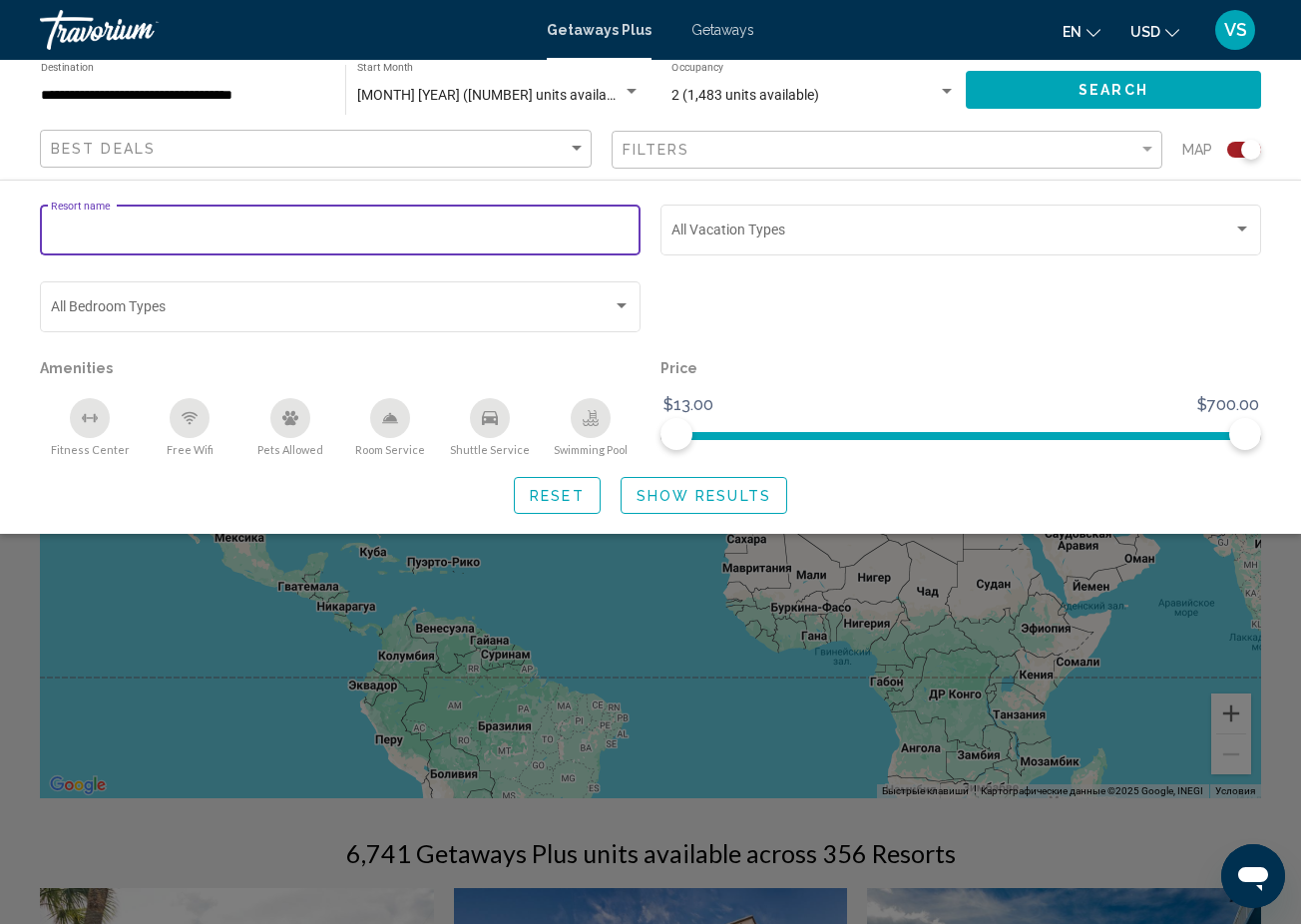 click on "Resort name" at bounding box center (340, 233) 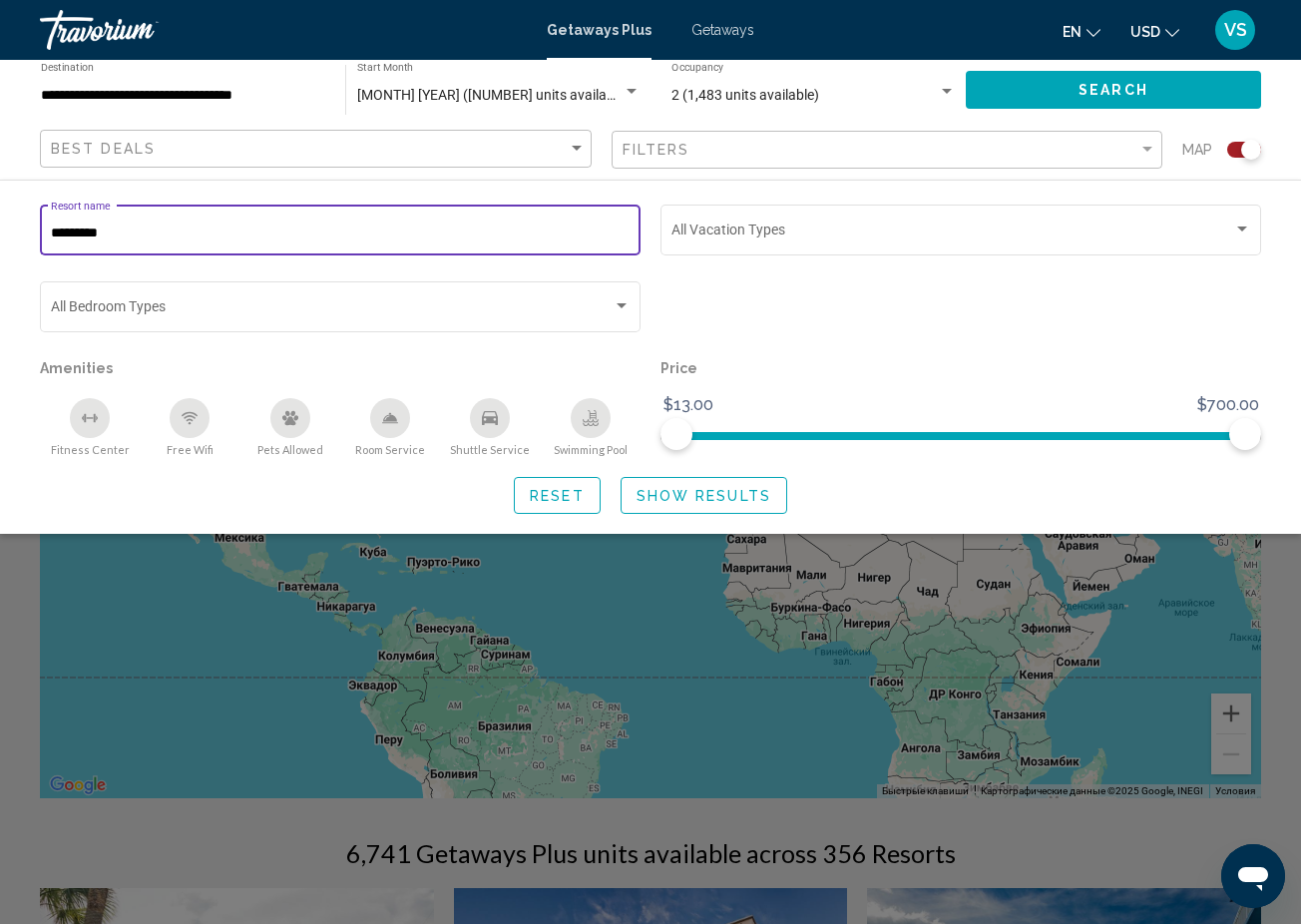type on "*********" 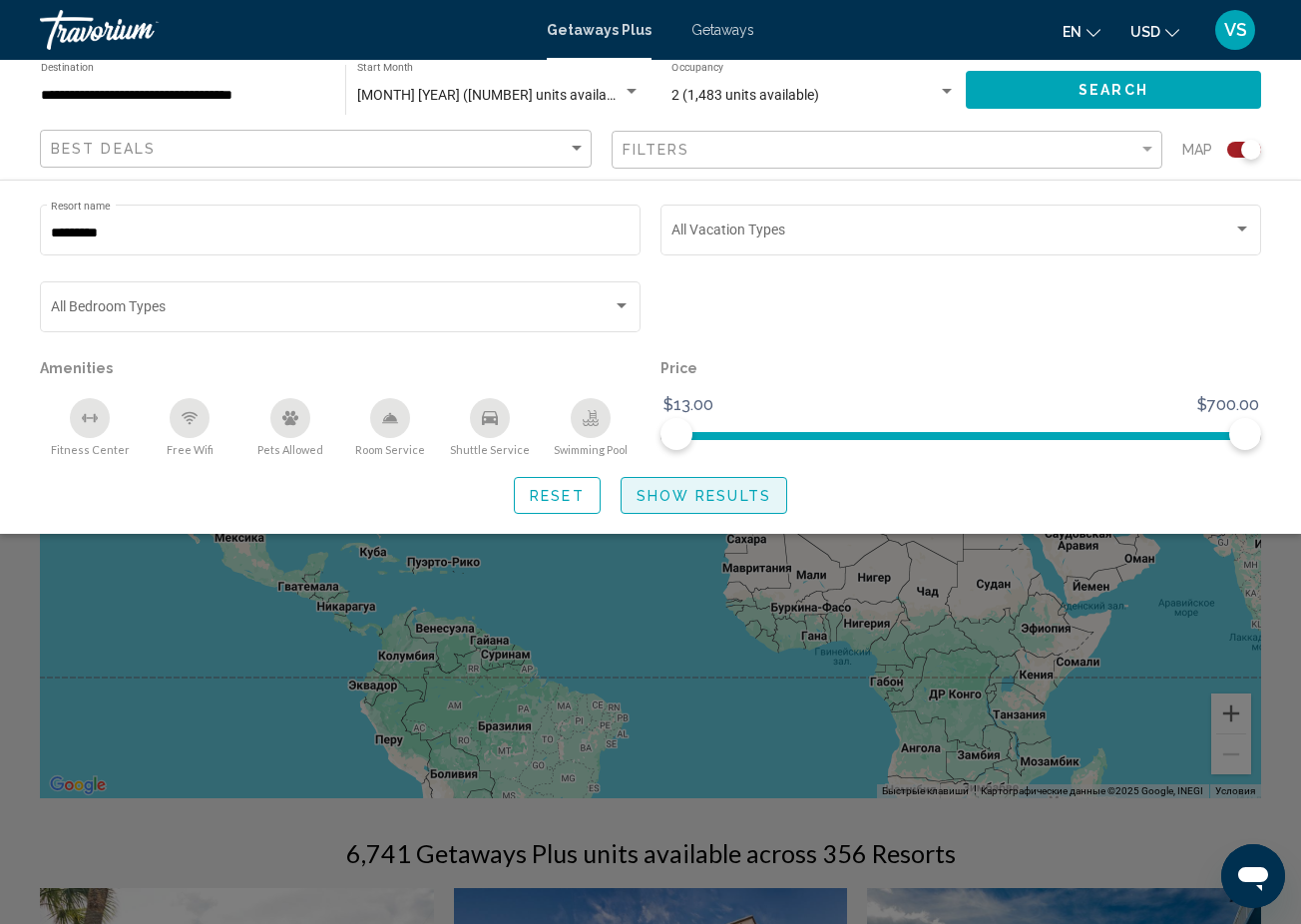 click on "Show Results" 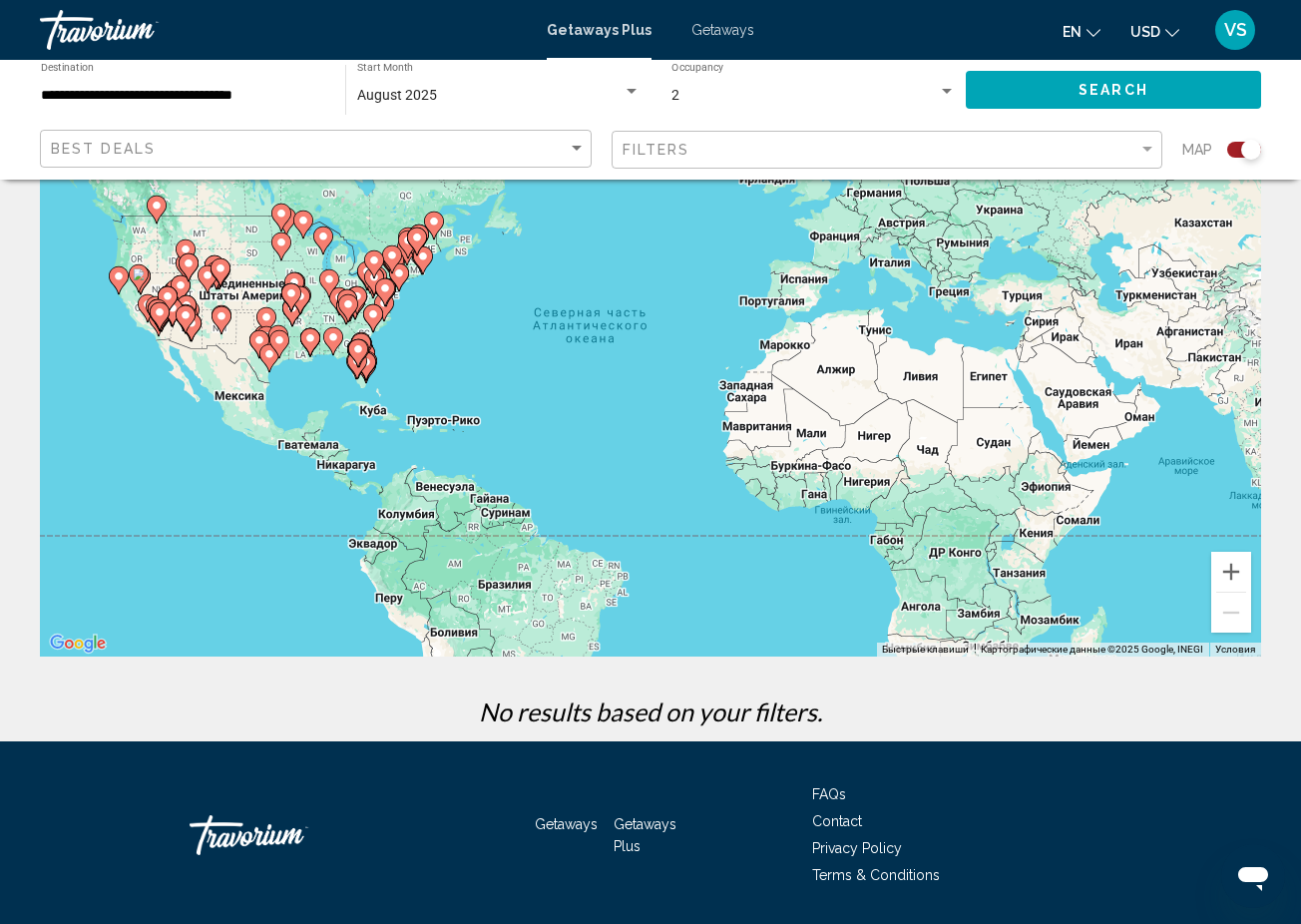 scroll, scrollTop: 204, scrollLeft: 0, axis: vertical 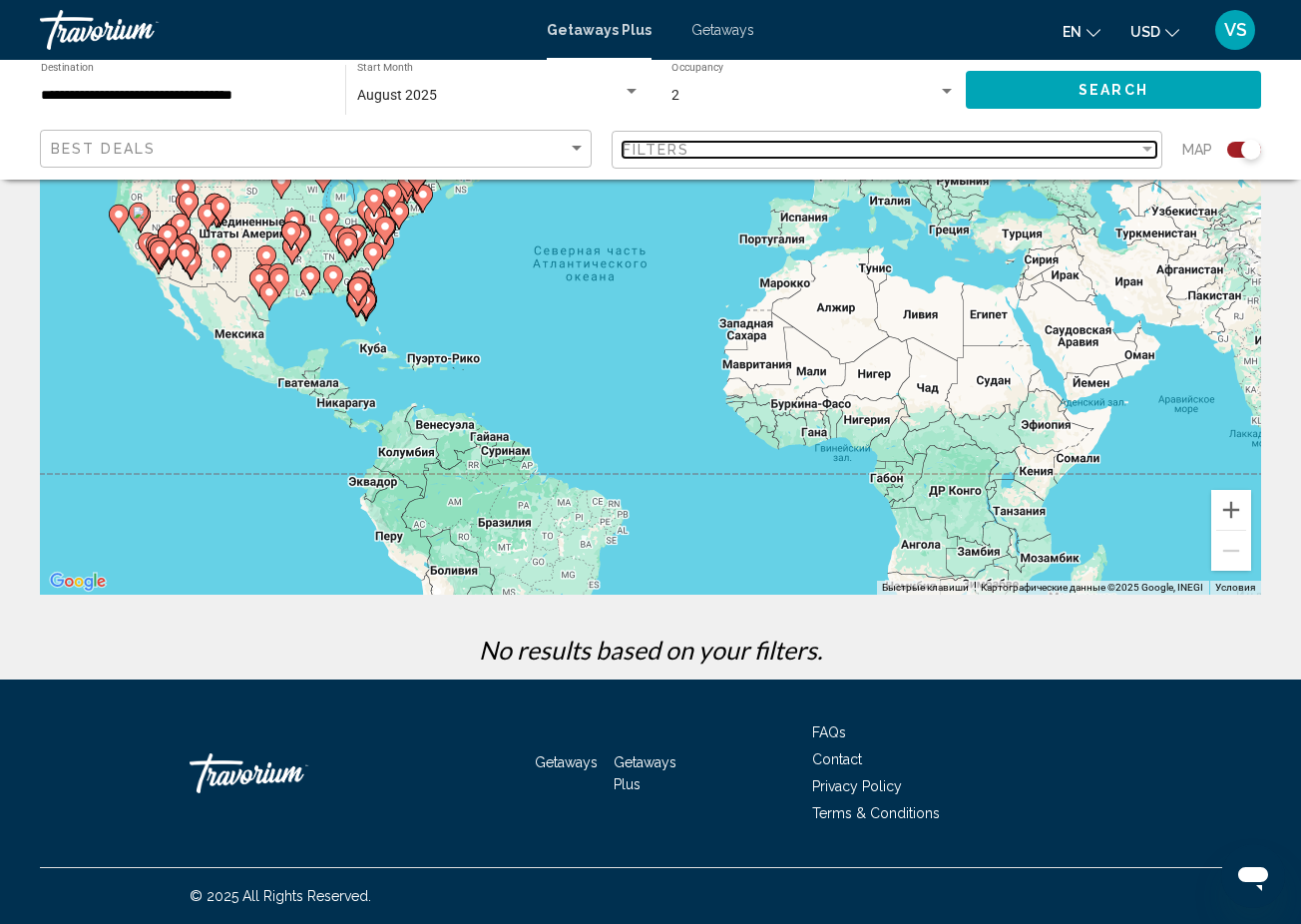 click at bounding box center [1147, 150] 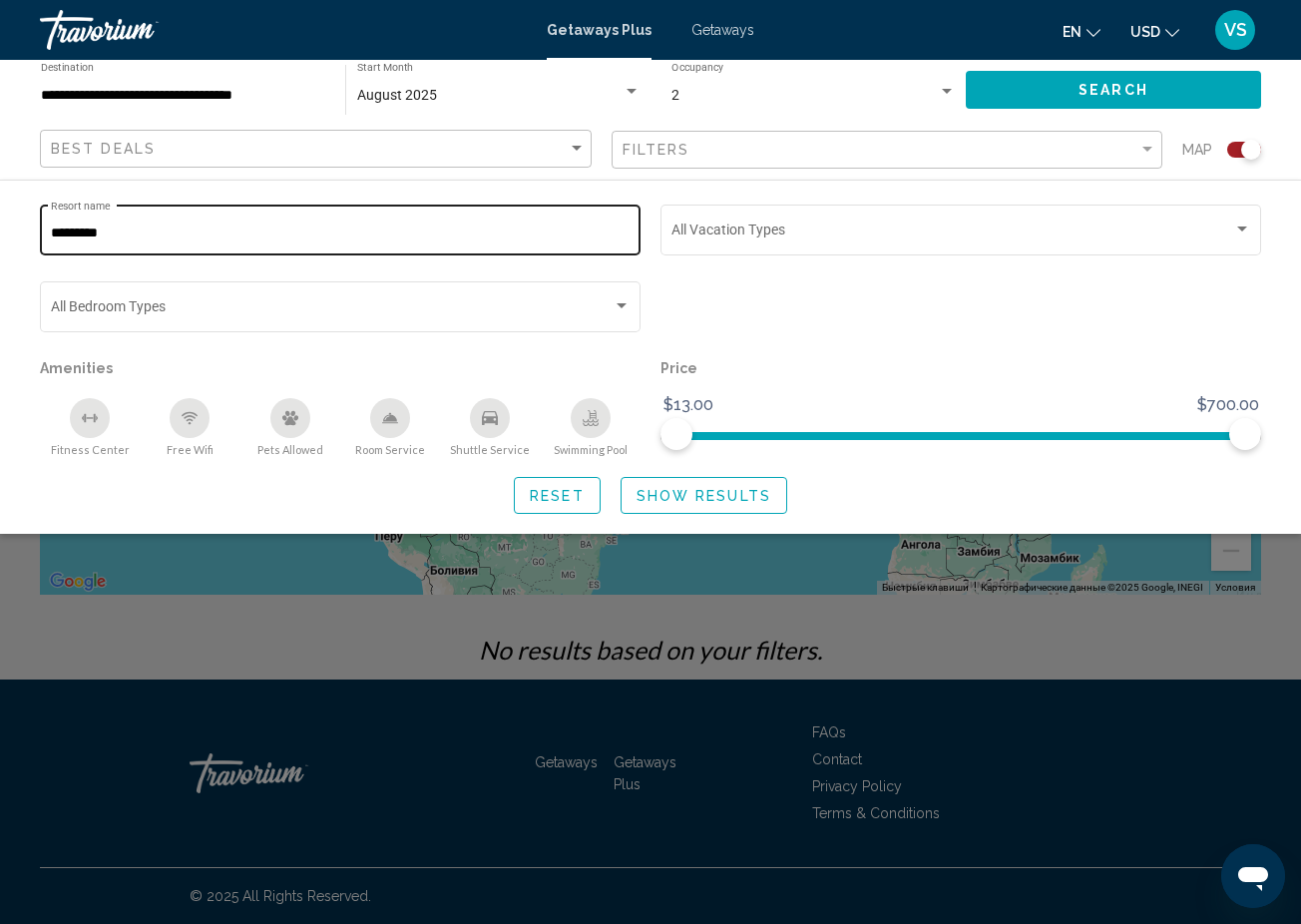 click on "********* Resort name" 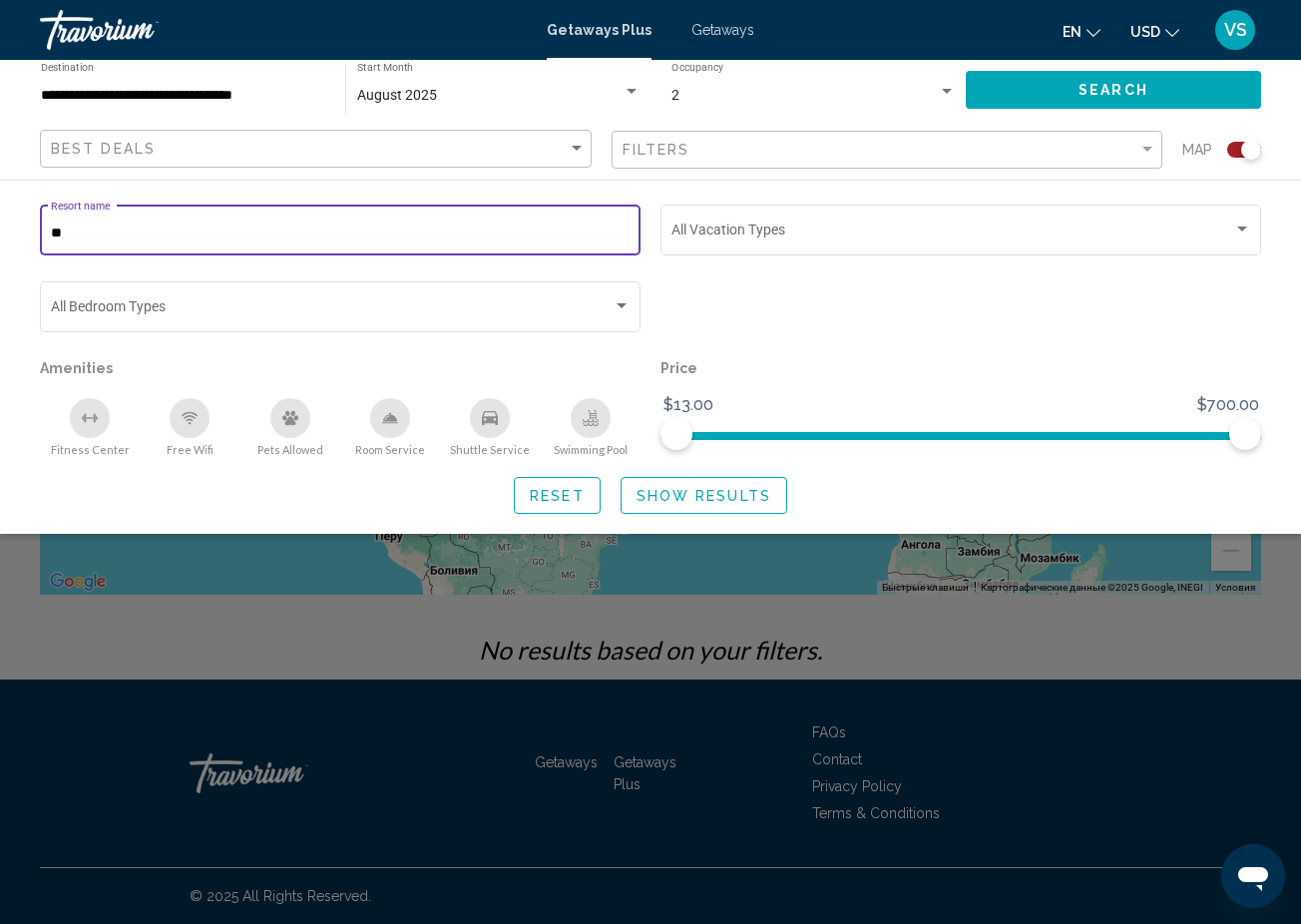 type on "*" 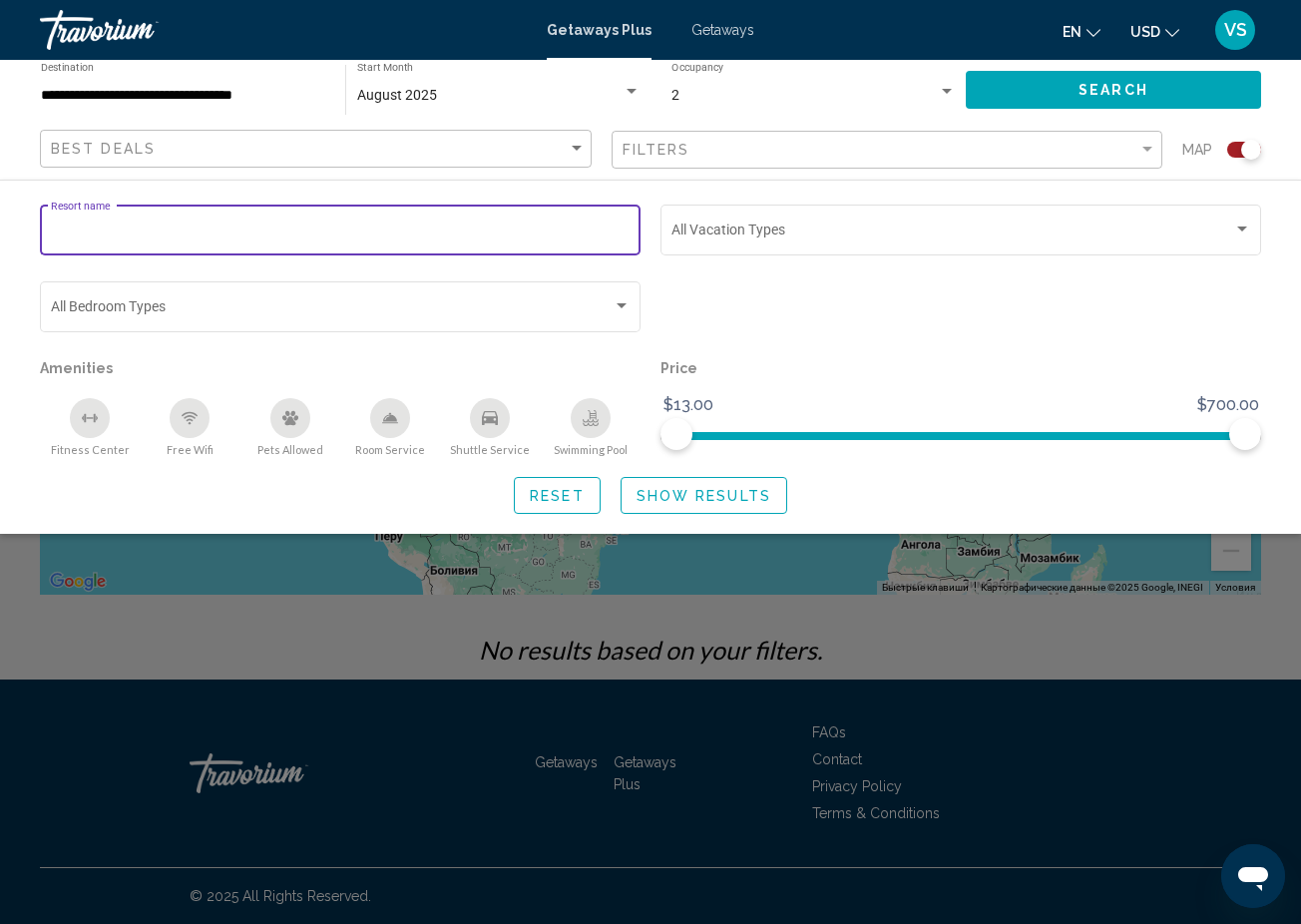 type 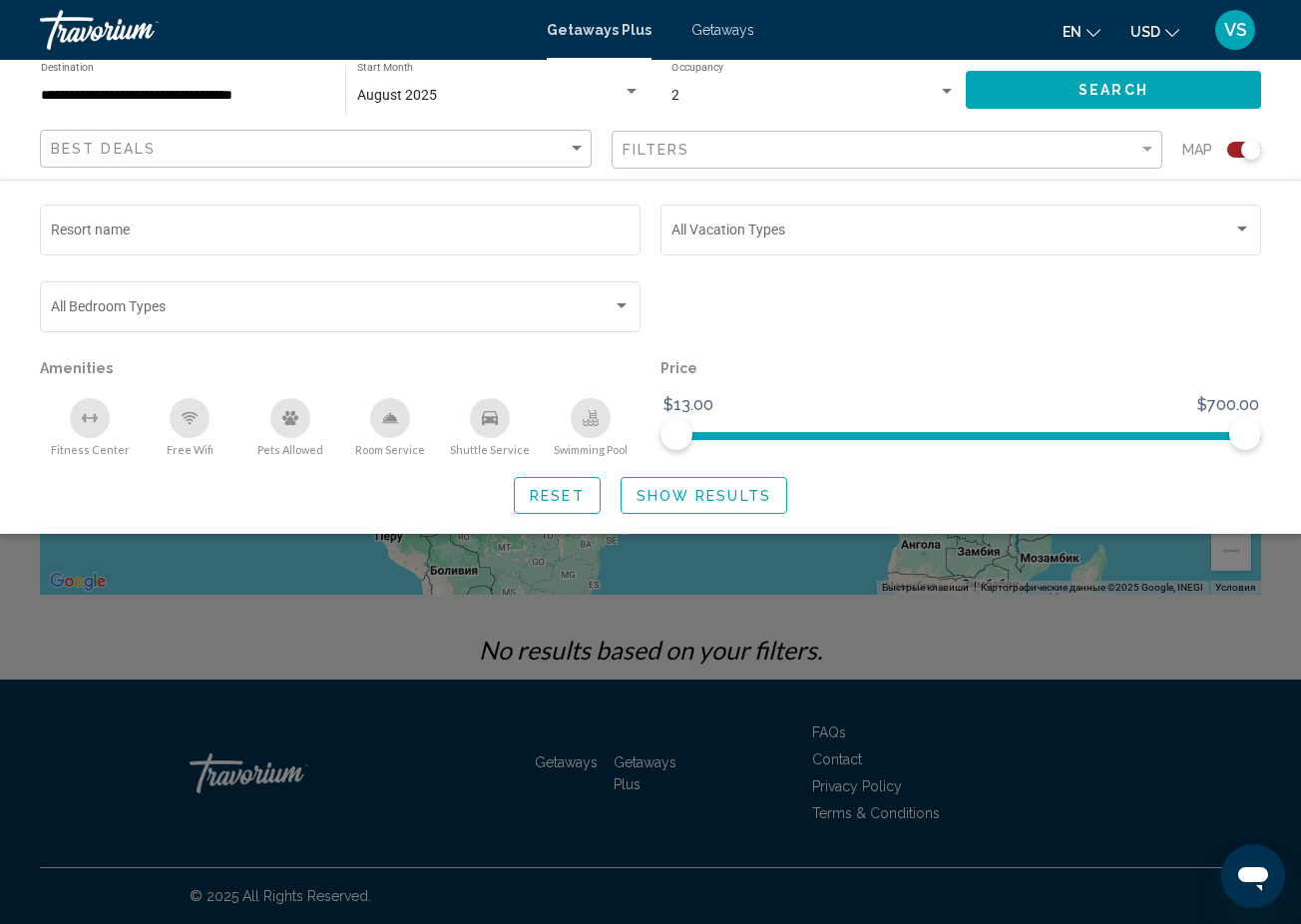 click 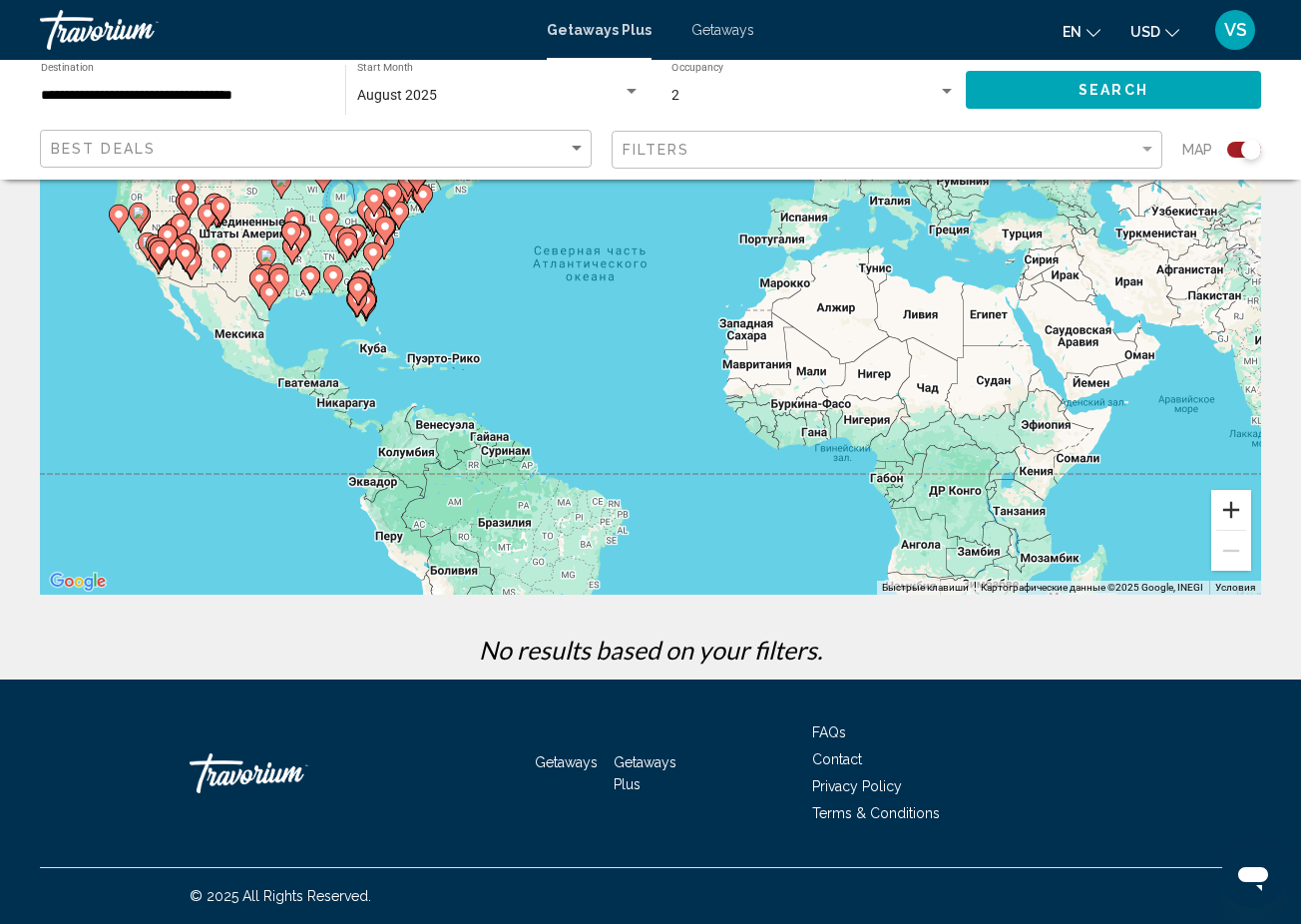 click at bounding box center [1231, 510] 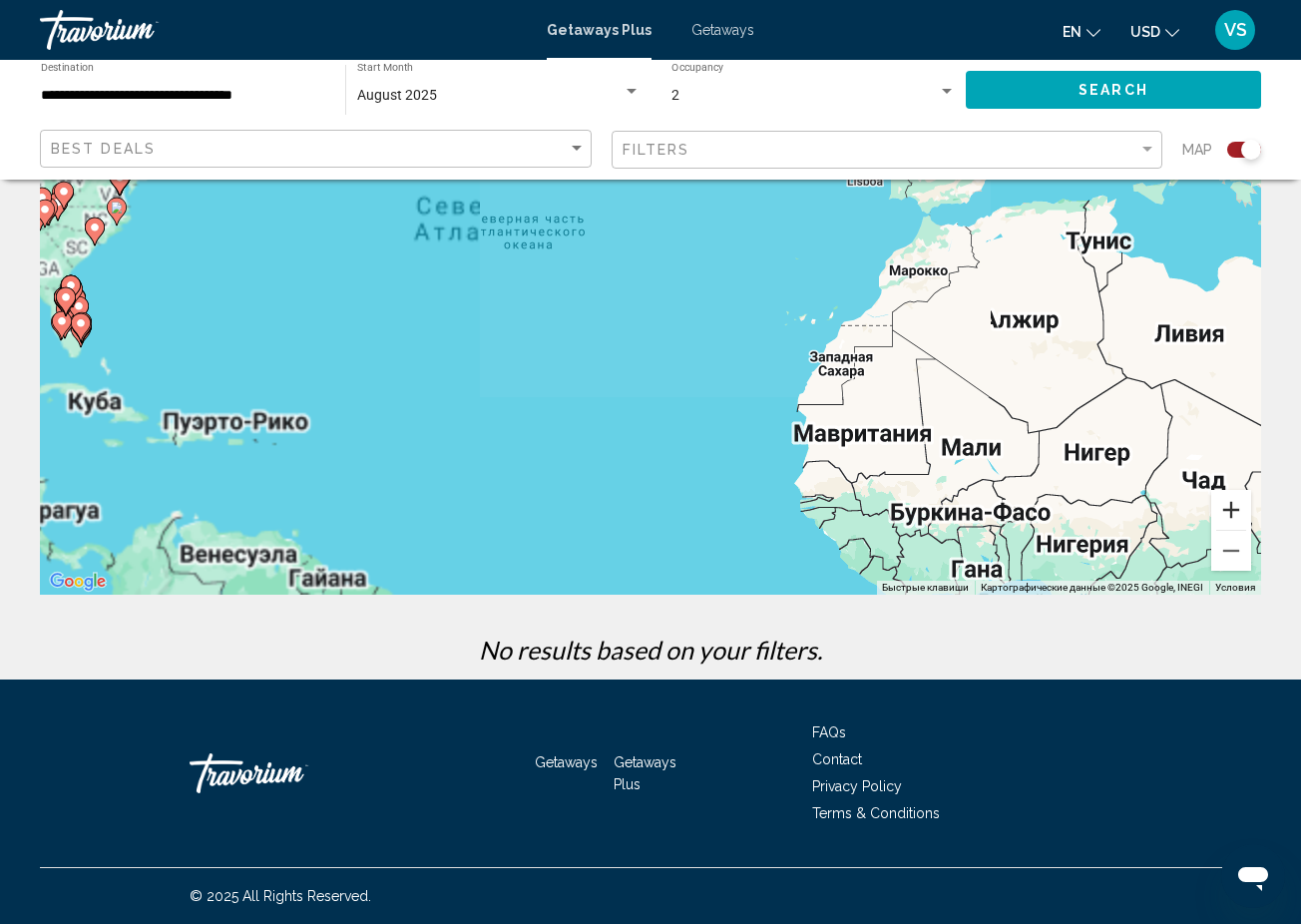 click at bounding box center (1231, 510) 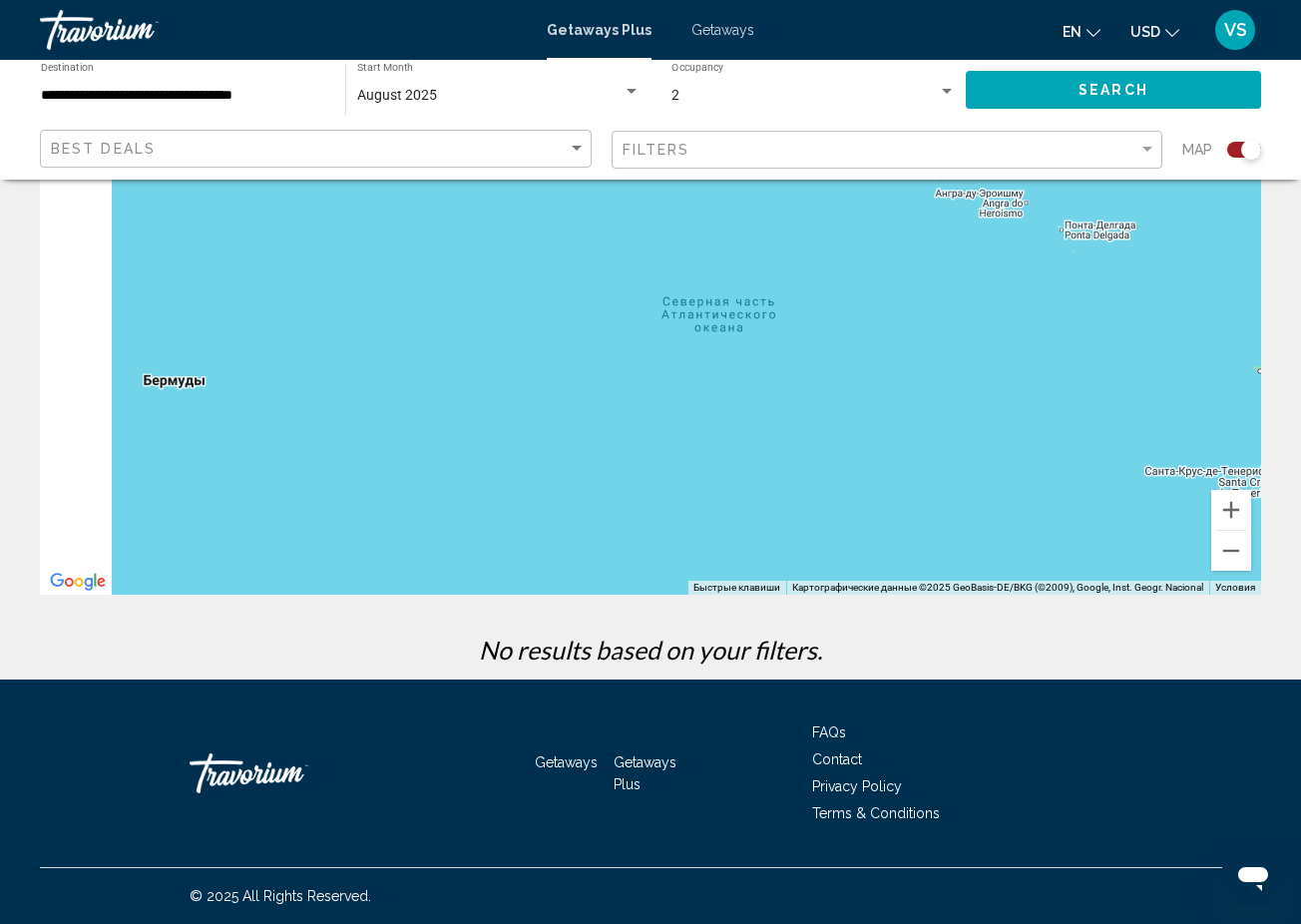 drag, startPoint x: 271, startPoint y: 347, endPoint x: 657, endPoint y: 522, distance: 423.81718 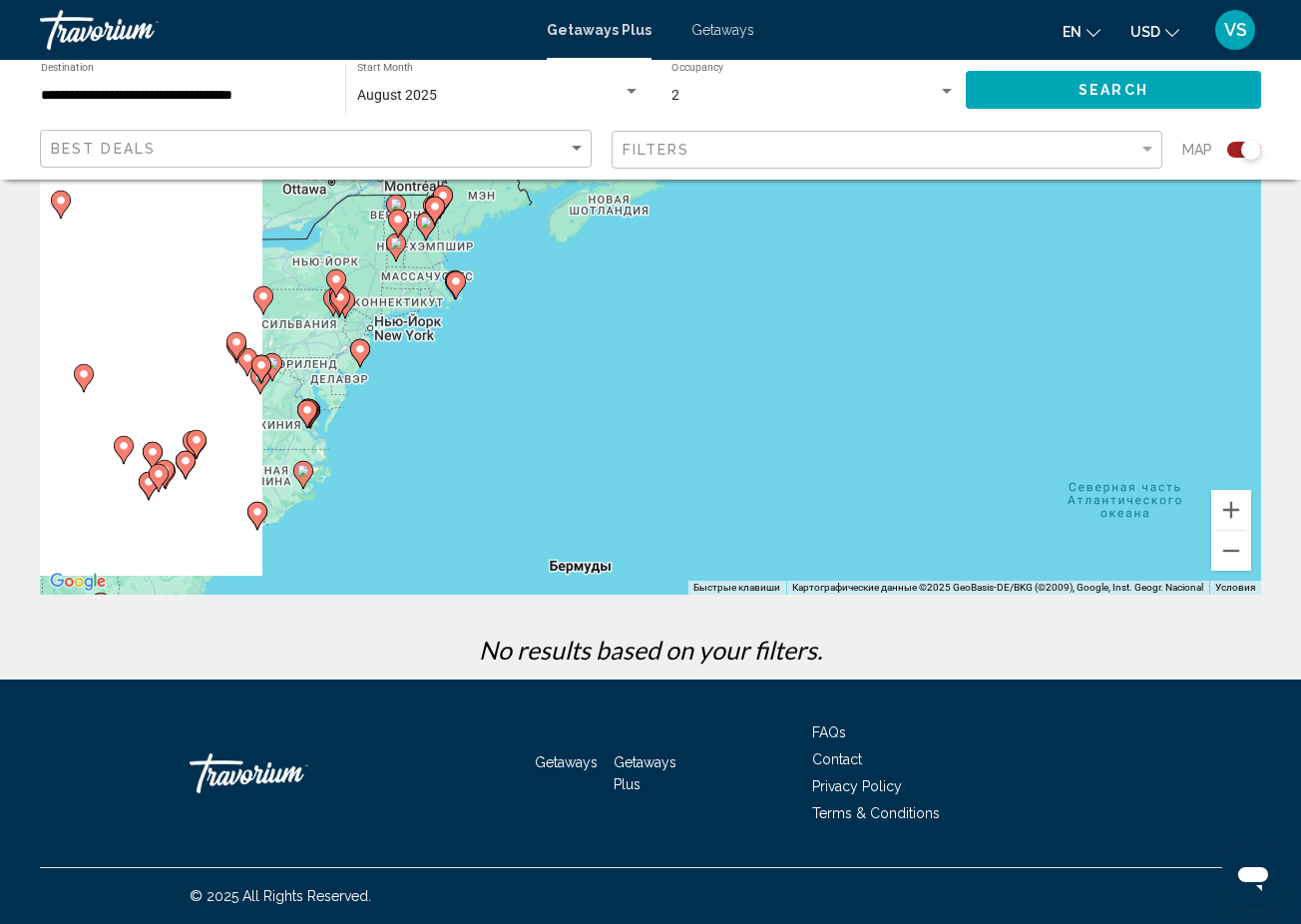 drag, startPoint x: 272, startPoint y: 360, endPoint x: 635, endPoint y: 522, distance: 397.50849 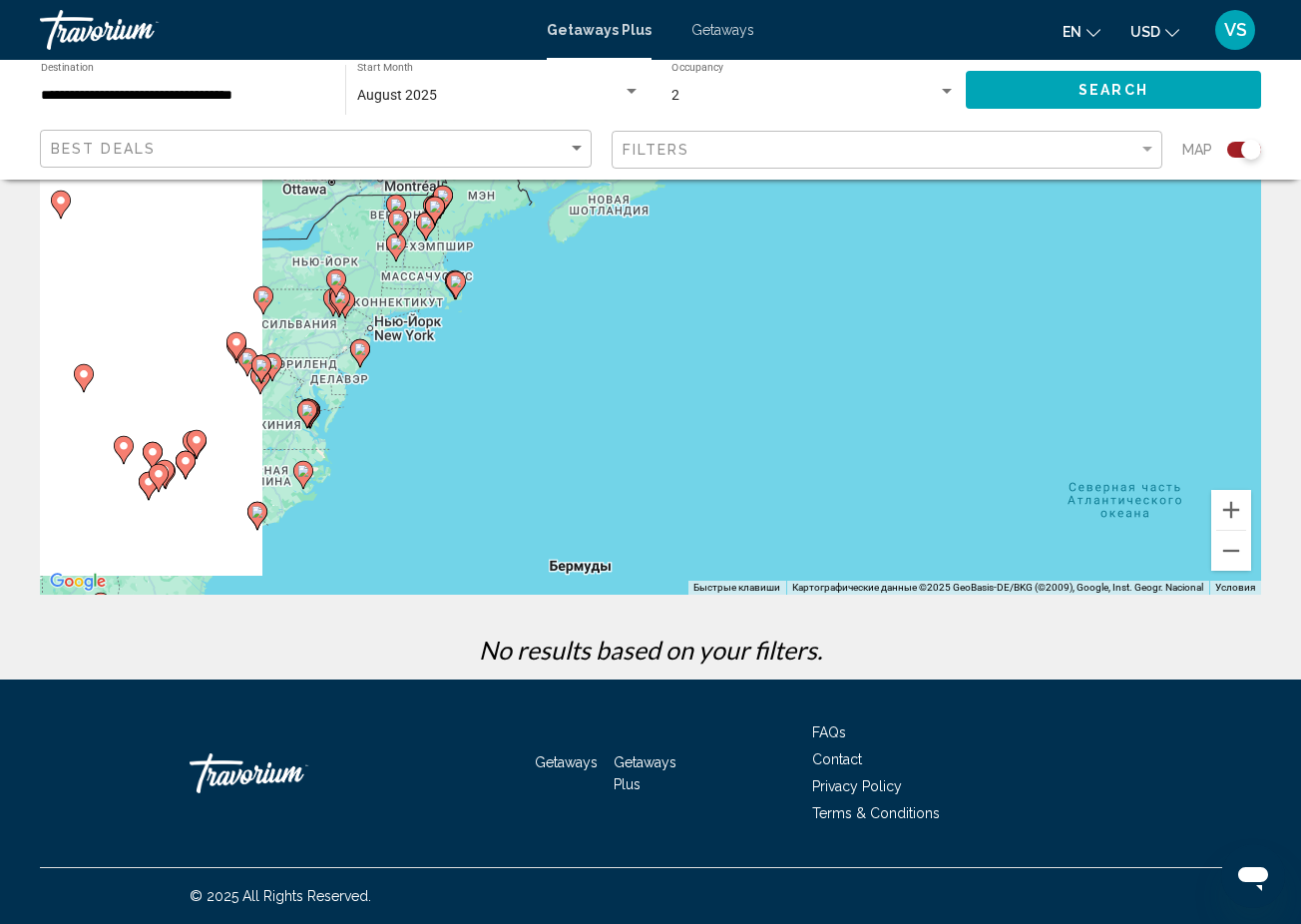 click on "Чтобы активировать перетаскивание с помощью клавиатуры, нажмите Alt + Ввод. После этого перемещайте маркер, используя клавиши со стрелками. Чтобы завершить перетаскивание, нажмите клавишу Ввод. Чтобы отменить действие, нажмите клавишу Esc." at bounding box center (650, 295) 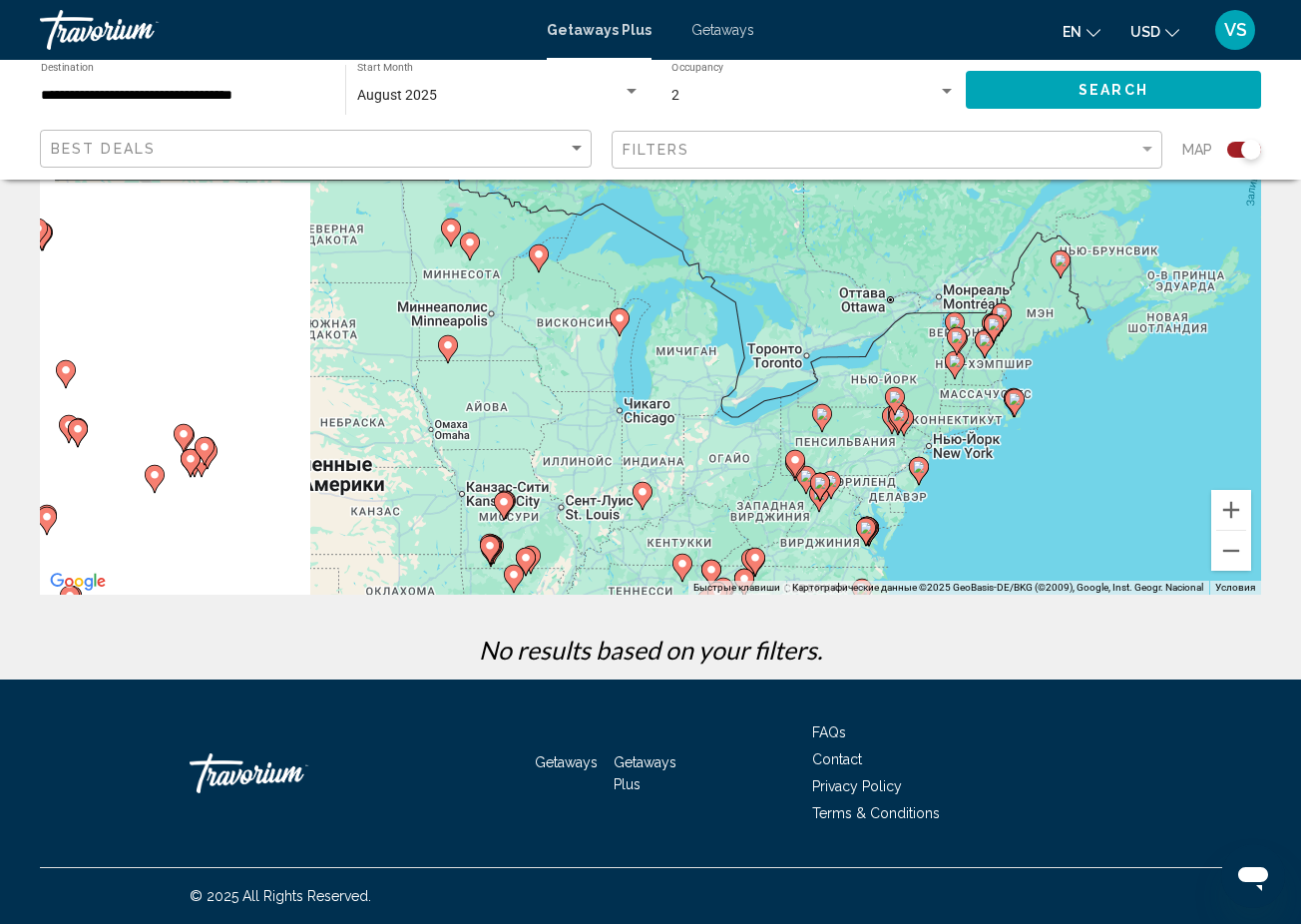 drag, startPoint x: 333, startPoint y: 391, endPoint x: 776, endPoint y: 475, distance: 450.8936 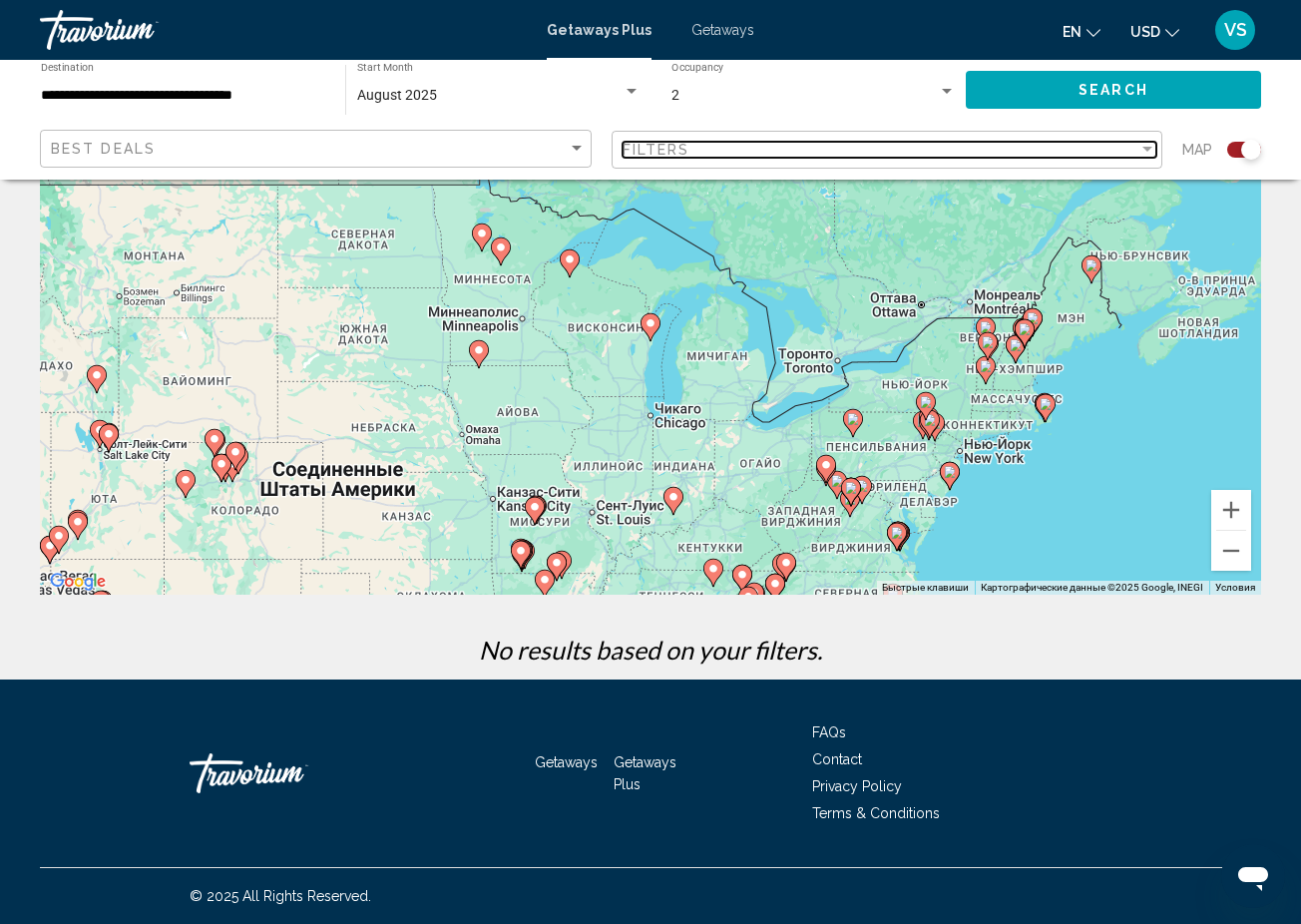 click at bounding box center (1147, 149) 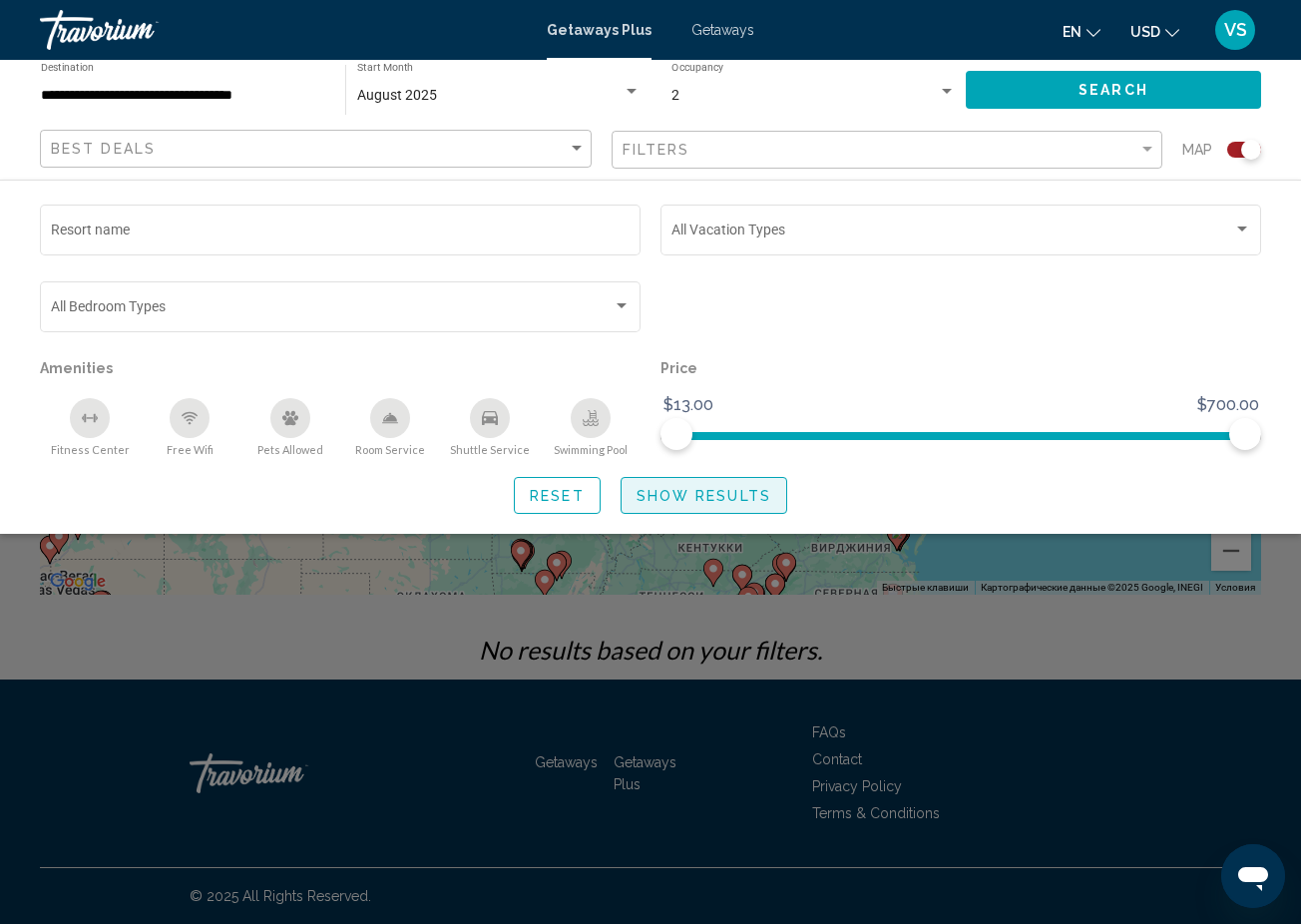 click on "Show Results" 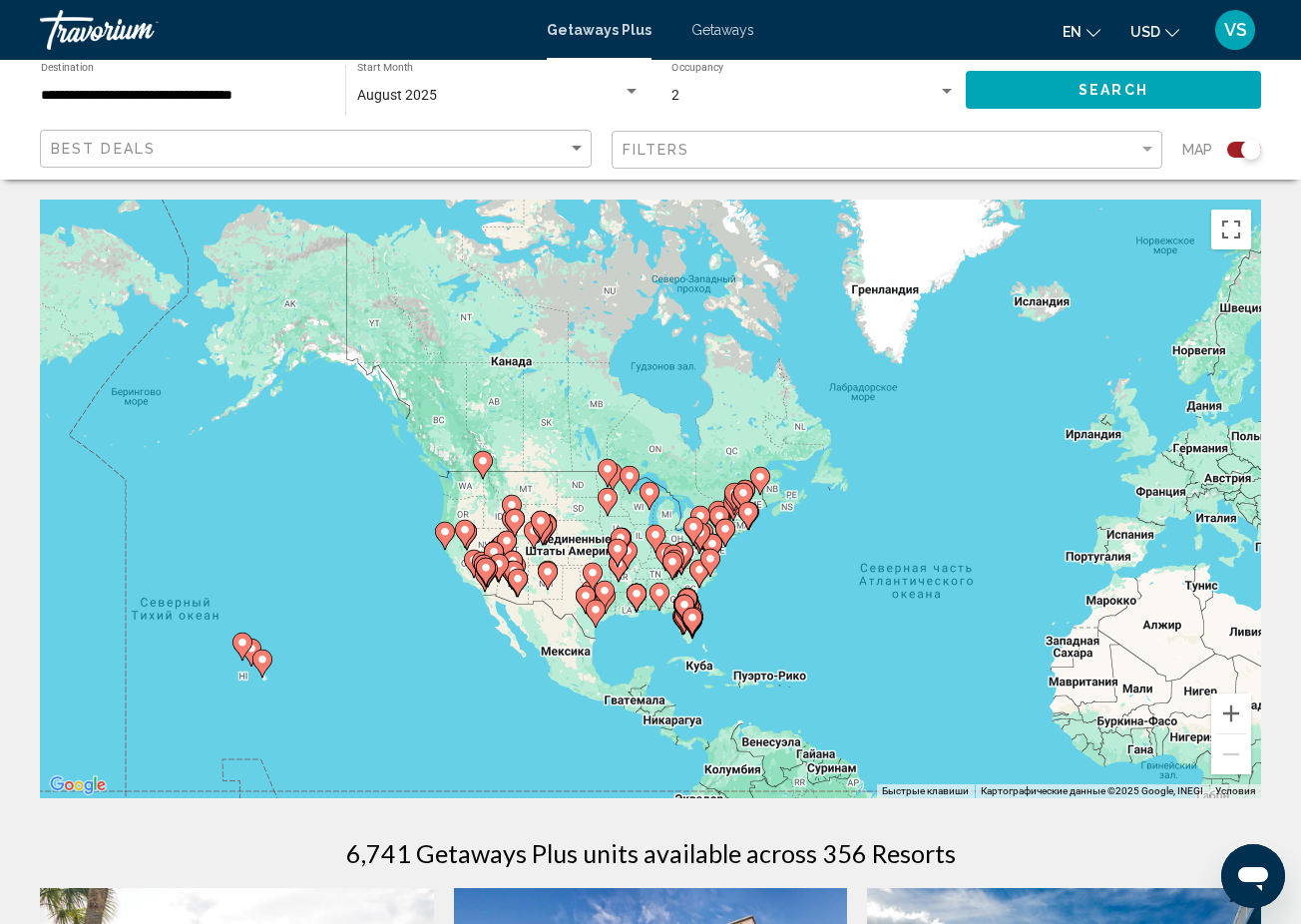 click on "Чтобы активировать перетаскивание с помощью клавиатуры, нажмите Alt + Ввод. После этого перемещайте маркер, используя клавиши со стрелками. Чтобы завершить перетаскивание, нажмите клавишу Ввод. Чтобы отменить действие, нажмите клавишу Esc." at bounding box center (650, 499) 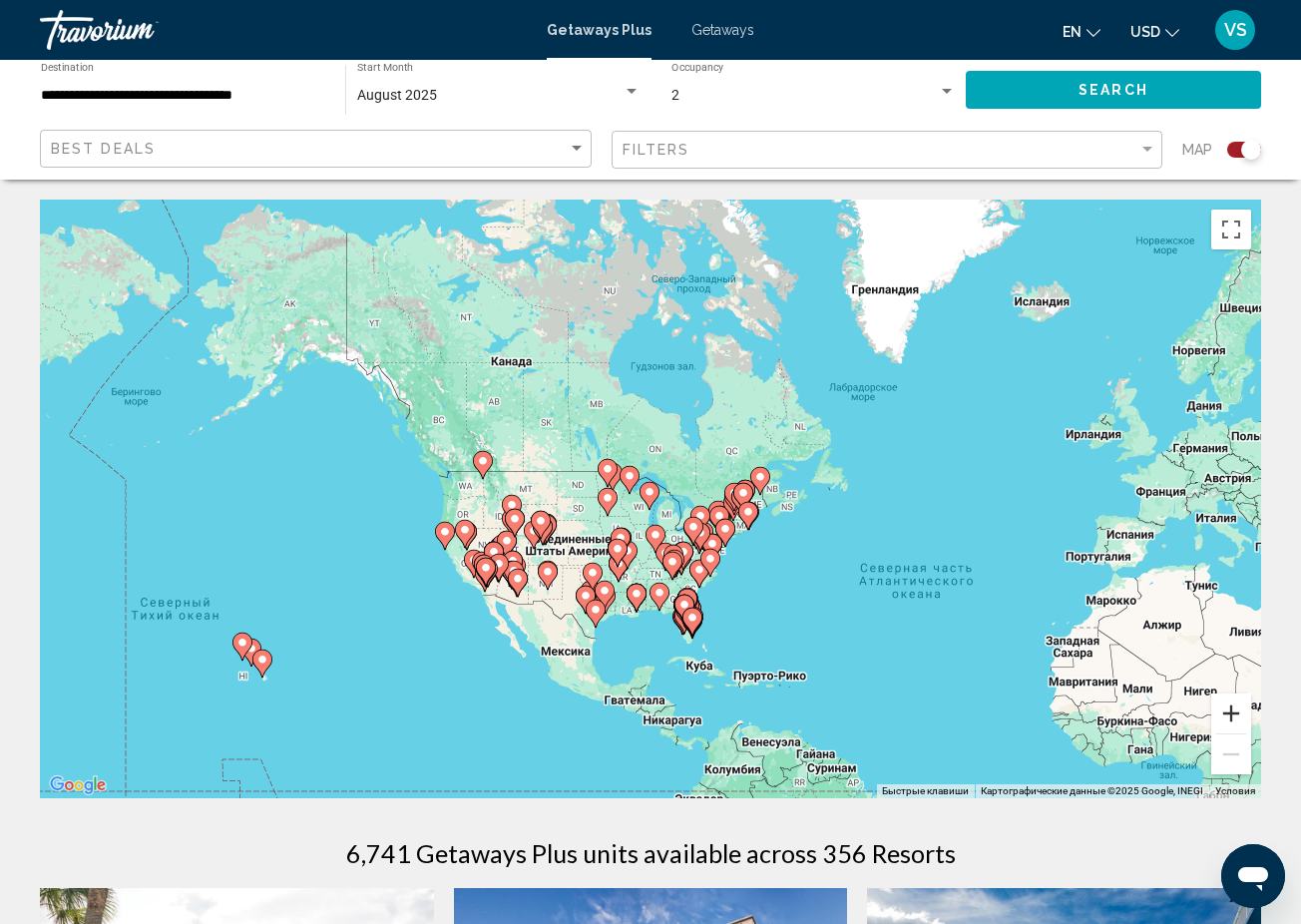 click at bounding box center [1231, 713] 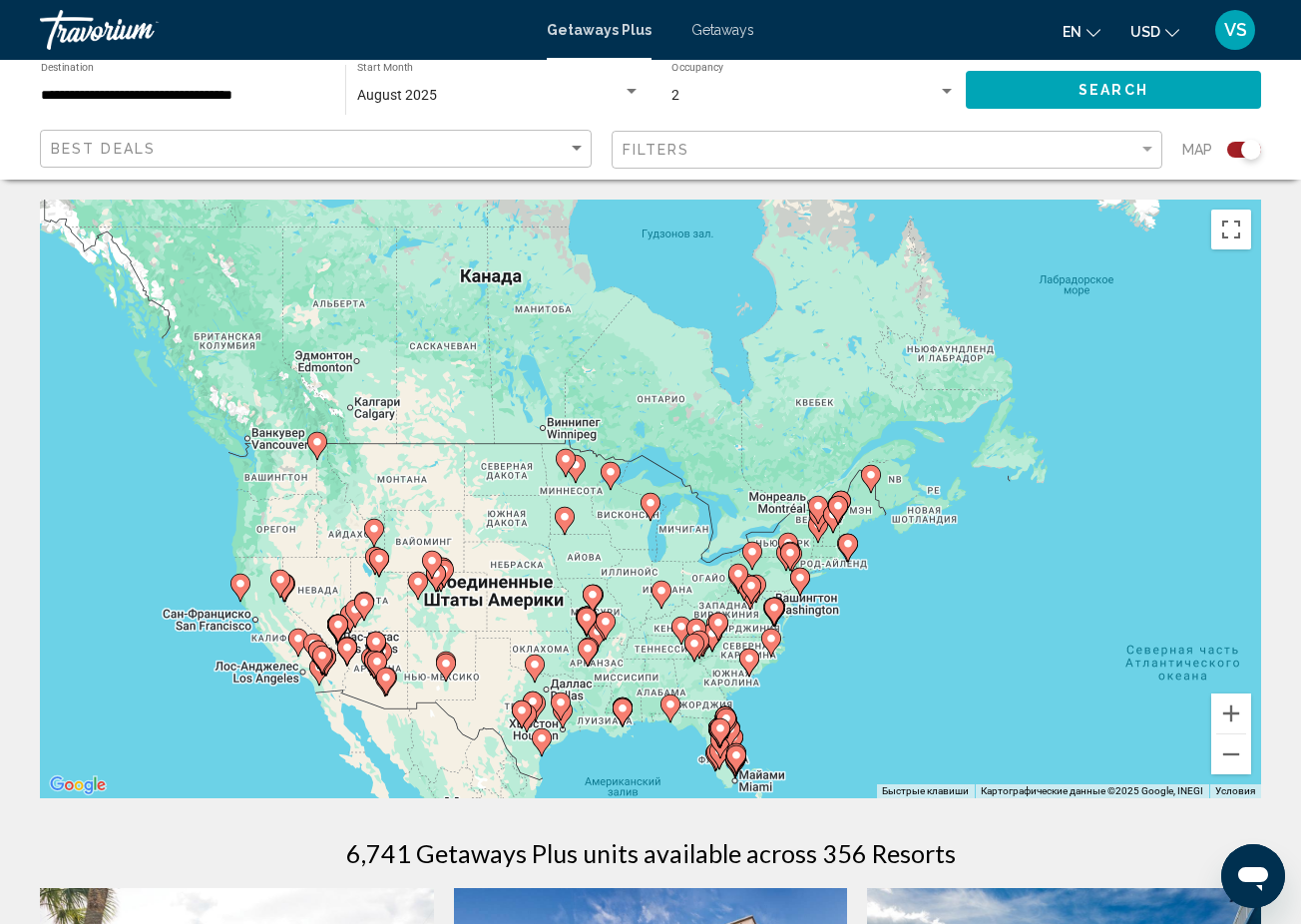click on "Чтобы активировать перетаскивание с помощью клавиатуры, нажмите Alt + Ввод. После этого перемещайте маркер, используя клавиши со стрелками. Чтобы завершить перетаскивание, нажмите клавишу Ввод. Чтобы отменить действие, нажмите клавишу Esc." at bounding box center [650, 499] 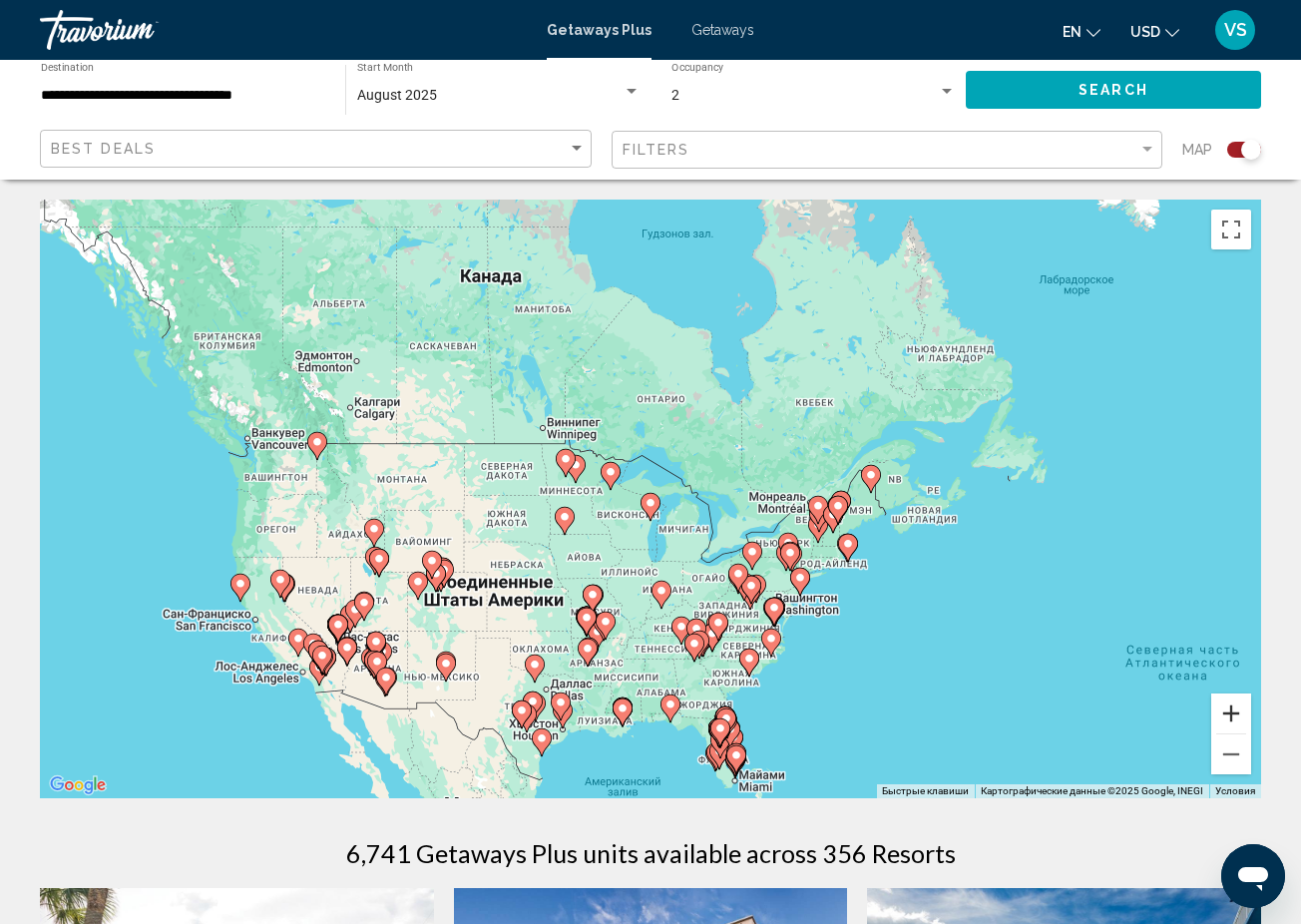 click at bounding box center (1231, 713) 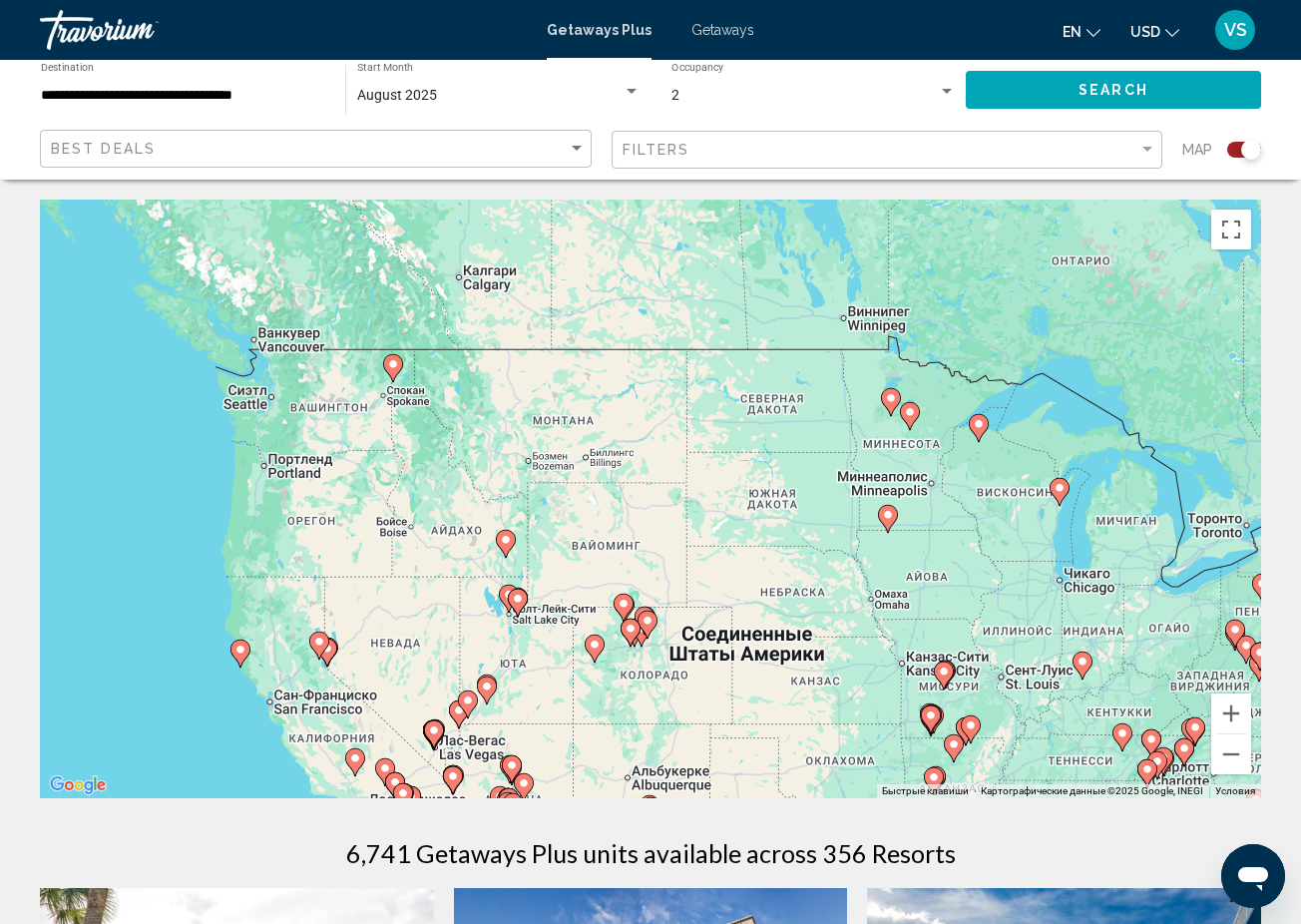 drag, startPoint x: 245, startPoint y: 480, endPoint x: 768, endPoint y: 417, distance: 526.7808 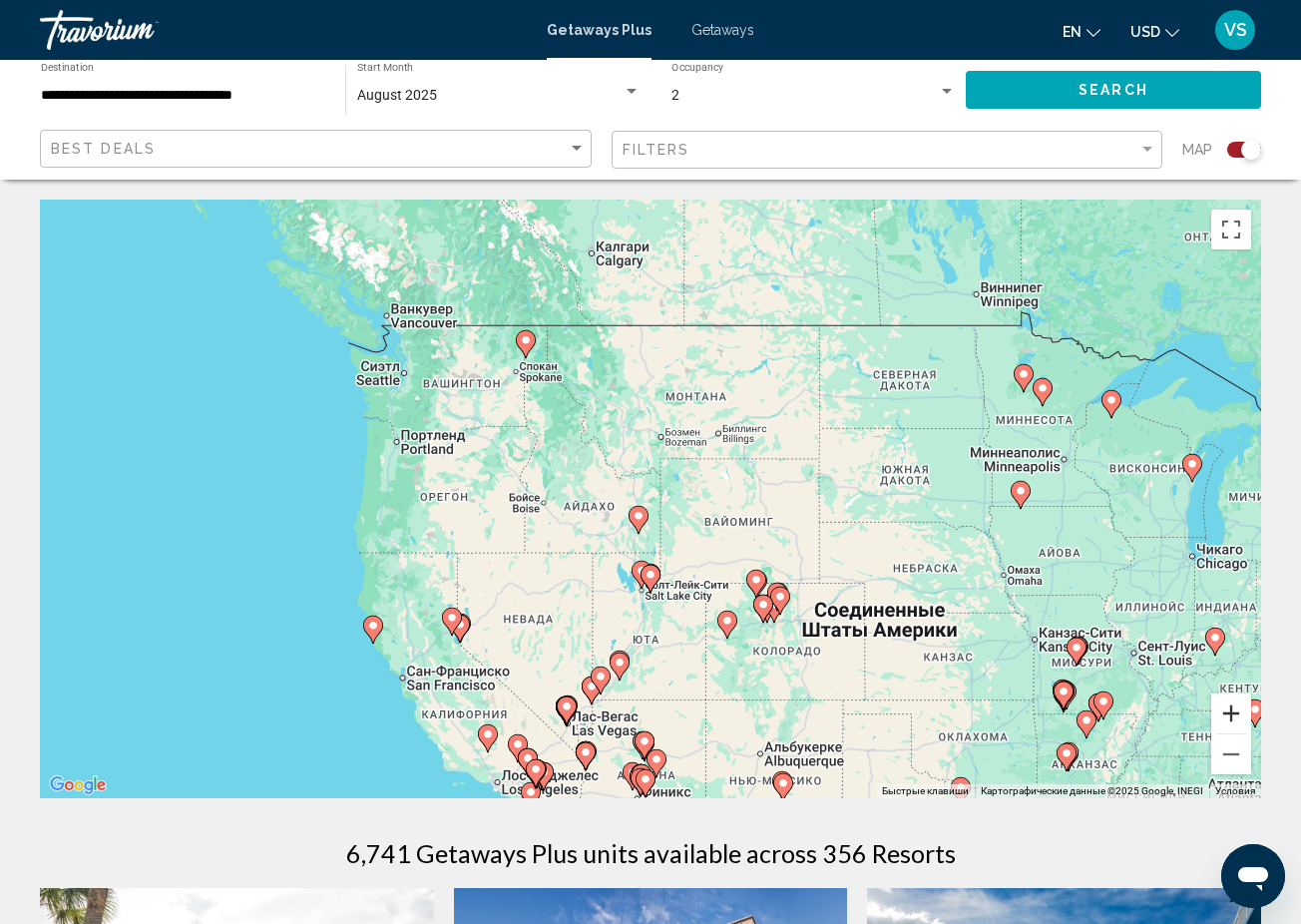 click at bounding box center (1231, 713) 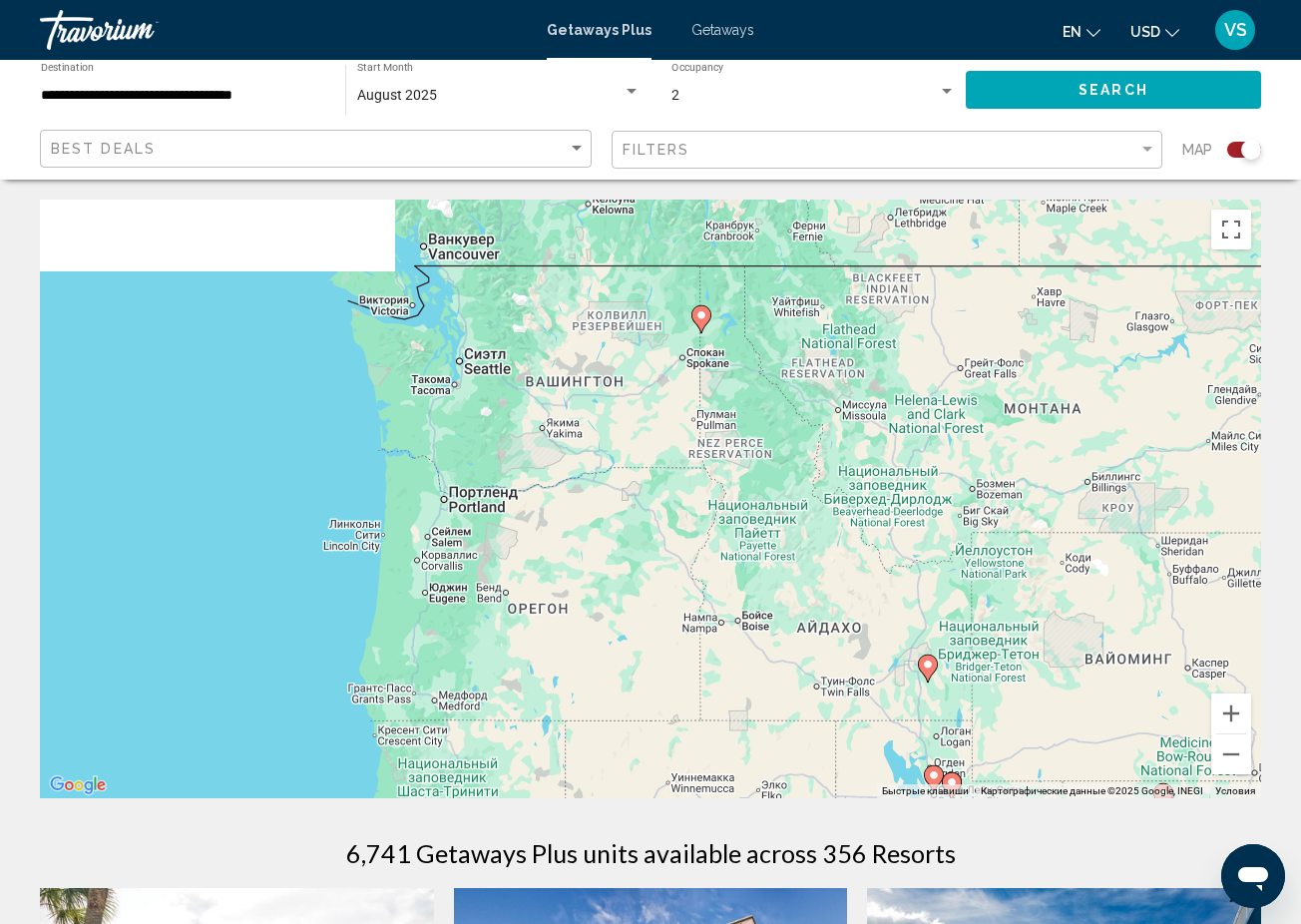 drag, startPoint x: 390, startPoint y: 414, endPoint x: 699, endPoint y: 536, distance: 332.2123 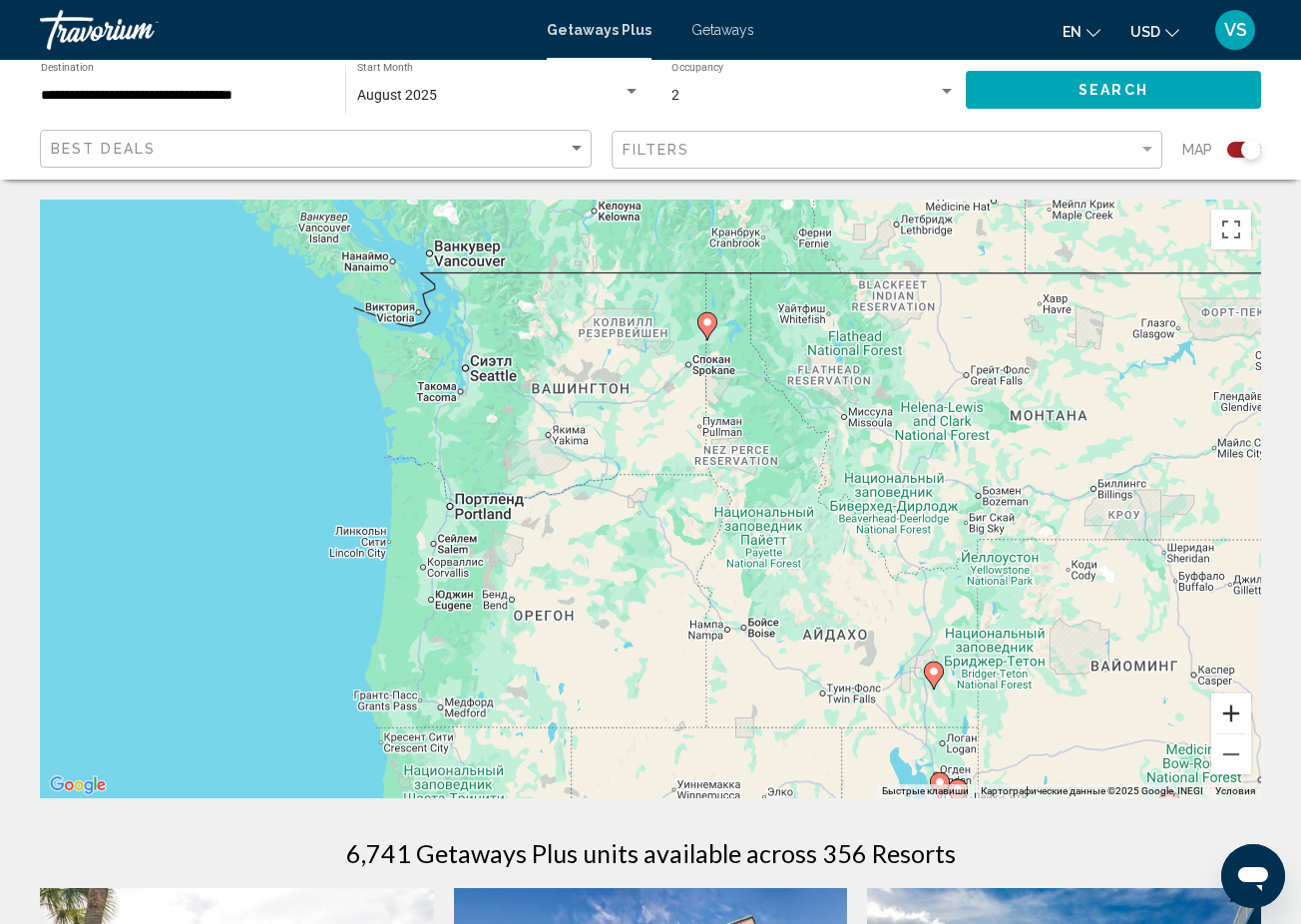 click at bounding box center [1231, 713] 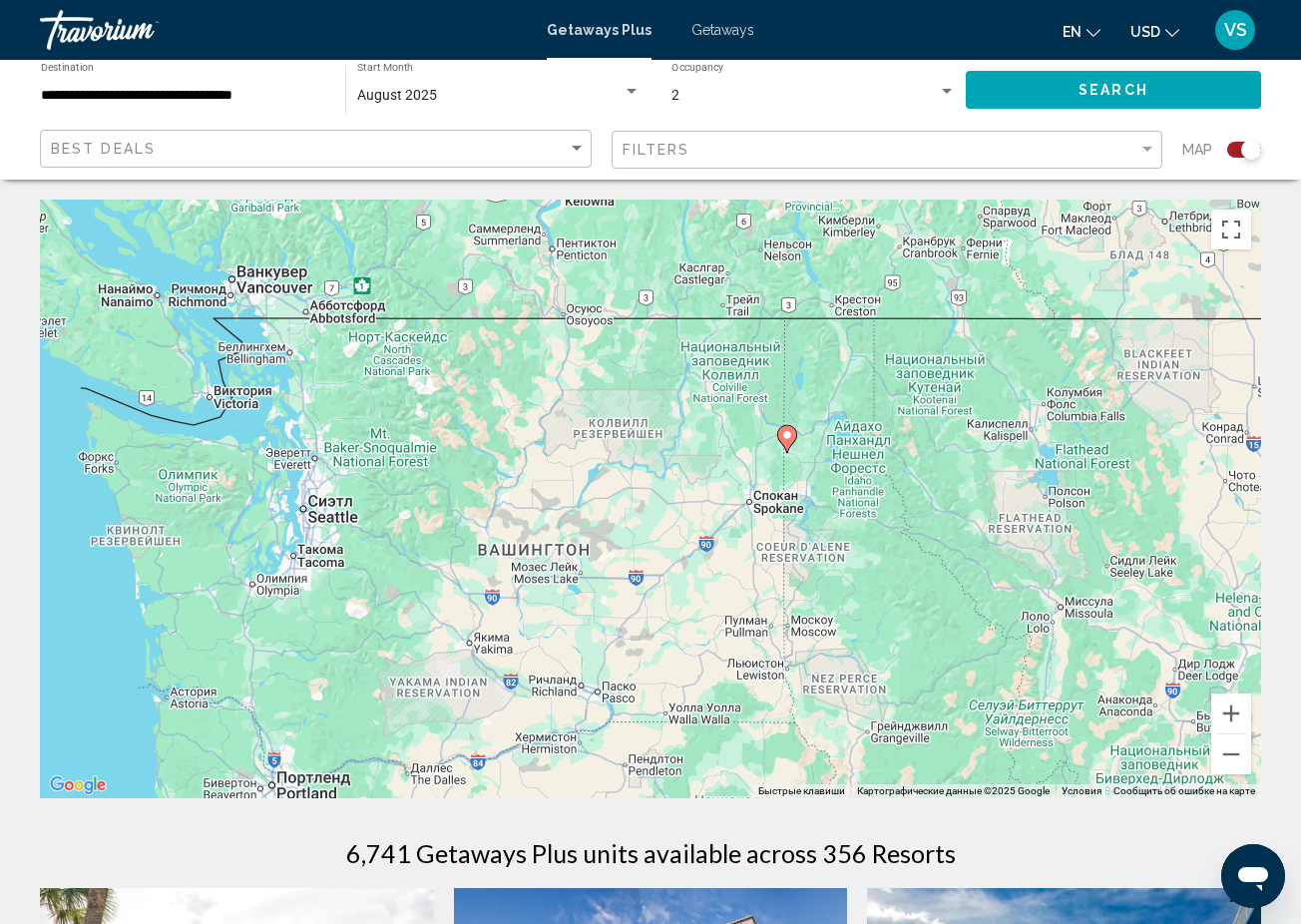 drag, startPoint x: 784, startPoint y: 311, endPoint x: 811, endPoint y: 593, distance: 283.2896 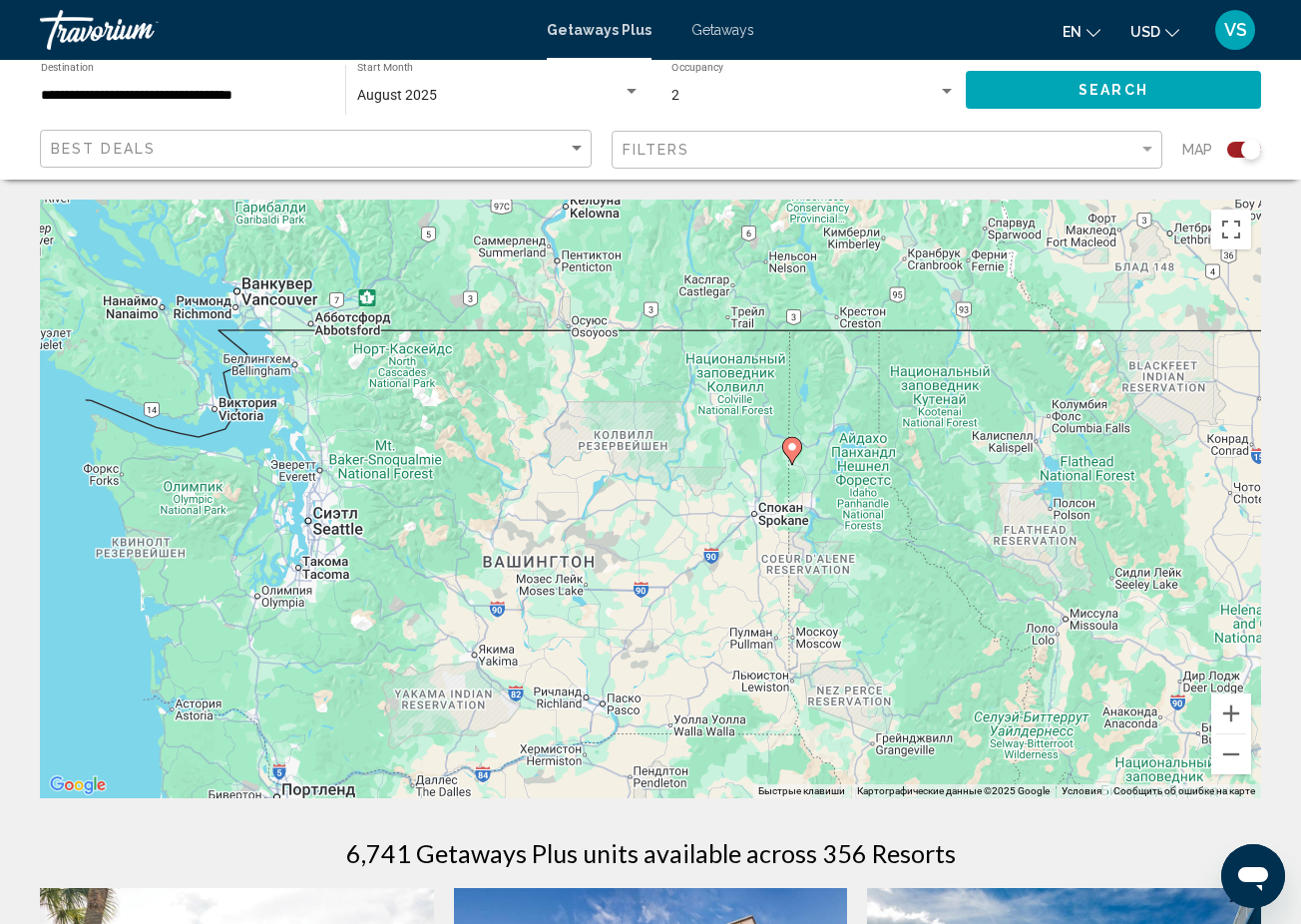 click 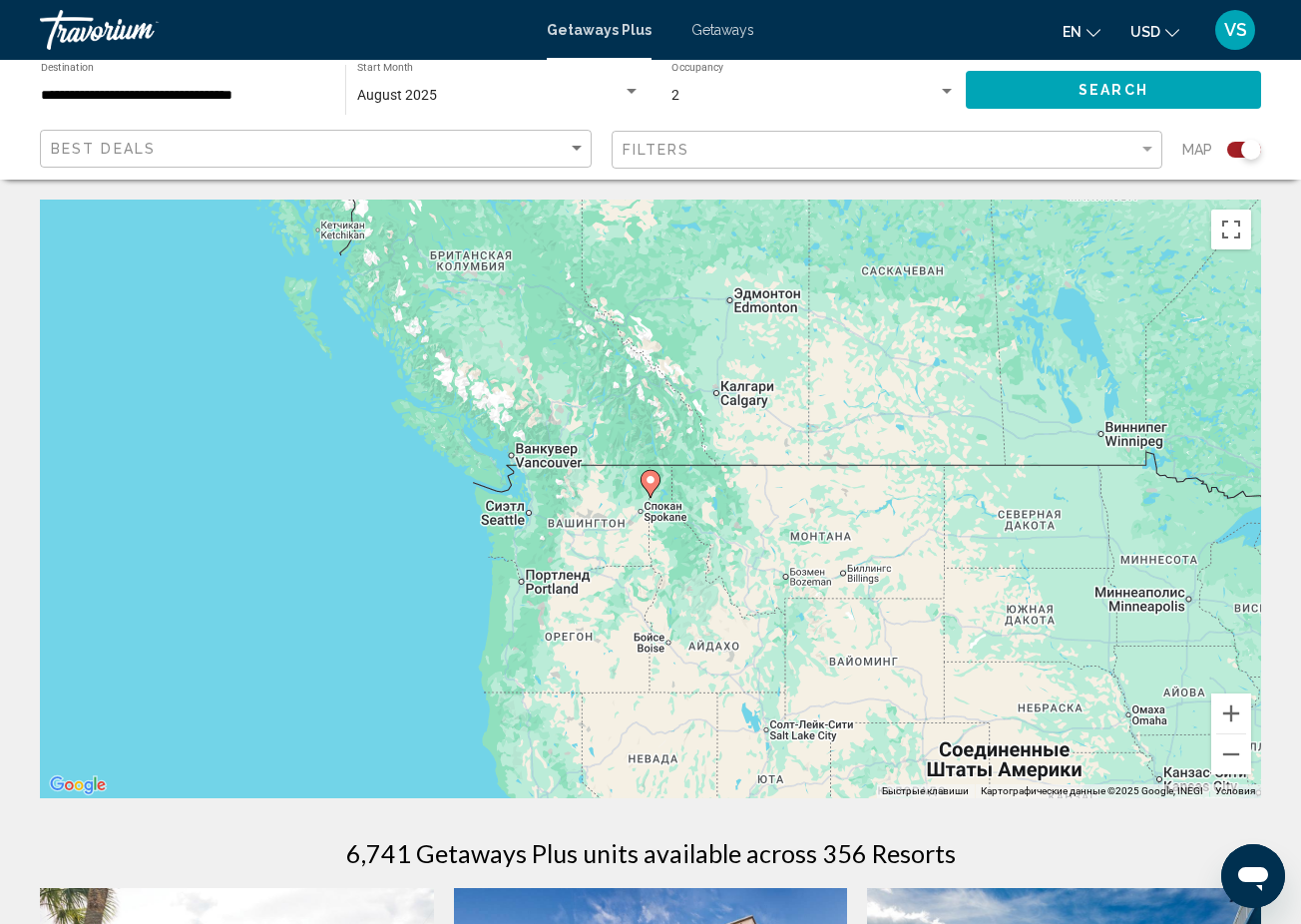 click 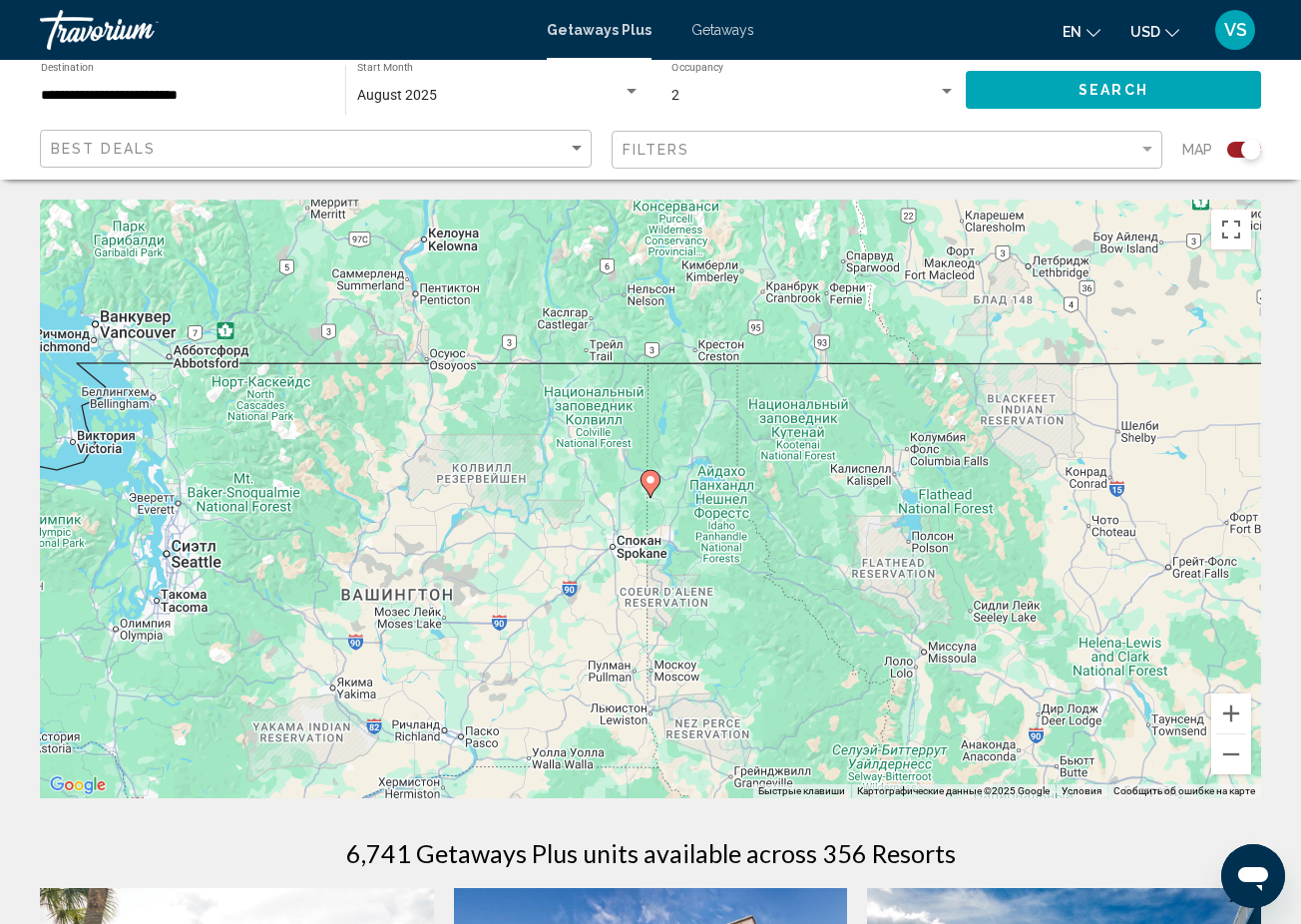 click 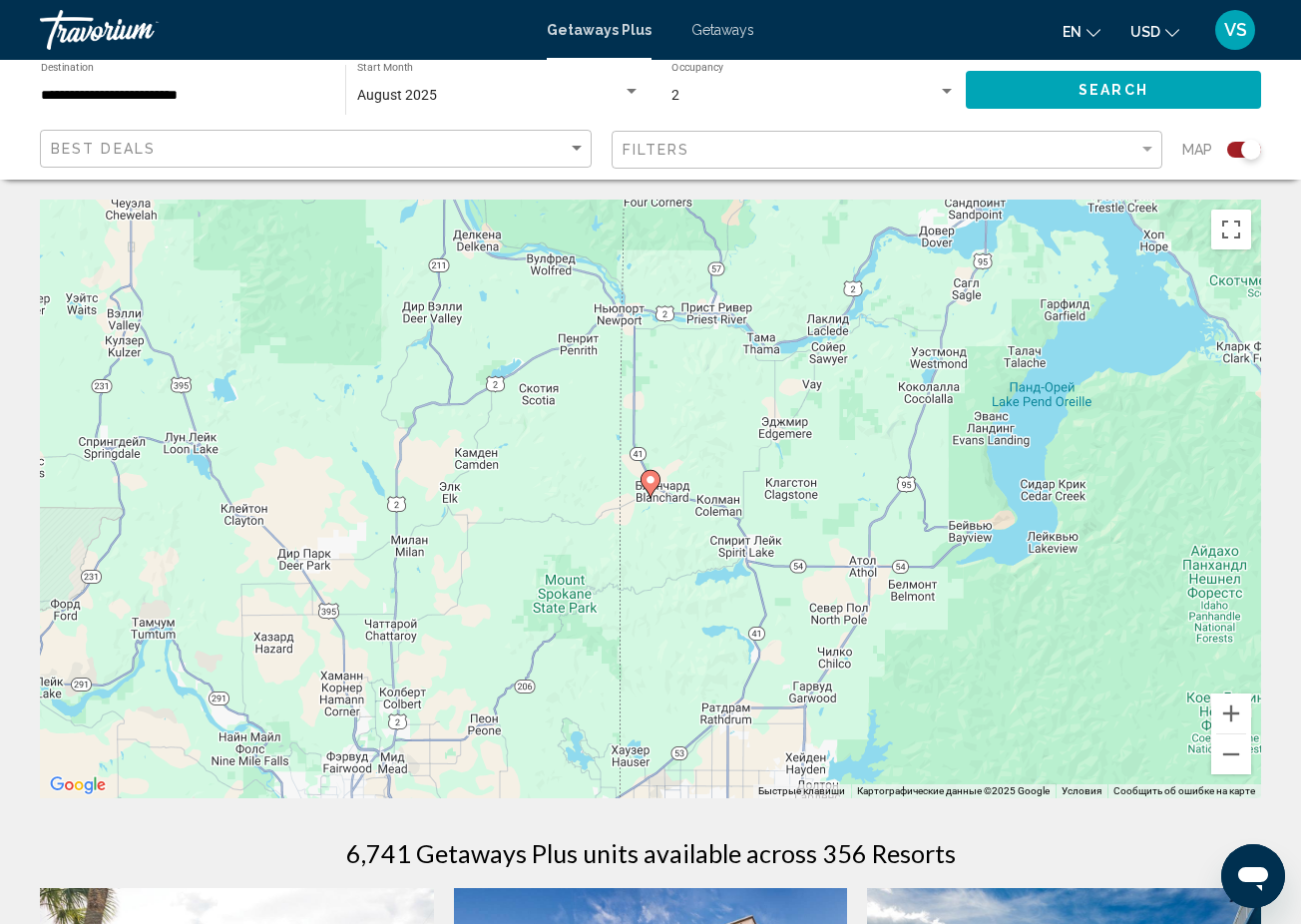 click 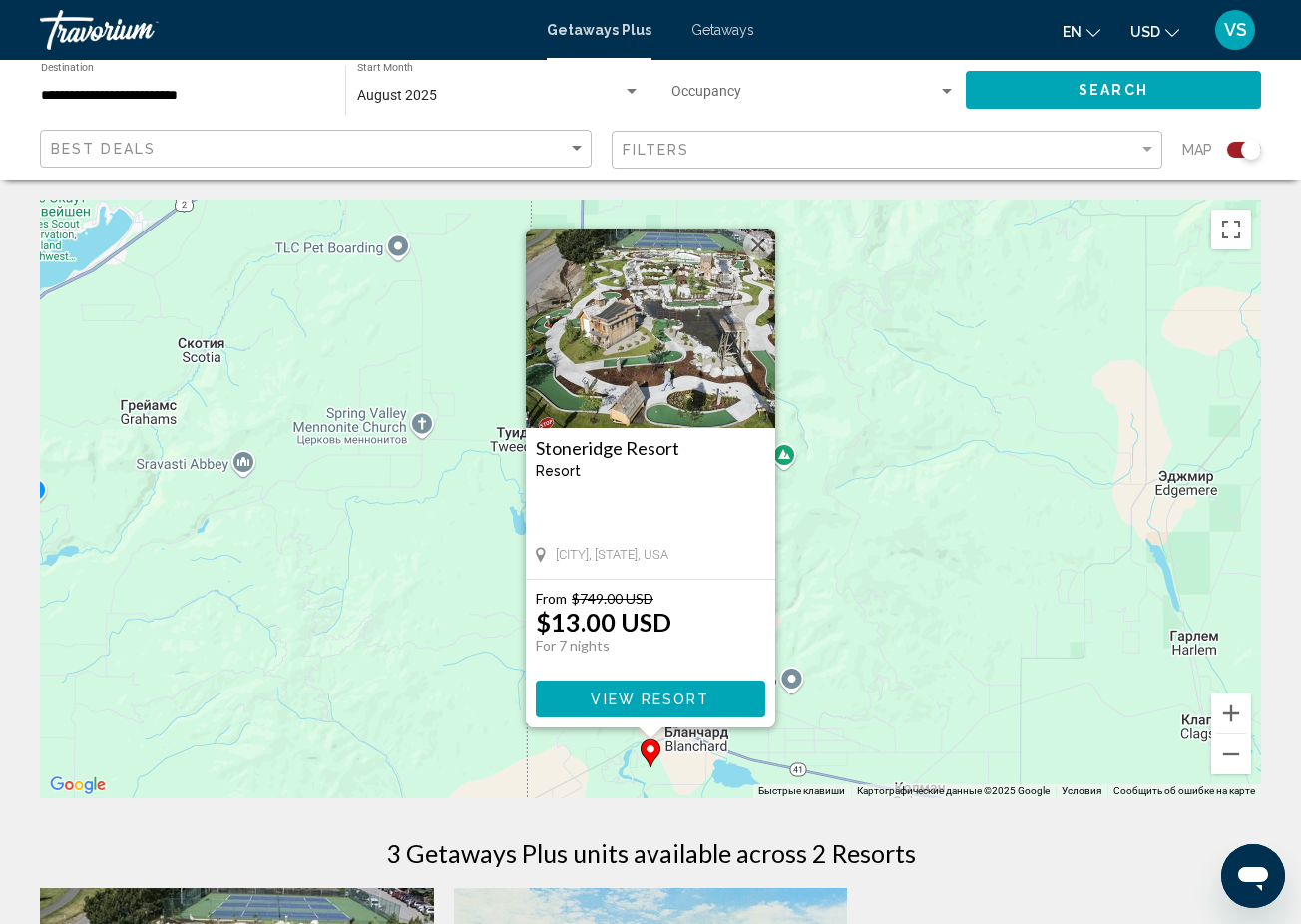 click at bounding box center [758, 245] 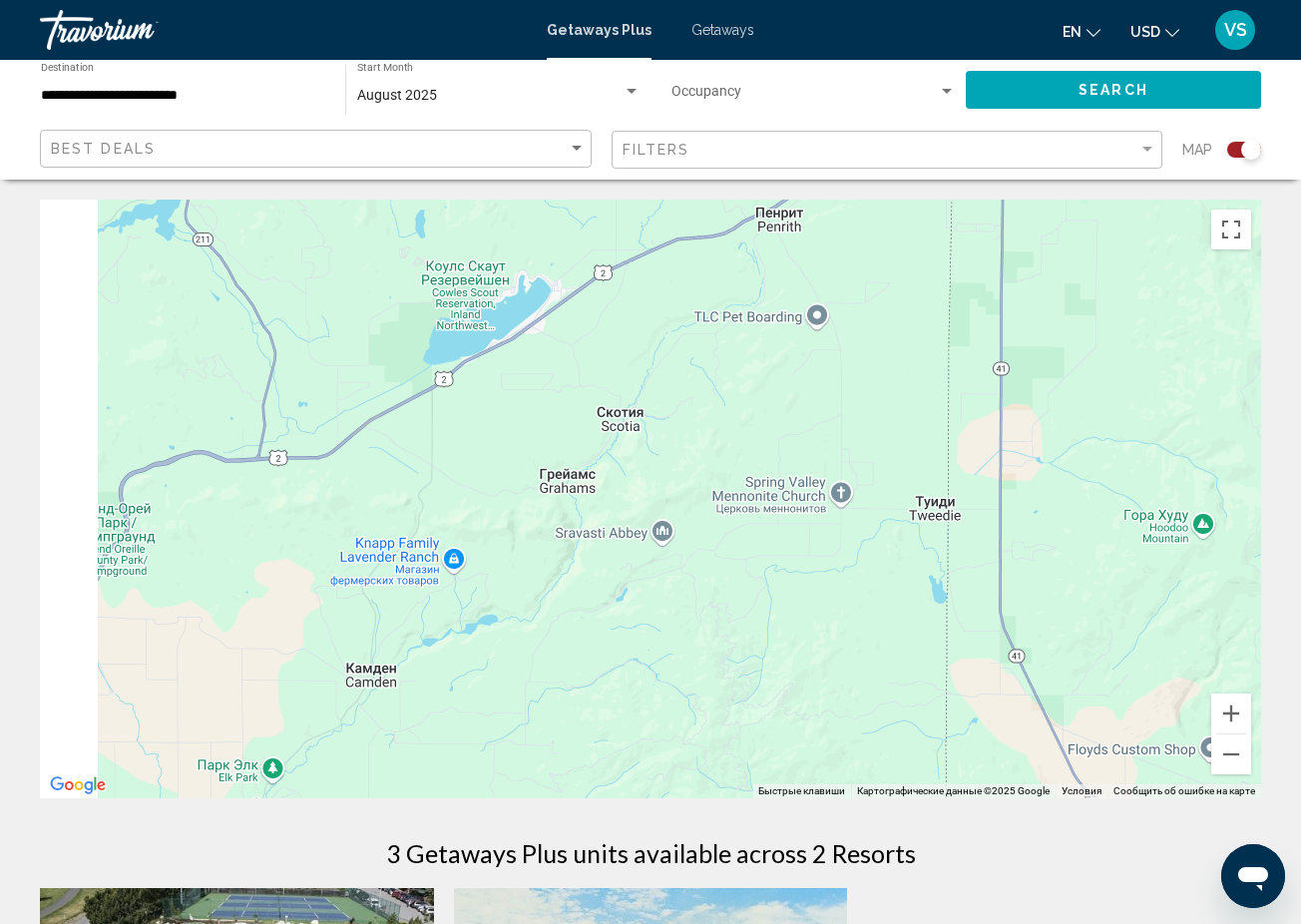 drag, startPoint x: 474, startPoint y: 375, endPoint x: 914, endPoint y: 444, distance: 445.37737 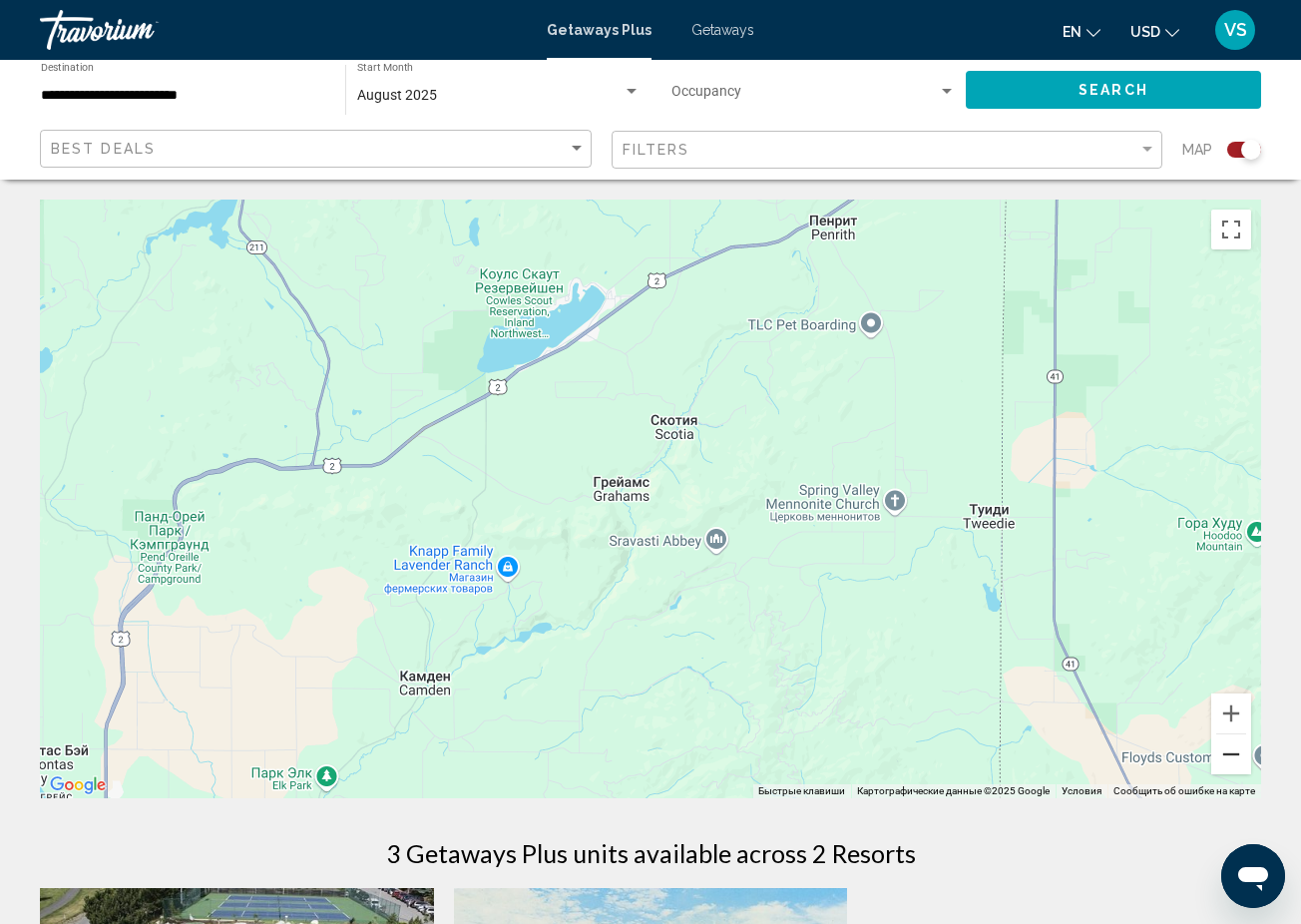 click at bounding box center (1231, 754) 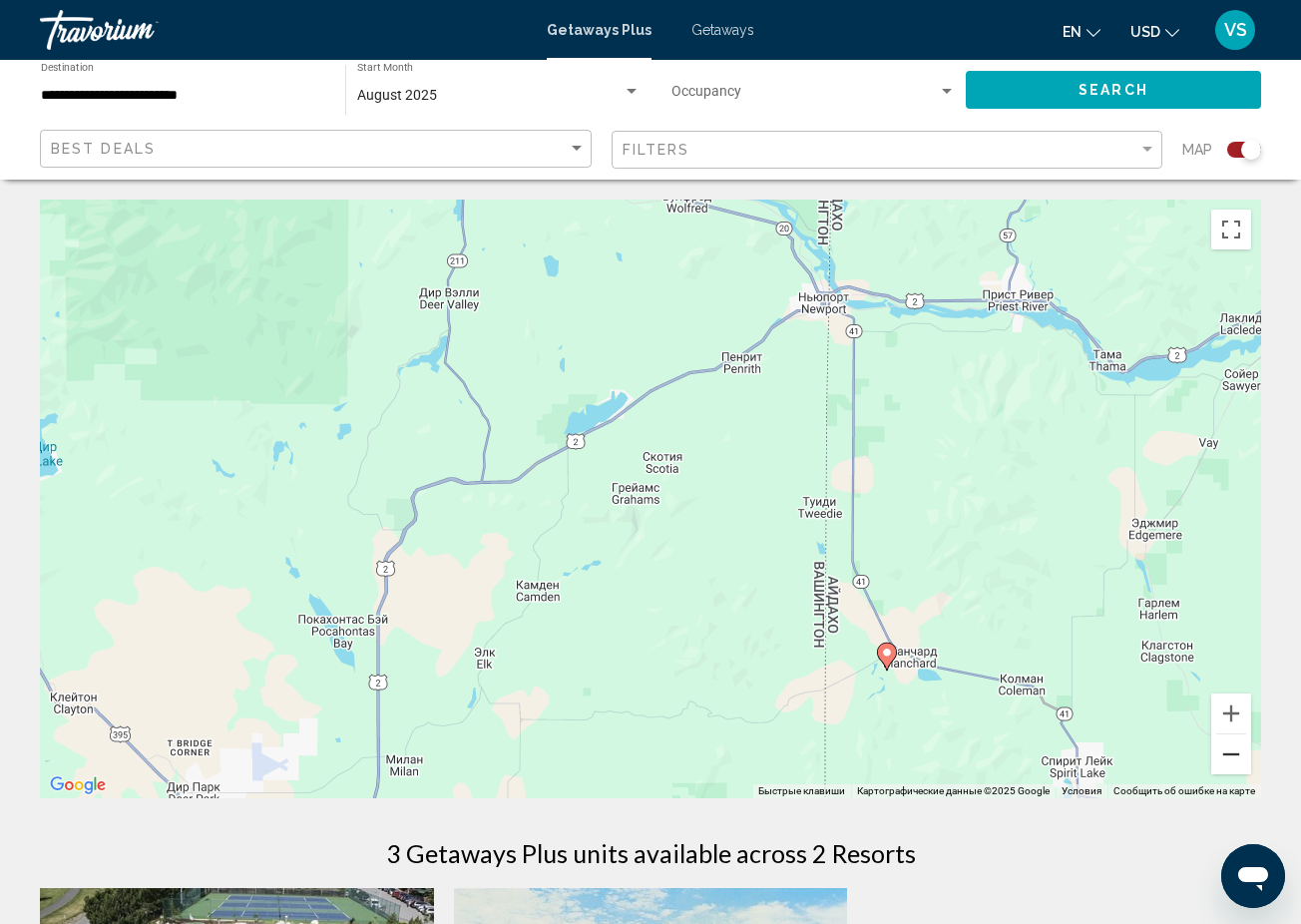 click at bounding box center [1231, 754] 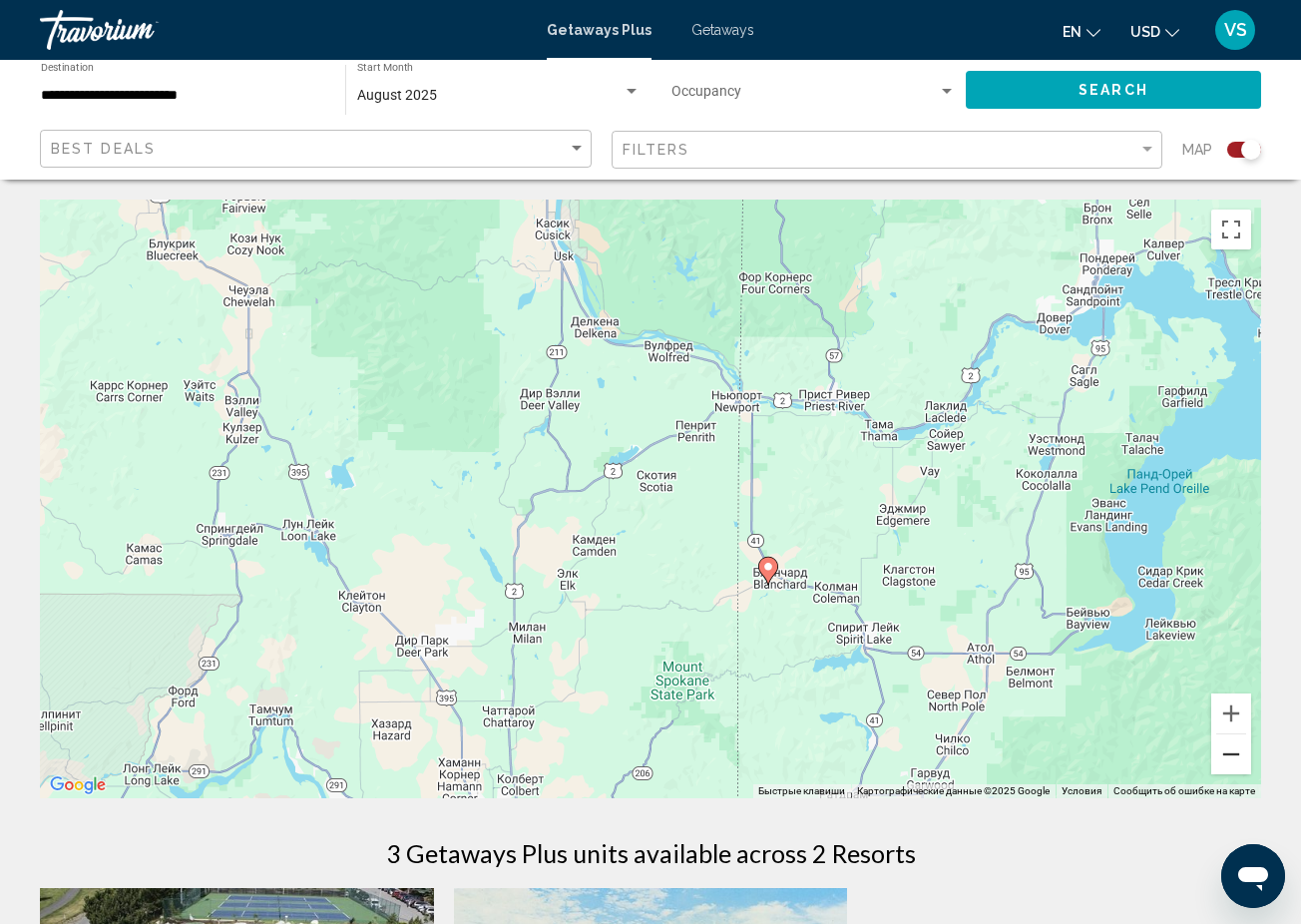click at bounding box center (1231, 754) 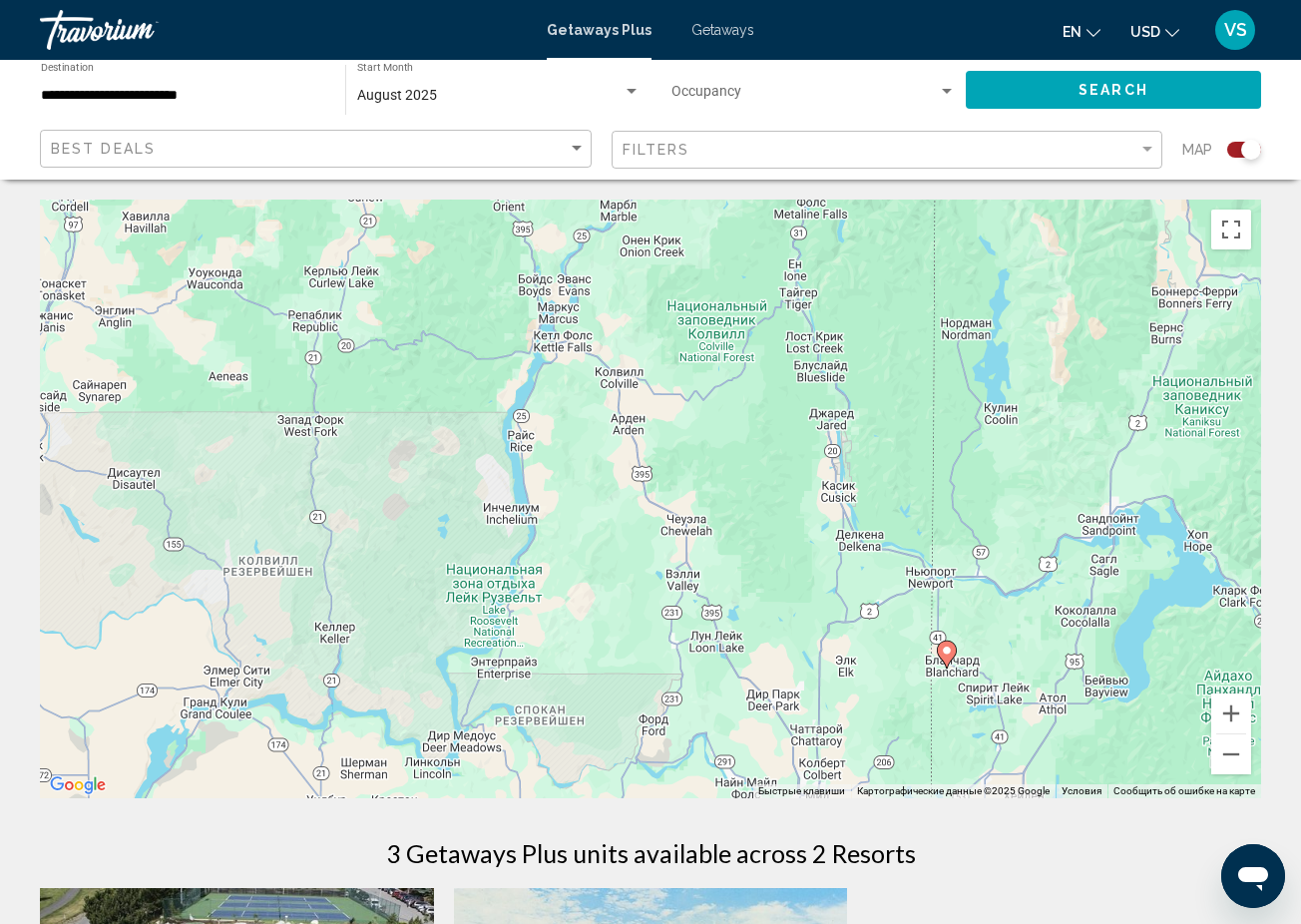 drag, startPoint x: 527, startPoint y: 509, endPoint x: 842, endPoint y: 674, distance: 355.59809 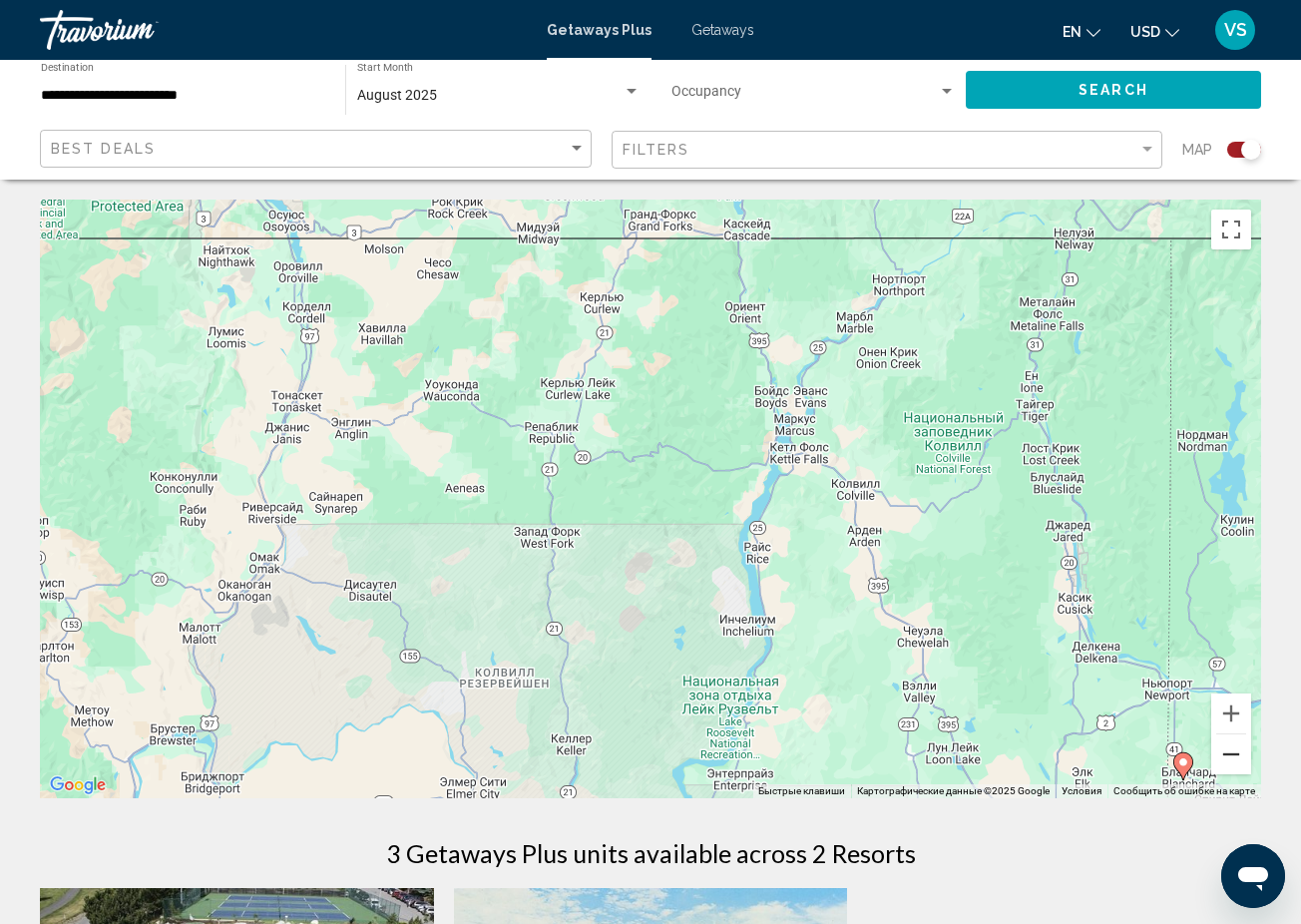 click at bounding box center (1231, 754) 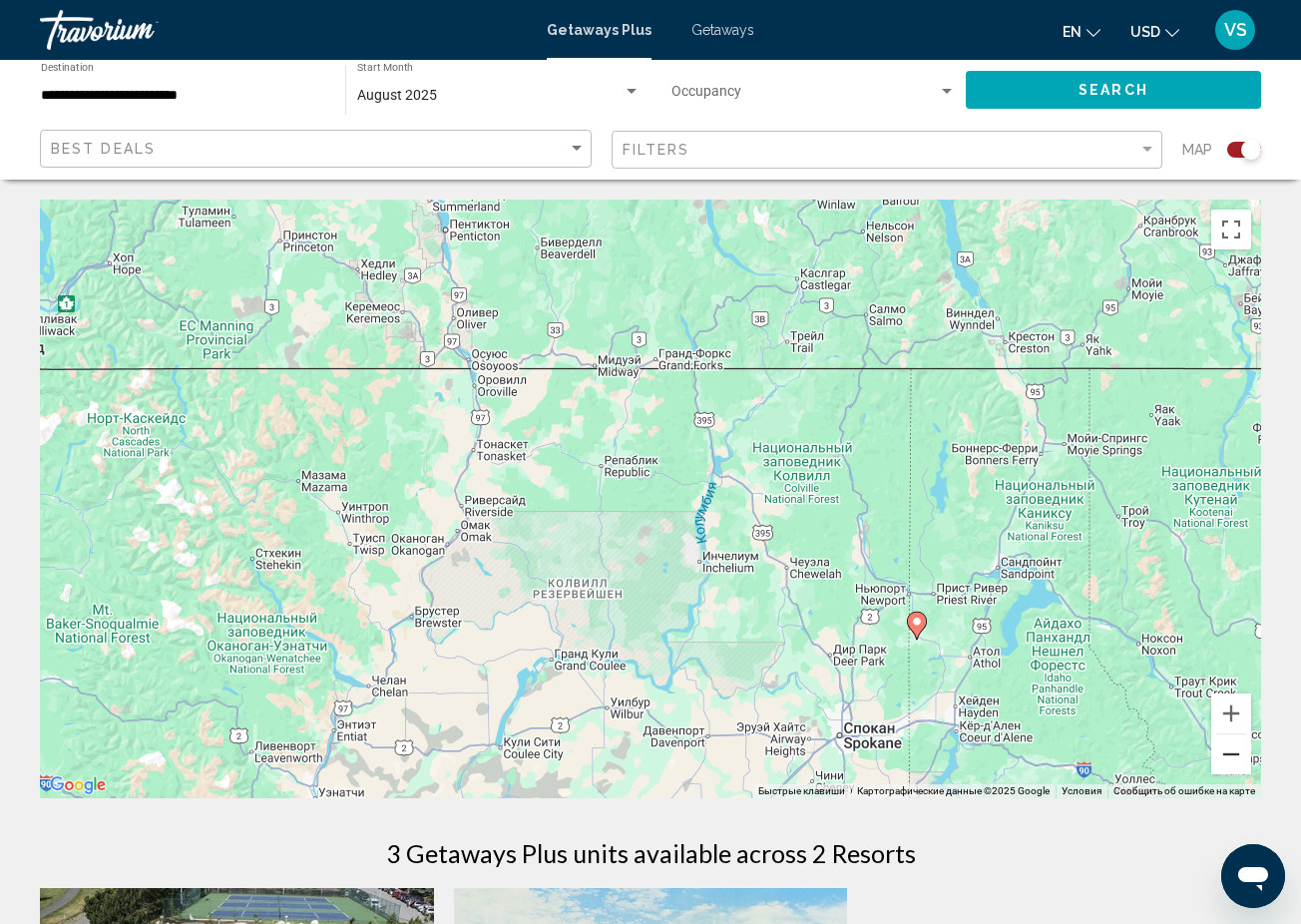 click at bounding box center [1231, 754] 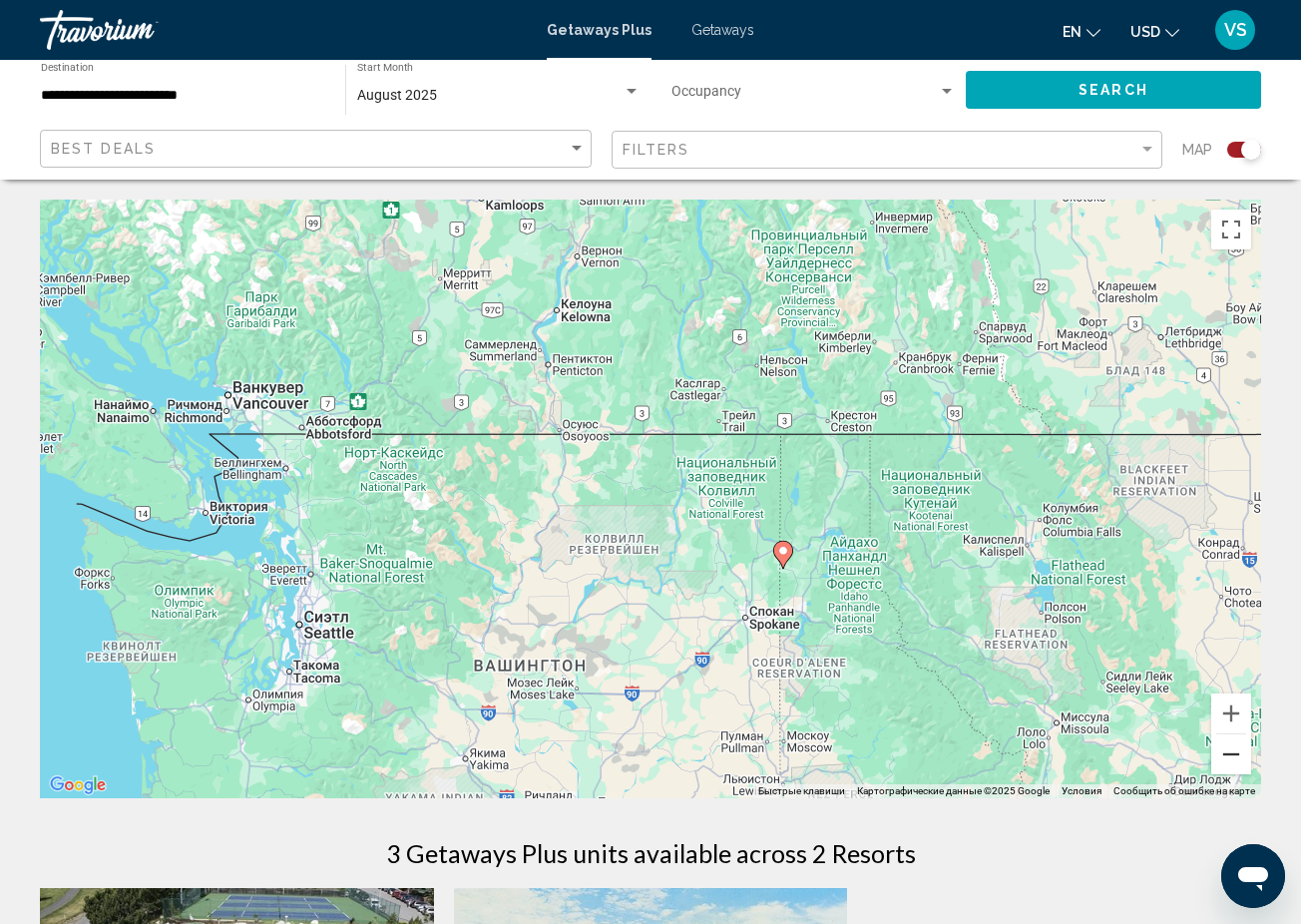 click at bounding box center (1231, 754) 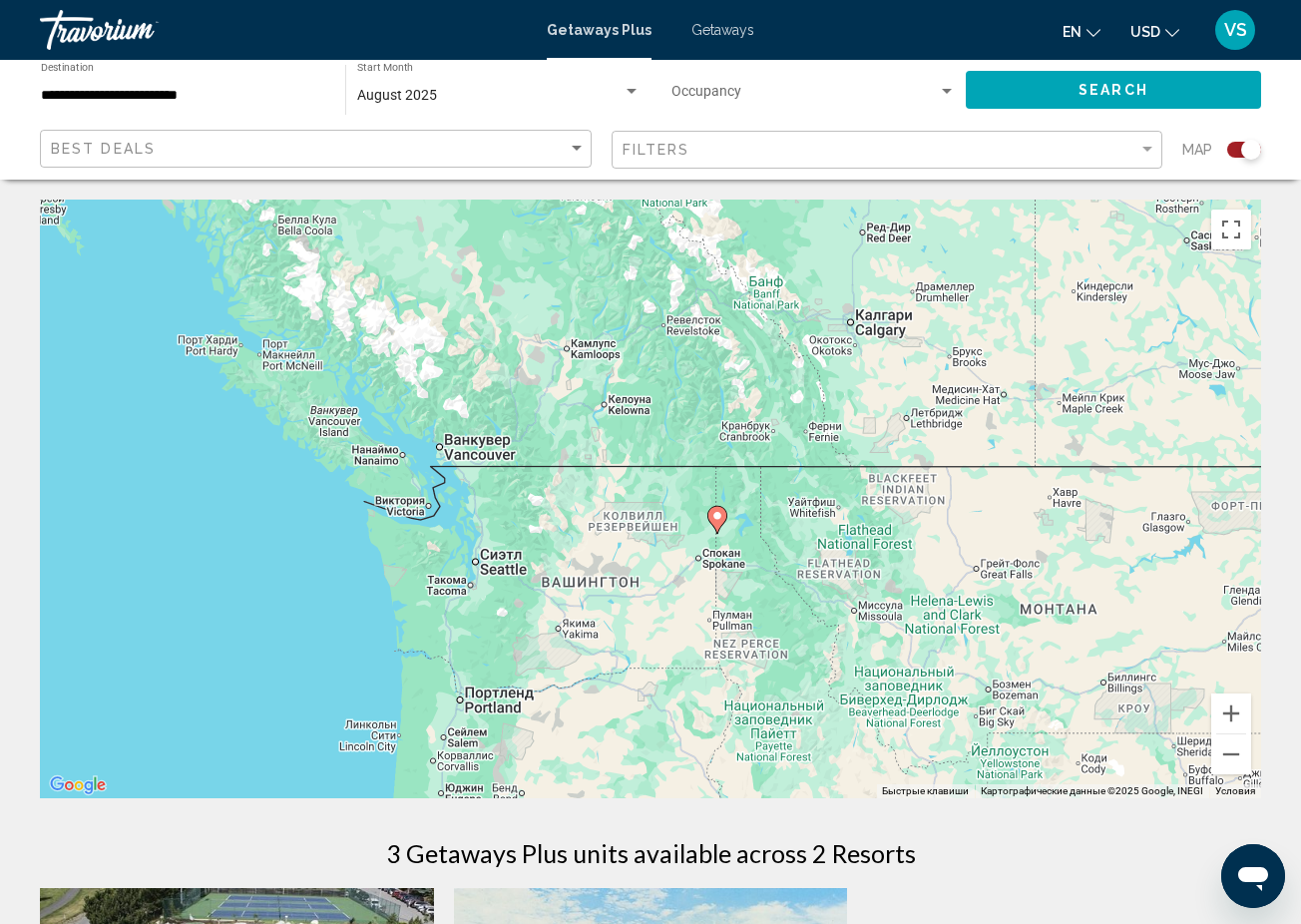click on "Getaways" at bounding box center (722, 30) 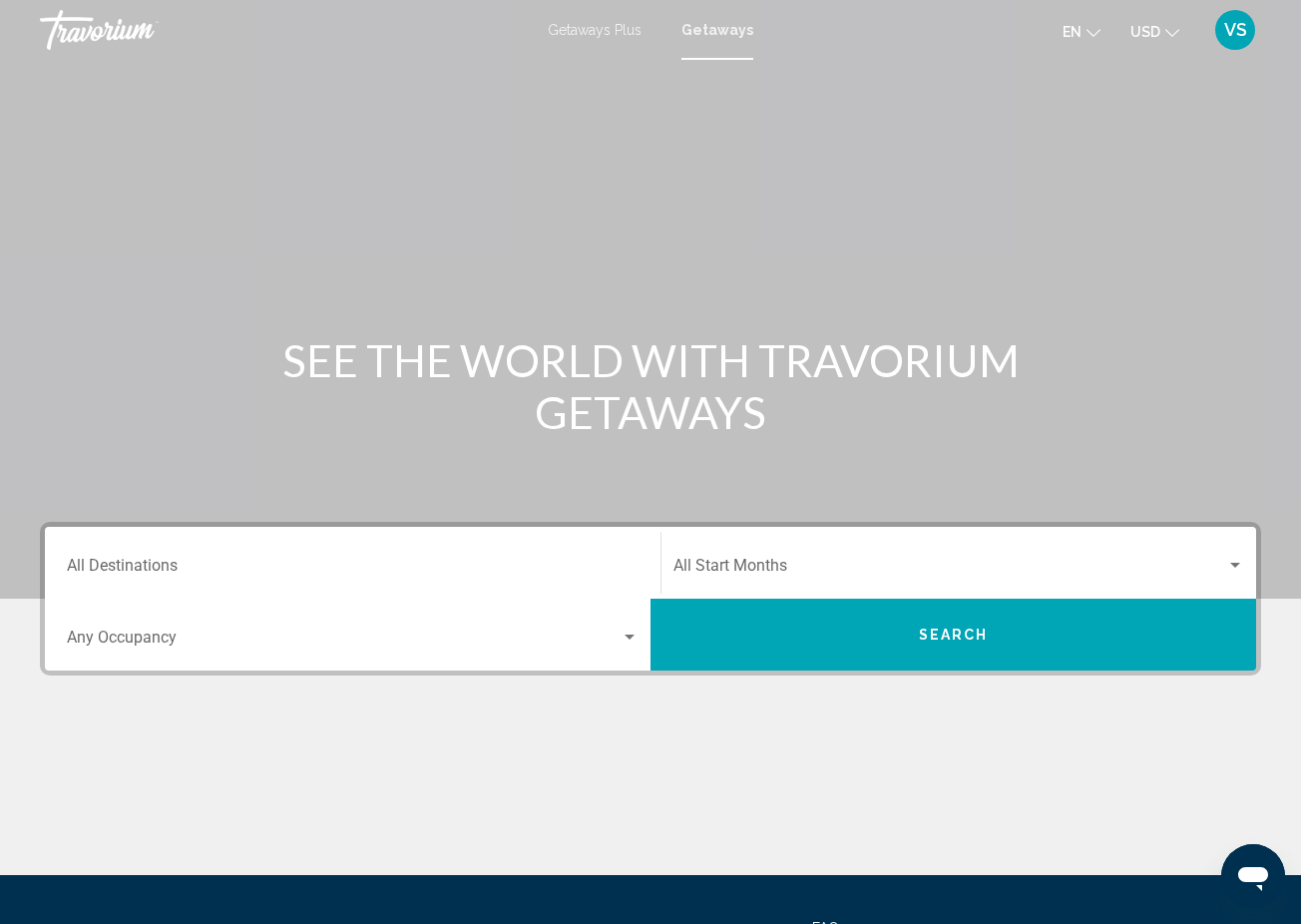 click on "Destination All Destinations" at bounding box center (352, 570) 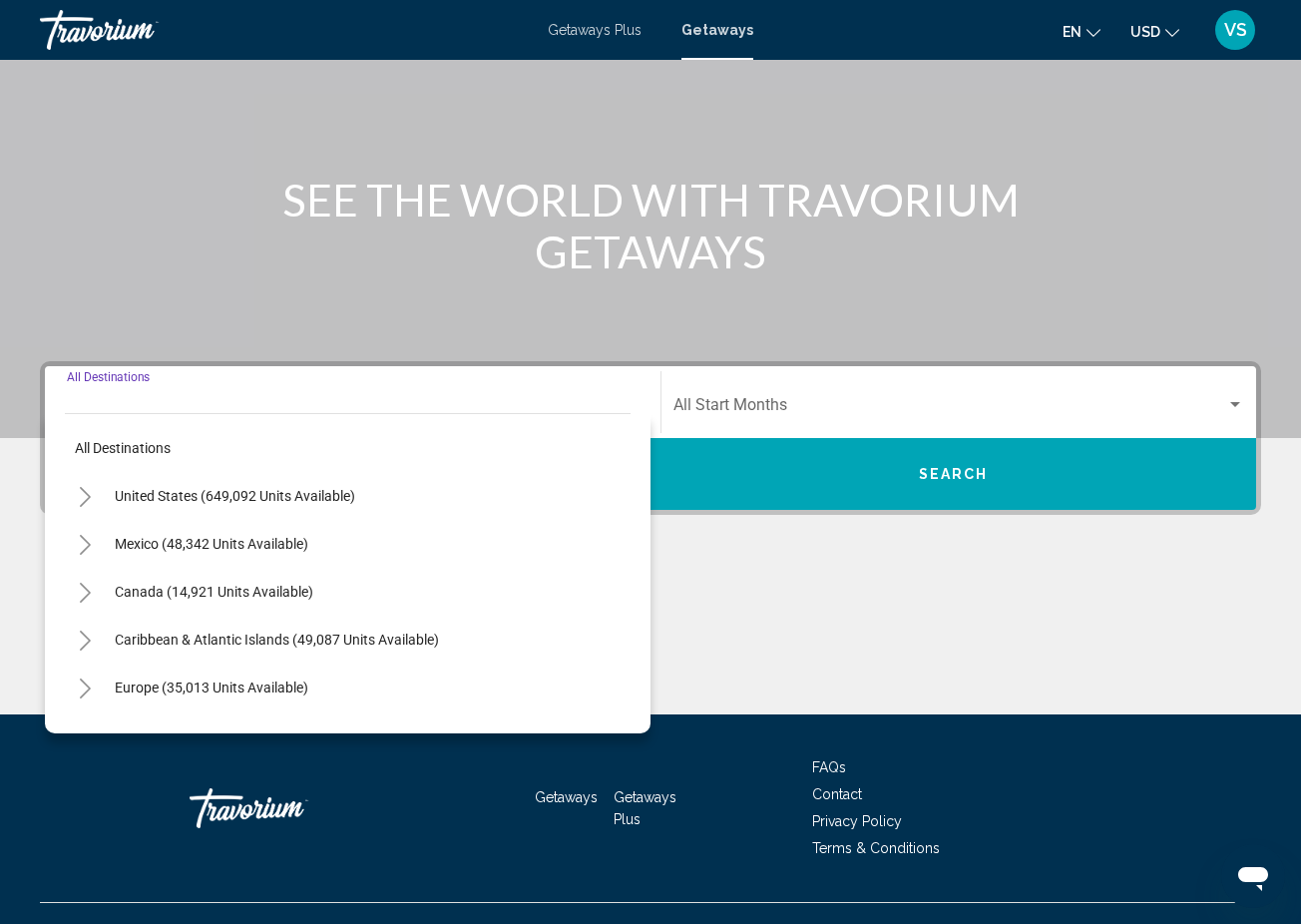 scroll, scrollTop: 196, scrollLeft: 0, axis: vertical 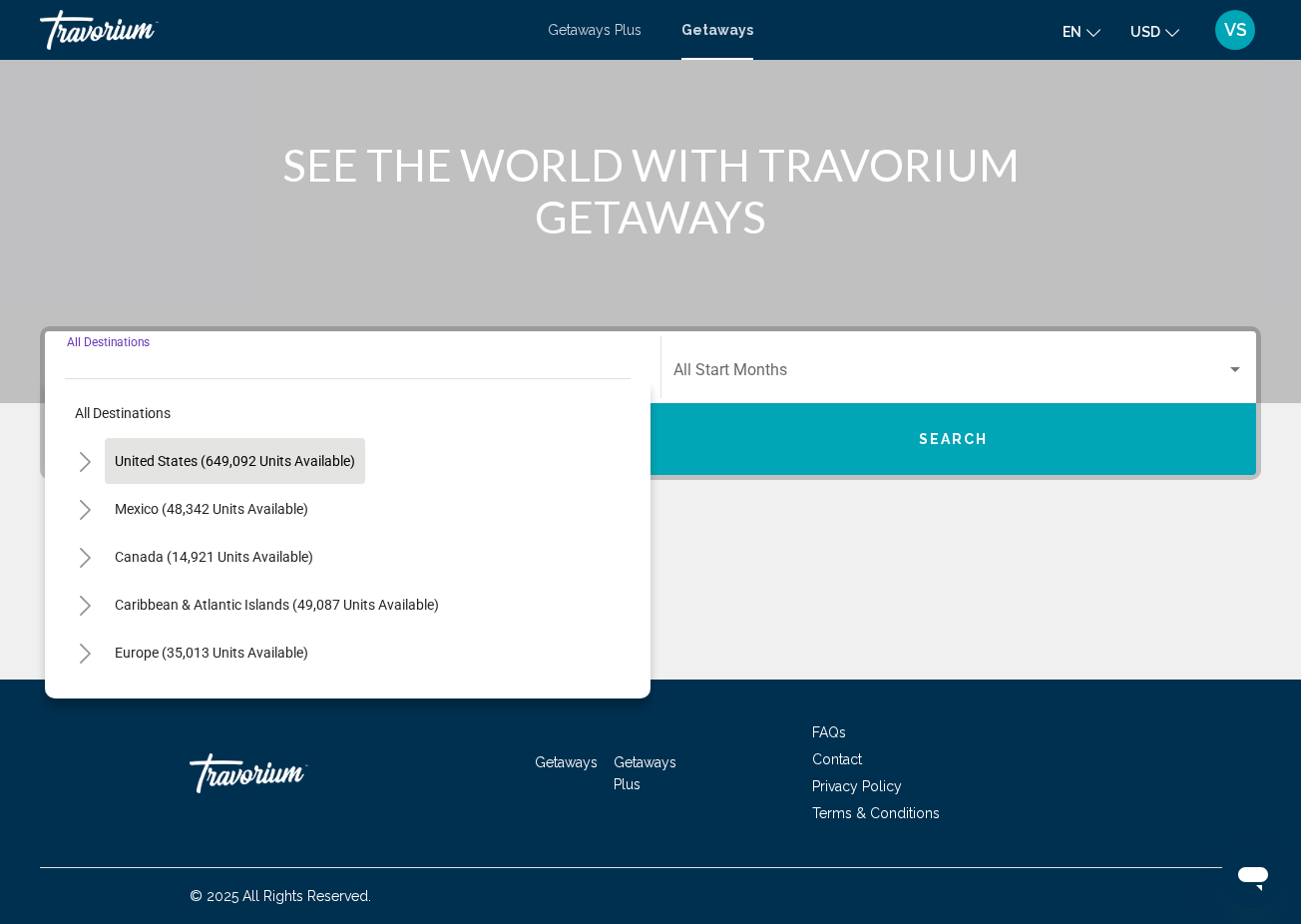 click on "United States (649,092 units available)" at bounding box center [212, 509] 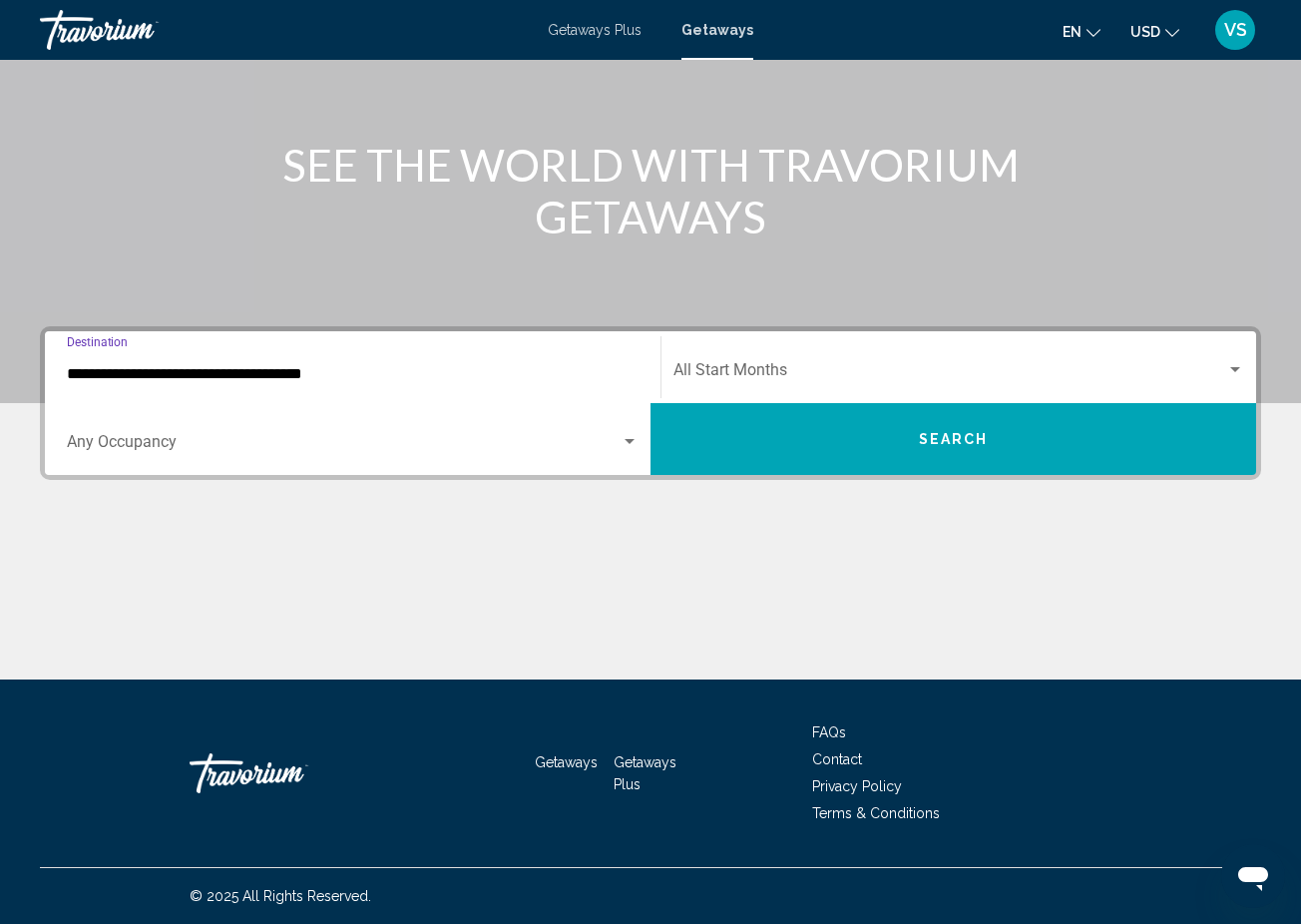 click on "Occupancy Any Occupancy" at bounding box center [352, 439] 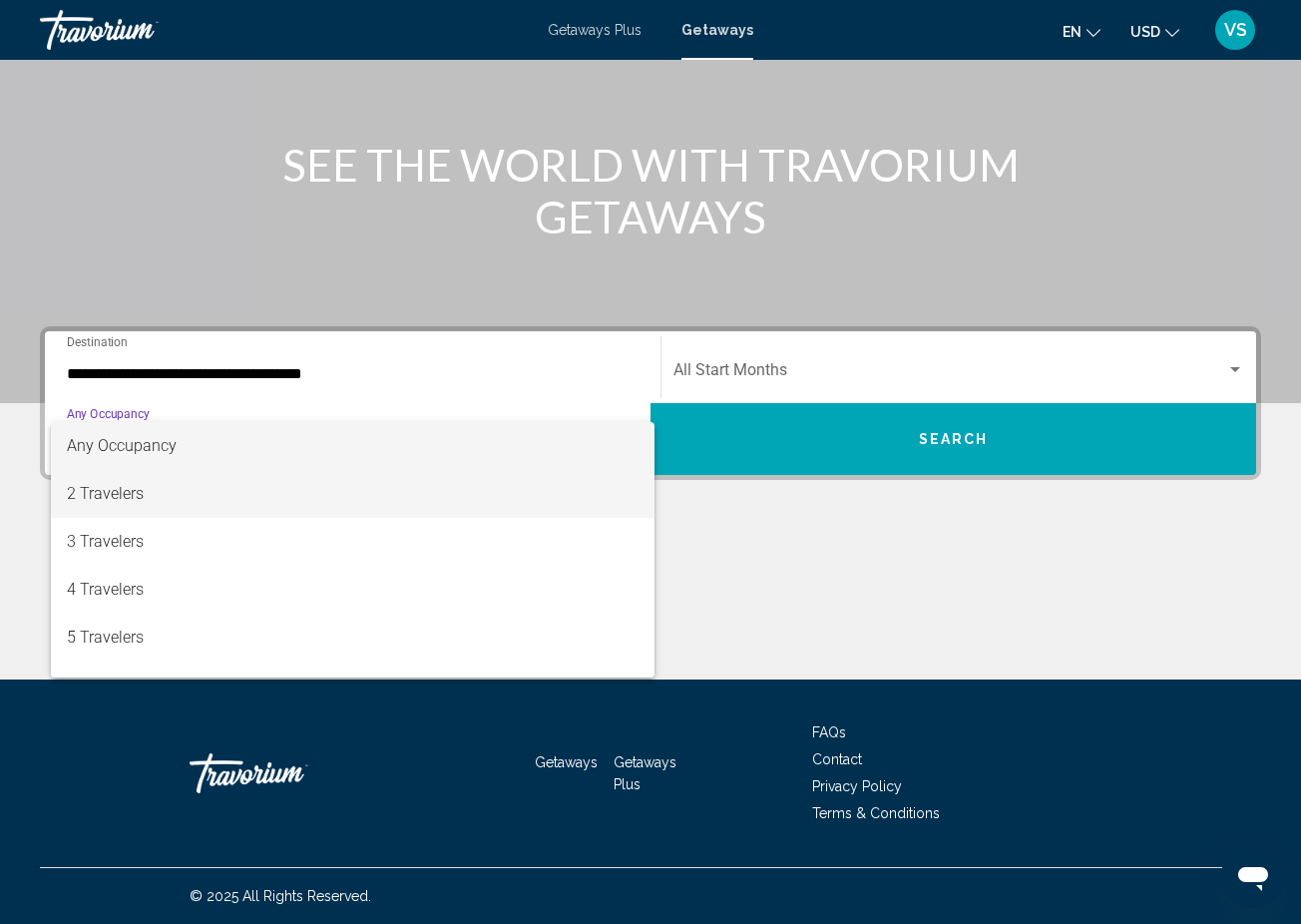 click on "2 Travelers" at bounding box center [352, 494] 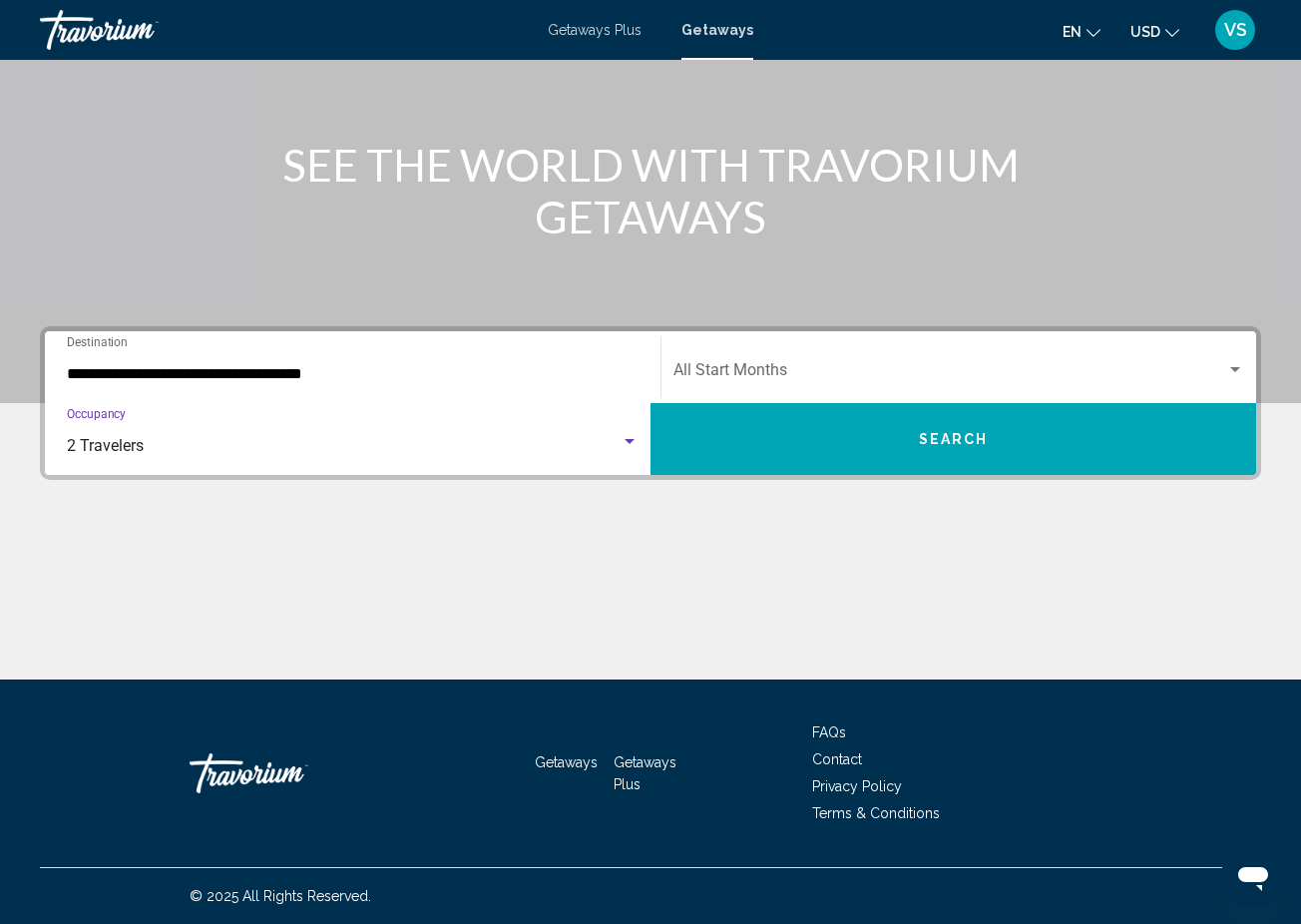 click on "Start Month All Start Months" 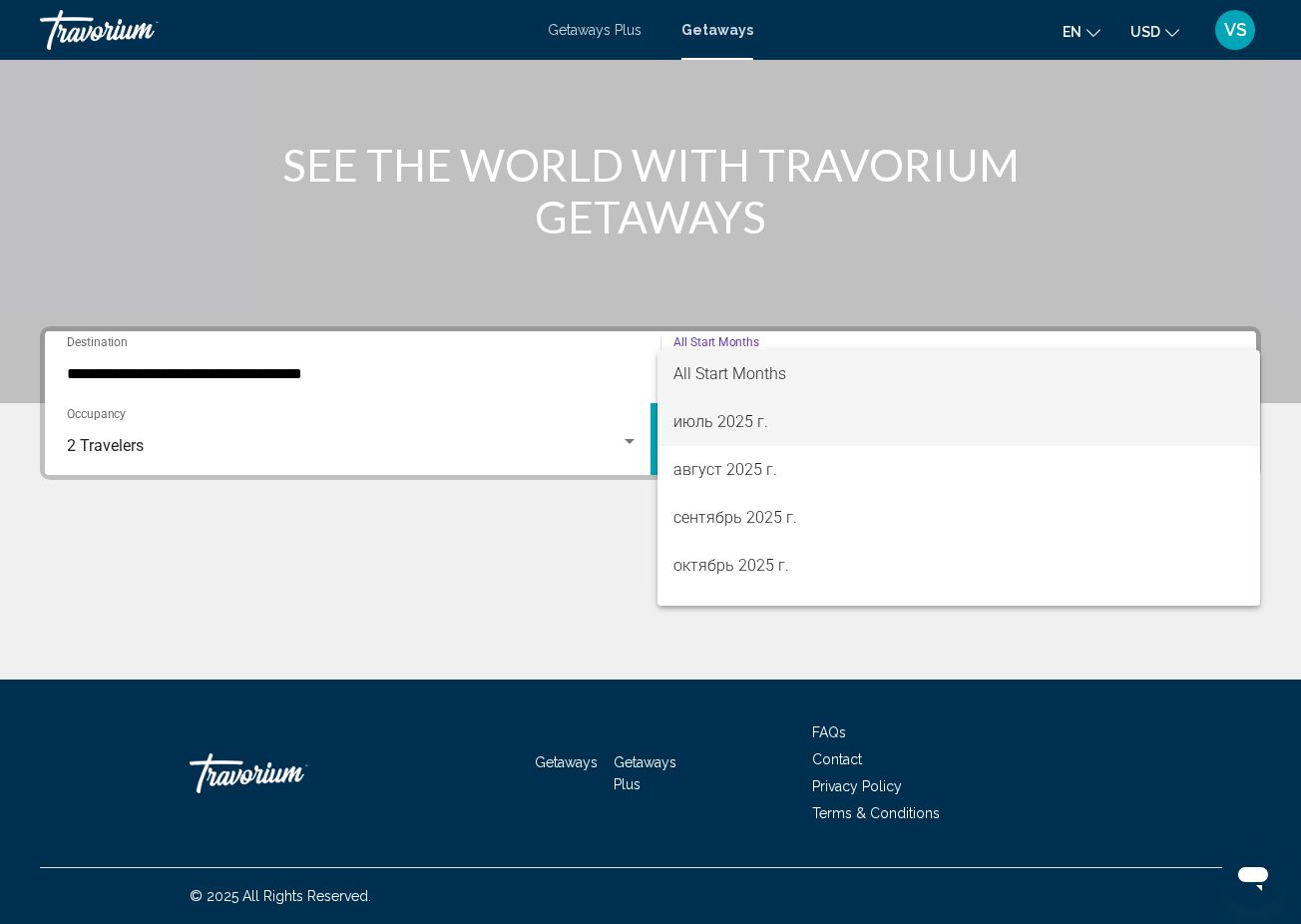 click on "июль 2025 г." at bounding box center (959, 422) 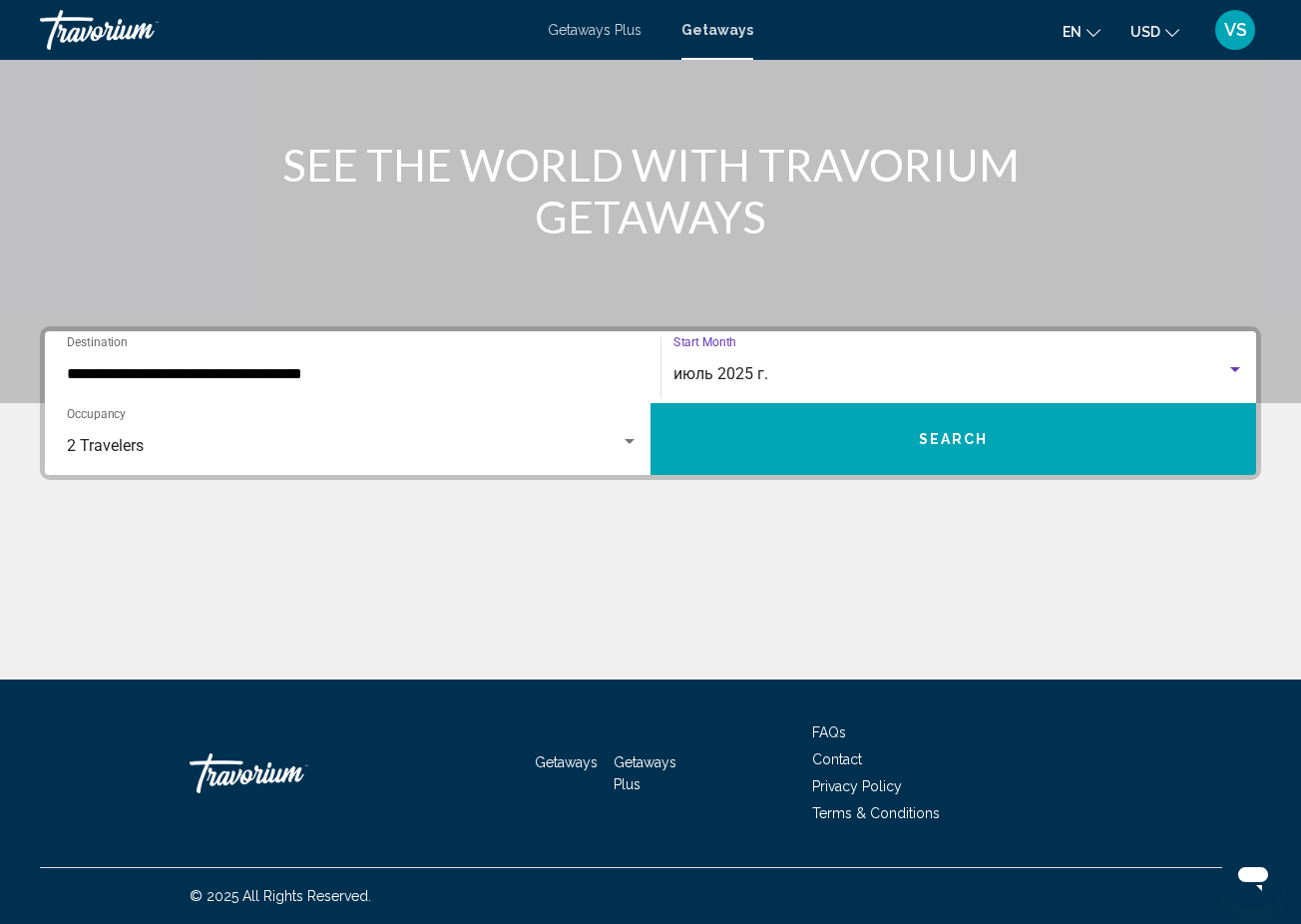 click on "Search" at bounding box center [953, 439] 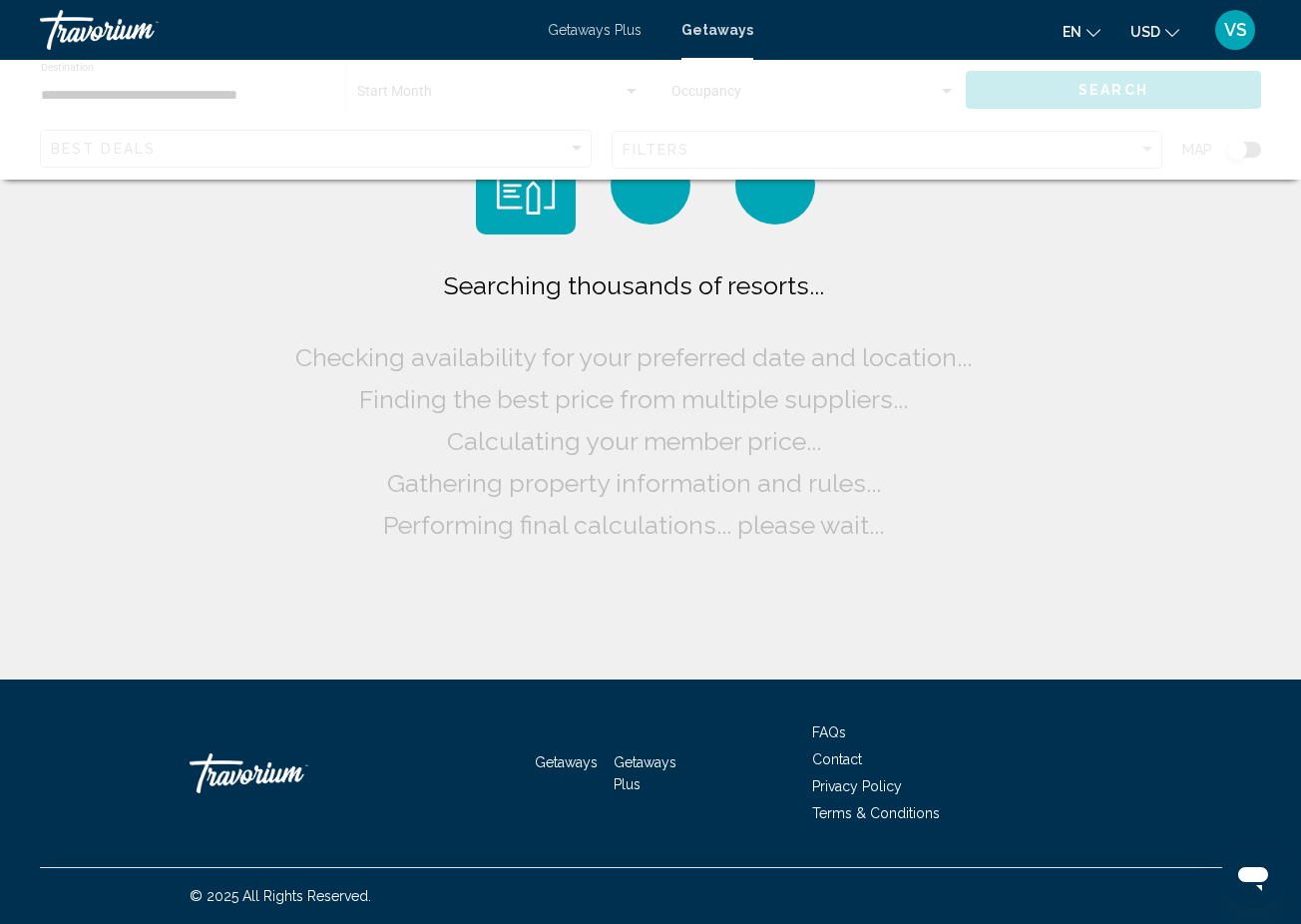 scroll, scrollTop: 0, scrollLeft: 0, axis: both 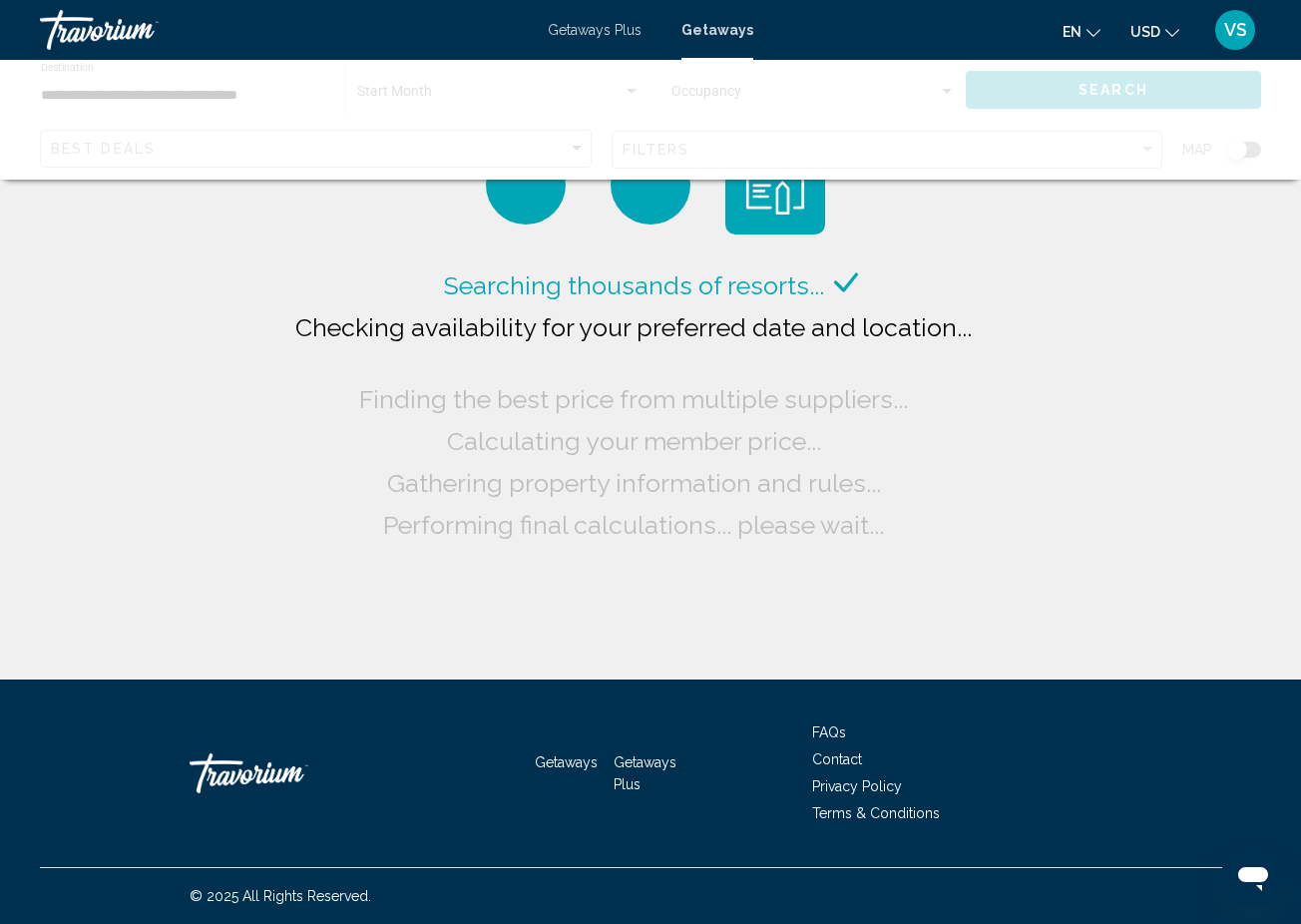 click 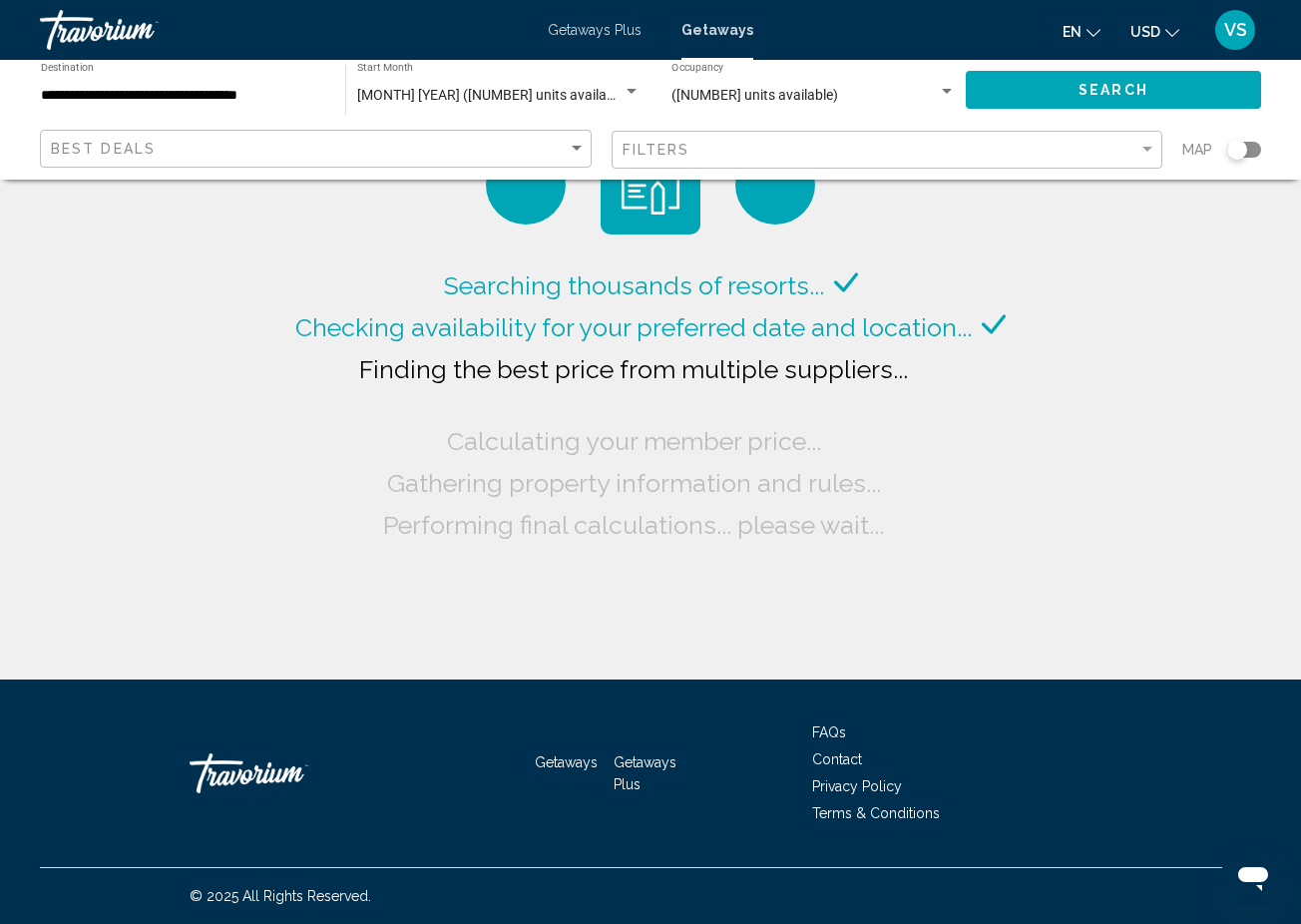 click 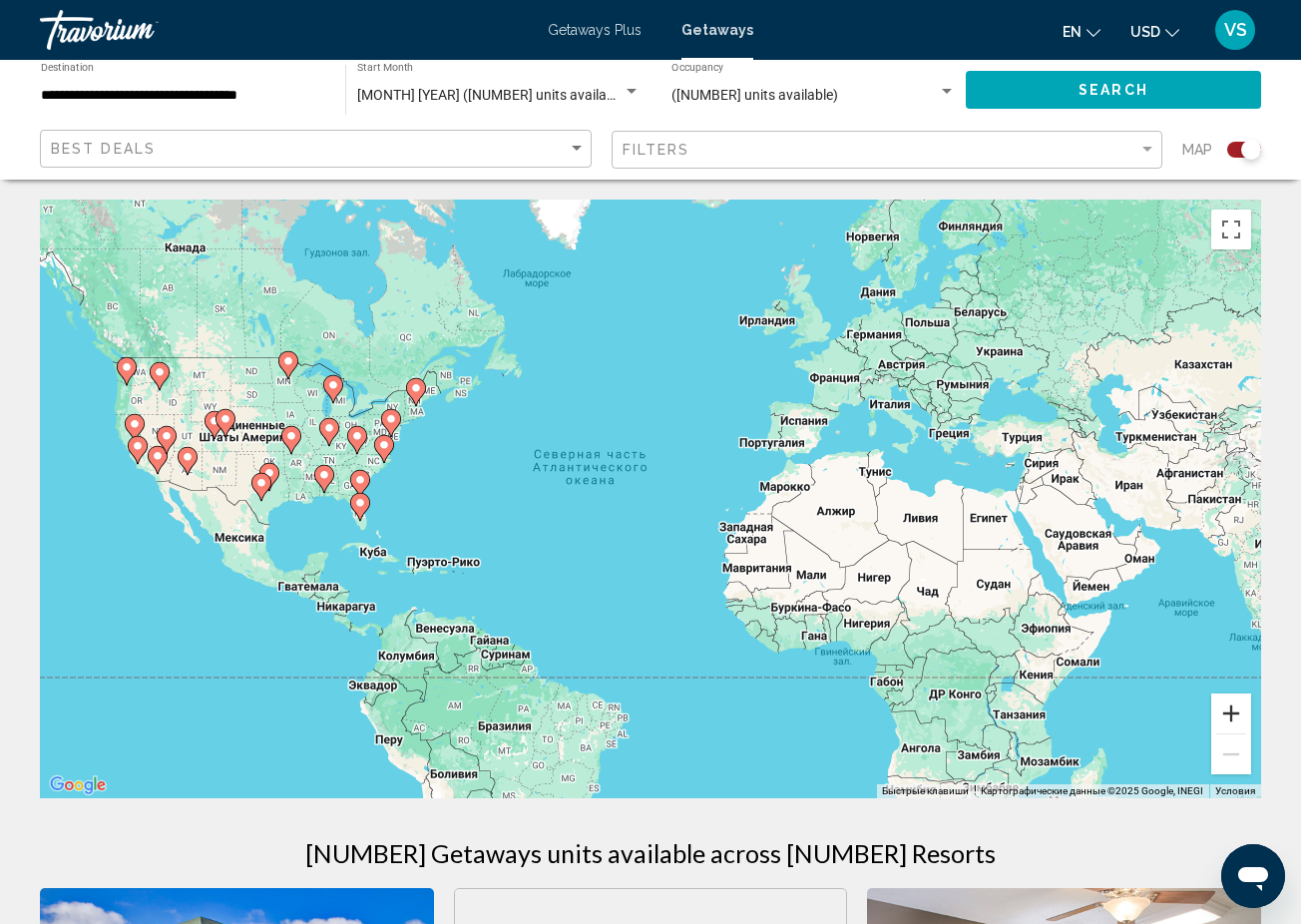 click at bounding box center [1231, 713] 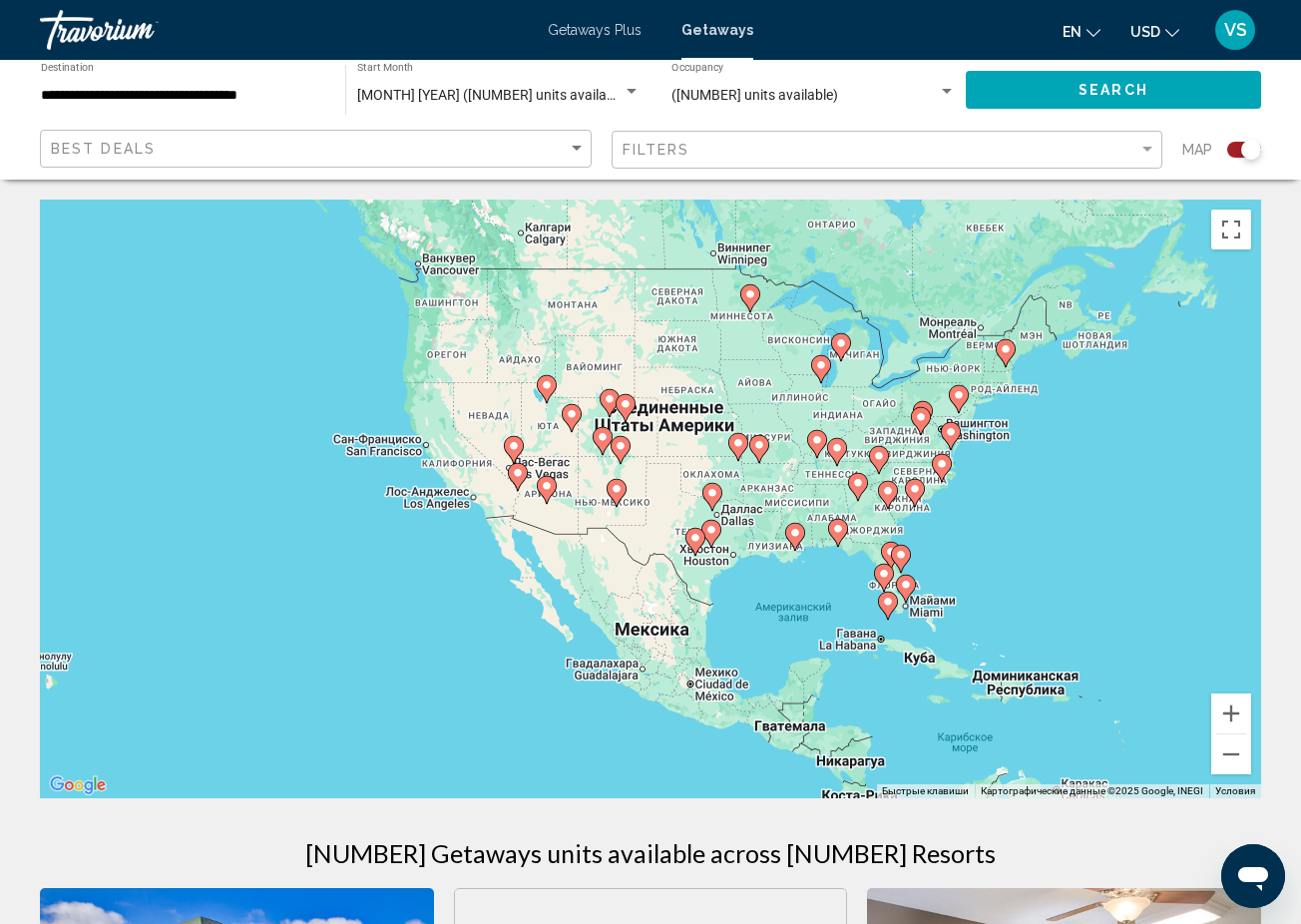 drag, startPoint x: 115, startPoint y: 444, endPoint x: 943, endPoint y: 497, distance: 829.6945 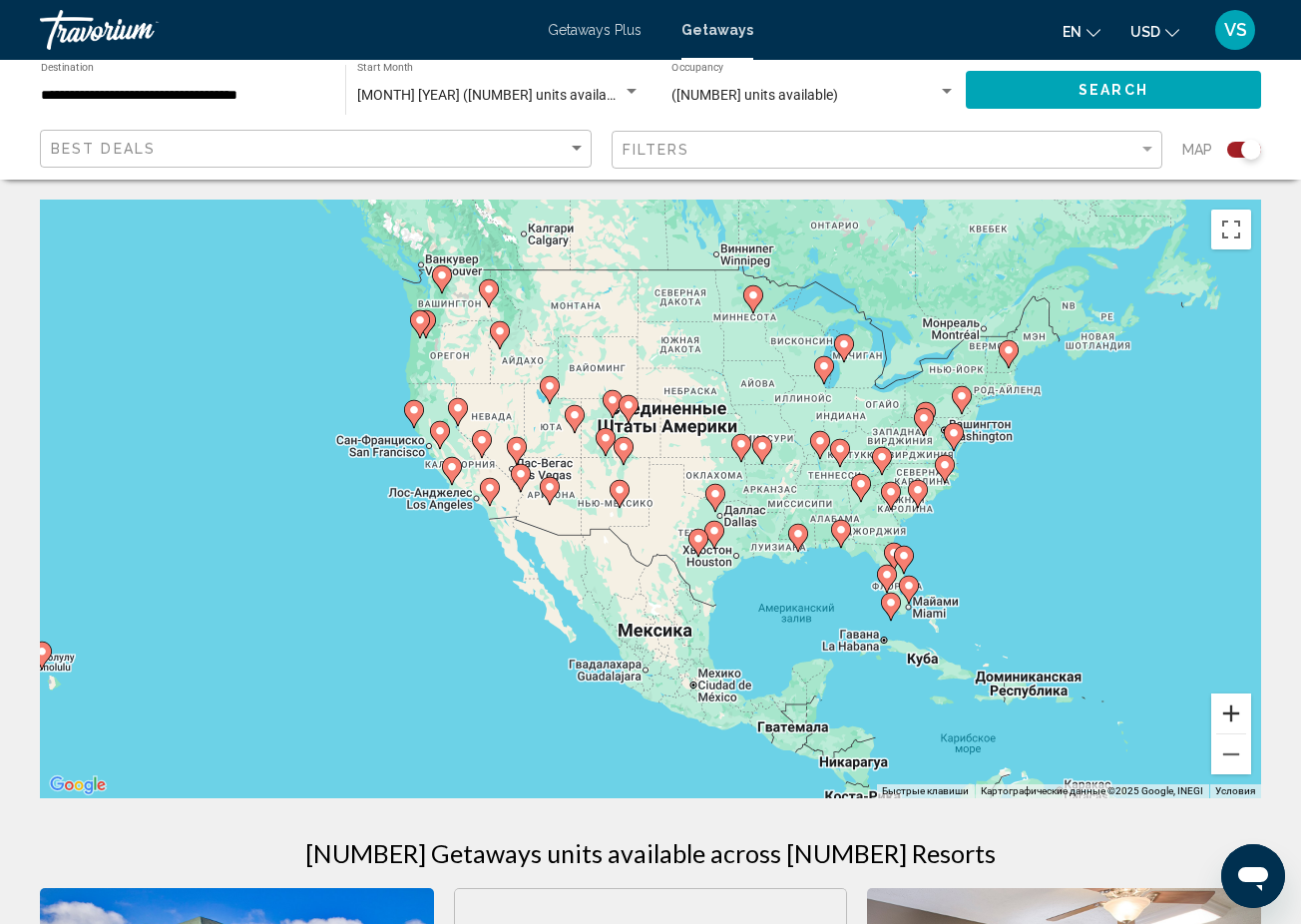 click at bounding box center (1231, 713) 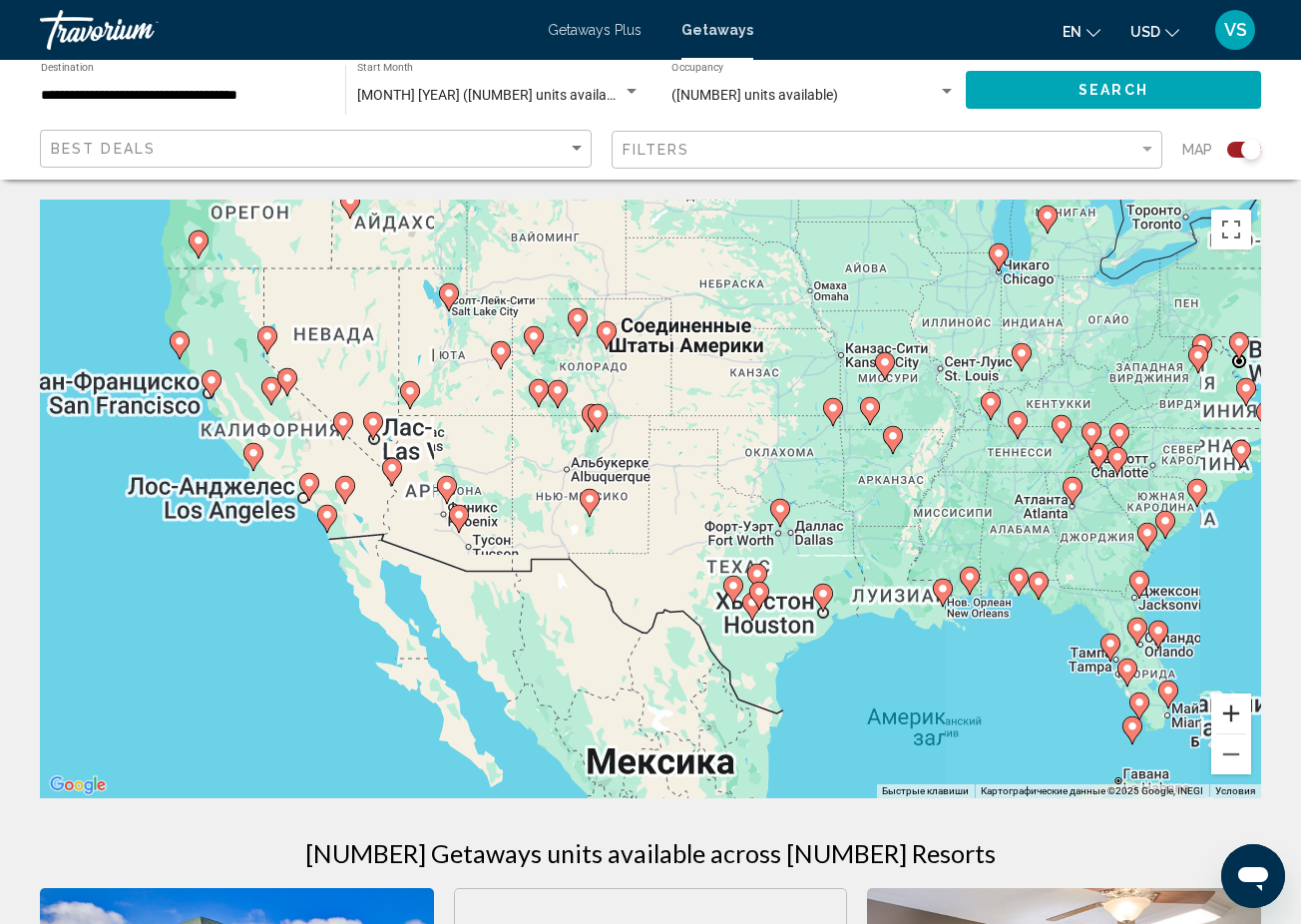 click at bounding box center [1231, 713] 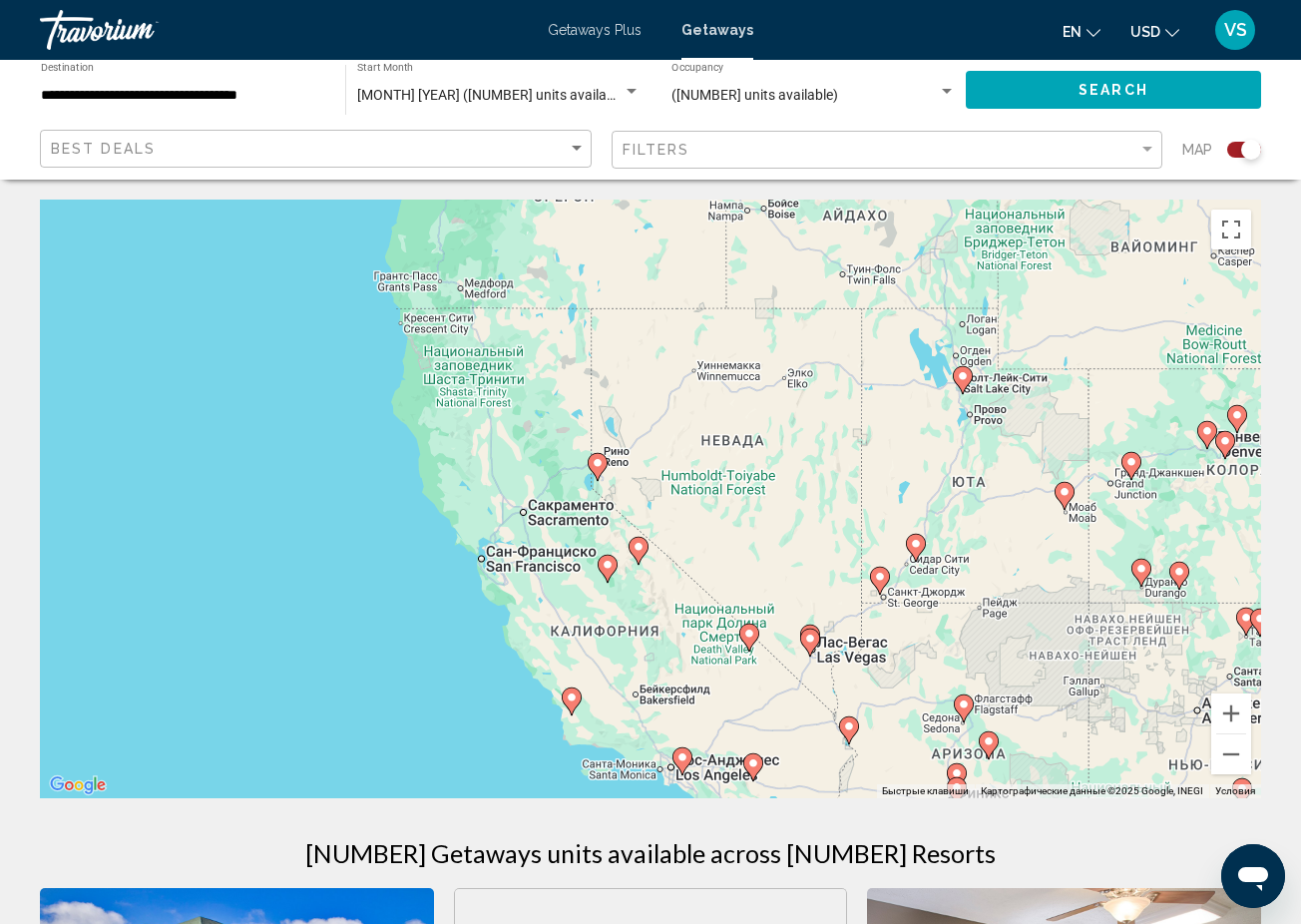 drag, startPoint x: 240, startPoint y: 309, endPoint x: 961, endPoint y: 583, distance: 771.30863 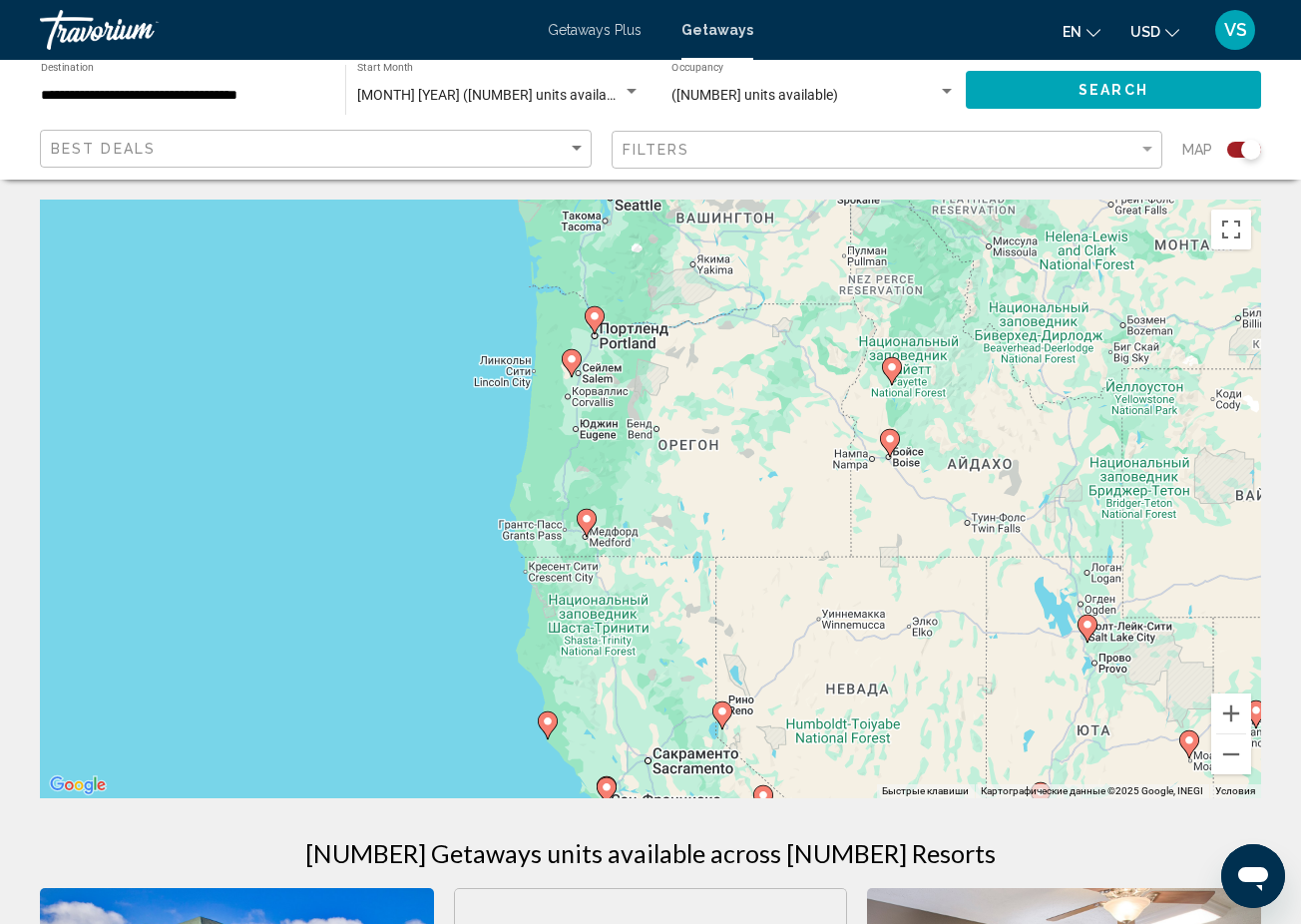 drag, startPoint x: 894, startPoint y: 445, endPoint x: 900, endPoint y: 656, distance: 211.0853 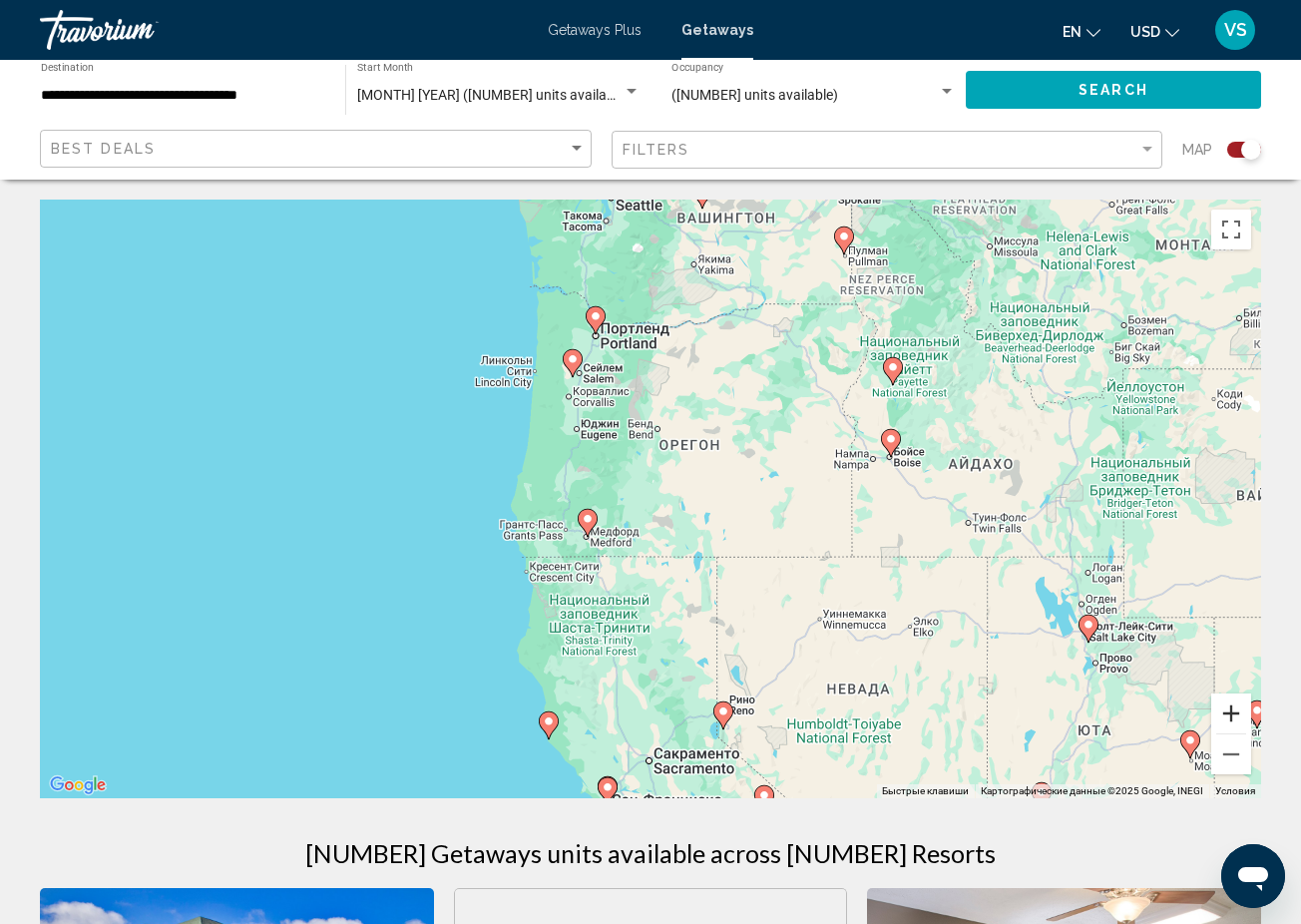 click at bounding box center (1231, 713) 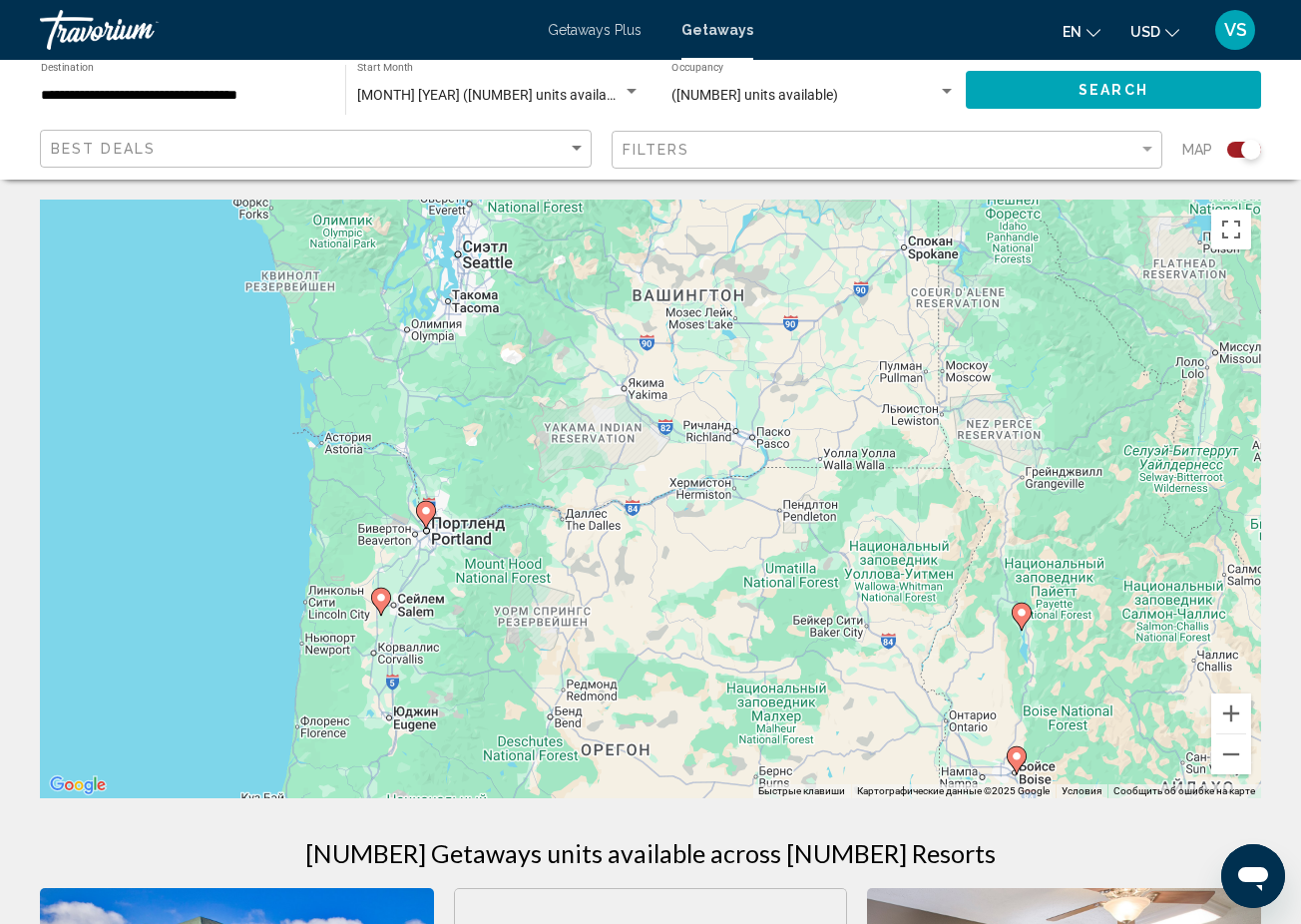 drag, startPoint x: 972, startPoint y: 376, endPoint x: 856, endPoint y: 735, distance: 377.27576 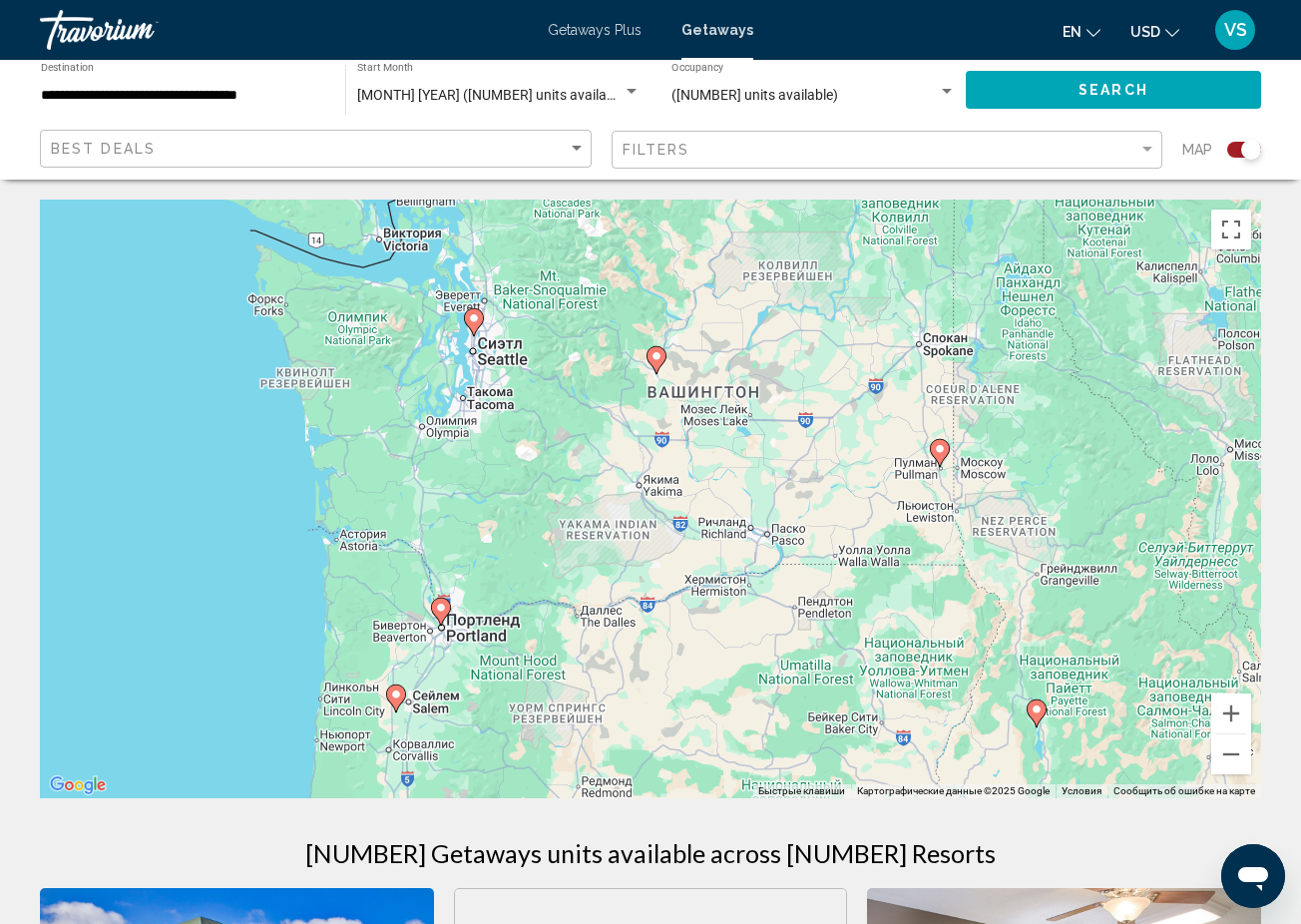 drag, startPoint x: 886, startPoint y: 448, endPoint x: 892, endPoint y: 553, distance: 105.17129 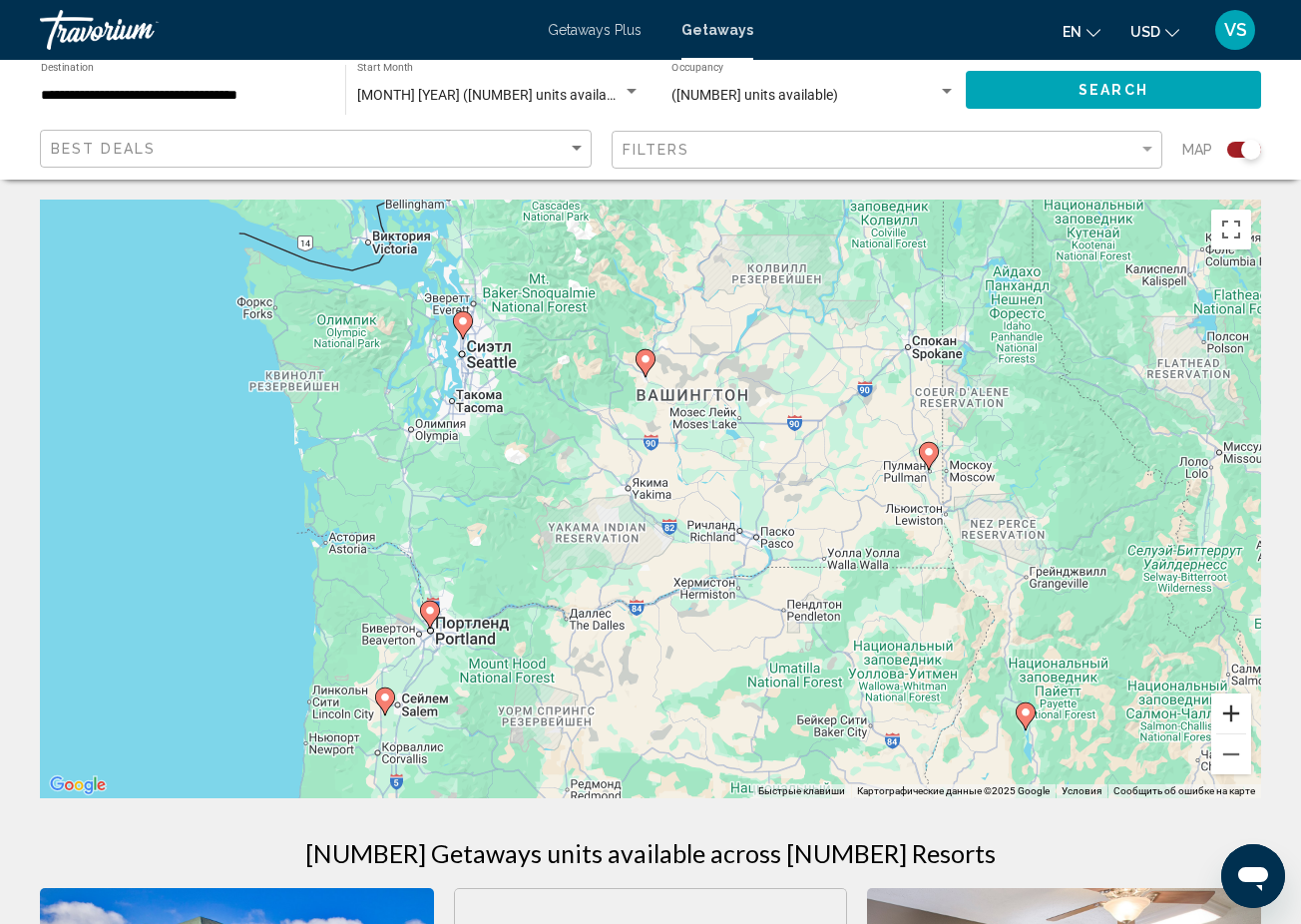 click at bounding box center (1231, 713) 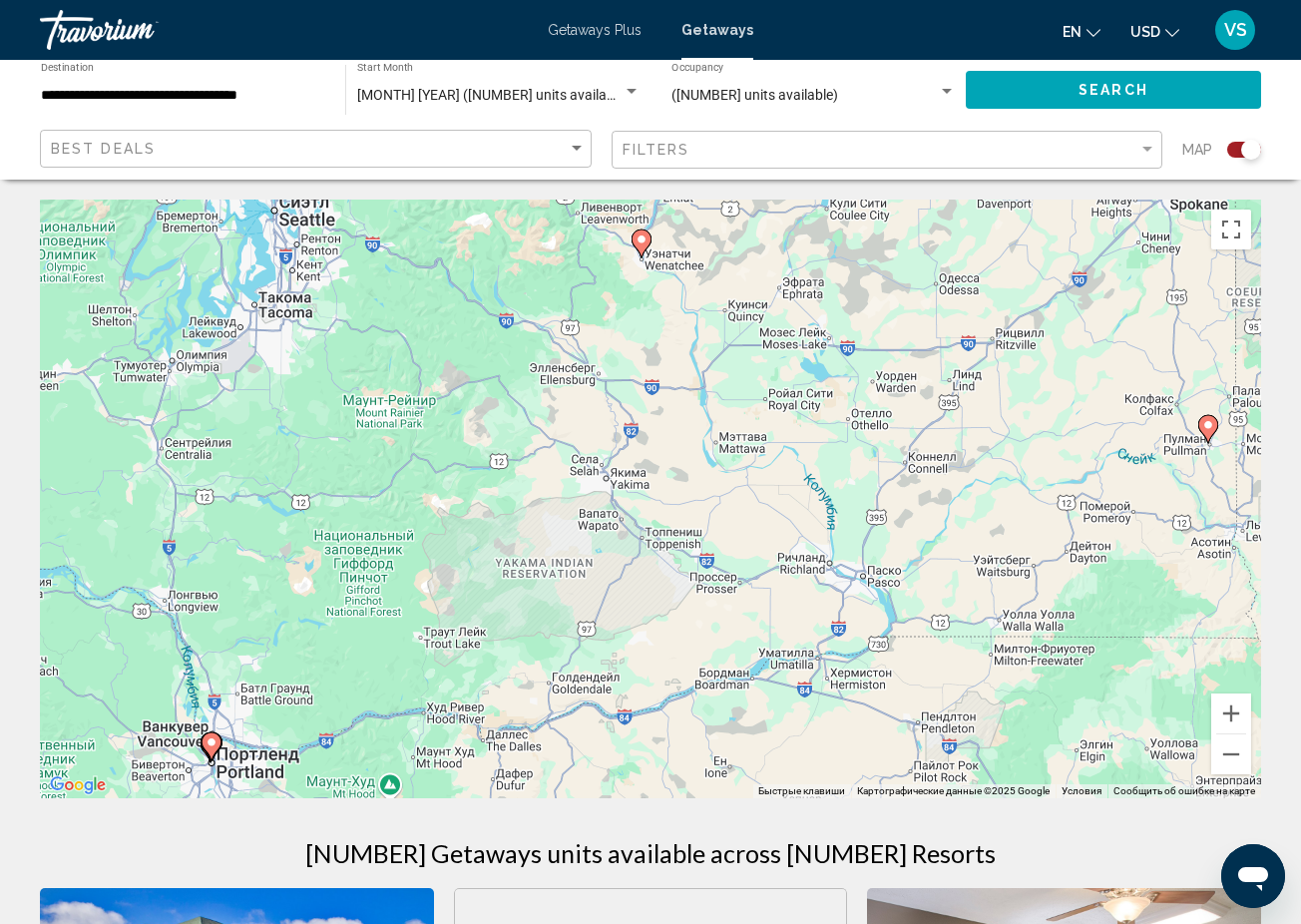 click 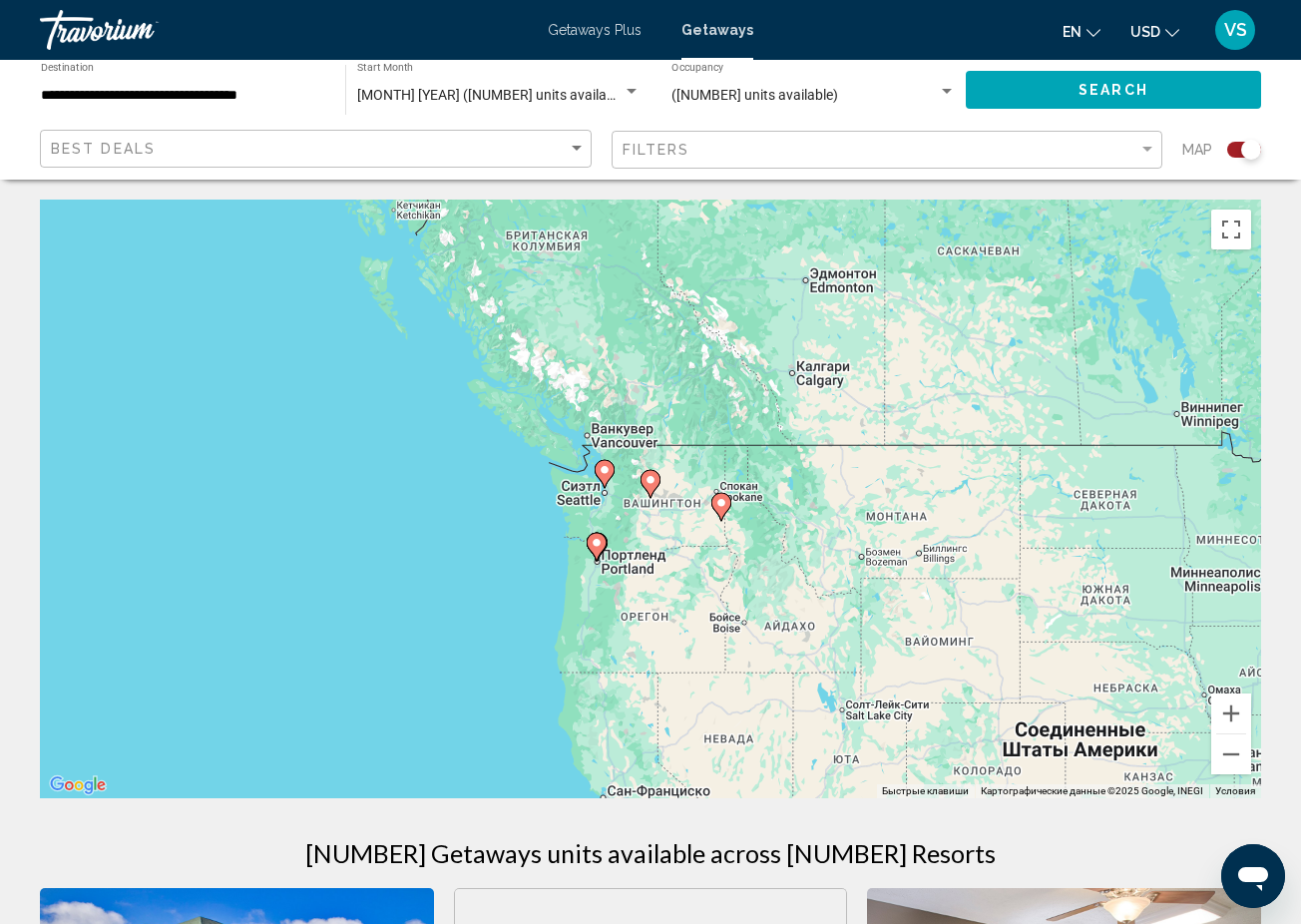 click 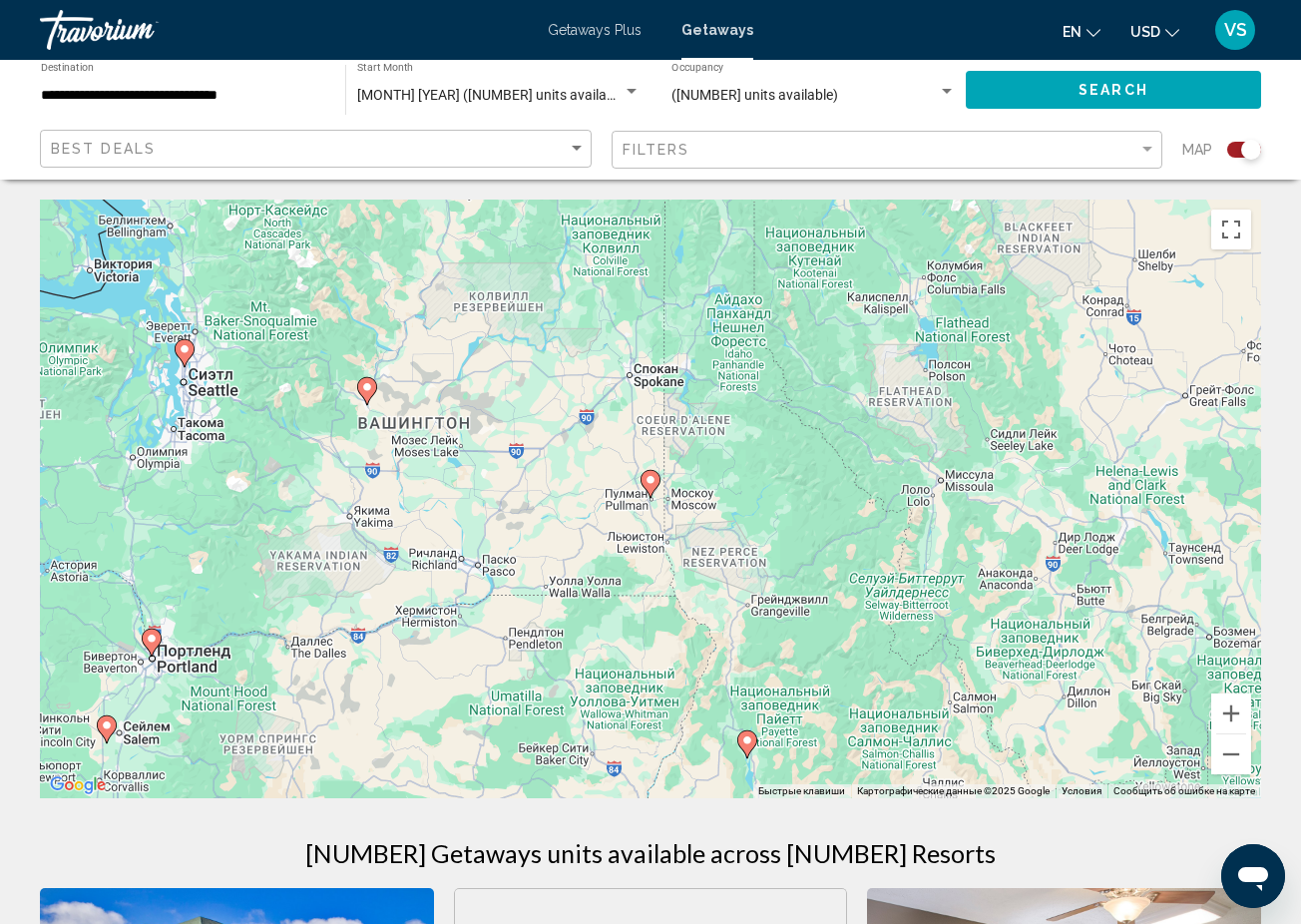 click 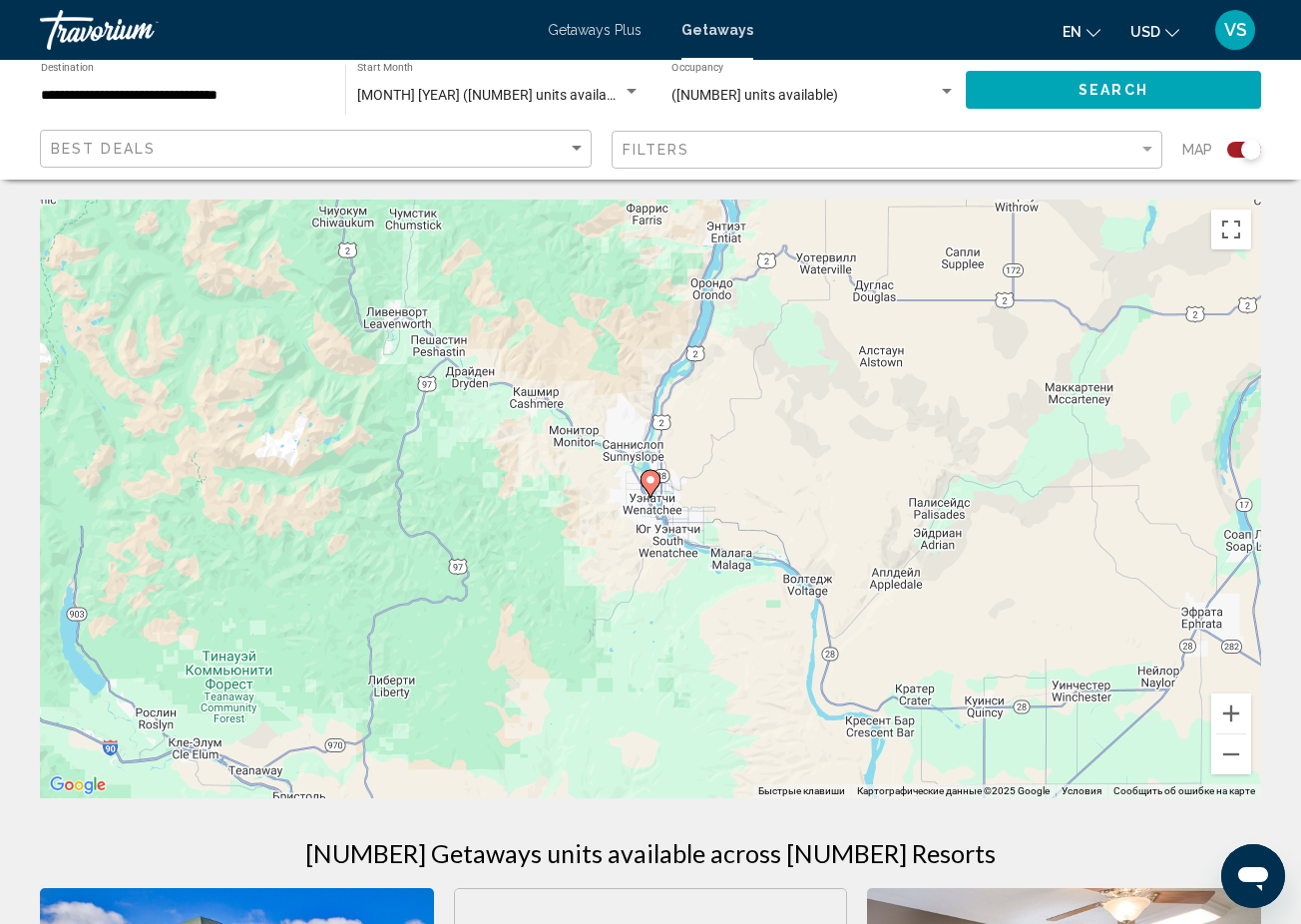 click 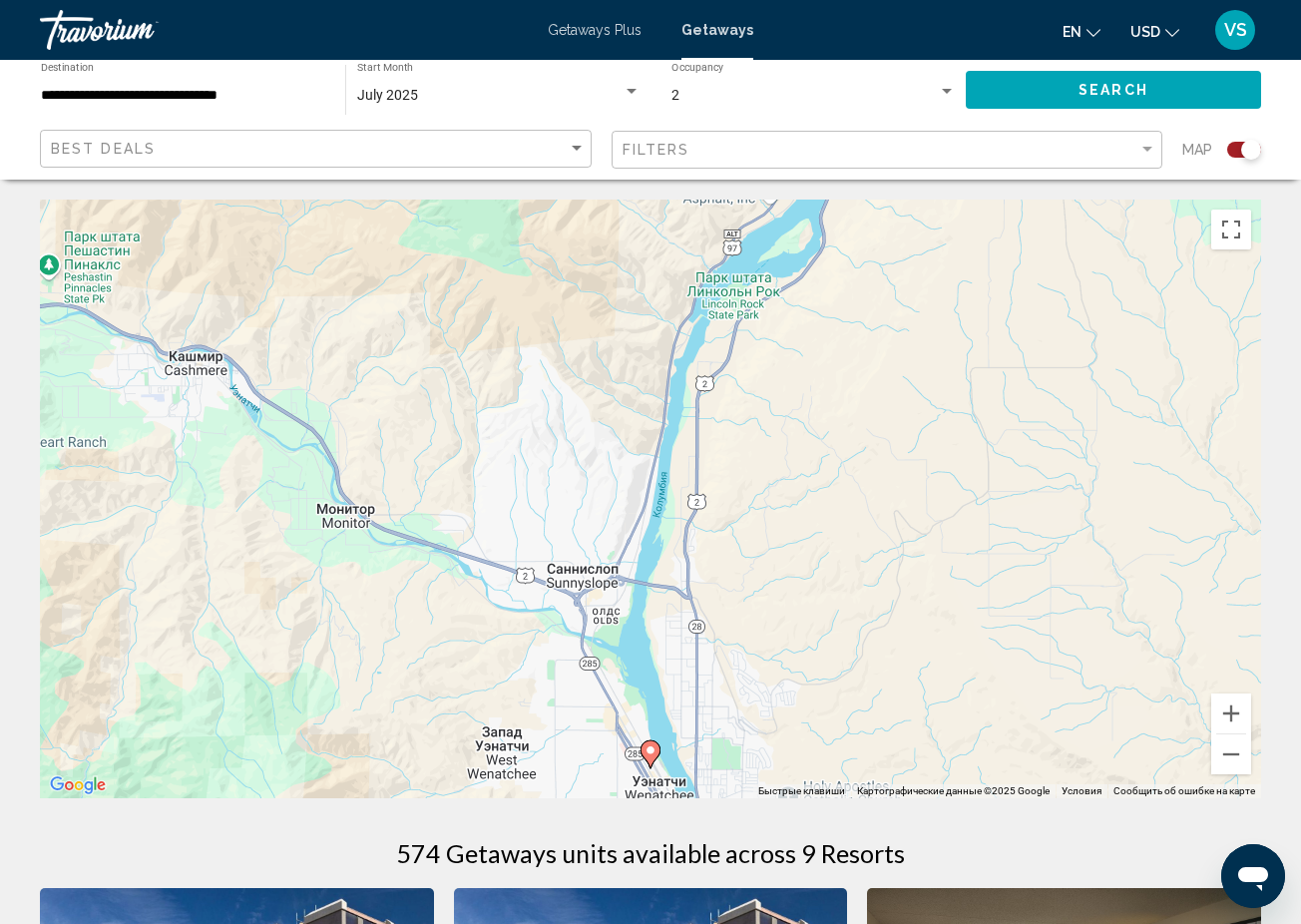 click 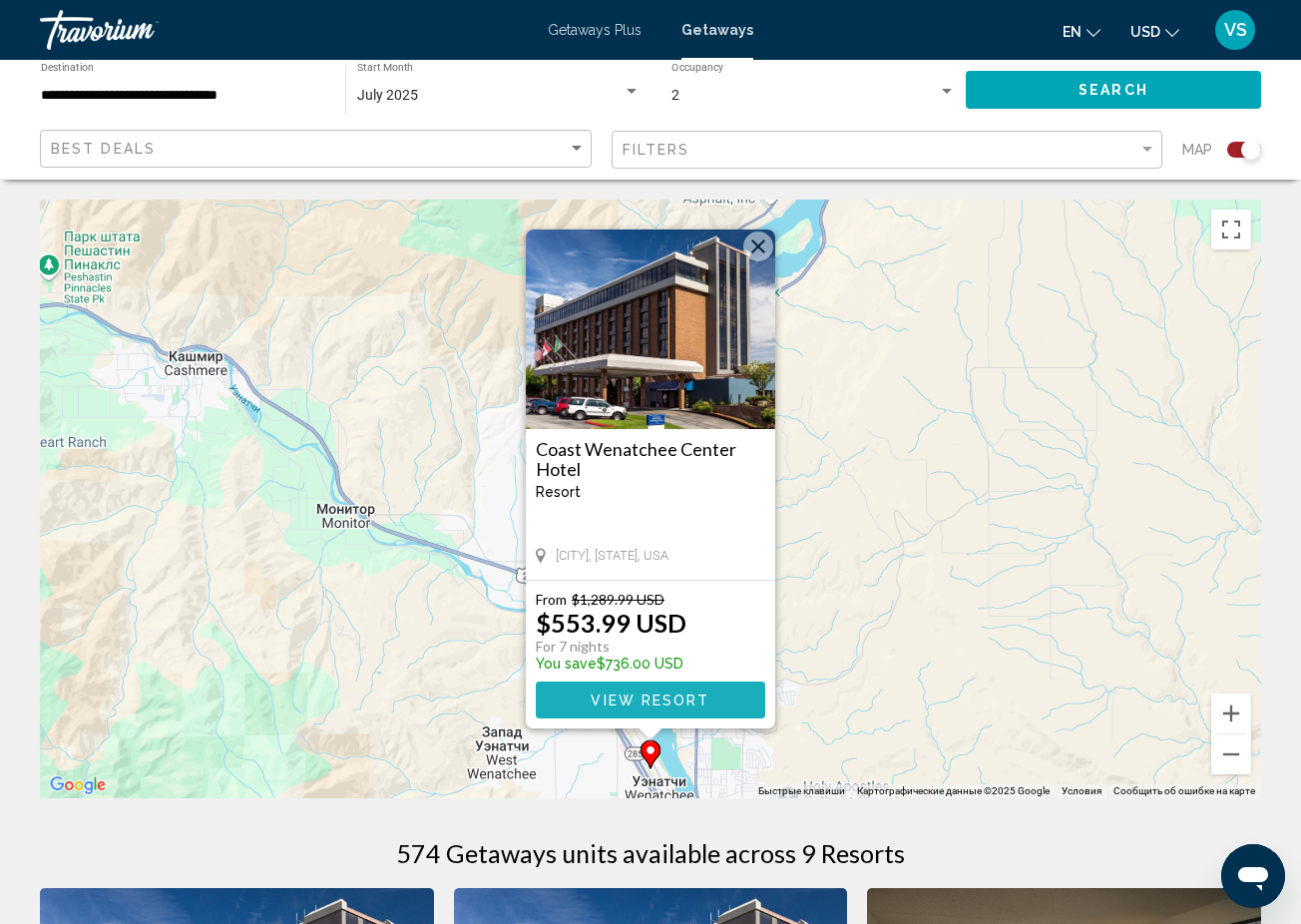 click on "View Resort" at bounding box center [650, 700] 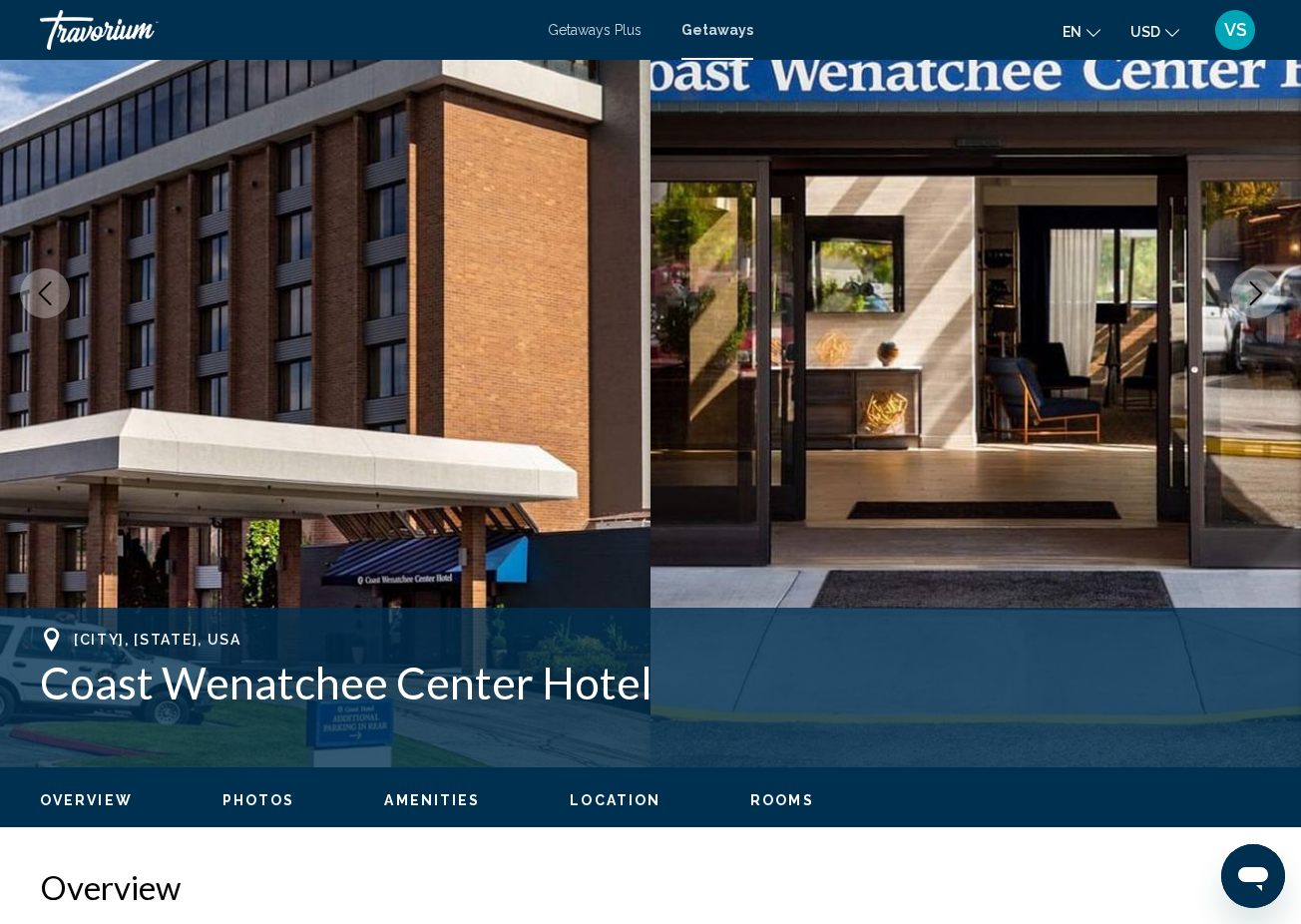 scroll, scrollTop: 0, scrollLeft: 0, axis: both 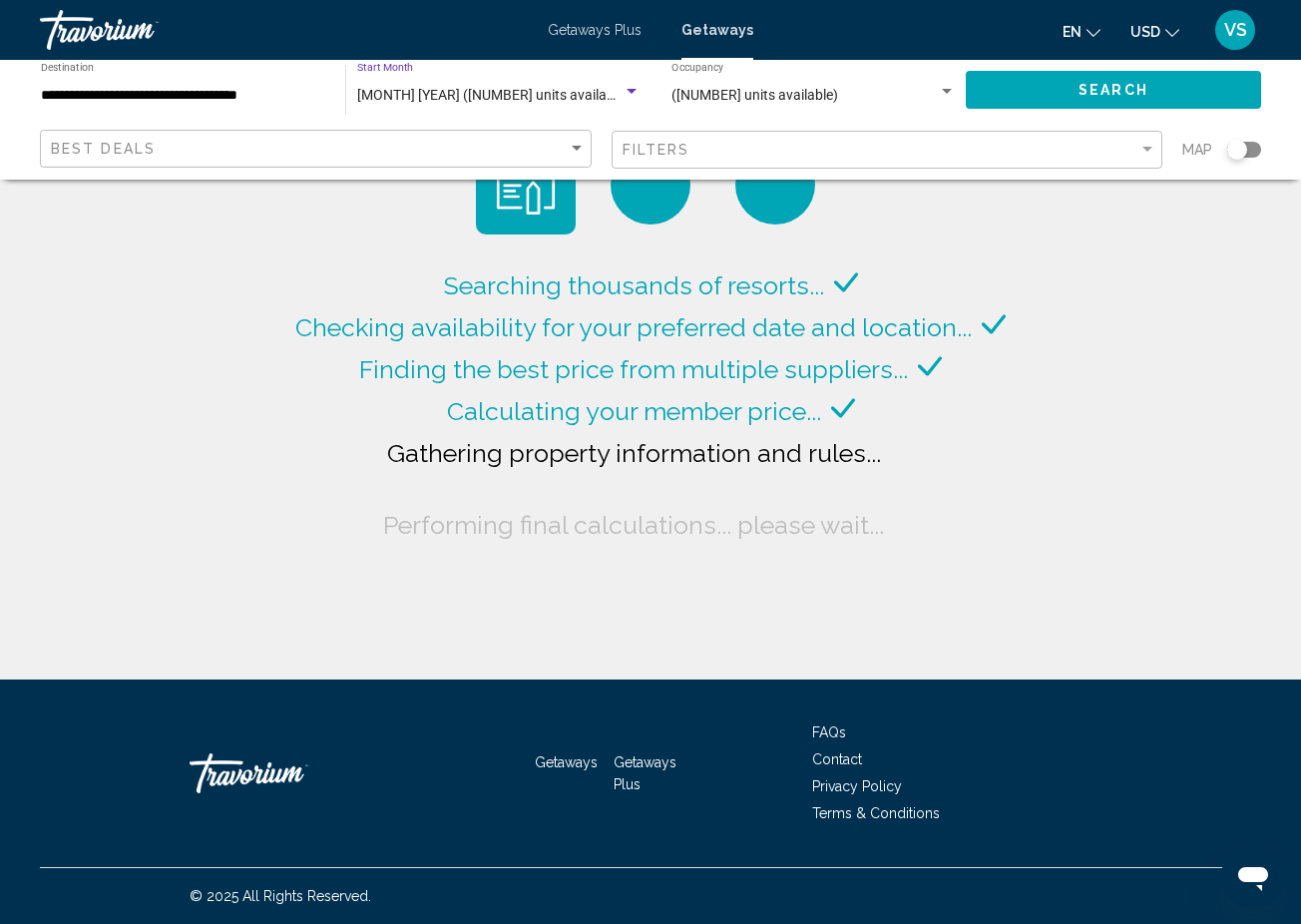 click at bounding box center [632, 91] 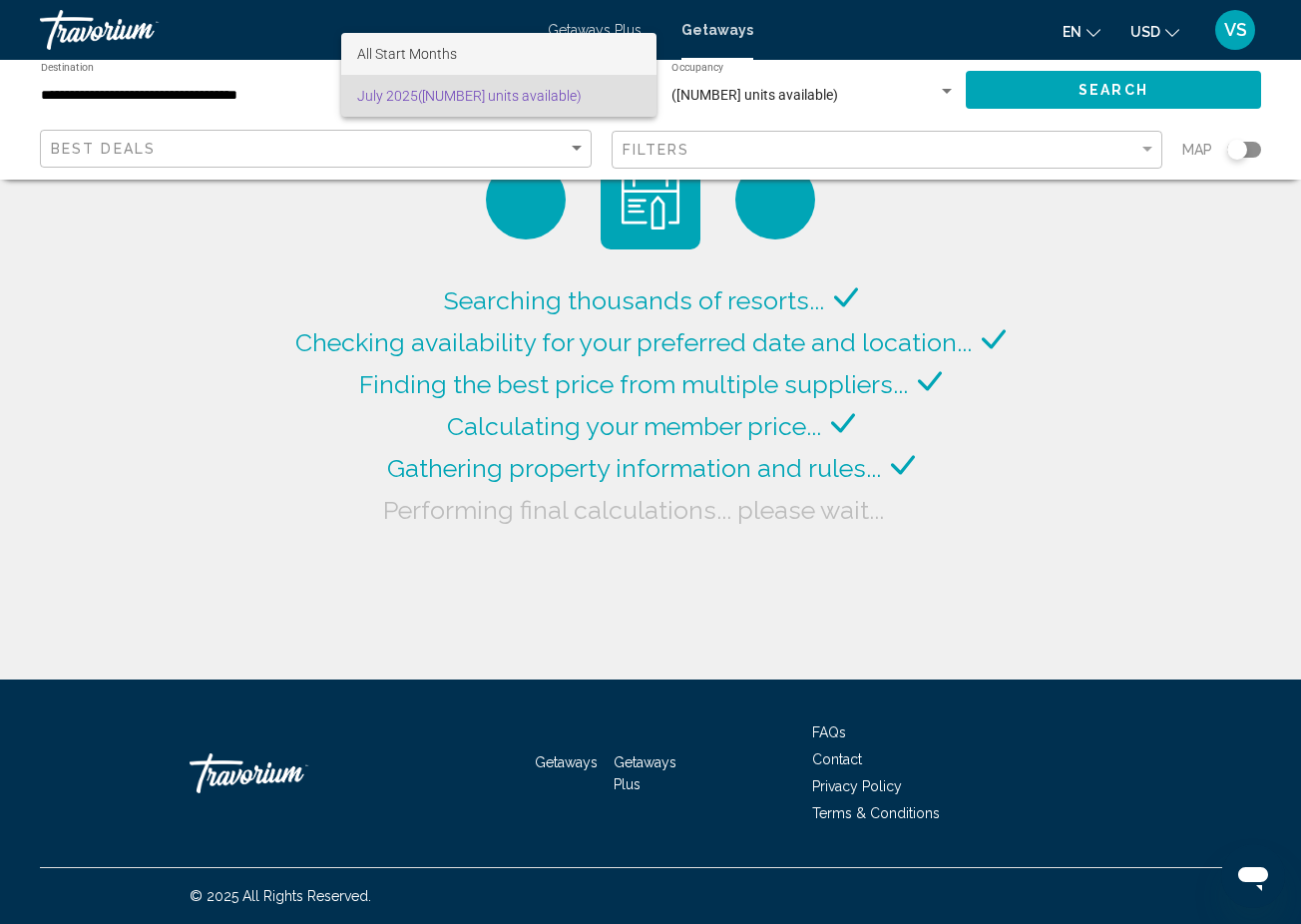 click on "All Start Months" at bounding box center [499, 54] 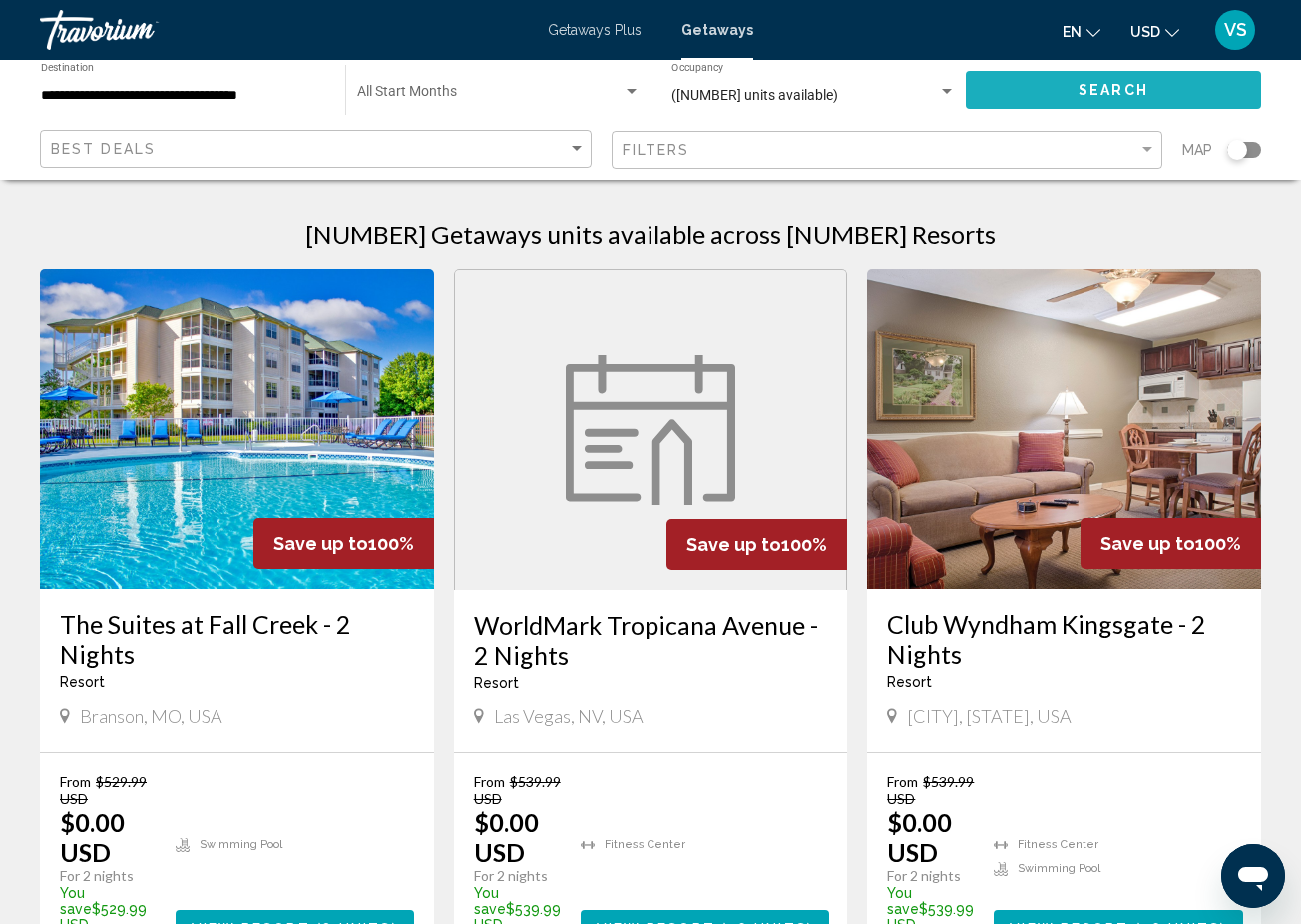 click on "Search" 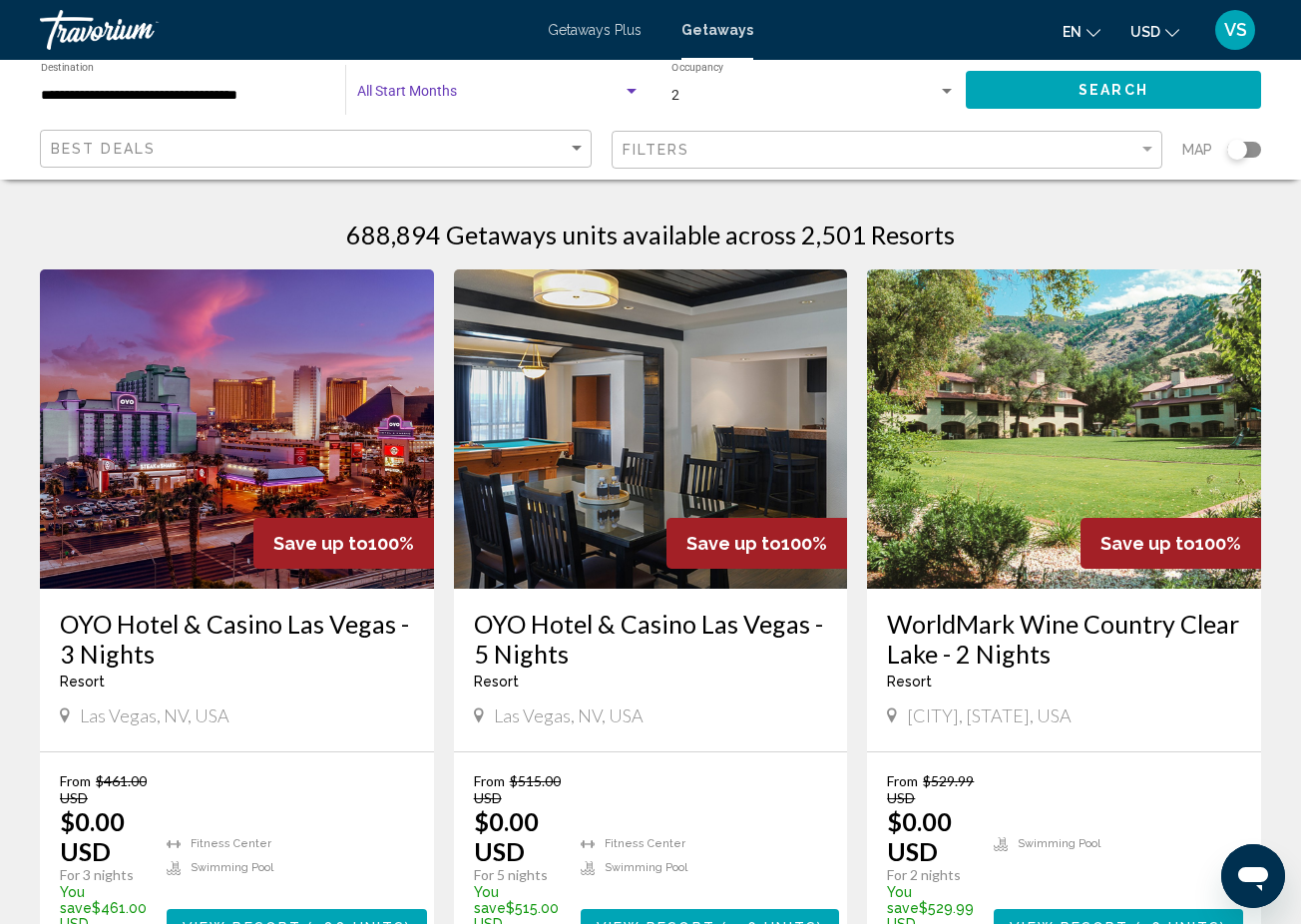 click at bounding box center [632, 91] 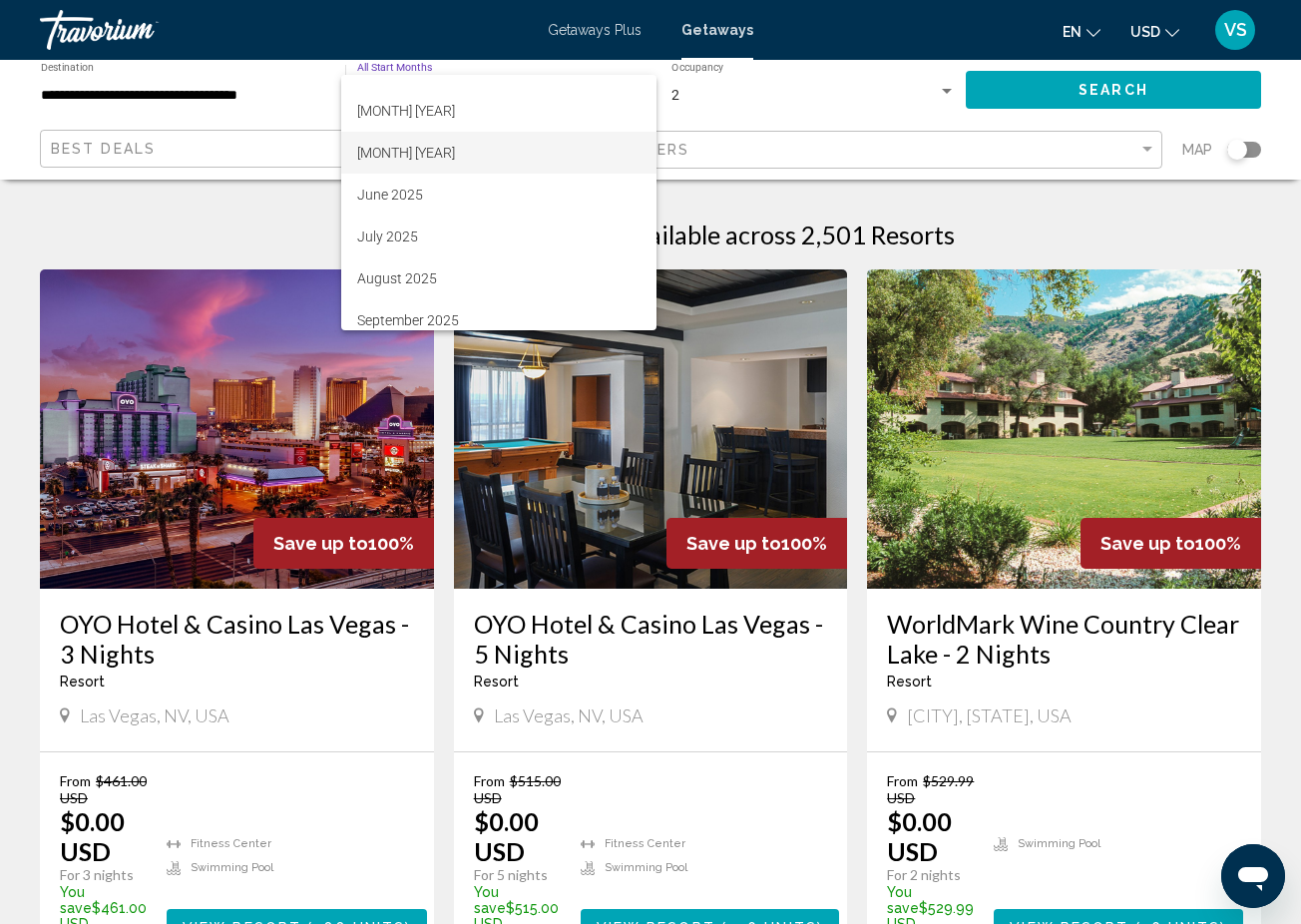 scroll, scrollTop: 159, scrollLeft: 0, axis: vertical 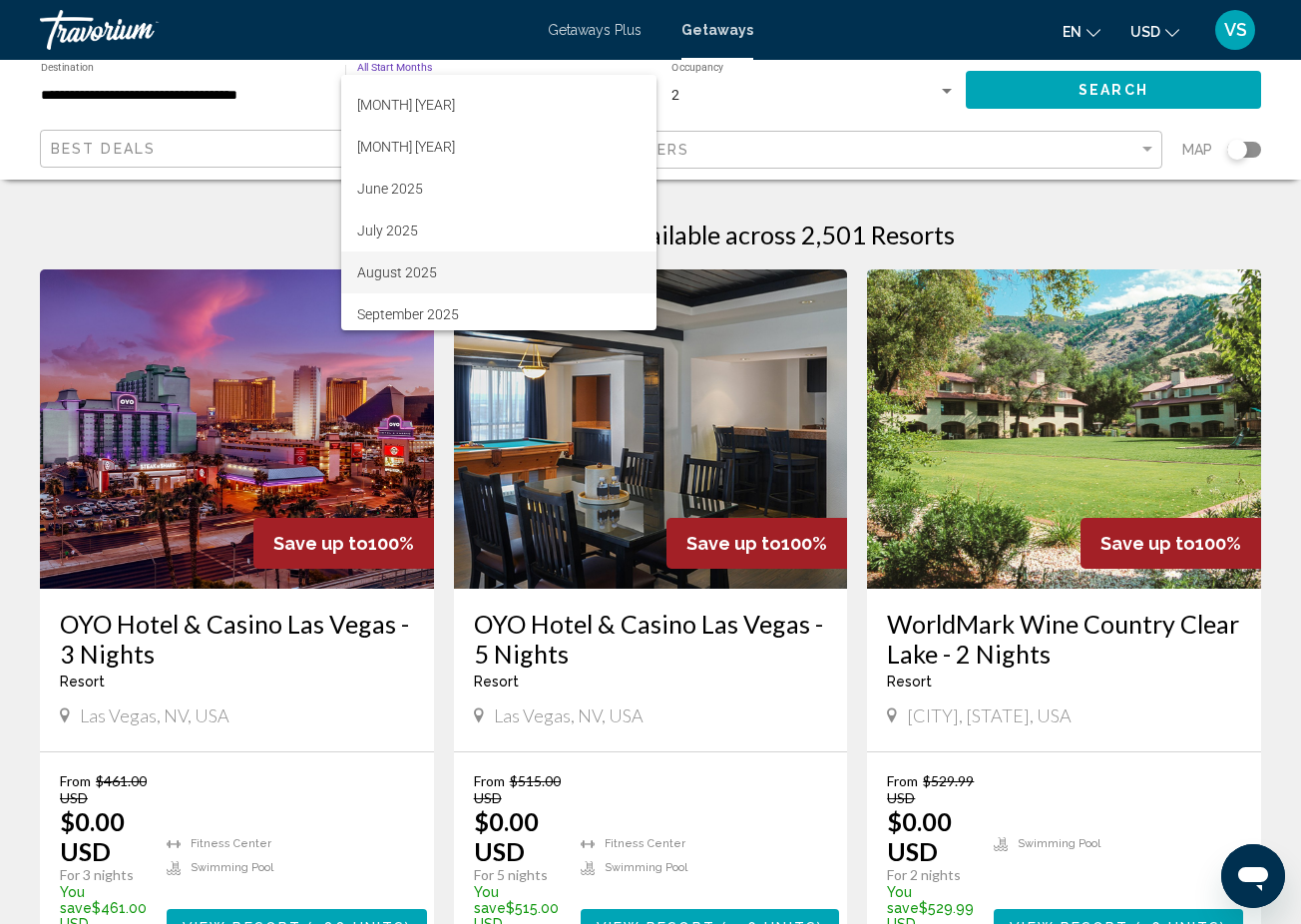 click on "August 2025" at bounding box center [499, 272] 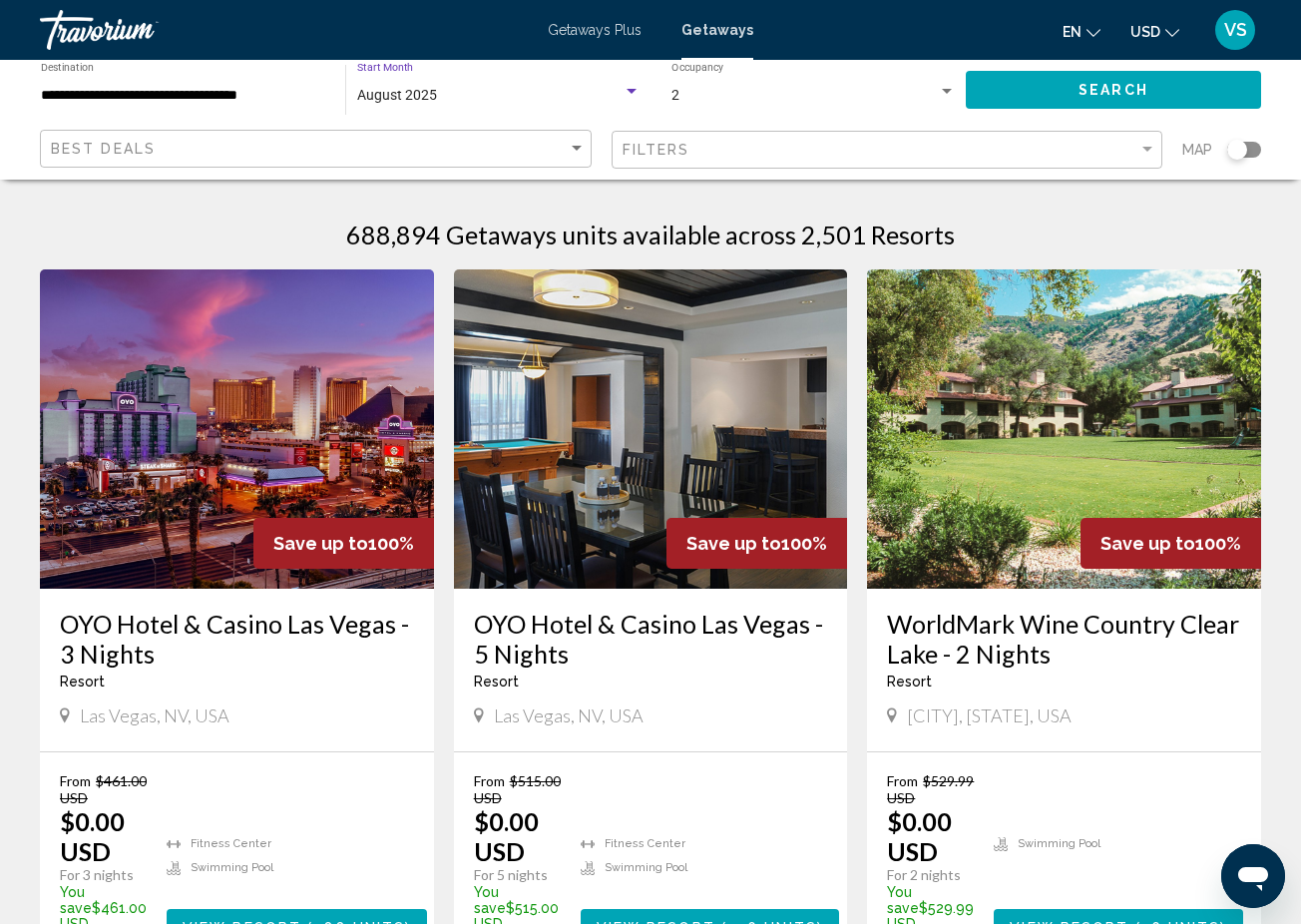 click on "Search" 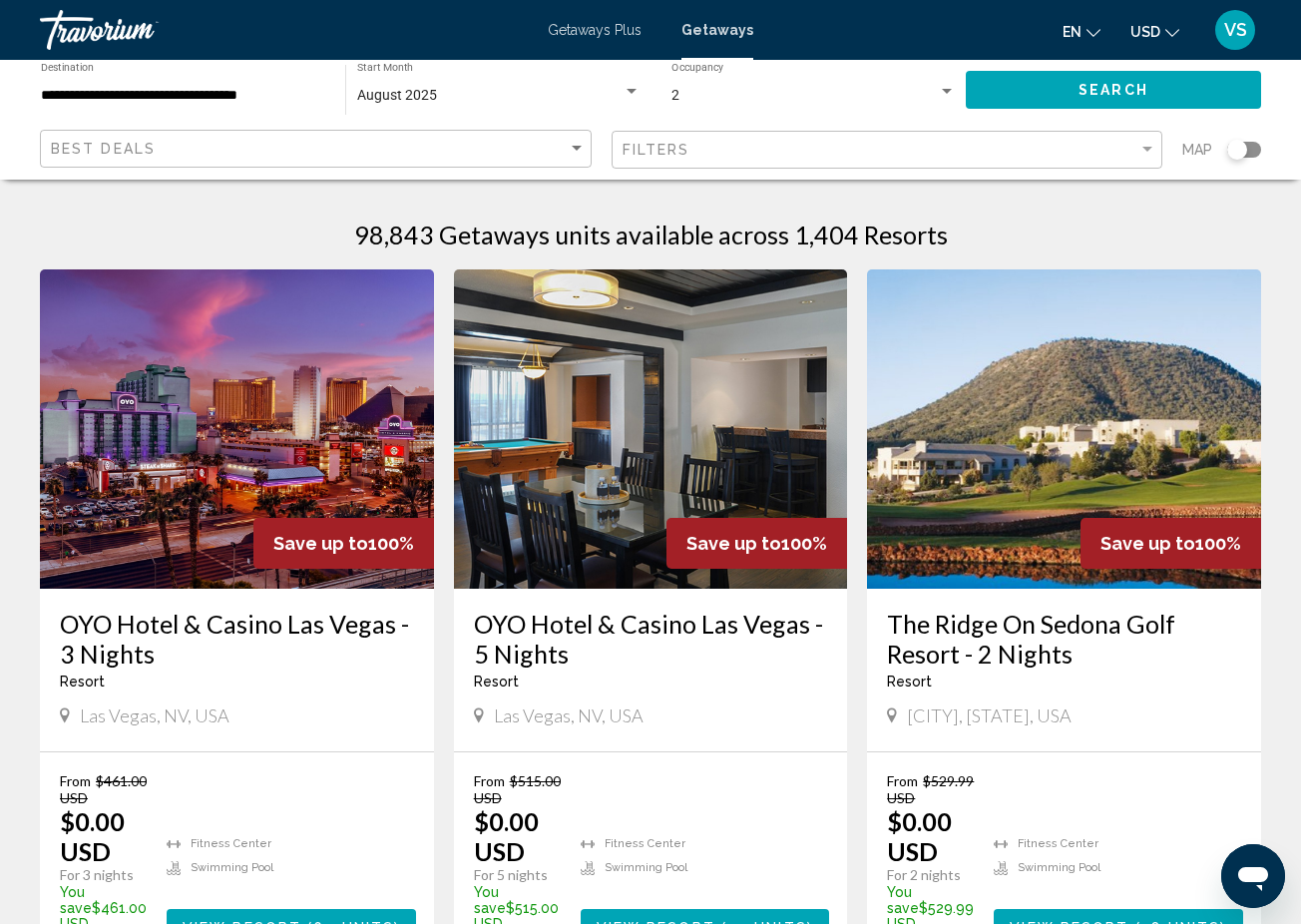 click 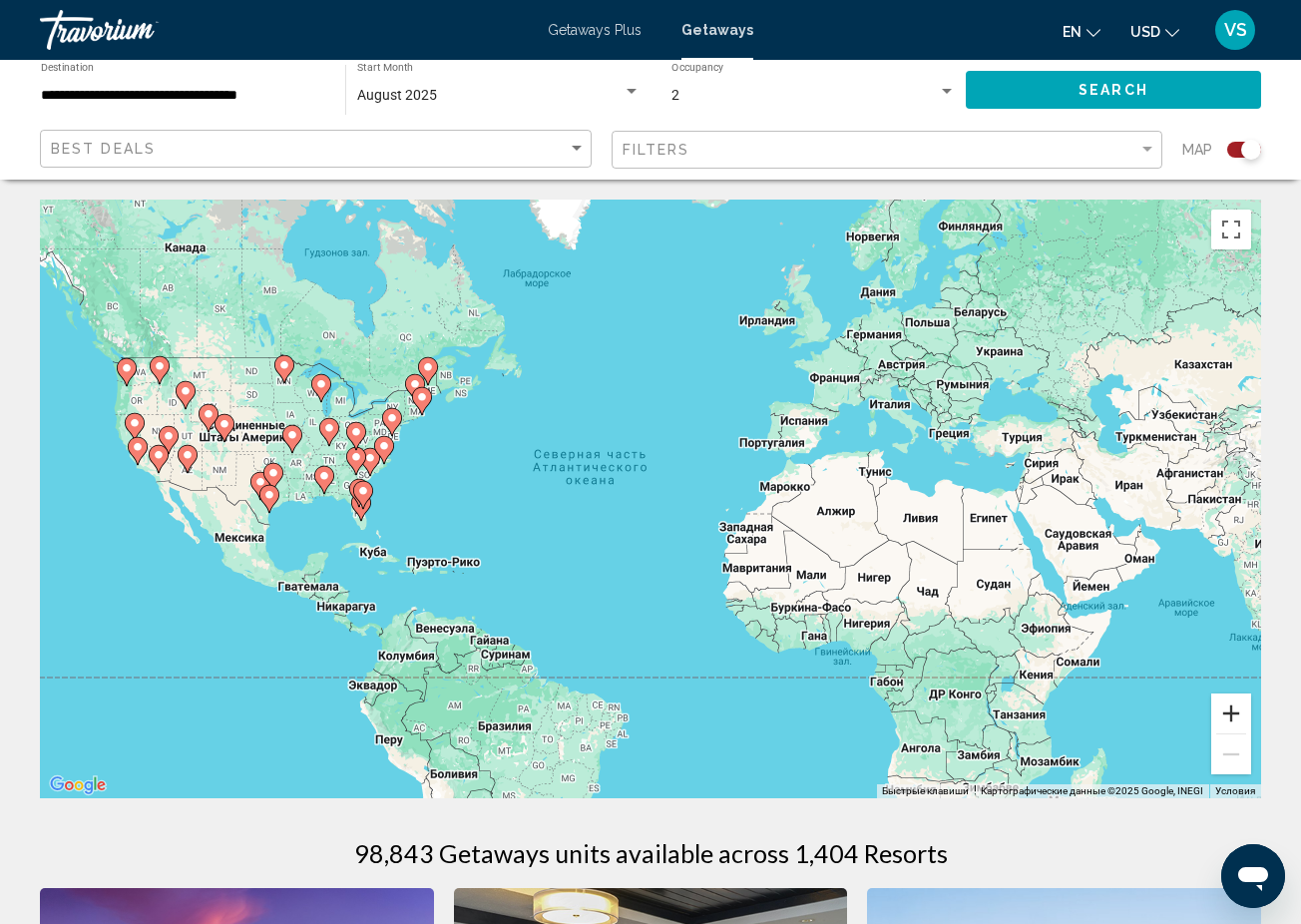 click at bounding box center [1231, 713] 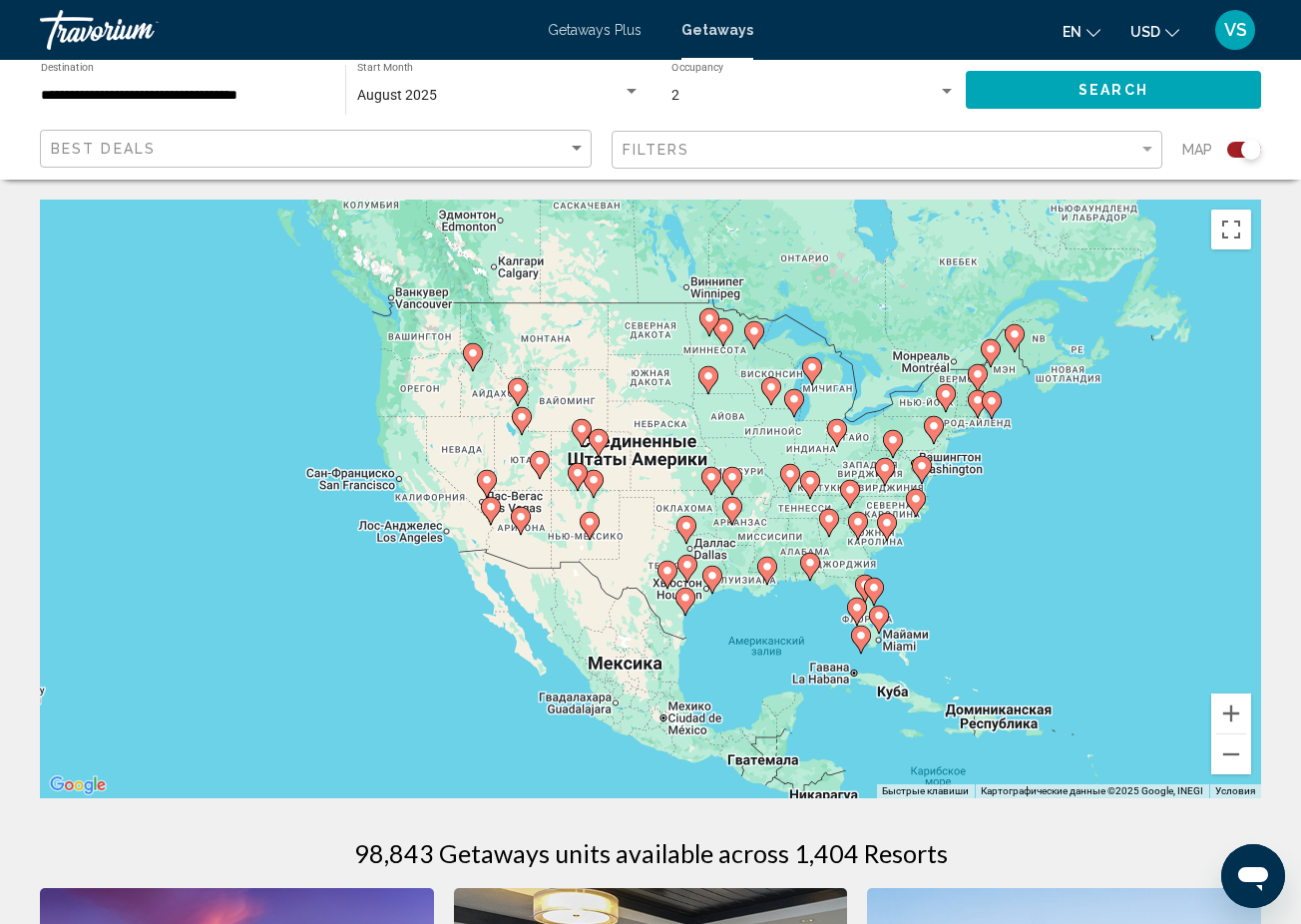 drag, startPoint x: 229, startPoint y: 383, endPoint x: 1083, endPoint y: 472, distance: 858.6251 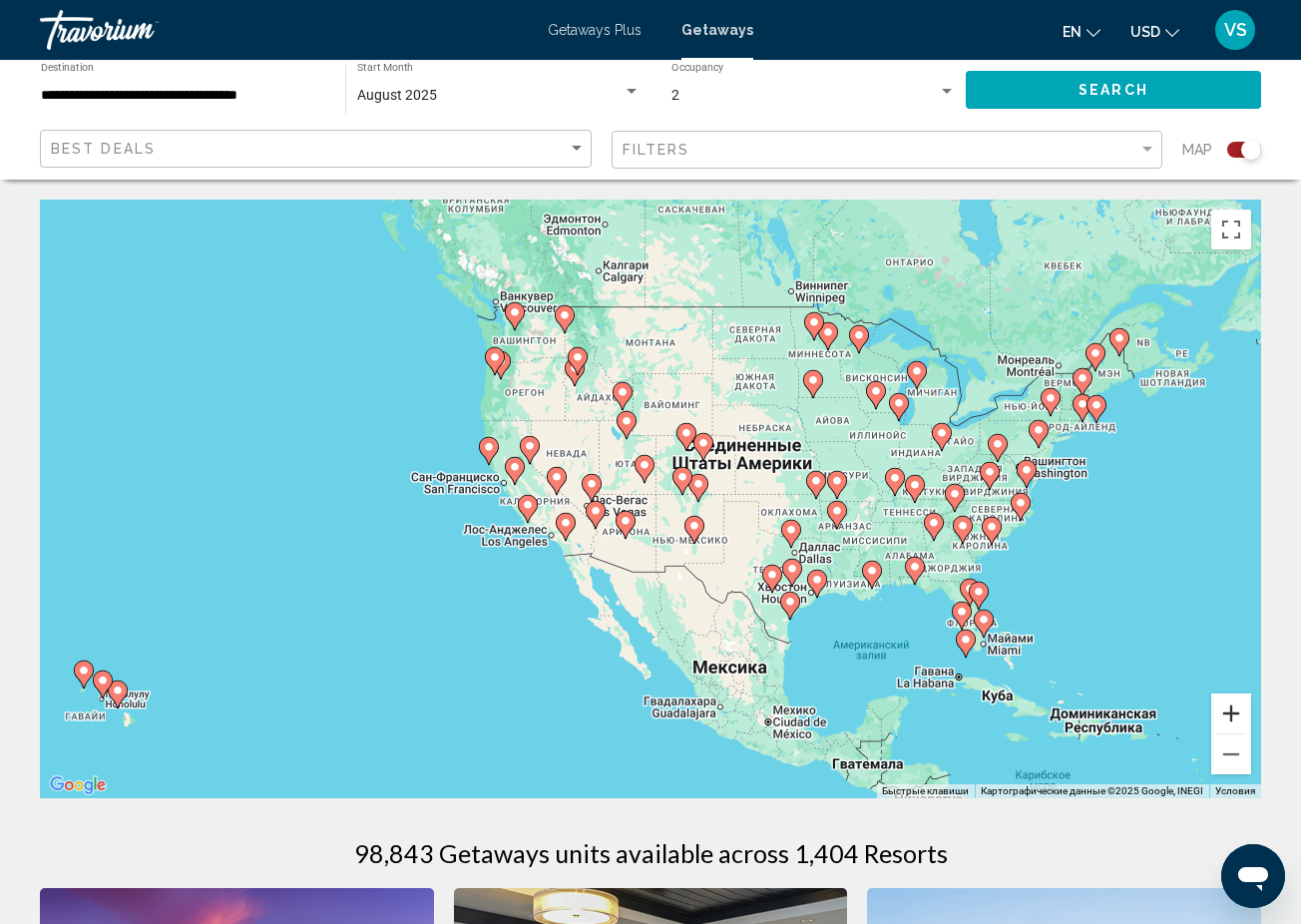 click at bounding box center [1231, 713] 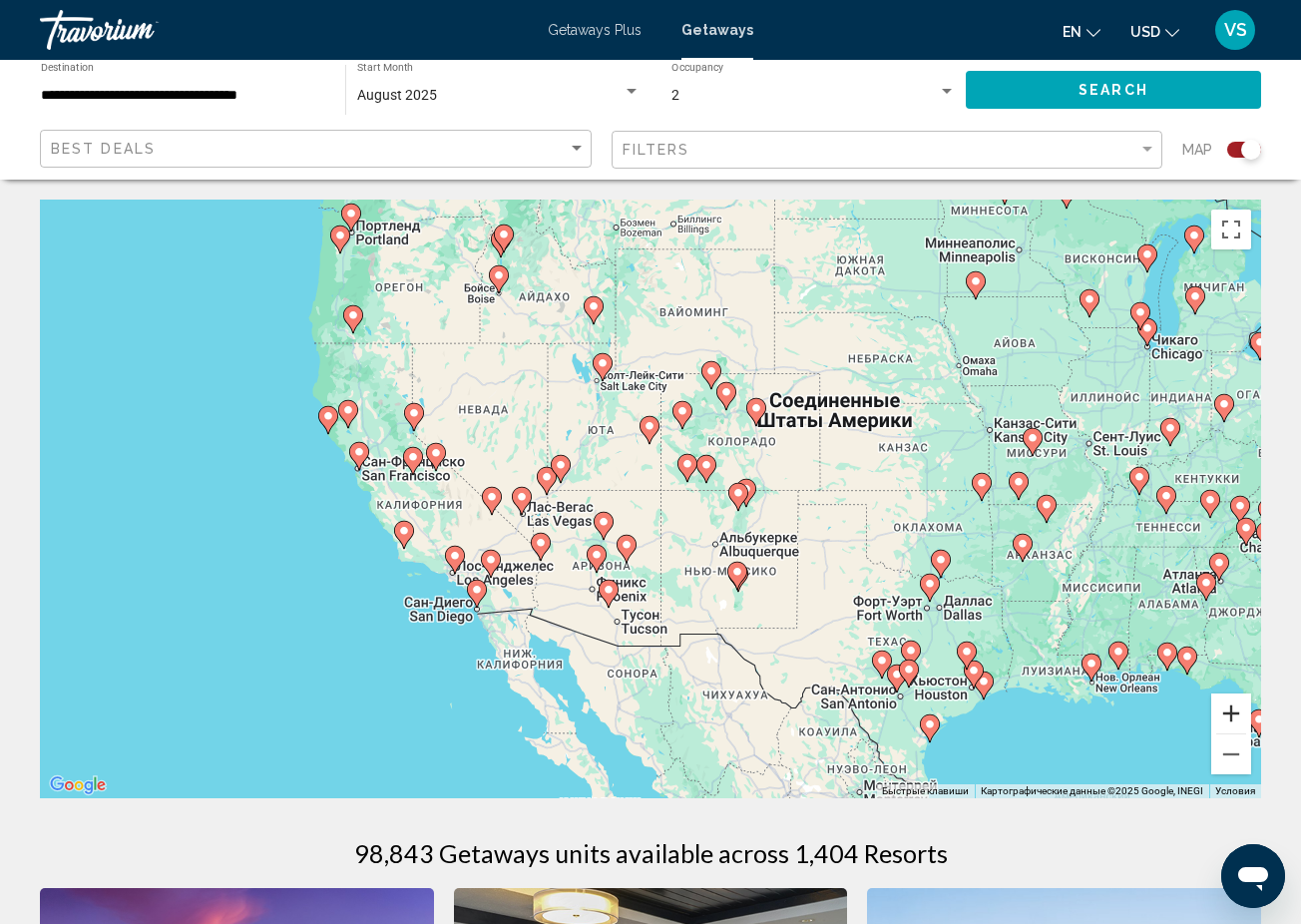 click at bounding box center (1231, 713) 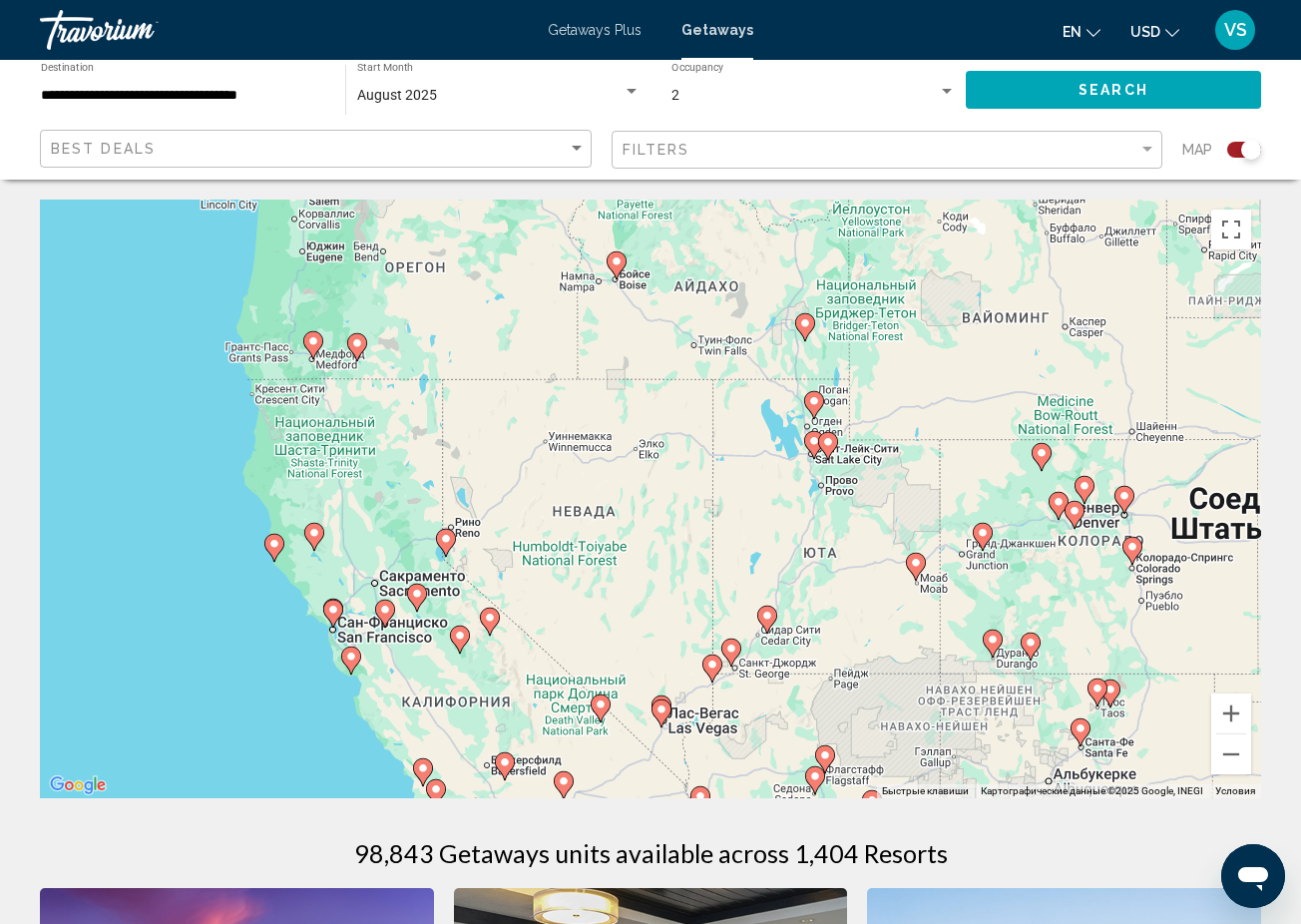 drag, startPoint x: 391, startPoint y: 281, endPoint x: 785, endPoint y: 563, distance: 484.5204 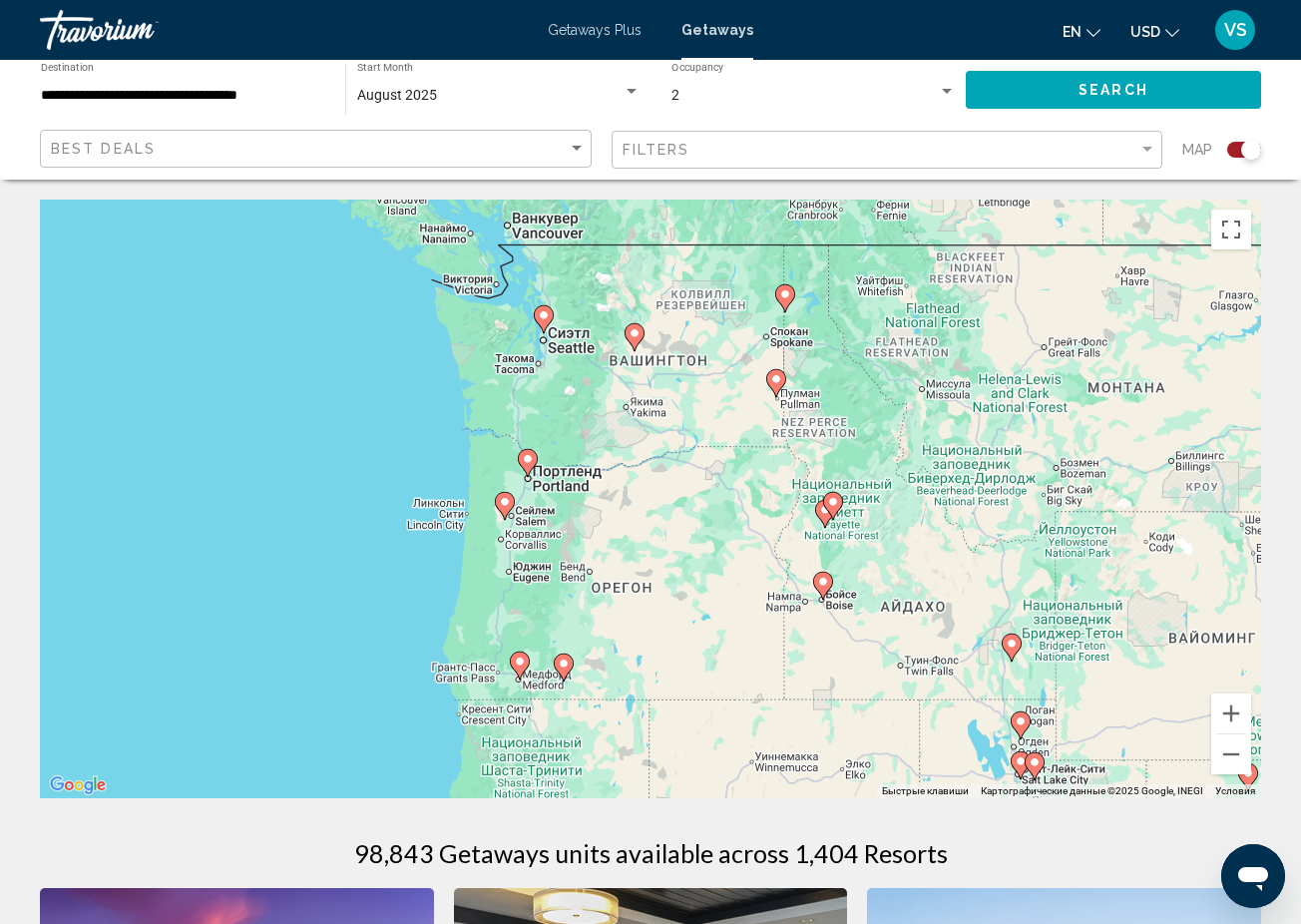 drag, startPoint x: 785, startPoint y: 563, endPoint x: 792, endPoint y: 754, distance: 191.12823 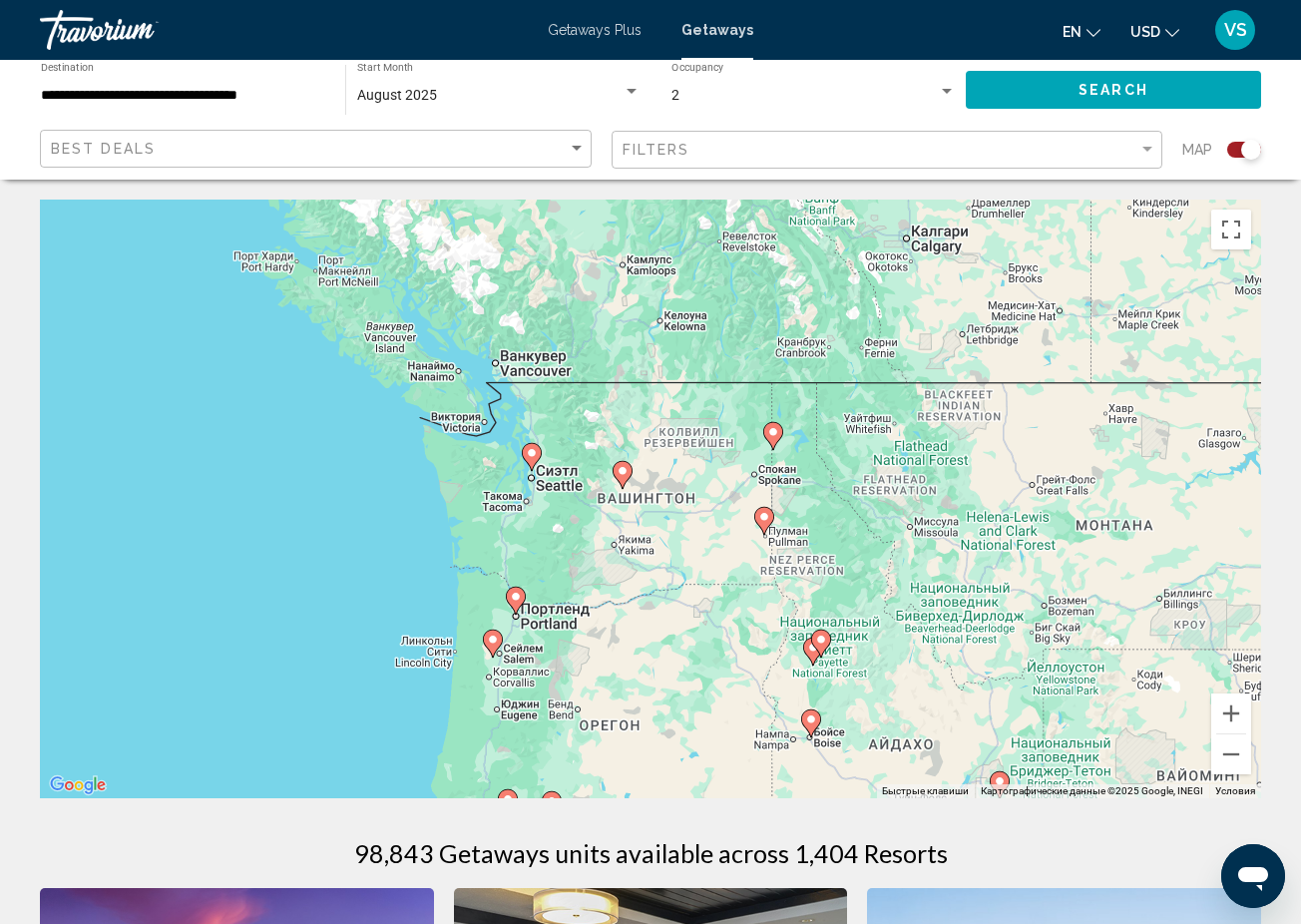 drag, startPoint x: 646, startPoint y: 498, endPoint x: 631, endPoint y: 635, distance: 137.81872 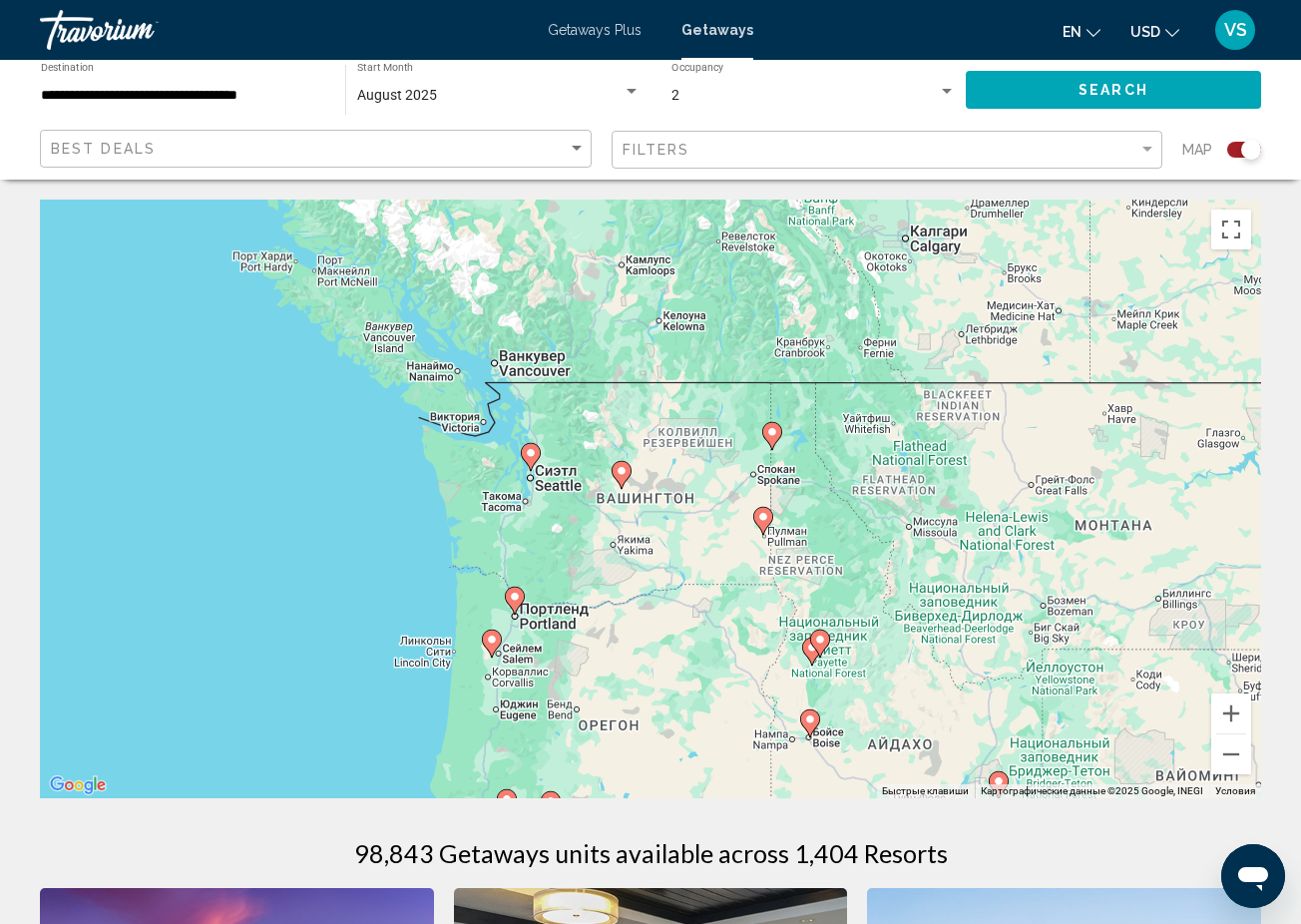 click 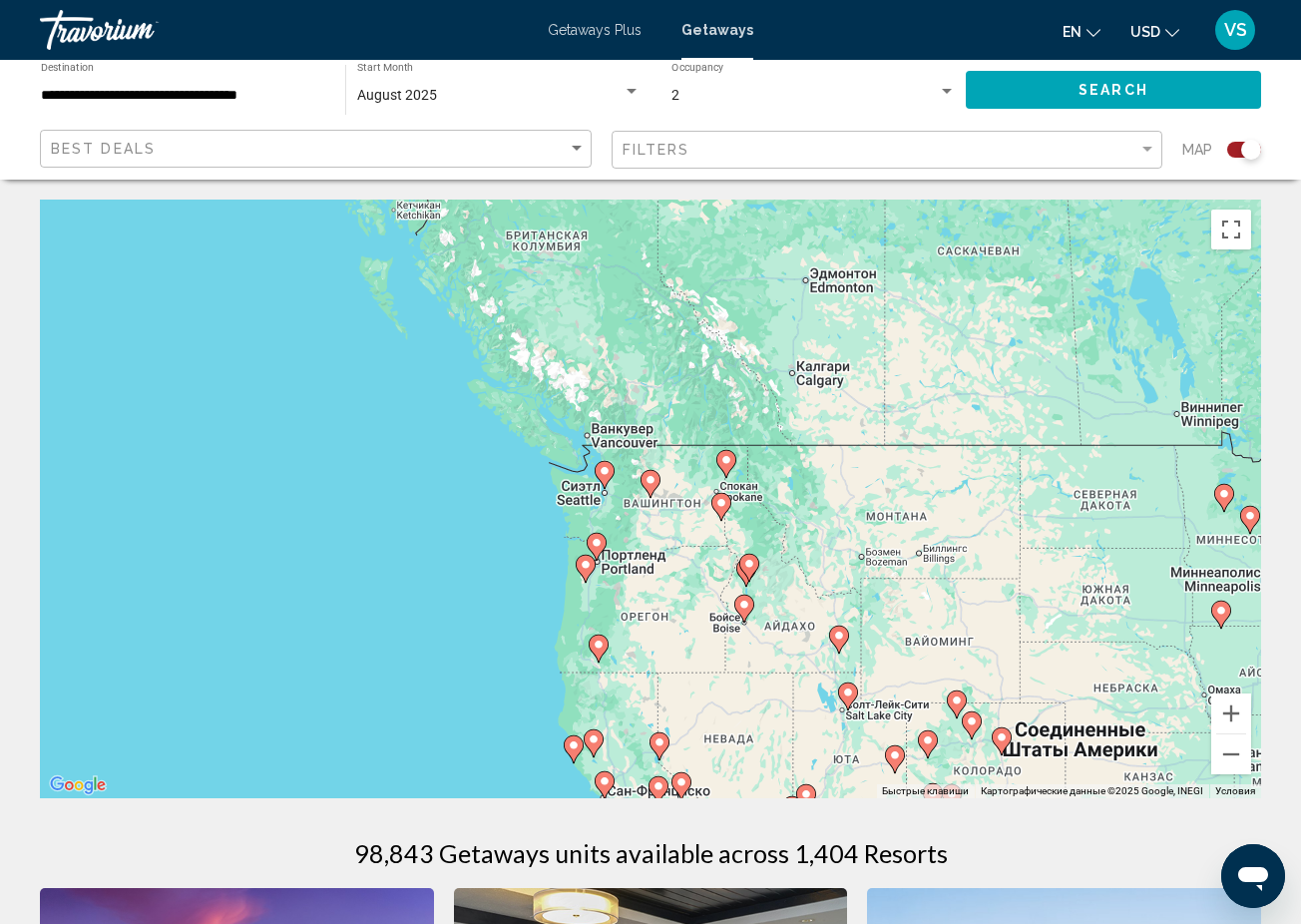 click 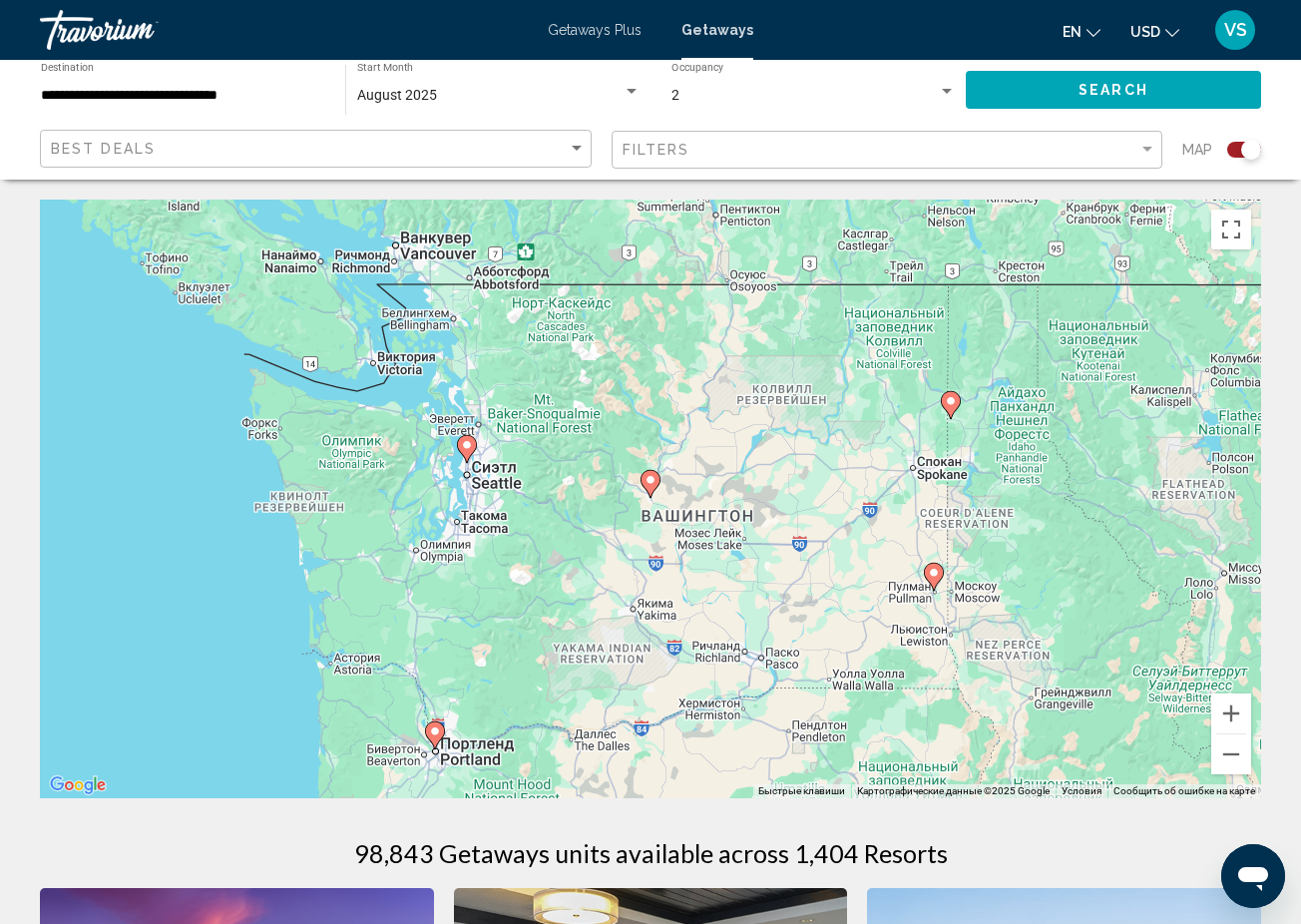 click 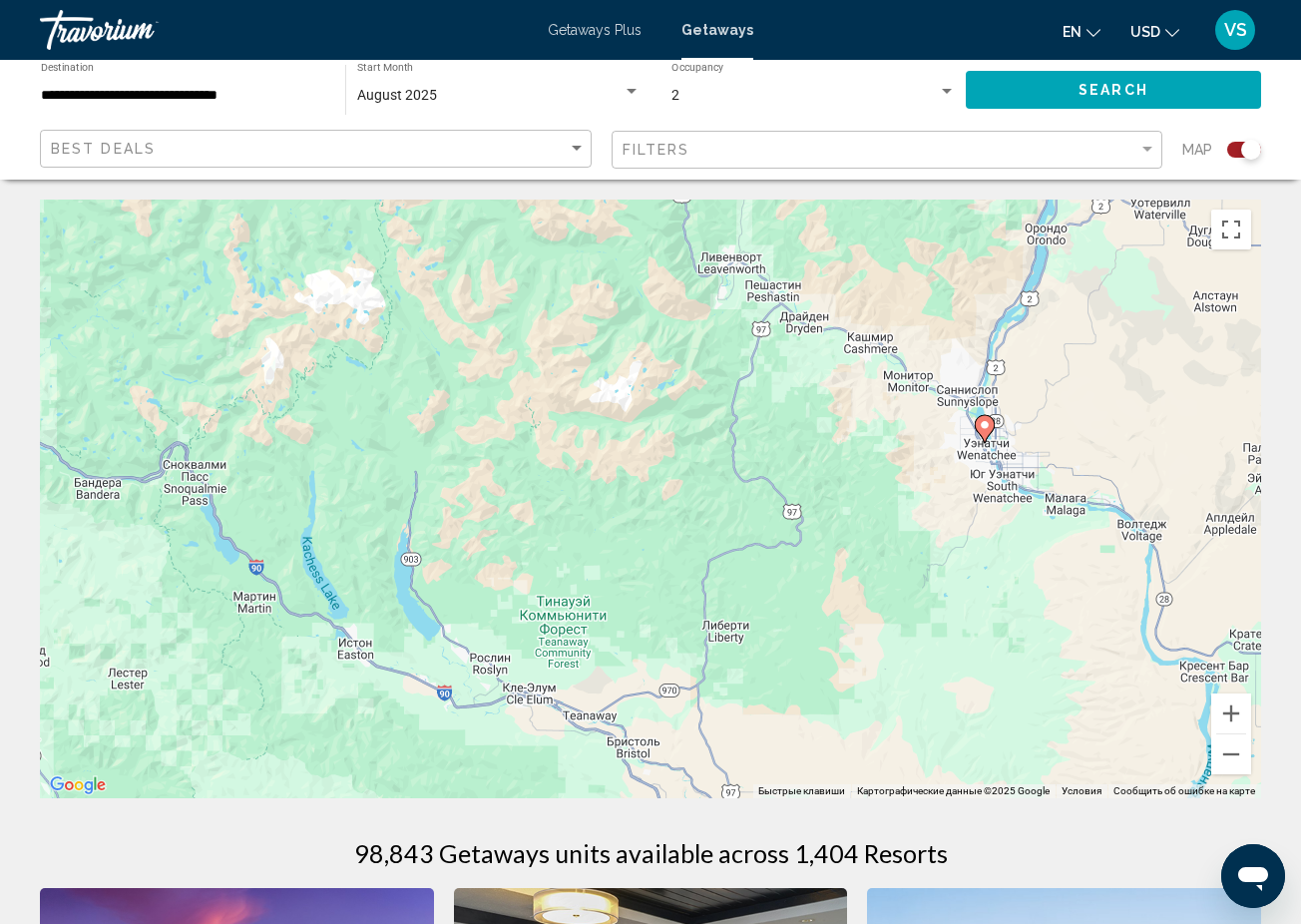 drag, startPoint x: 518, startPoint y: 507, endPoint x: 927, endPoint y: 436, distance: 415.11685 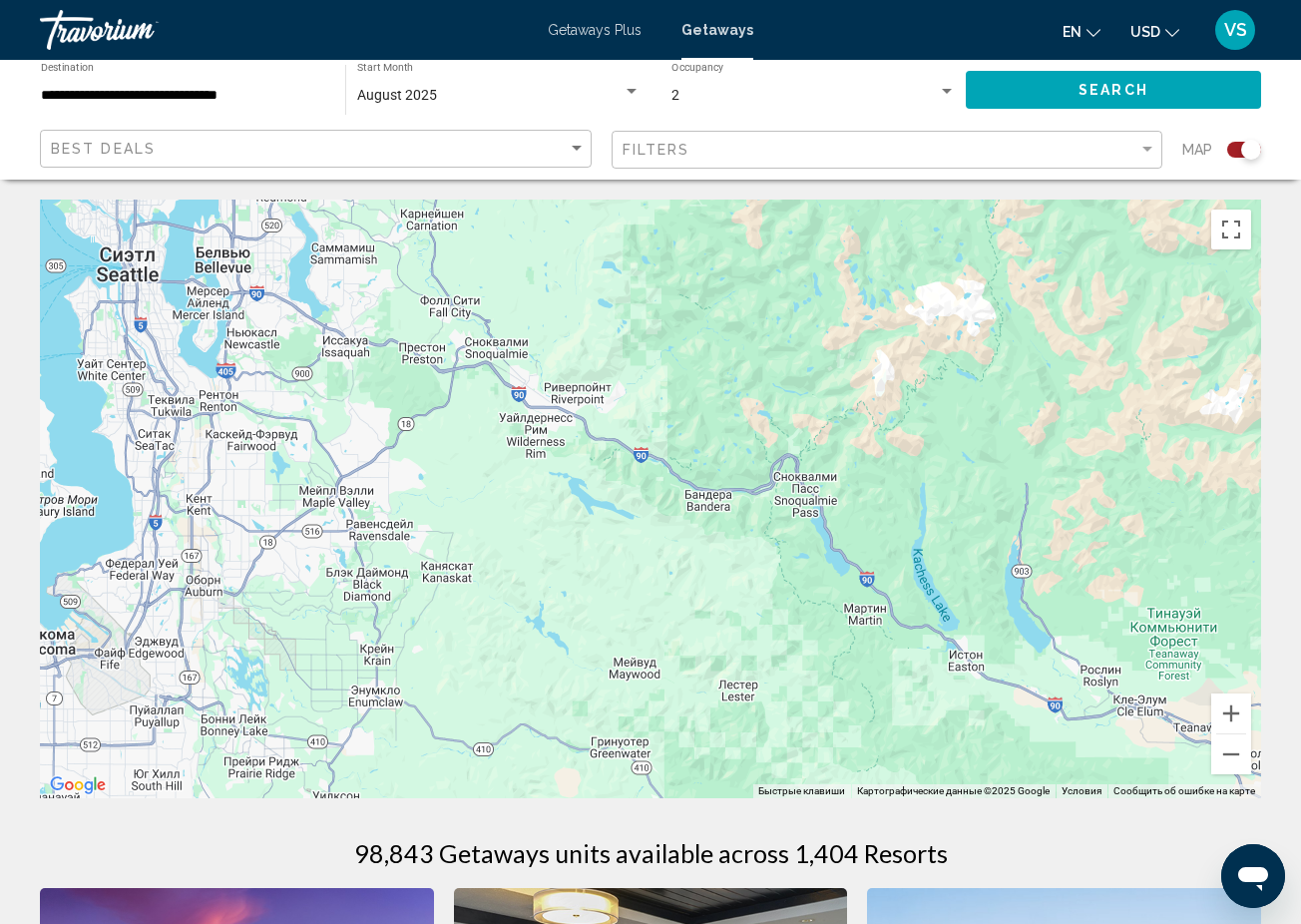 drag, startPoint x: 508, startPoint y: 410, endPoint x: 1052, endPoint y: 429, distance: 544.3317 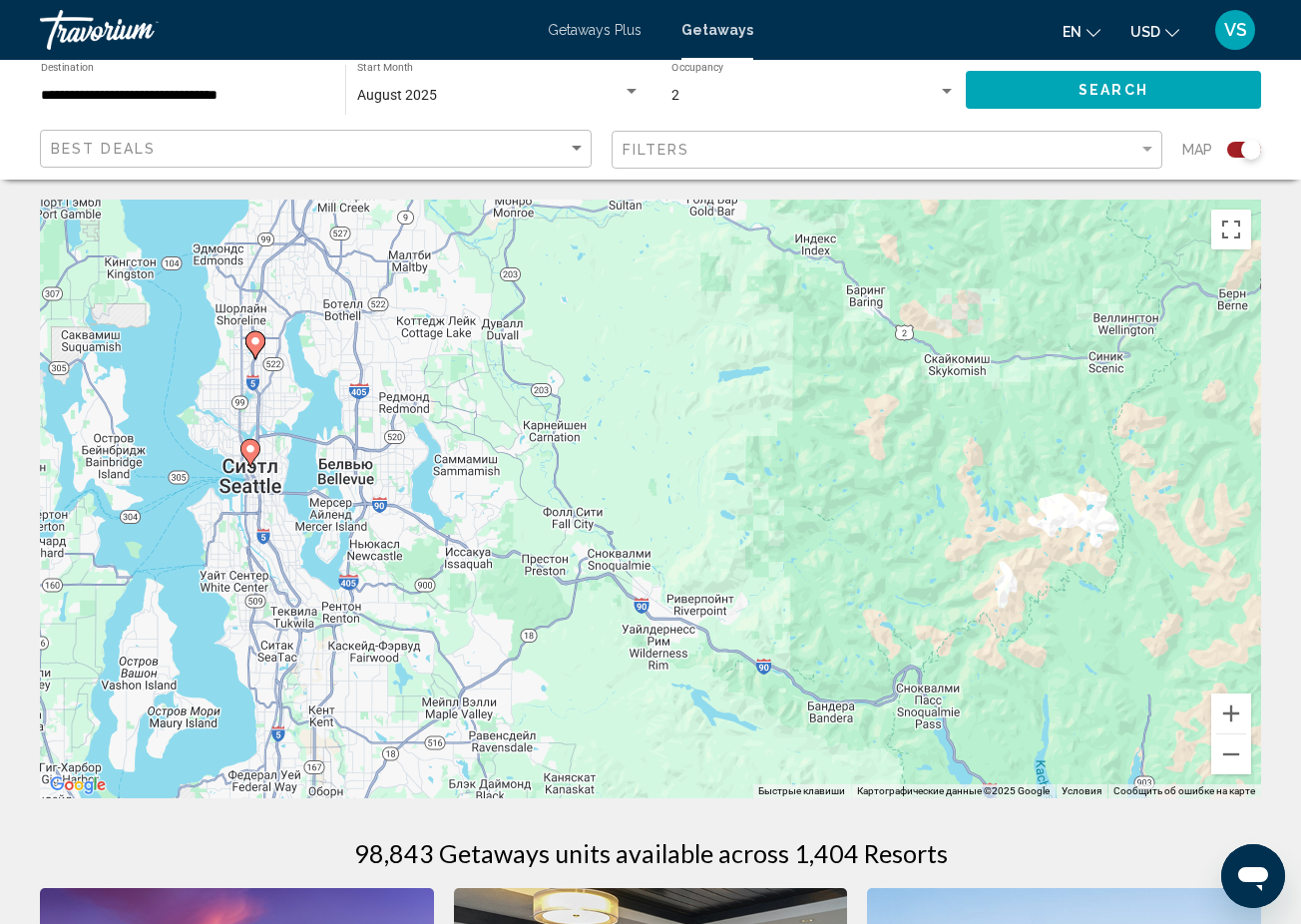 drag, startPoint x: 569, startPoint y: 368, endPoint x: 650, endPoint y: 604, distance: 249.51353 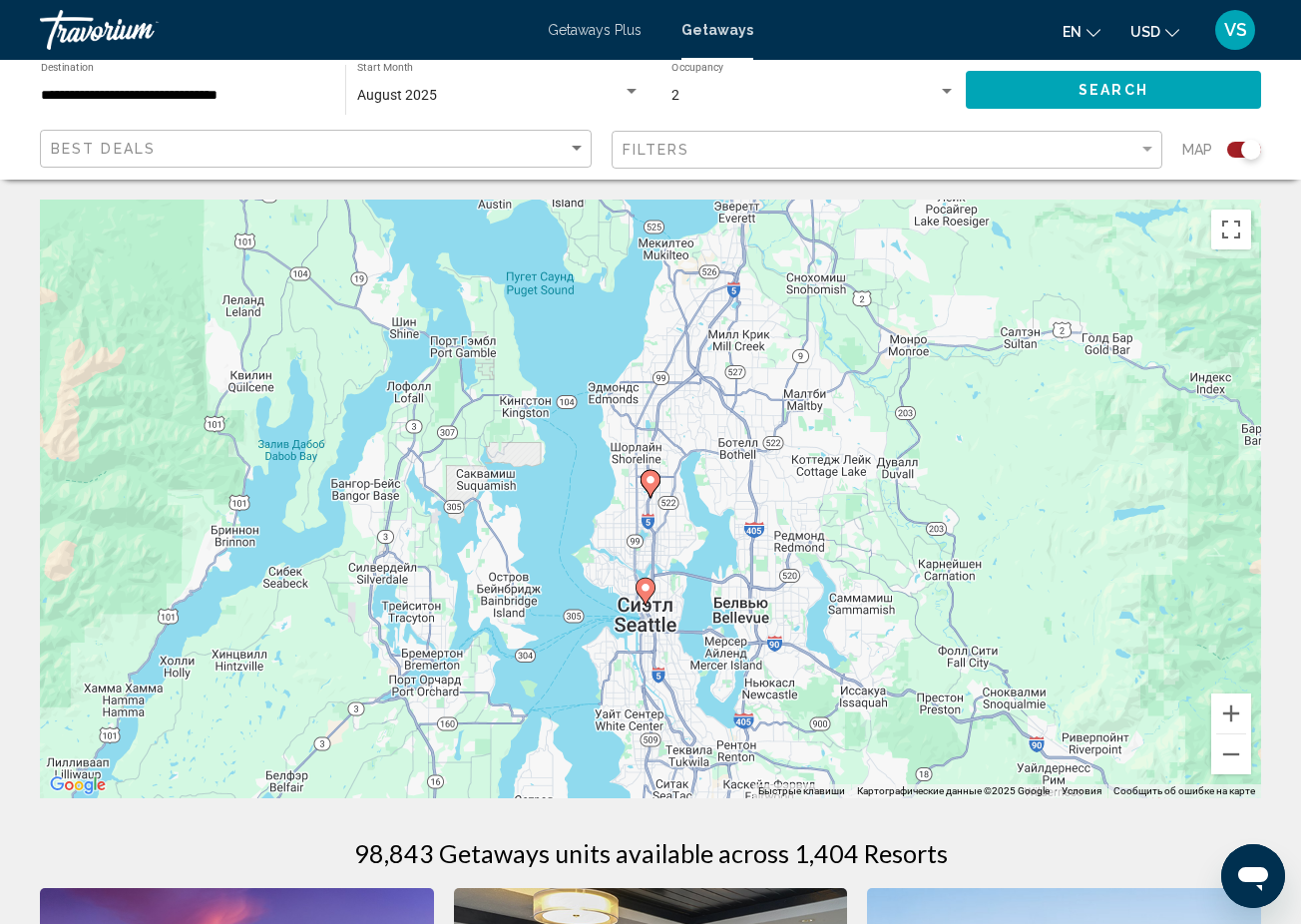 click 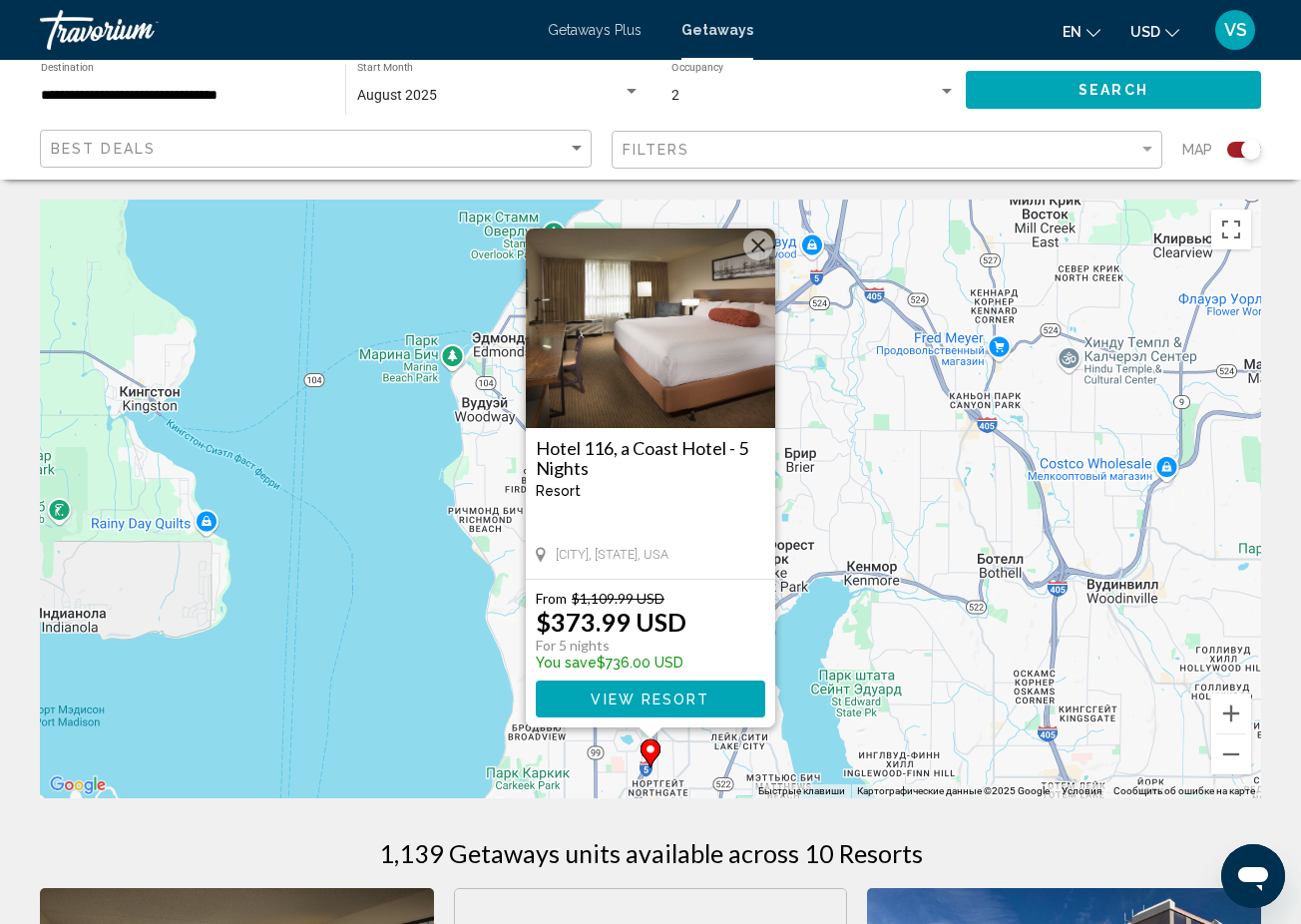 click on "Чтобы активировать перетаскивание с помощью клавиатуры, нажмите Alt + Ввод. После этого перемещайте маркер, используя клавиши со стрелками. Чтобы завершить перетаскивание, нажмите клавишу Ввод. Чтобы отменить действие, нажмите клавишу Esc.  Hotel 116, a Coast Hotel - 5 Nights  Resort  -  This is an adults only resort
Bellevue, WA, USA From $1,109.99 USD $373.99 USD For 5 nights You save  $736.00 USD  View Resort" at bounding box center [650, 499] 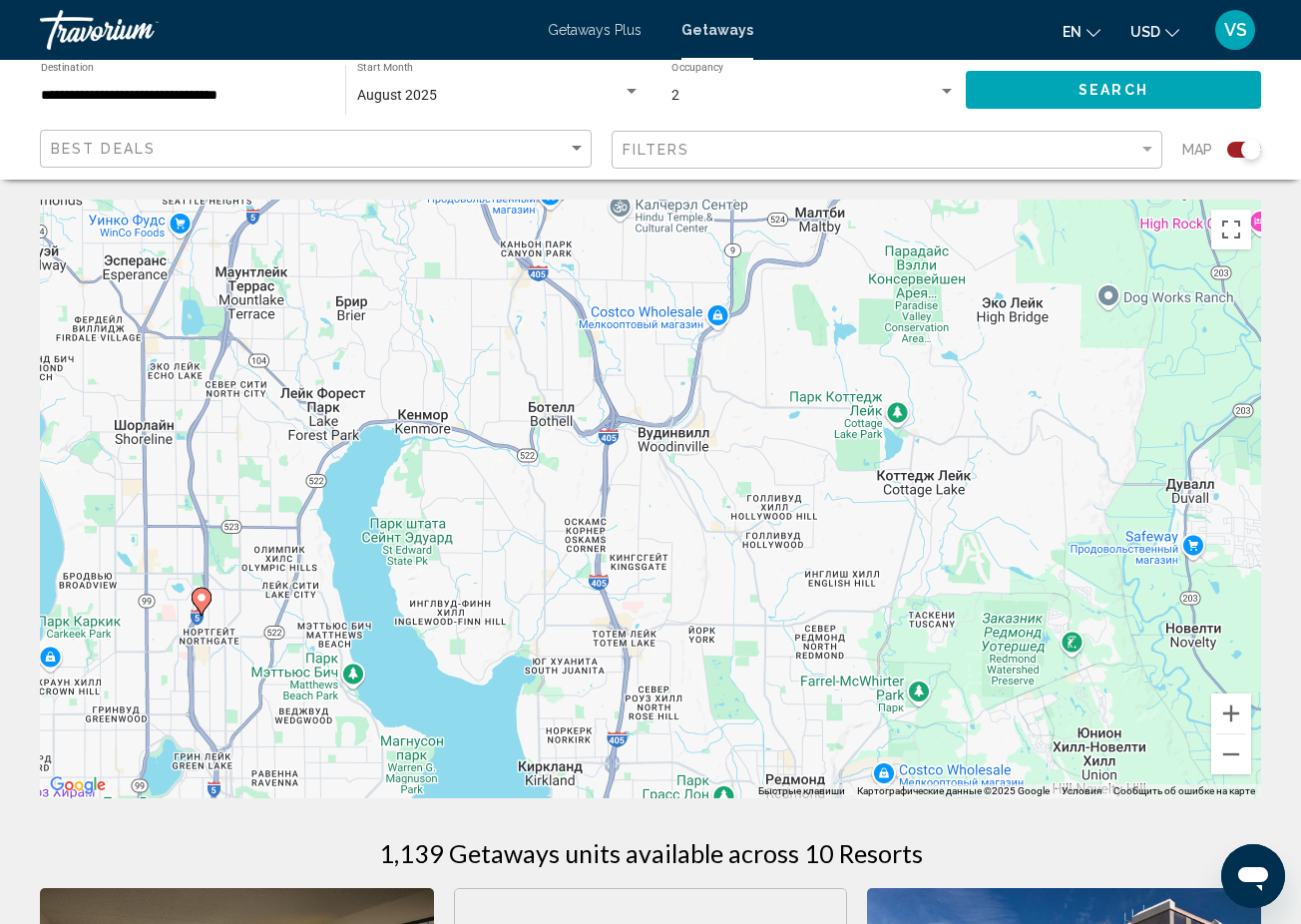 drag, startPoint x: 939, startPoint y: 638, endPoint x: 486, endPoint y: 486, distance: 477.8211 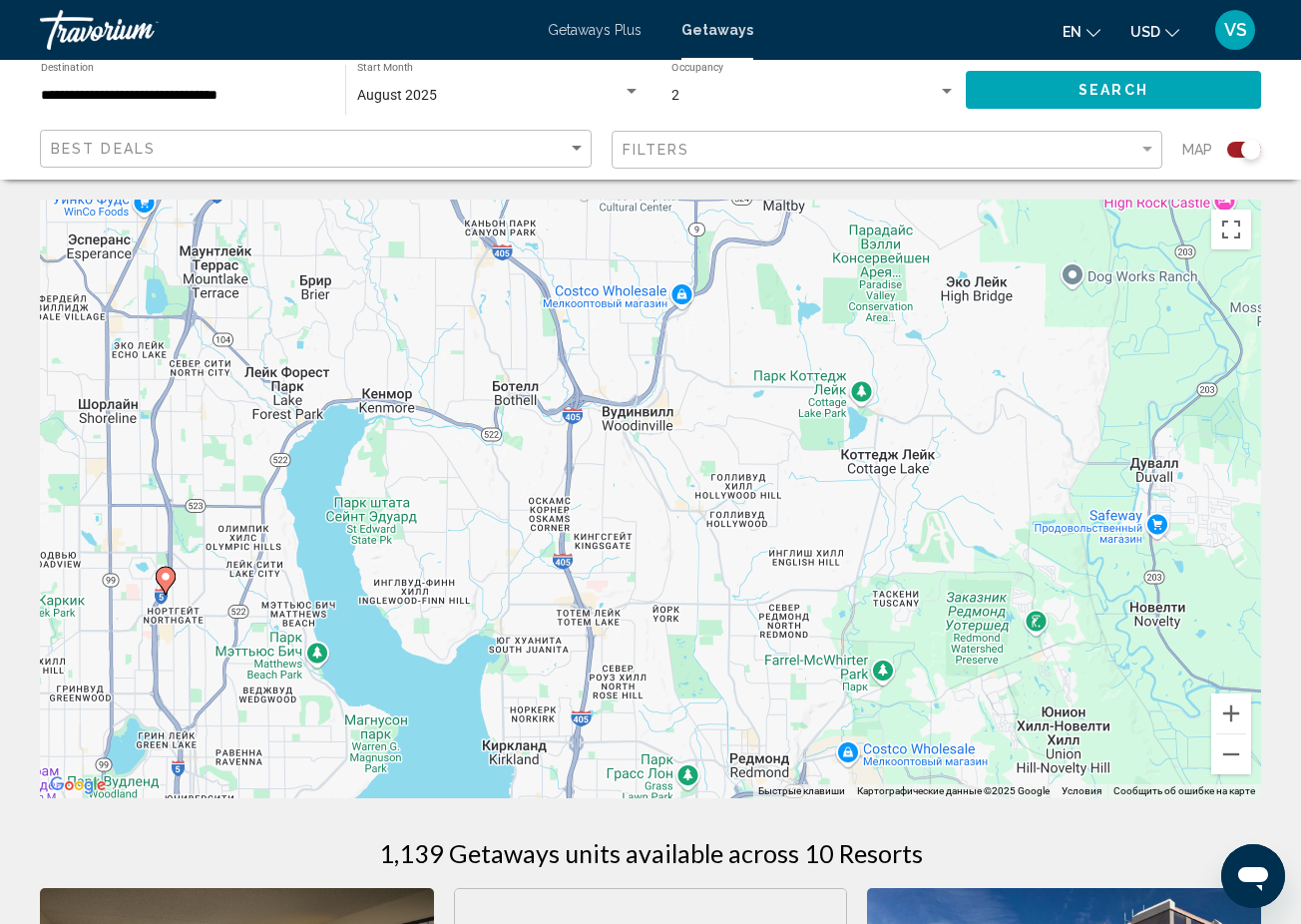 click 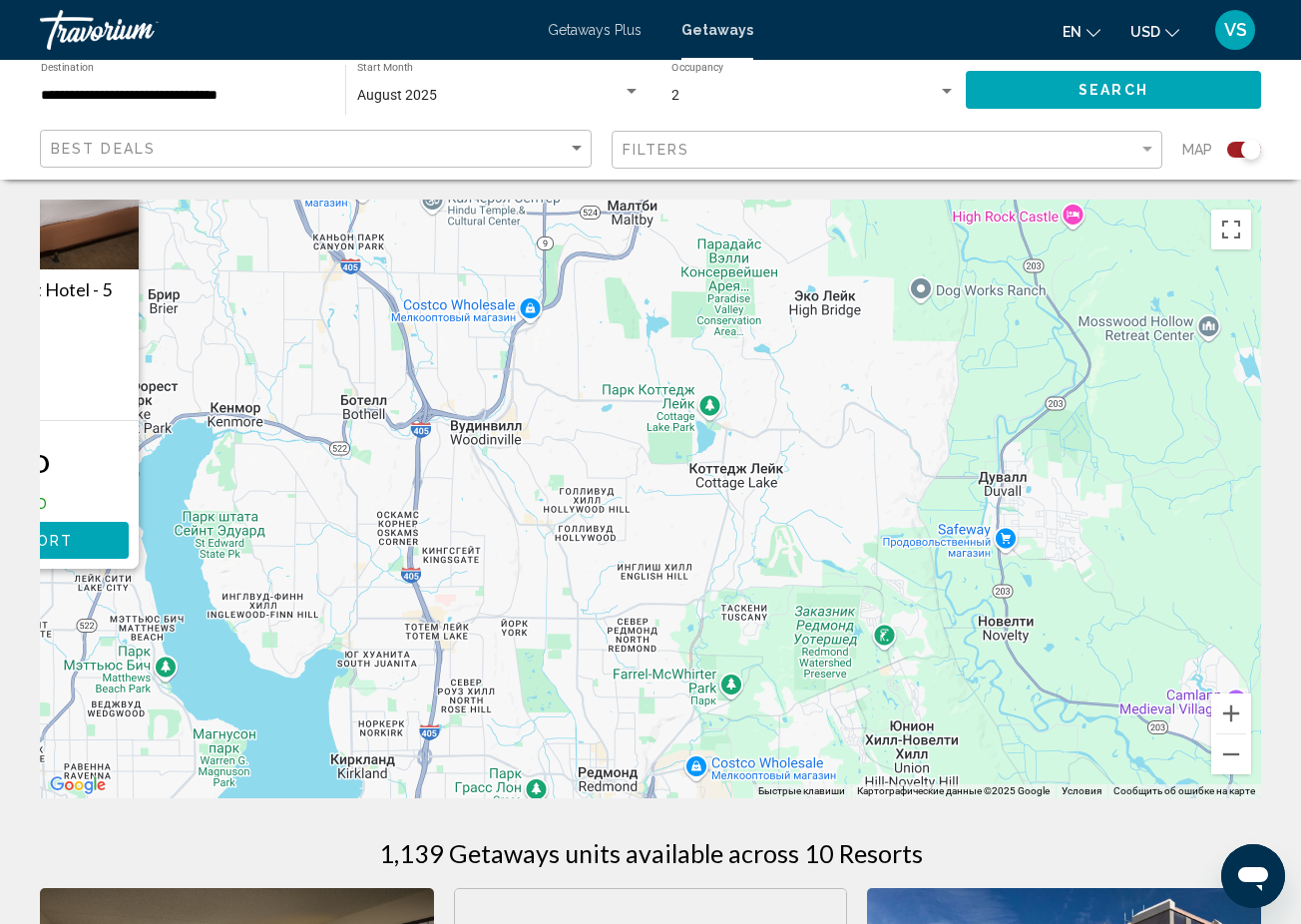 drag, startPoint x: 804, startPoint y: 556, endPoint x: 590, endPoint y: 396, distance: 267.2003 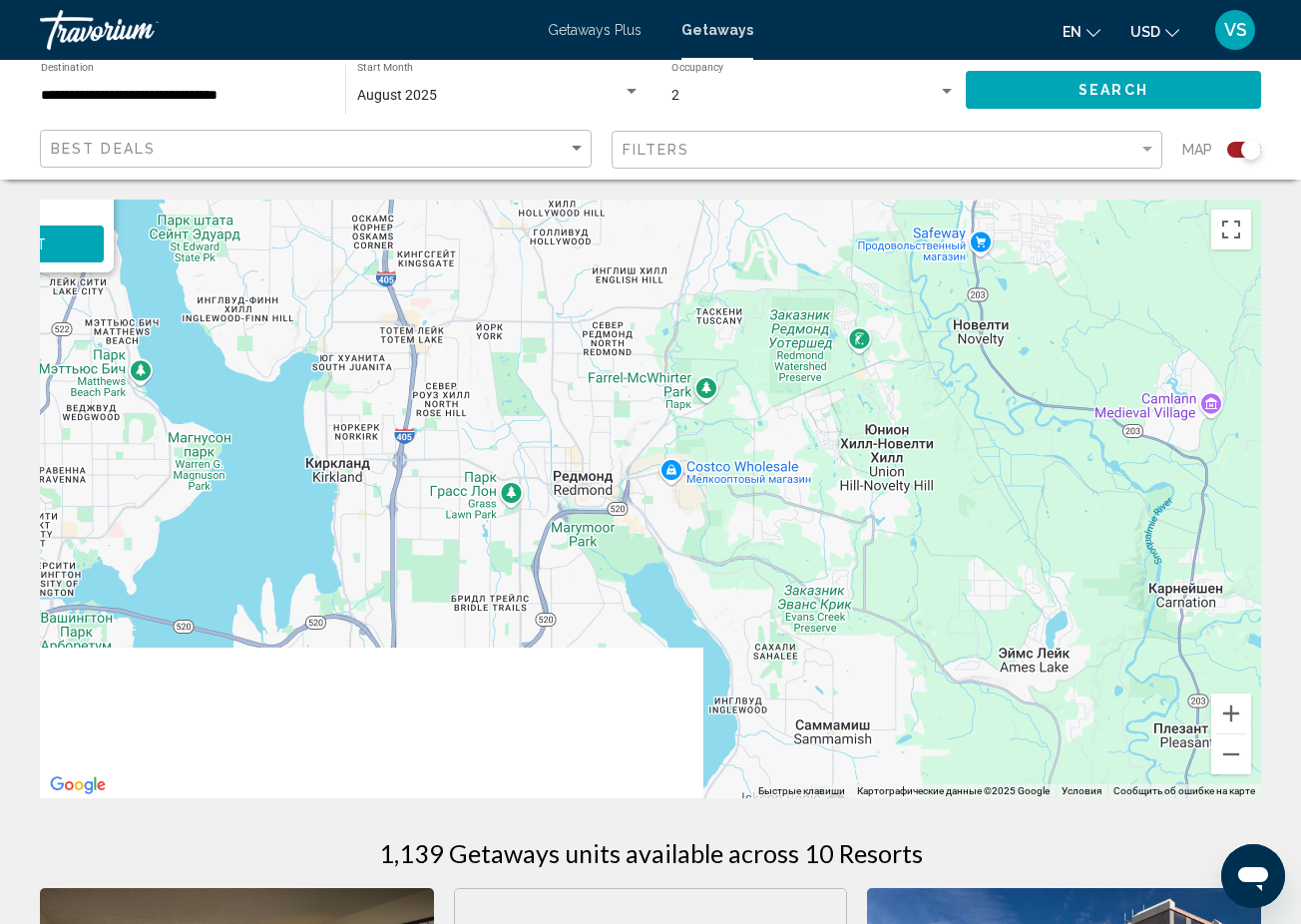 drag, startPoint x: 593, startPoint y: 510, endPoint x: 573, endPoint y: 187, distance: 323.6186 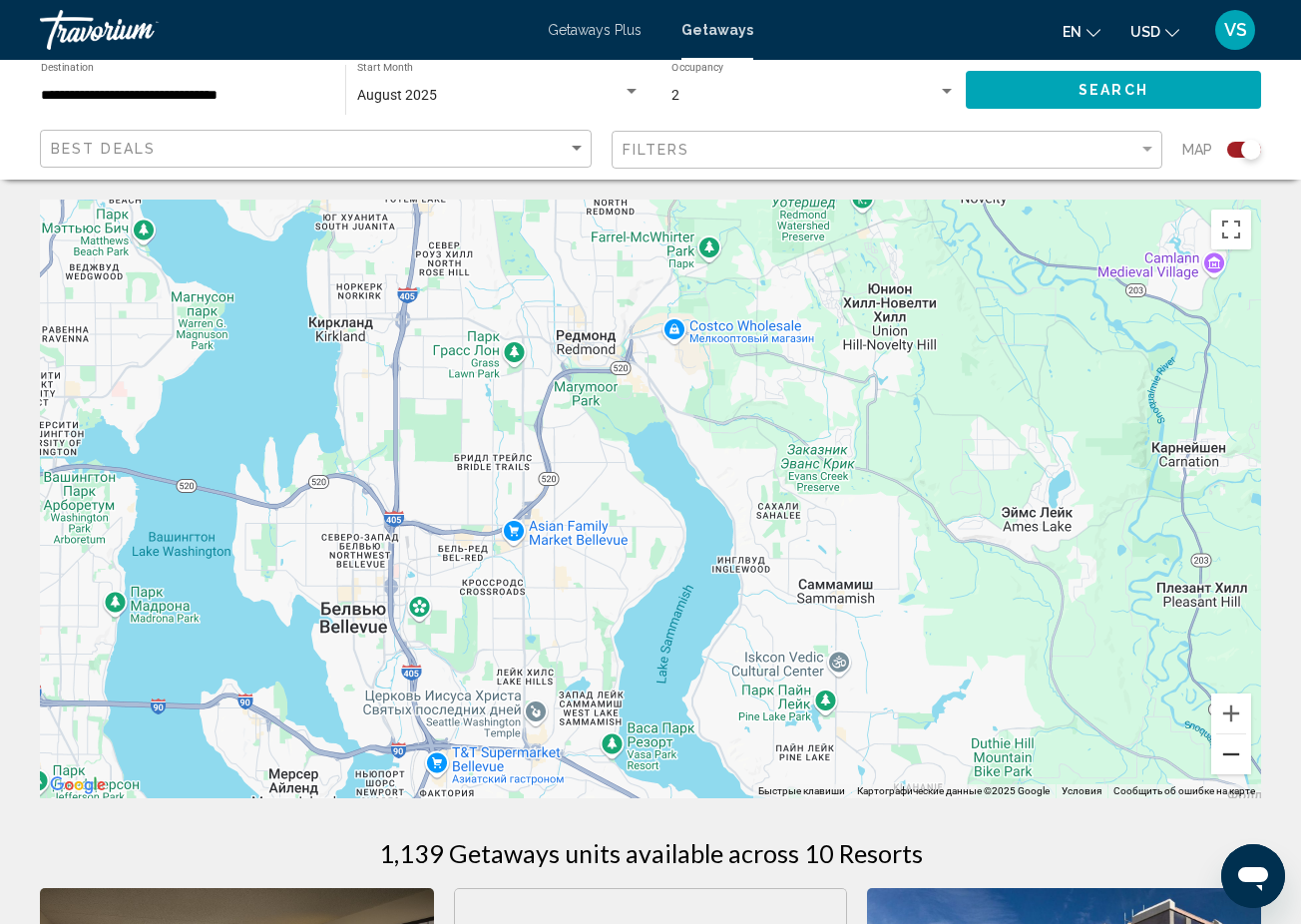 click at bounding box center (1231, 754) 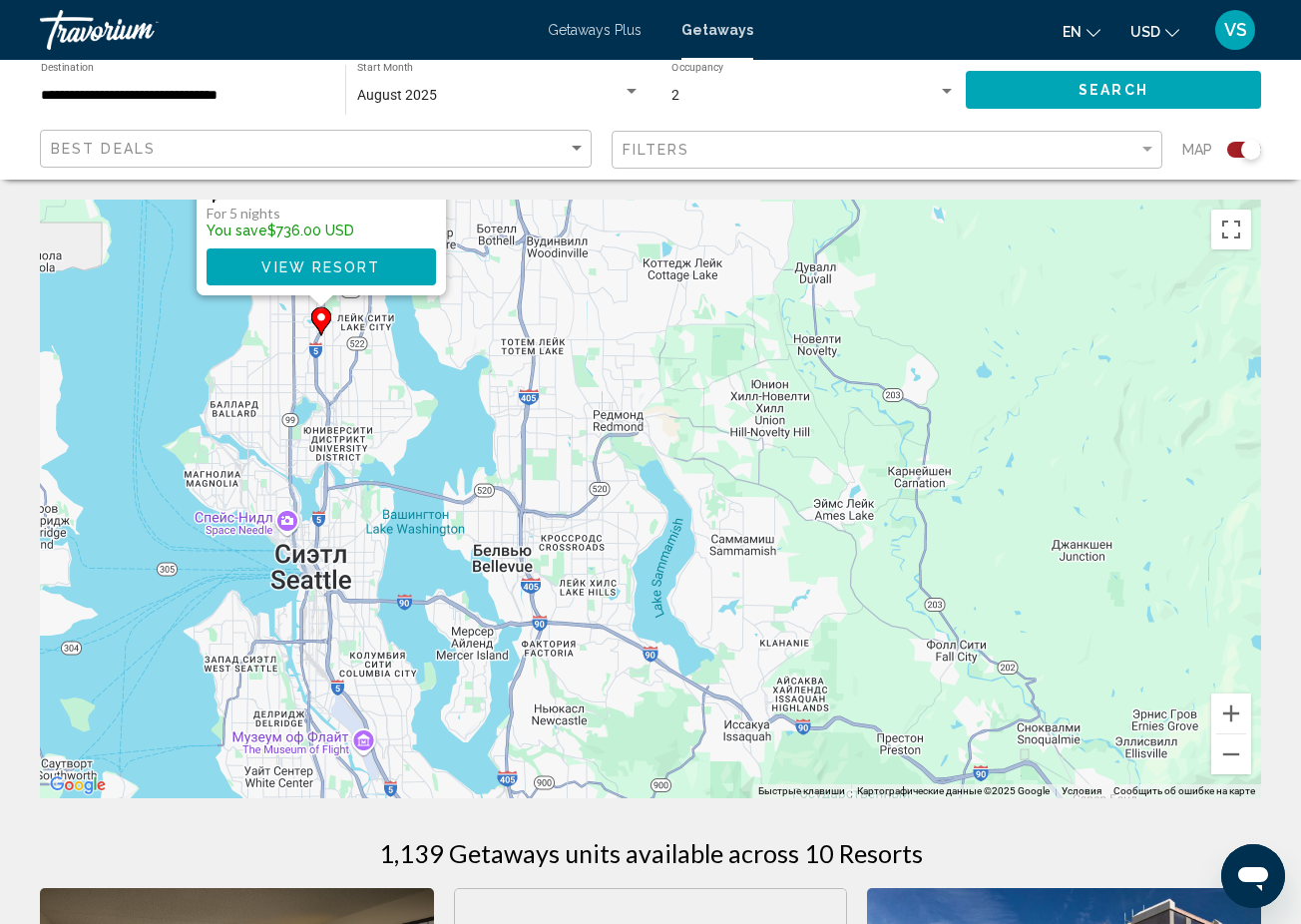 click on "Чтобы активировать перетаскивание с помощью клавиатуры, нажмите Alt + Ввод. После этого перемещайте маркер, используя клавиши со стрелками. Чтобы завершить перетаскивание, нажмите клавишу Ввод. Чтобы отменить действие, нажмите клавишу Esc.  Hotel 116, a Coast Hotel - 5 Nights  Resort  -  This is an adults only resort
Bellevue, WA, USA From $1,109.99 USD $373.99 USD For 5 nights You save  $736.00 USD  View Resort" at bounding box center (650, 499) 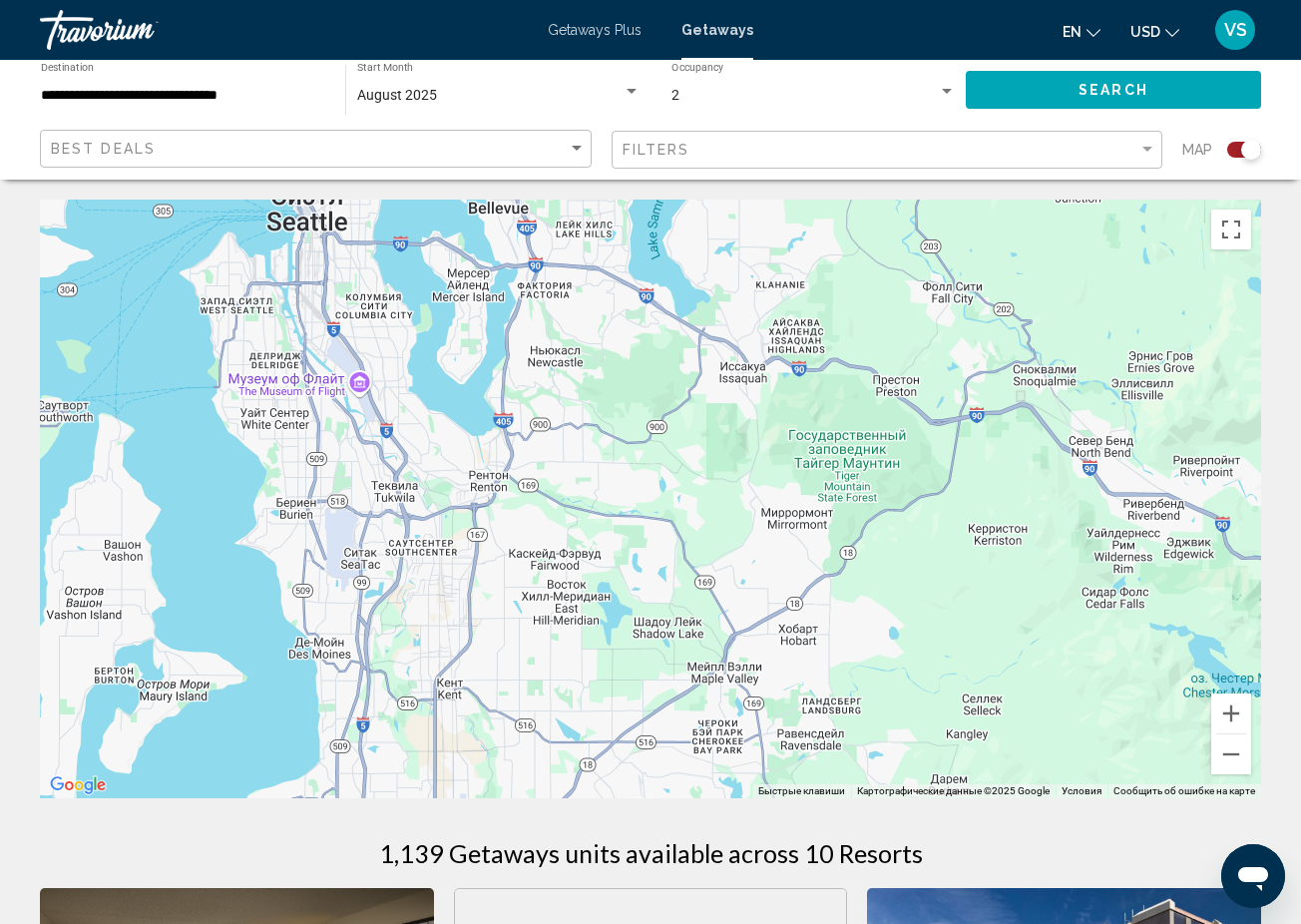 drag, startPoint x: 745, startPoint y: 399, endPoint x: 744, endPoint y: 31, distance: 368.00136 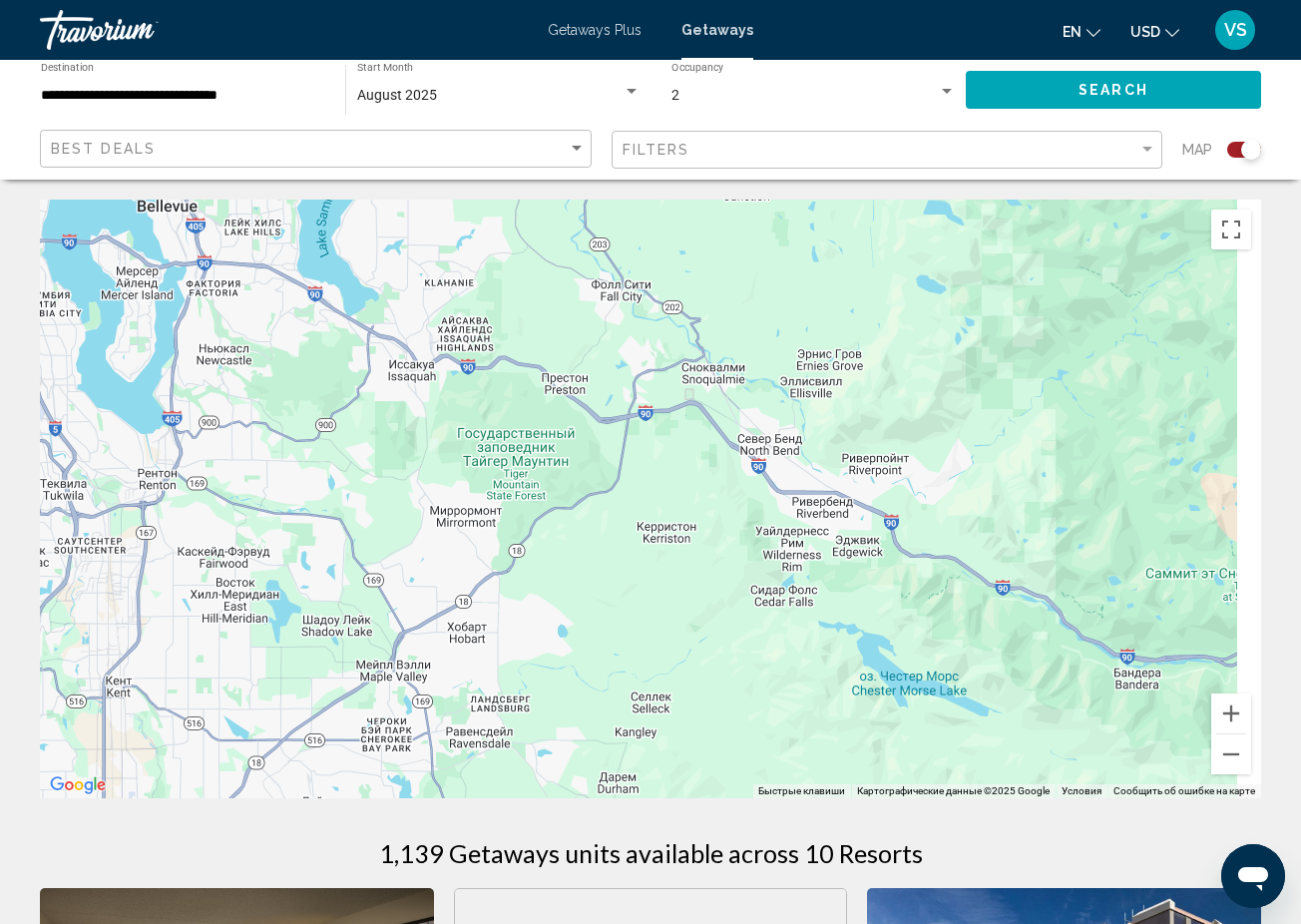 drag, startPoint x: 958, startPoint y: 496, endPoint x: 480, endPoint y: 536, distance: 479.67072 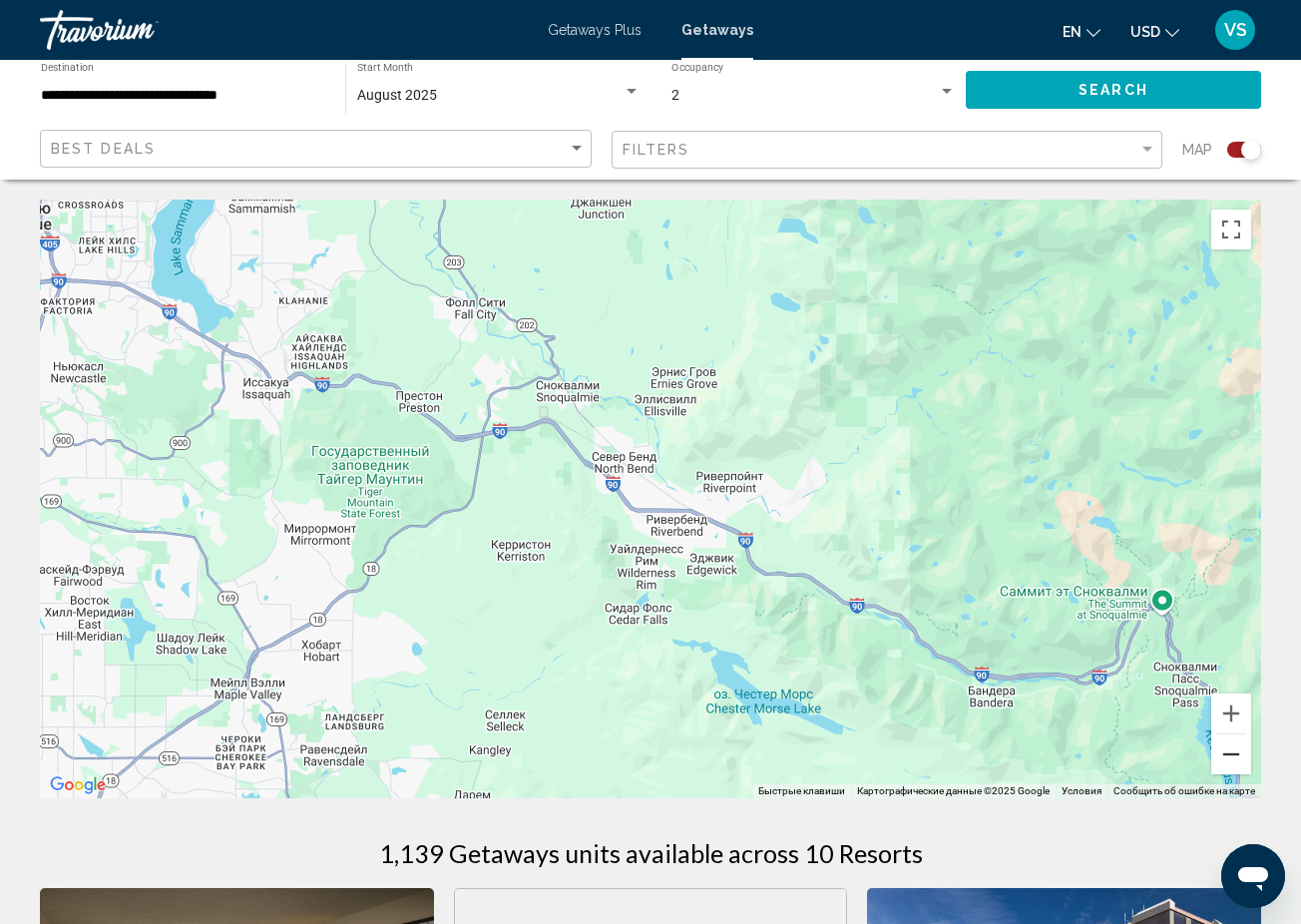 click at bounding box center (1231, 754) 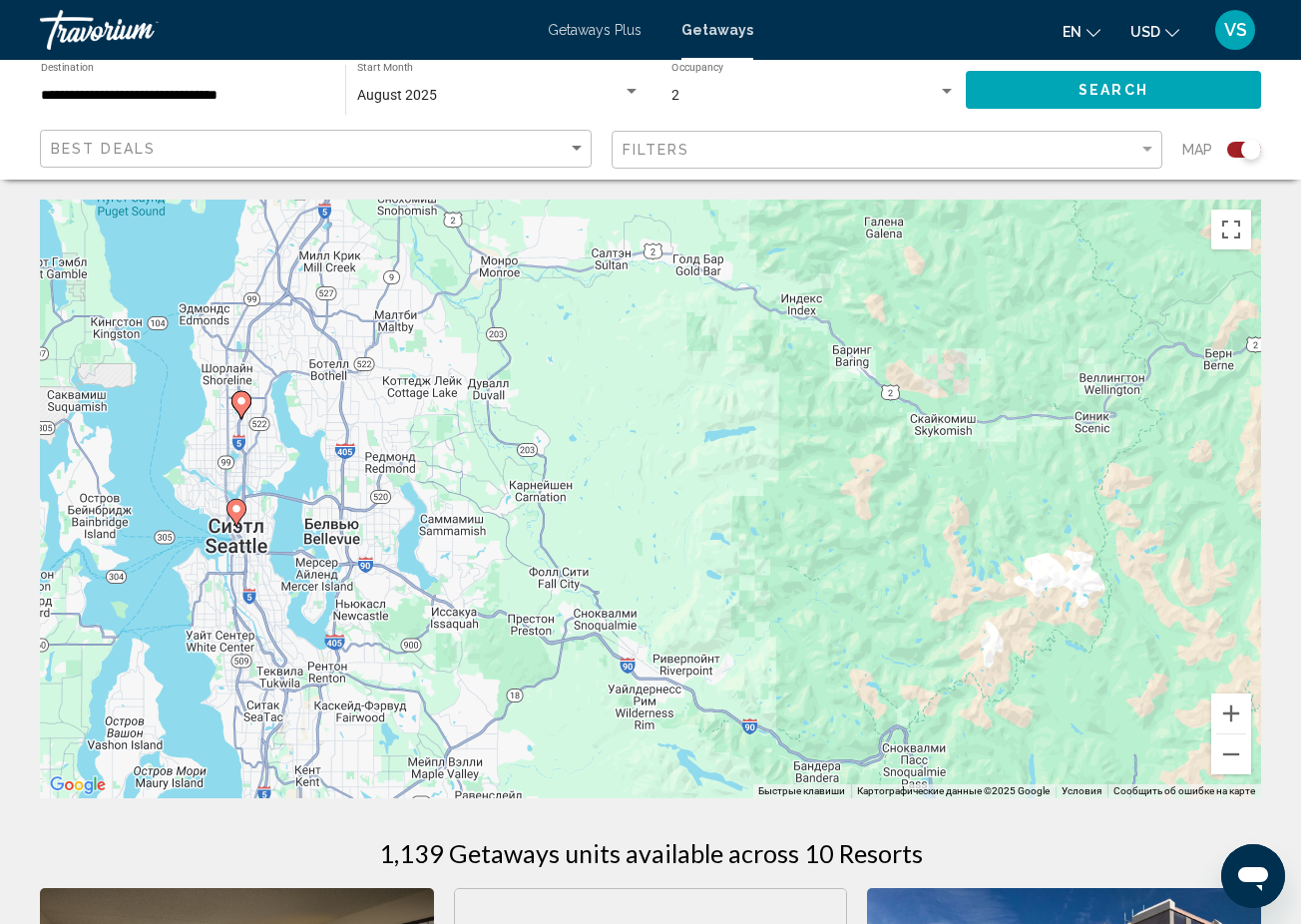 drag, startPoint x: 583, startPoint y: 409, endPoint x: 584, endPoint y: 608, distance: 199.00251 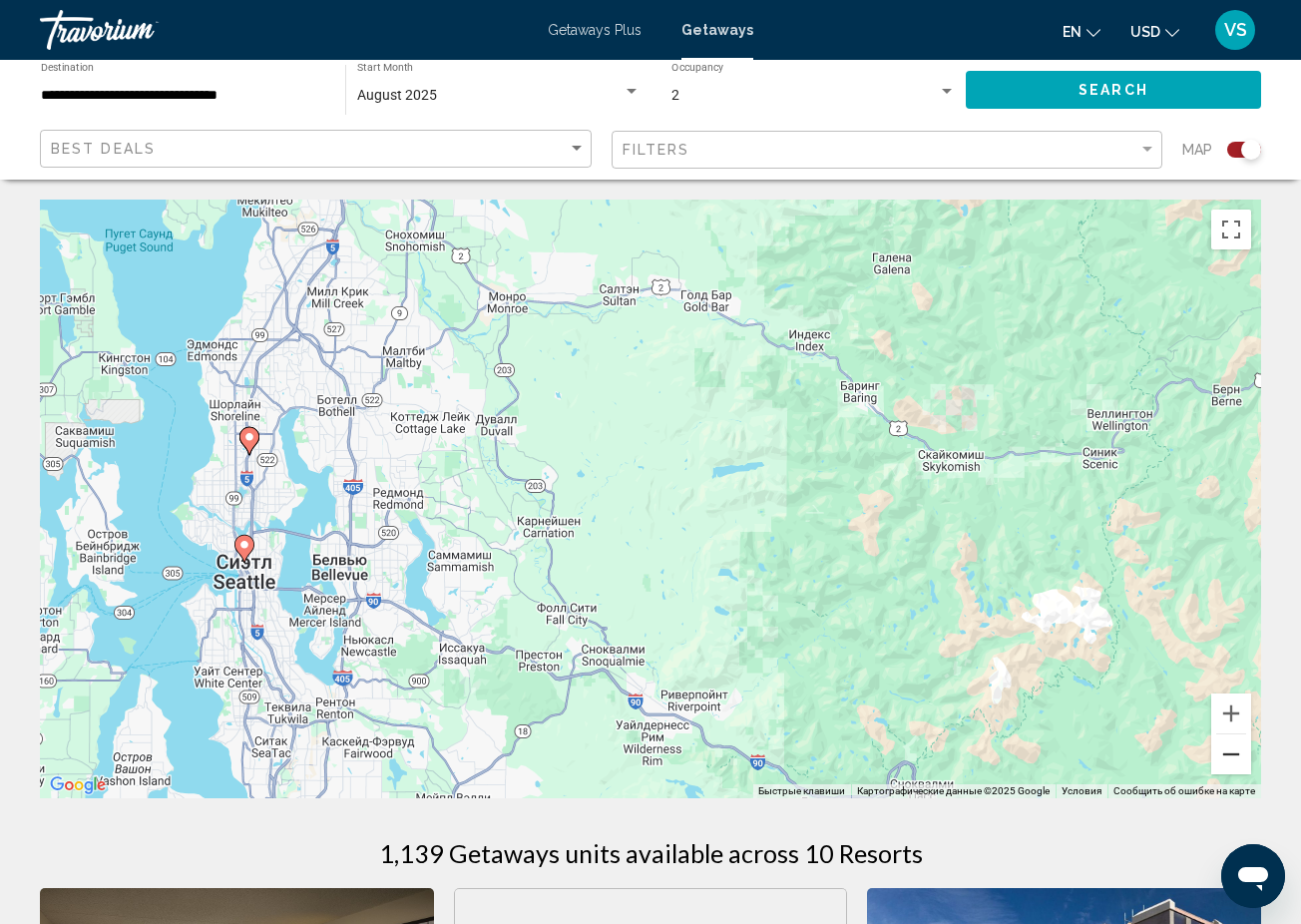 click at bounding box center [1231, 754] 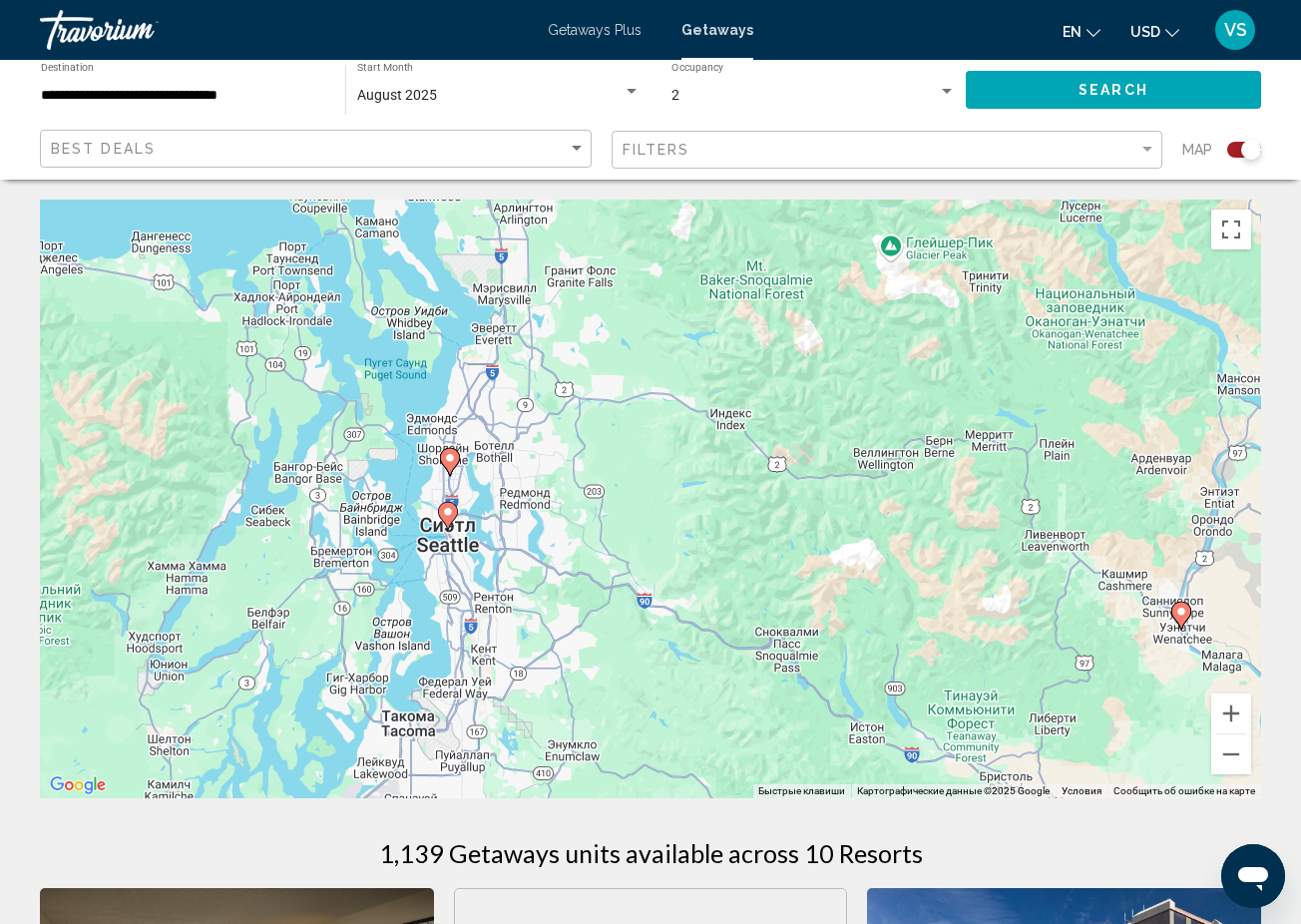 click 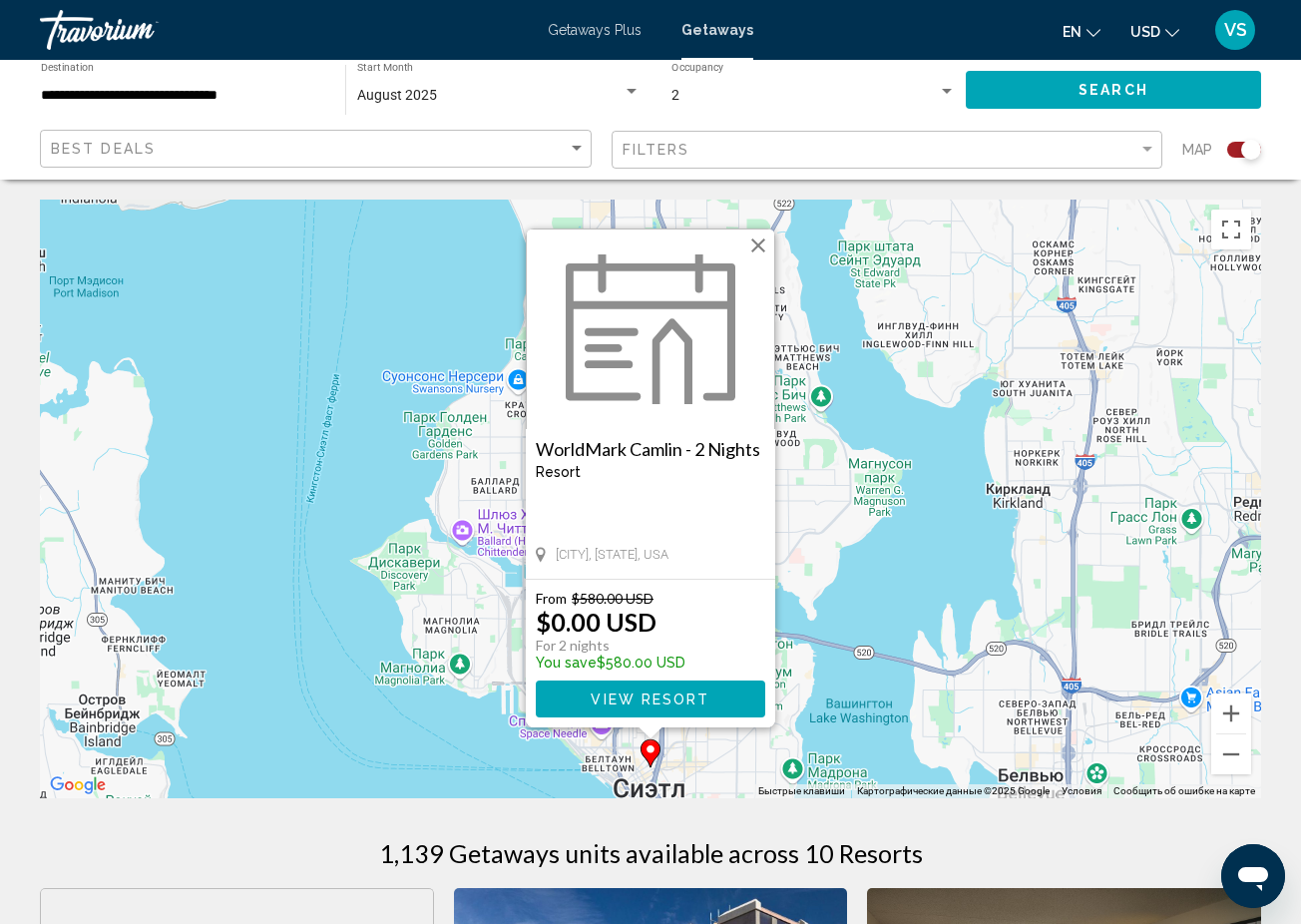 click on "Чтобы активировать перетаскивание с помощью клавиатуры, нажмите Alt + Ввод. После этого перемещайте маркер, используя клавиши со стрелками. Чтобы завершить перетаскивание, нажмите клавишу Ввод. Чтобы отменить действие, нажмите клавишу Esc.  WorldMark Camlin - 2 Nights  Resort  -  This is an adults only resort
Seattle, WA, USA From $580.00 USD $0.00 USD For 2 nights You save  $580.00 USD  View Resort" at bounding box center (650, 499) 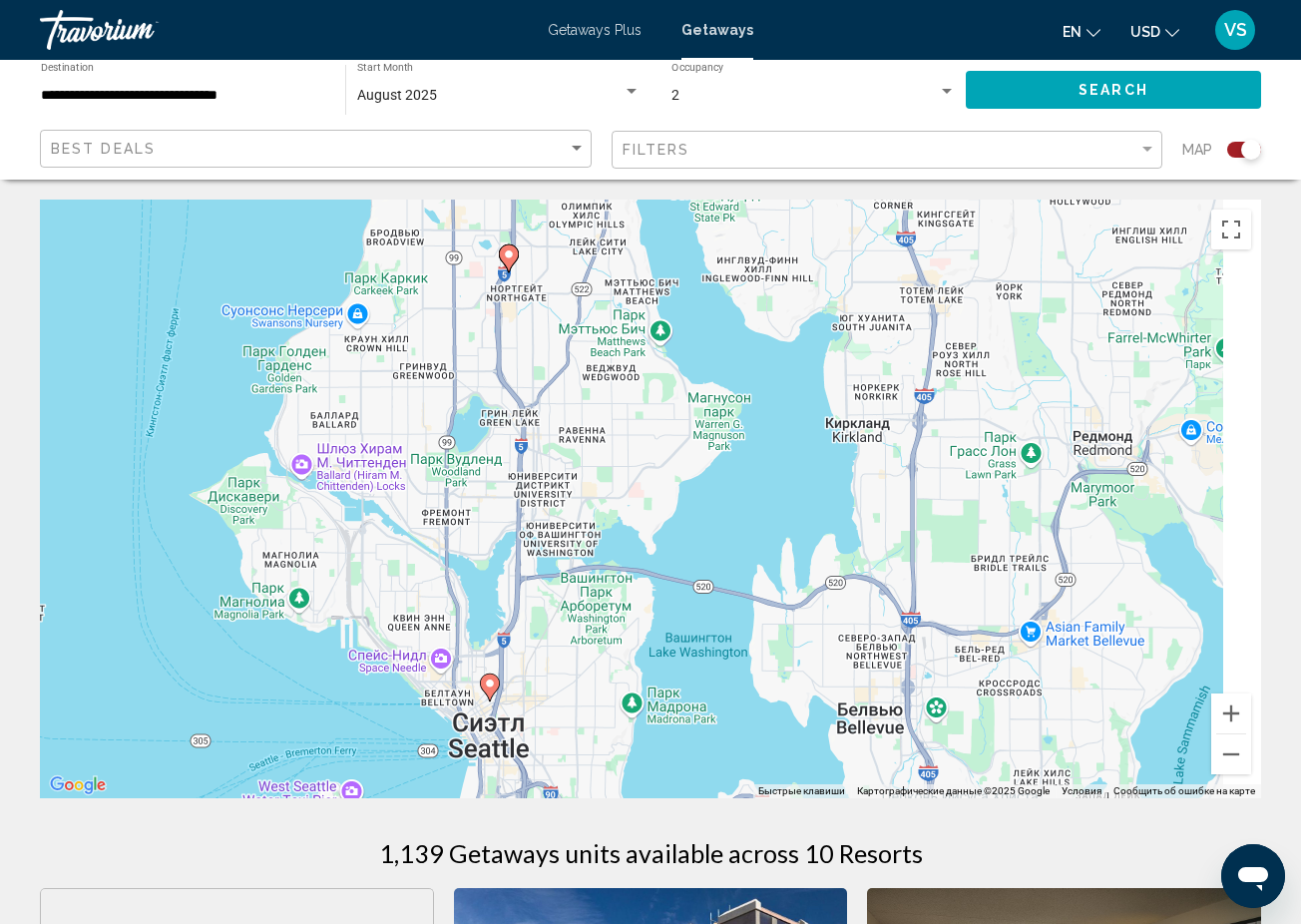 drag, startPoint x: 1028, startPoint y: 579, endPoint x: 796, endPoint y: 451, distance: 264.96792 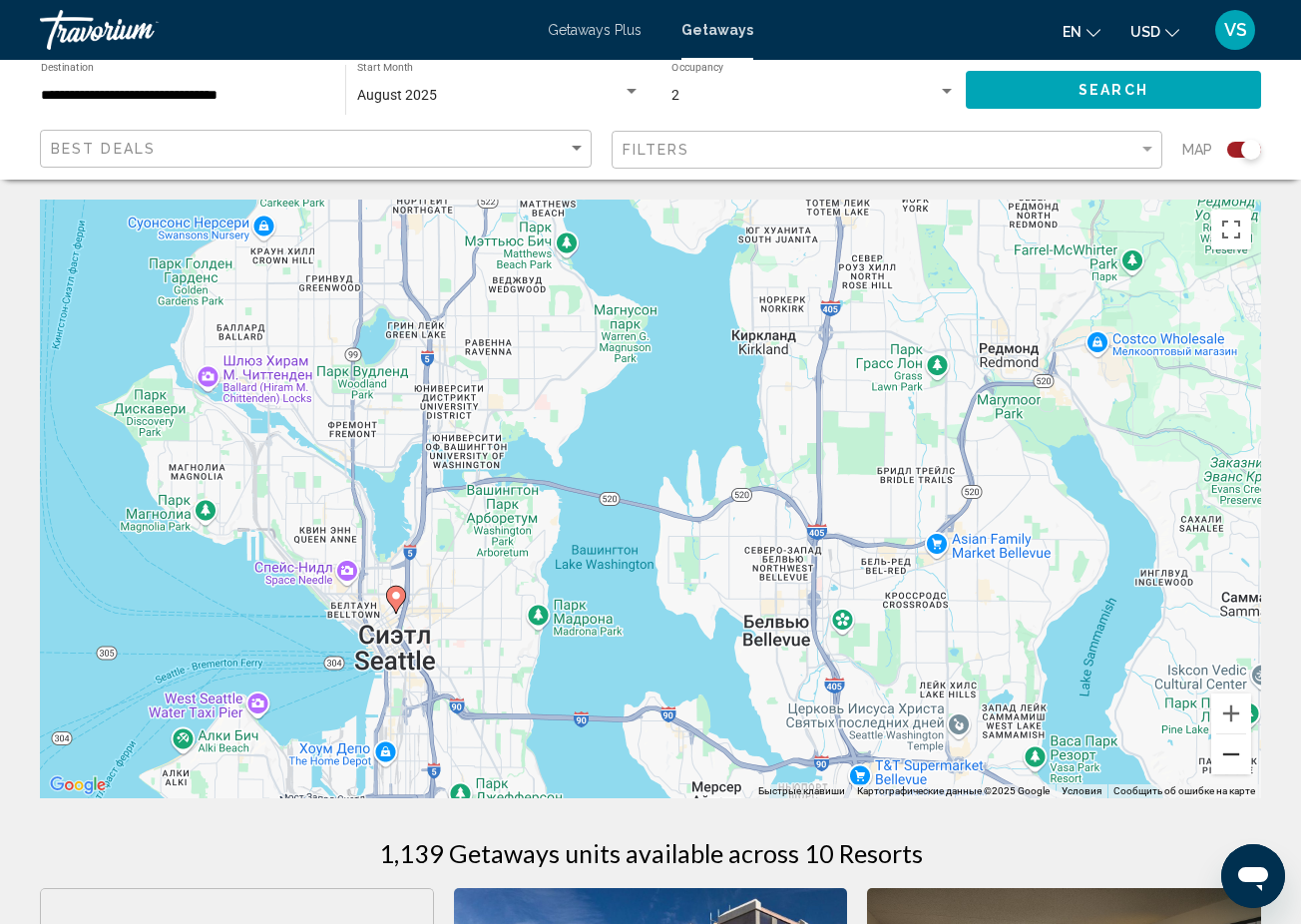 click at bounding box center (1231, 754) 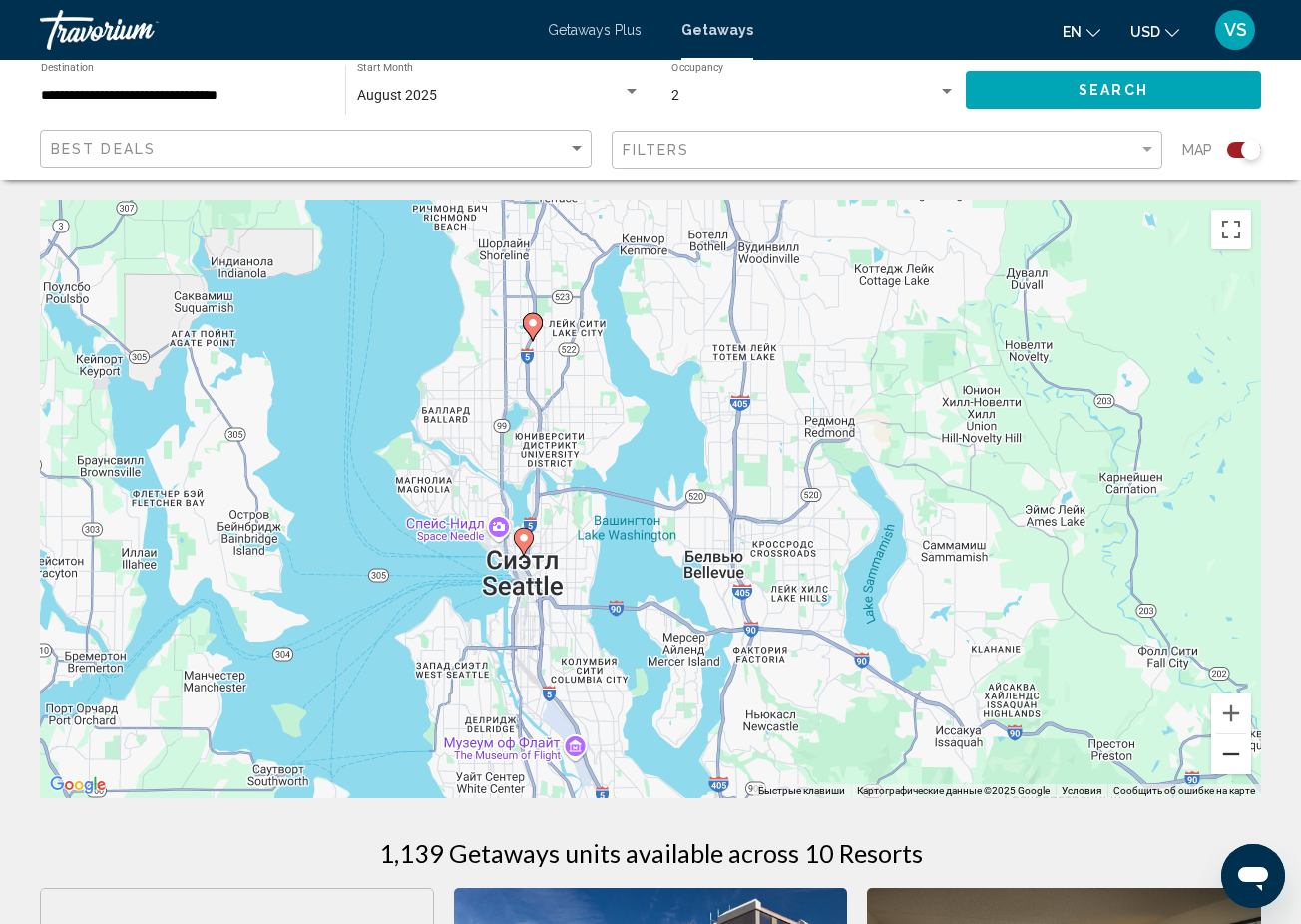 click at bounding box center (1231, 754) 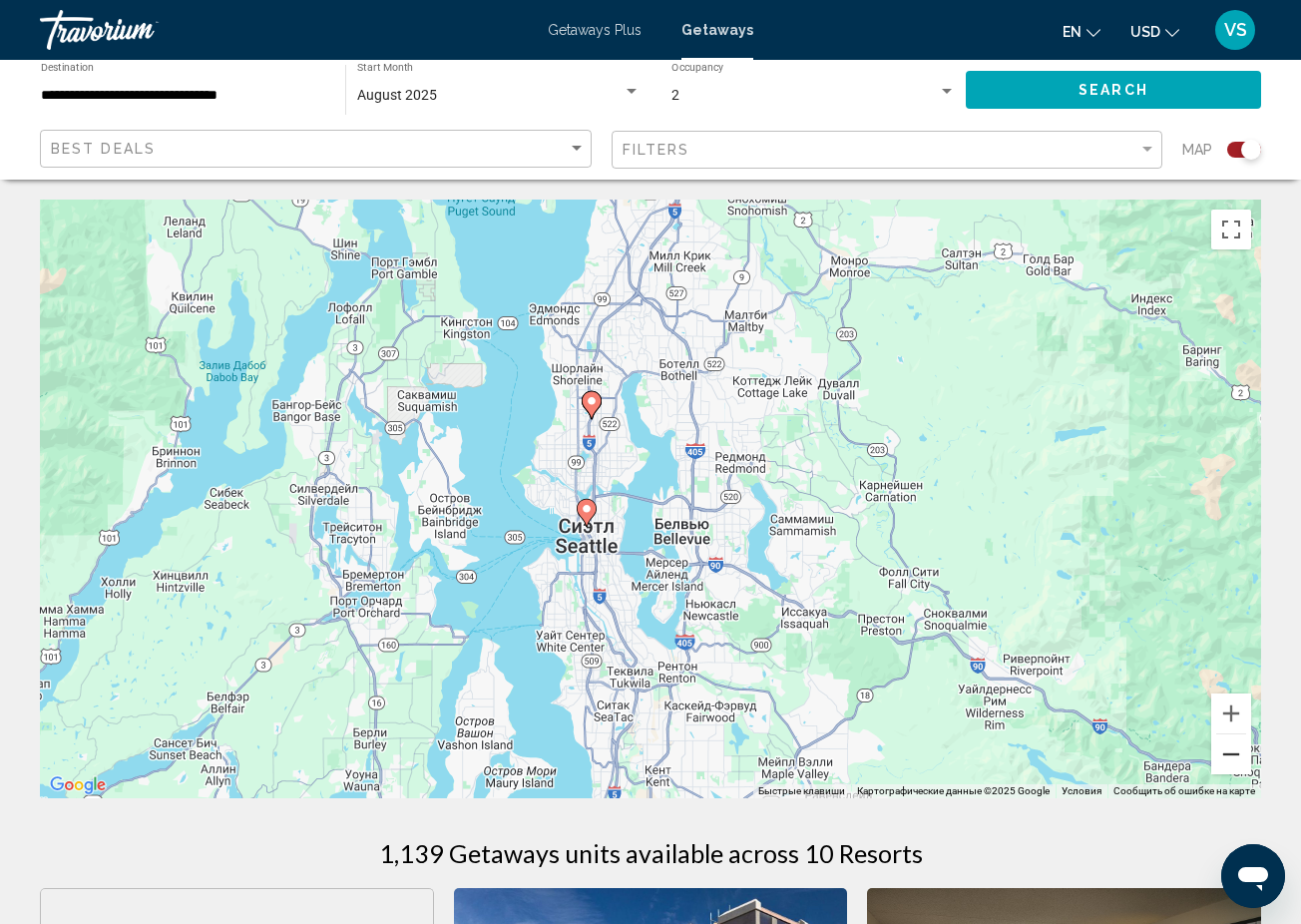 click at bounding box center (1231, 754) 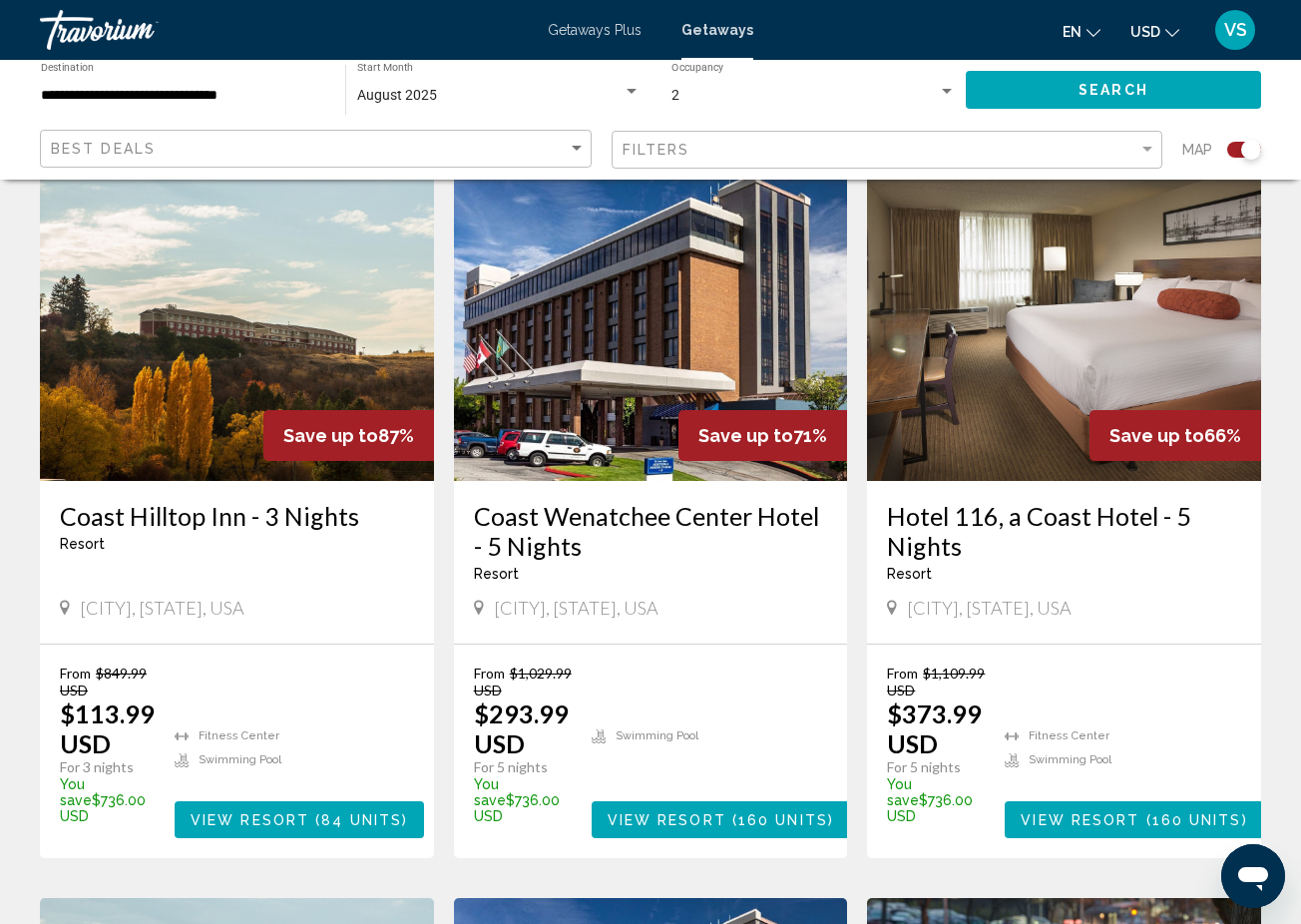 scroll, scrollTop: 1462, scrollLeft: 0, axis: vertical 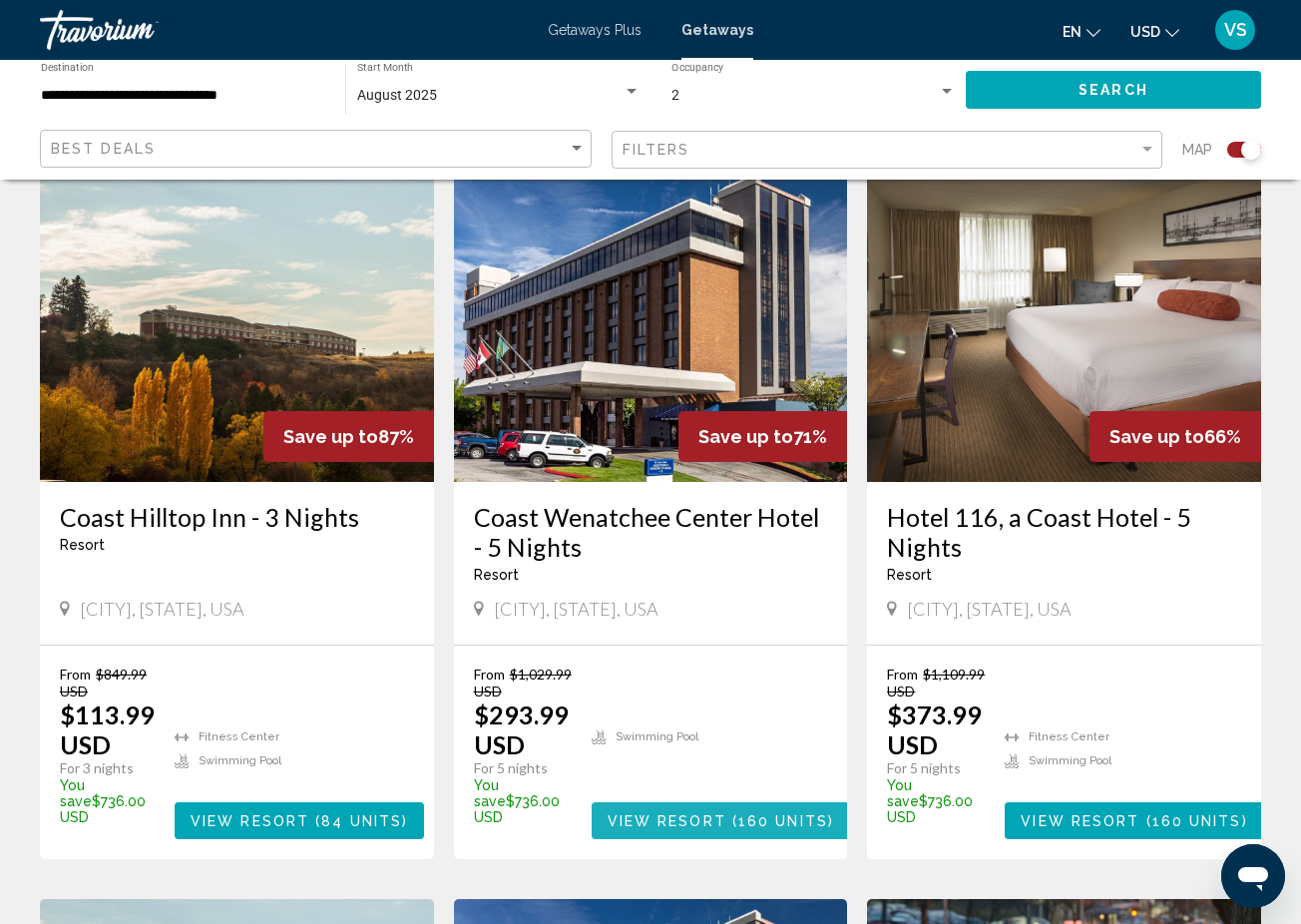 click on "160 units" at bounding box center (783, 821) 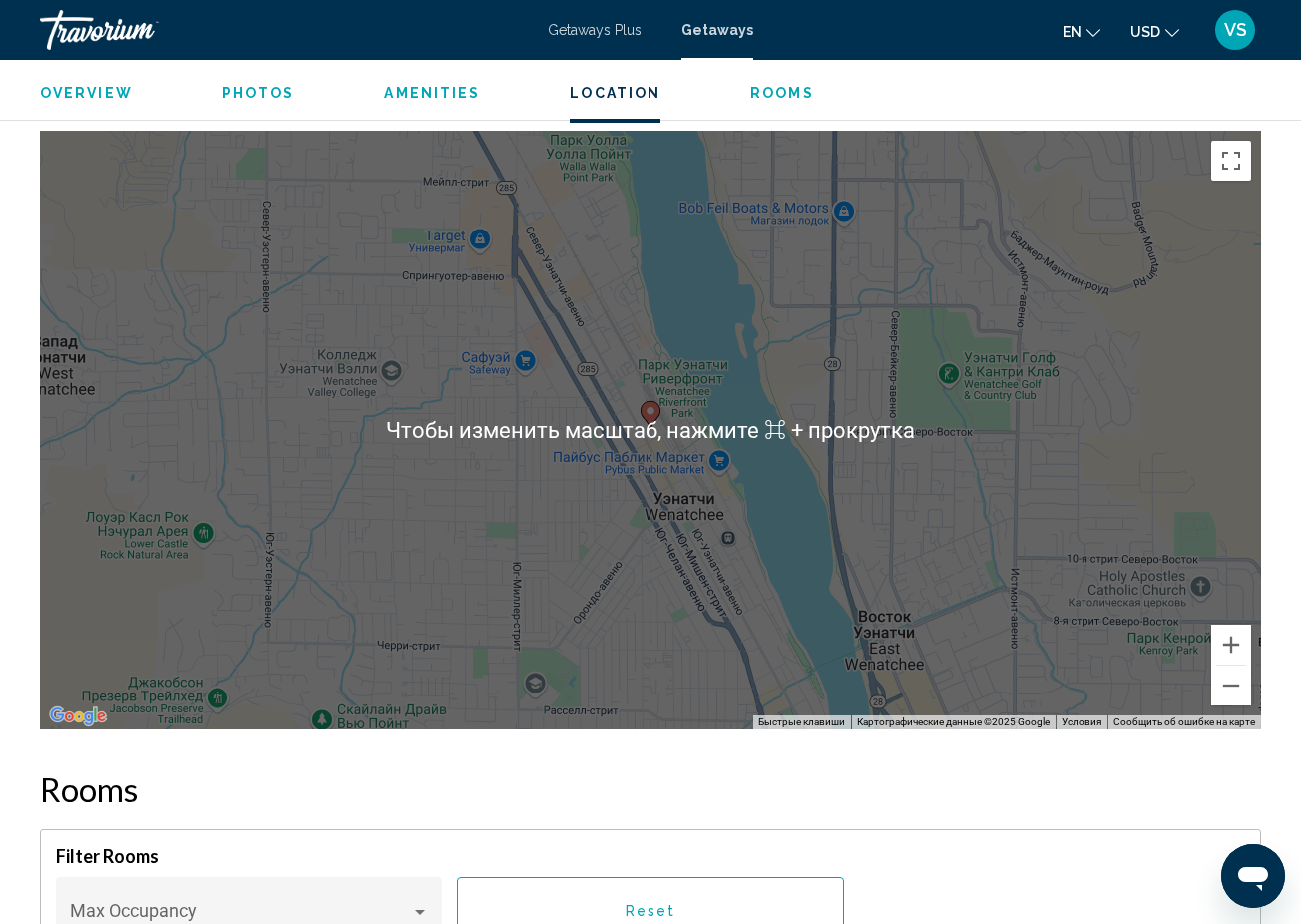 scroll, scrollTop: 2213, scrollLeft: 0, axis: vertical 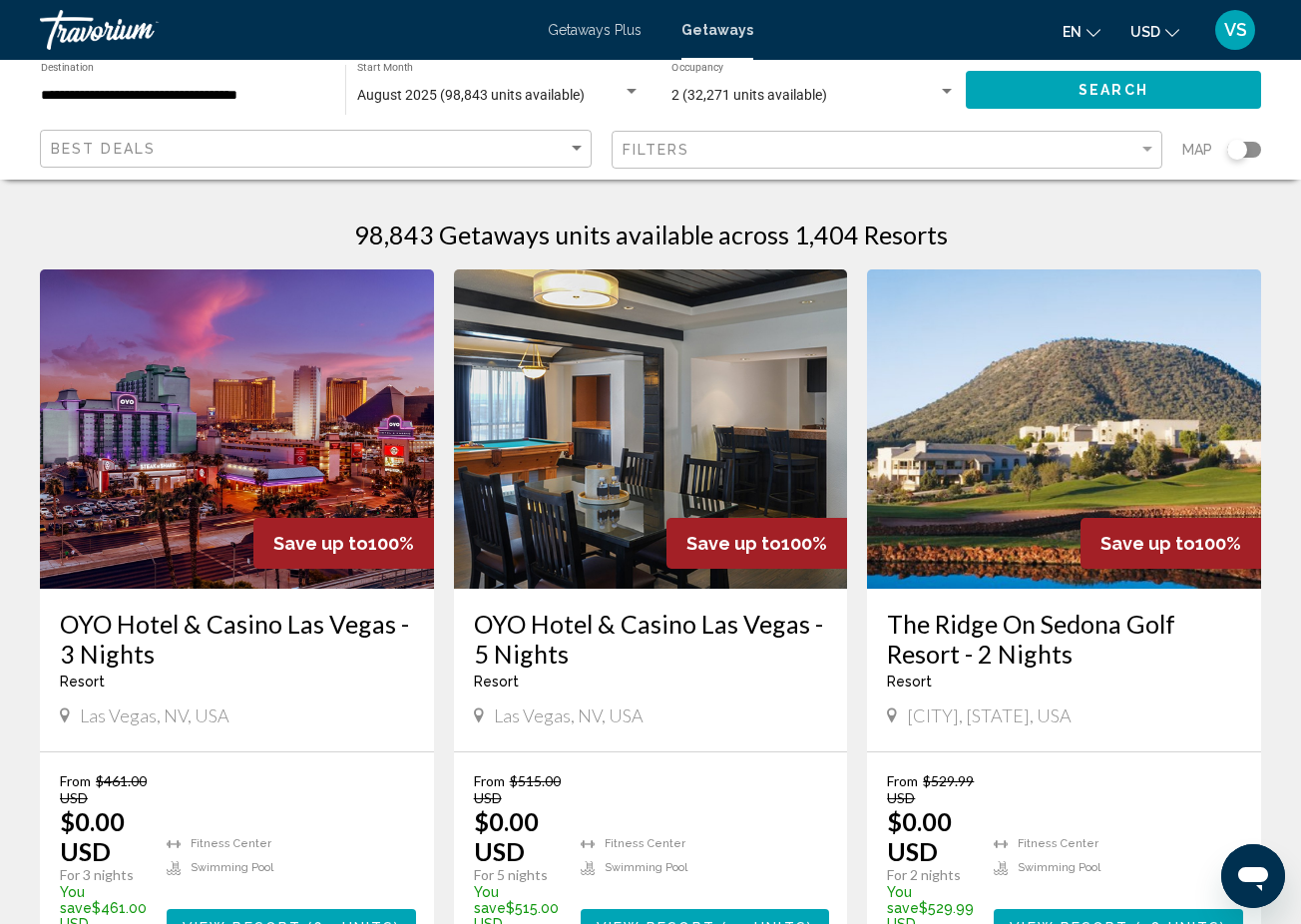click 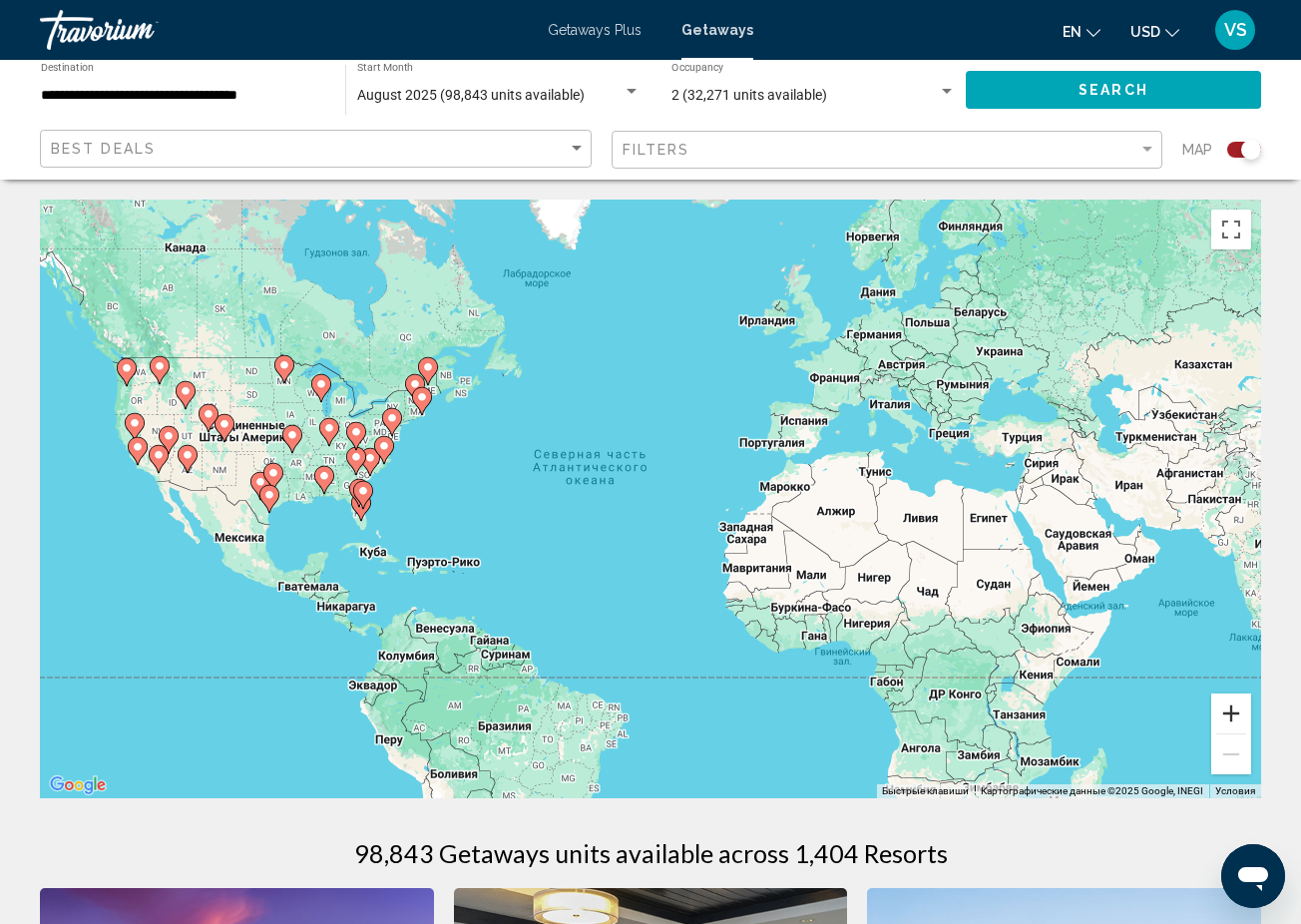 click at bounding box center [1231, 713] 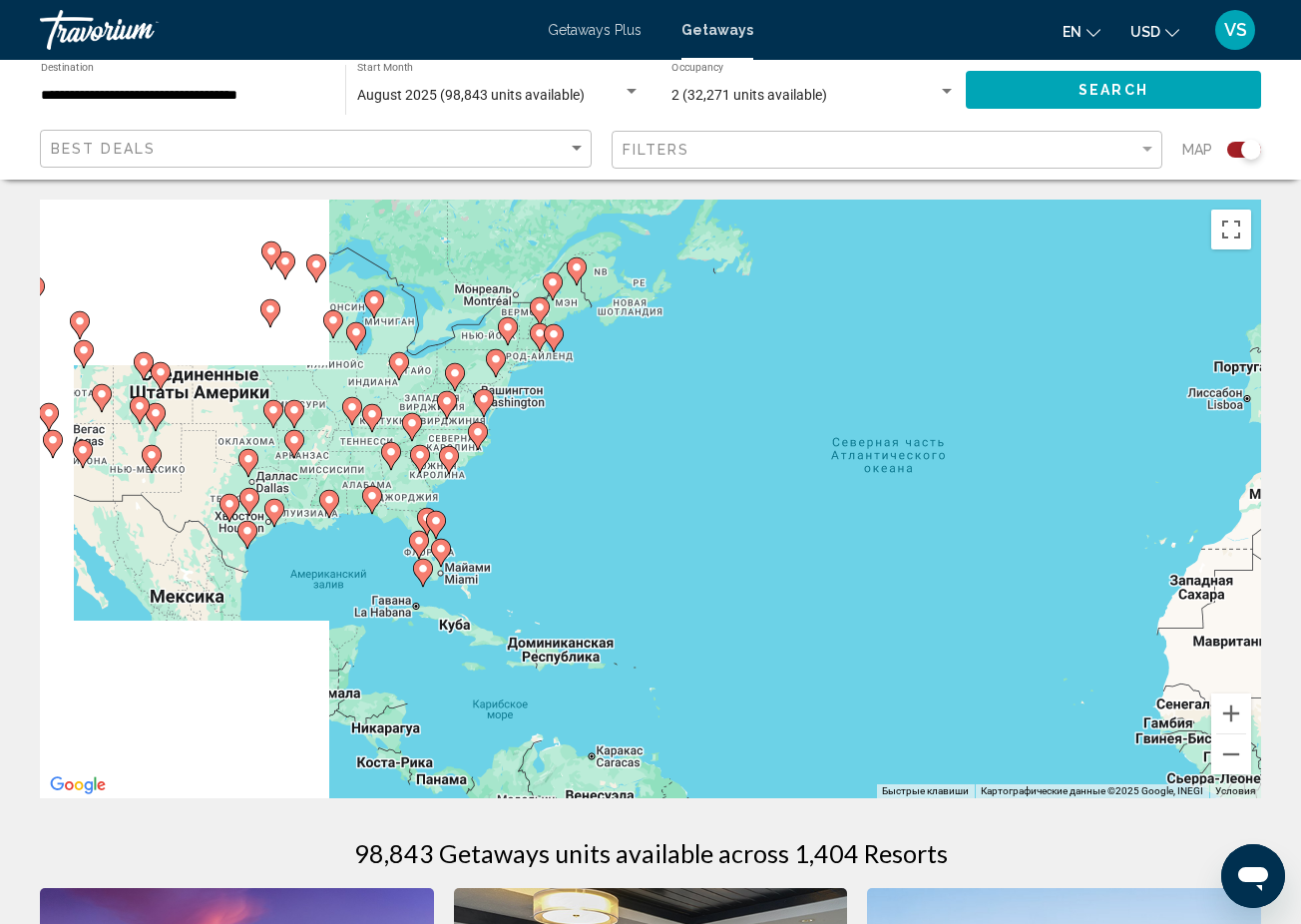 drag, startPoint x: 192, startPoint y: 458, endPoint x: 910, endPoint y: 529, distance: 721.50191 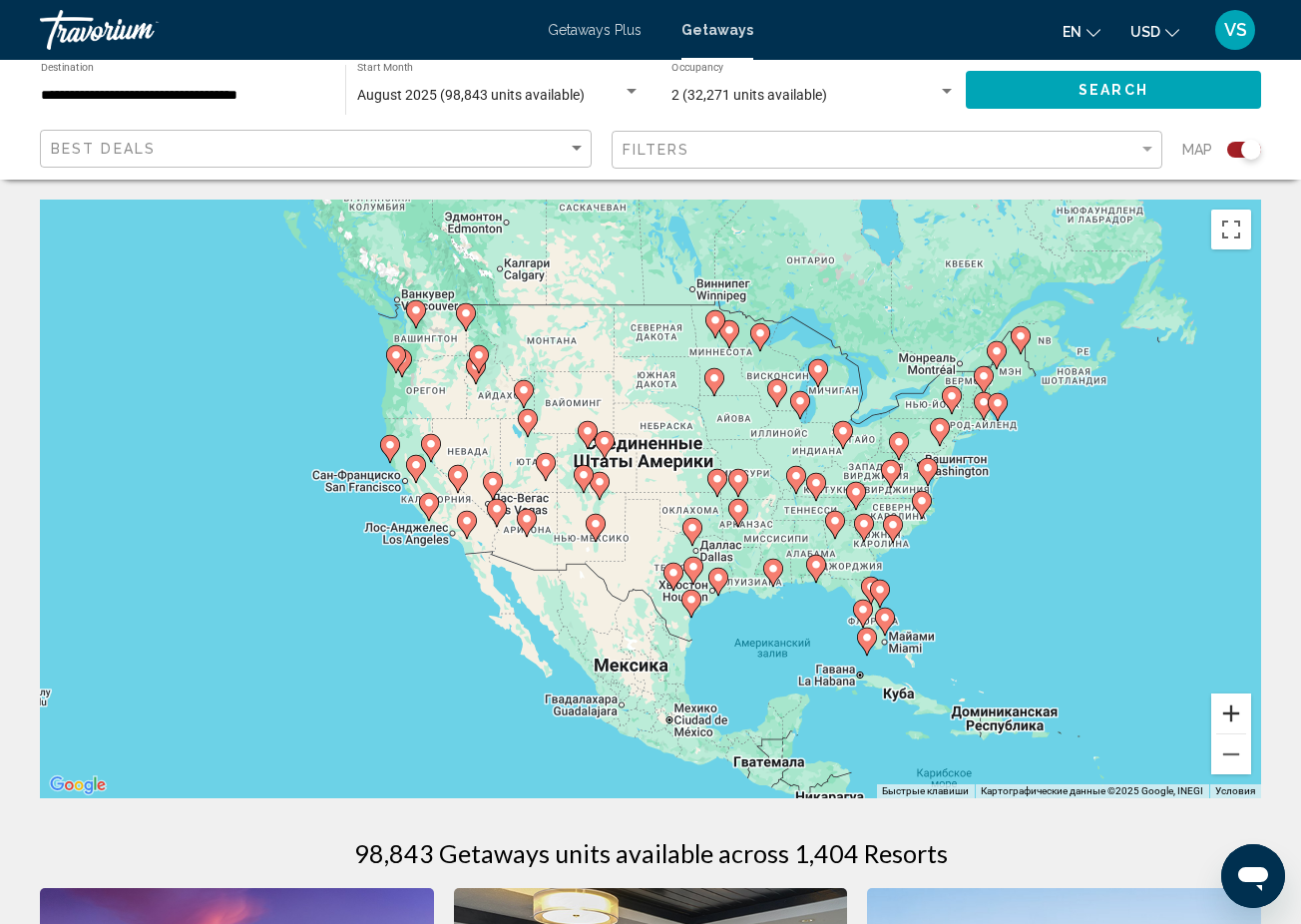 click at bounding box center [1231, 713] 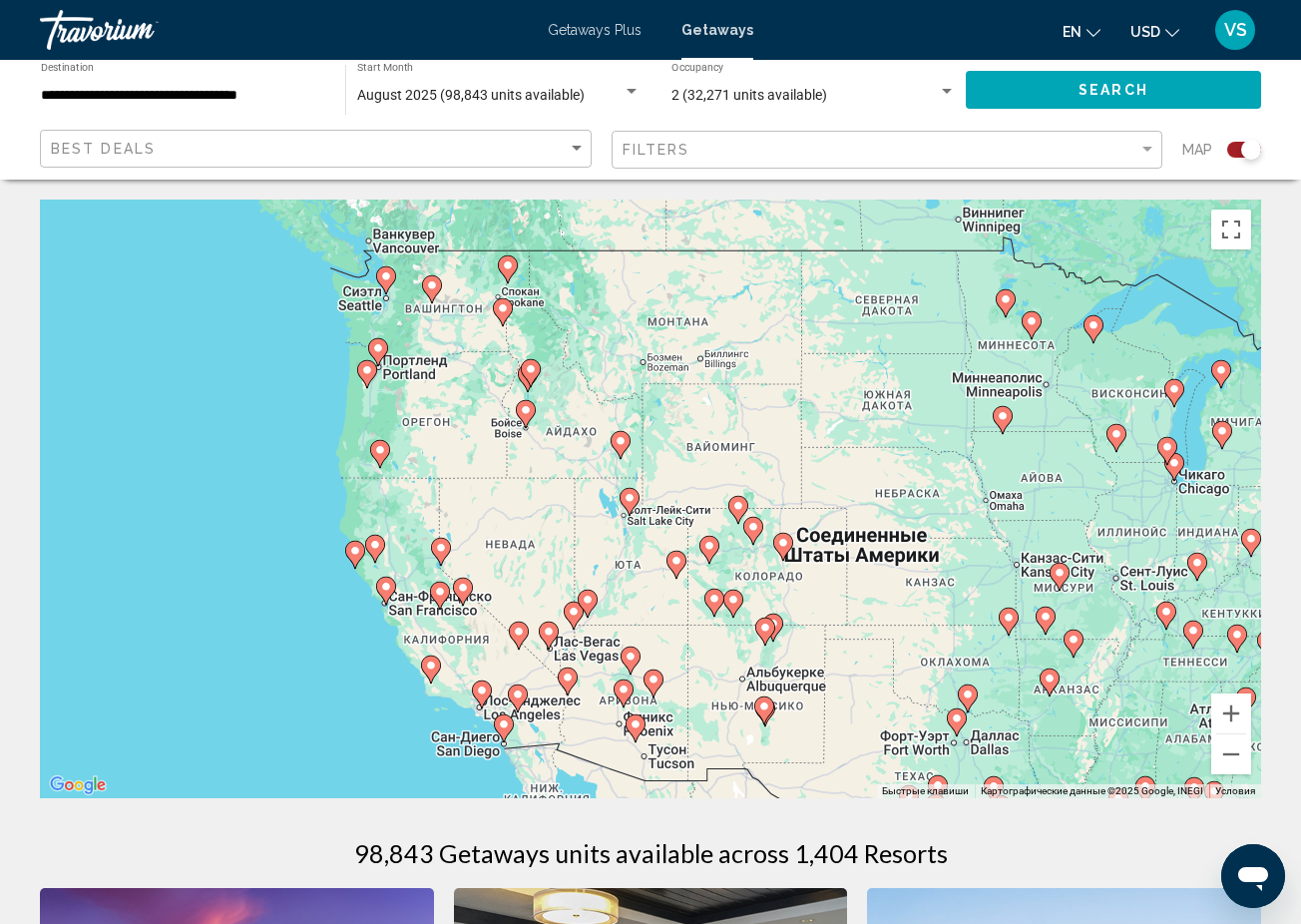 drag, startPoint x: 263, startPoint y: 288, endPoint x: 495, endPoint y: 434, distance: 274.11676 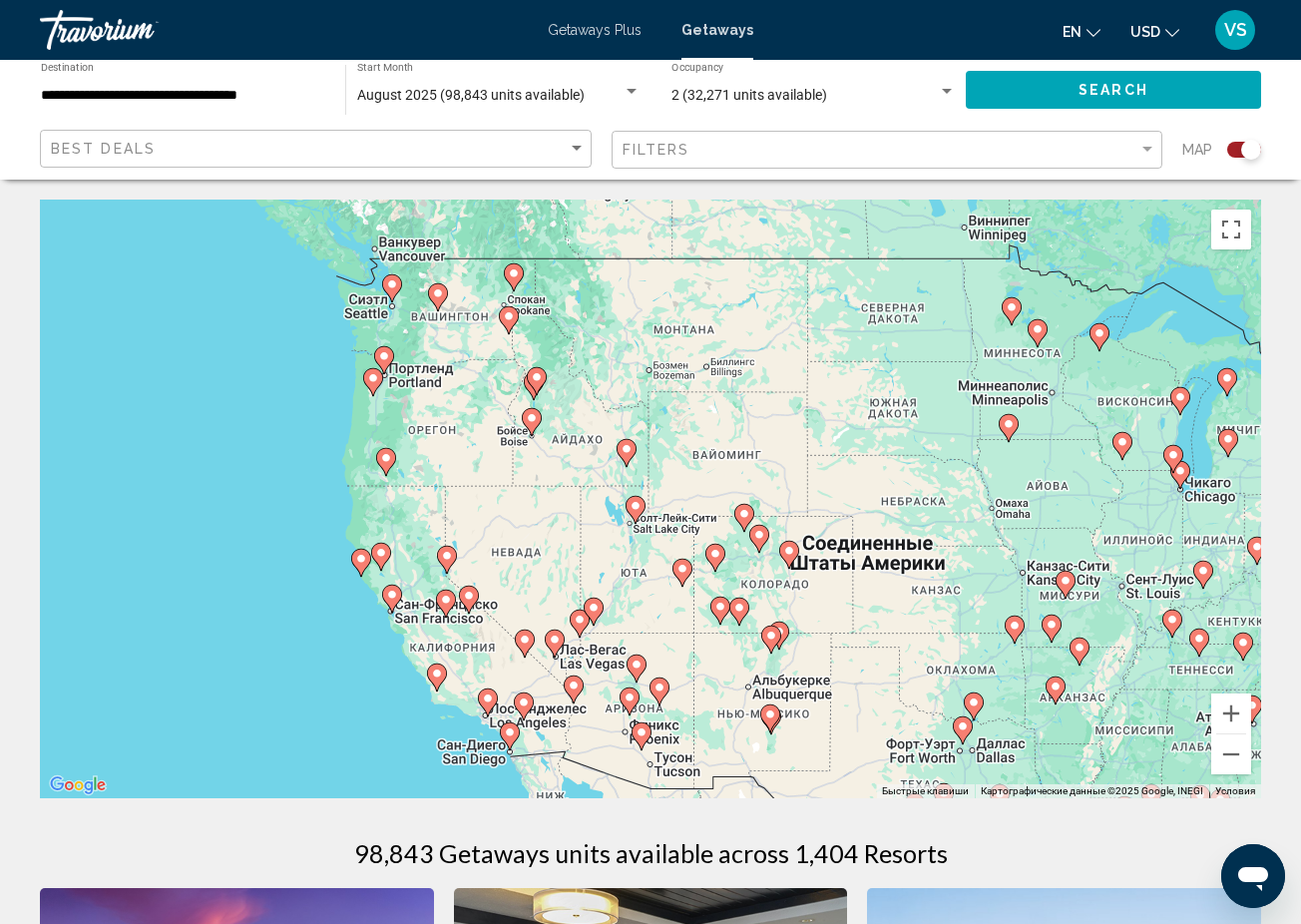 click 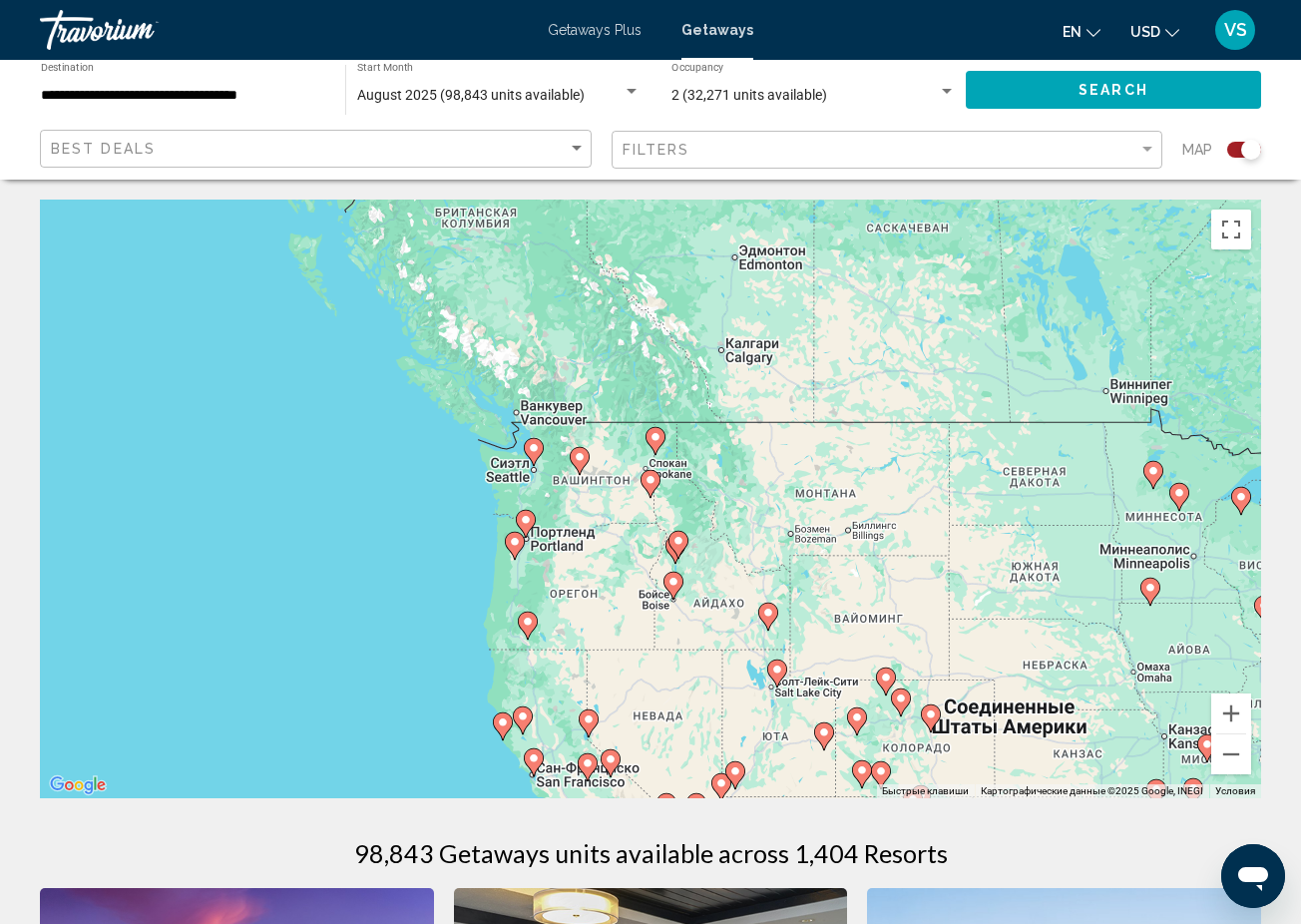 click 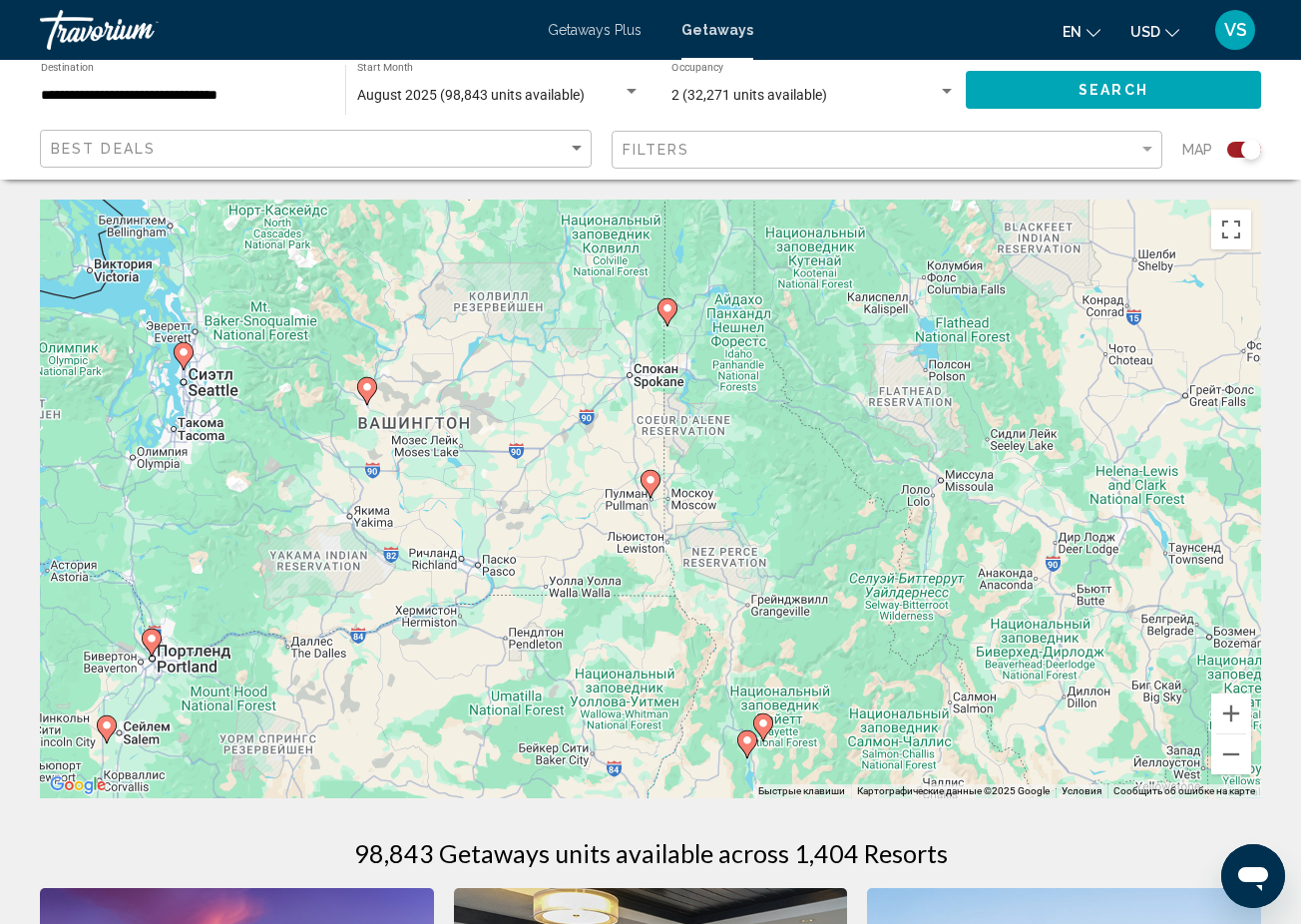 click 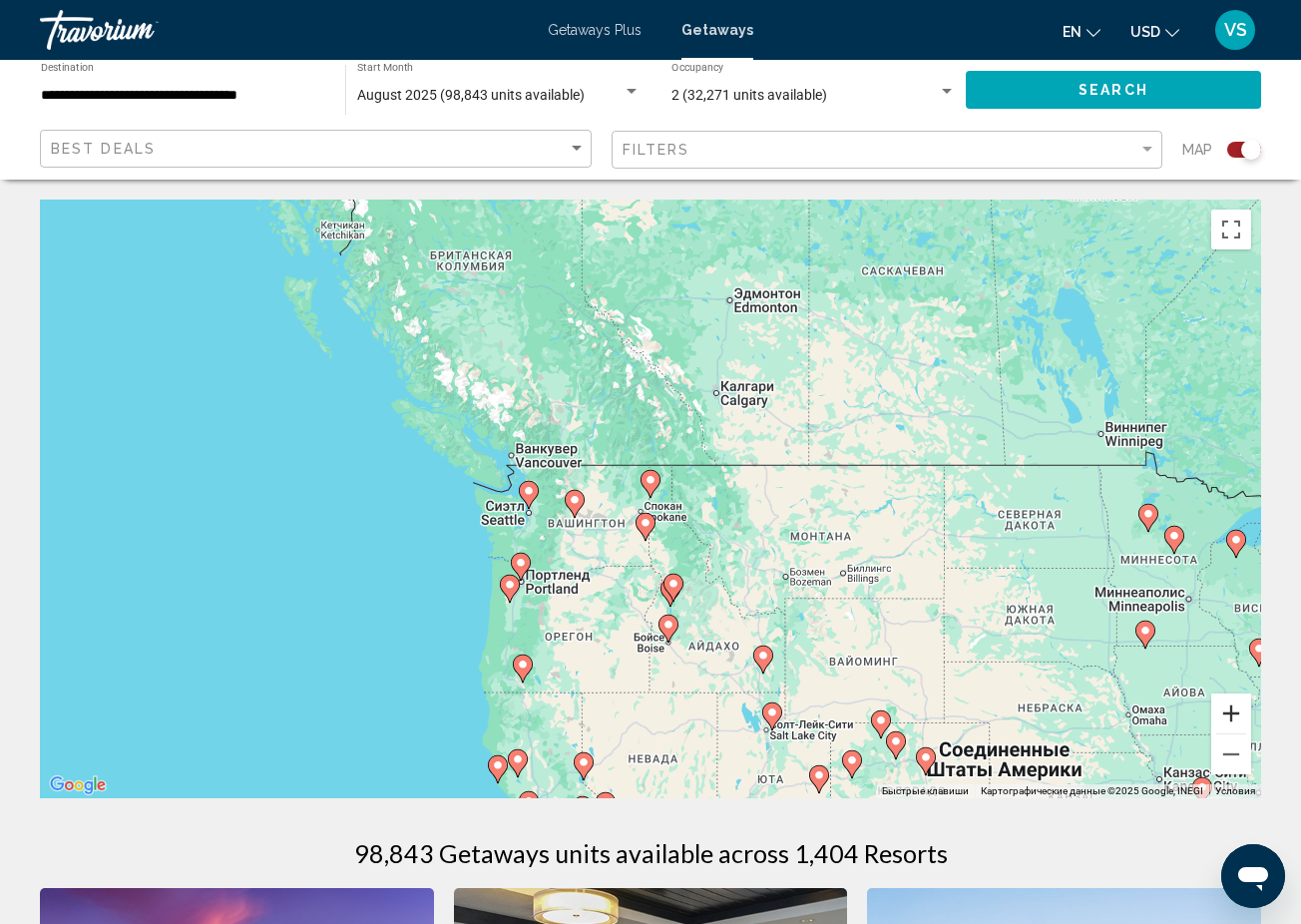 click at bounding box center (1231, 713) 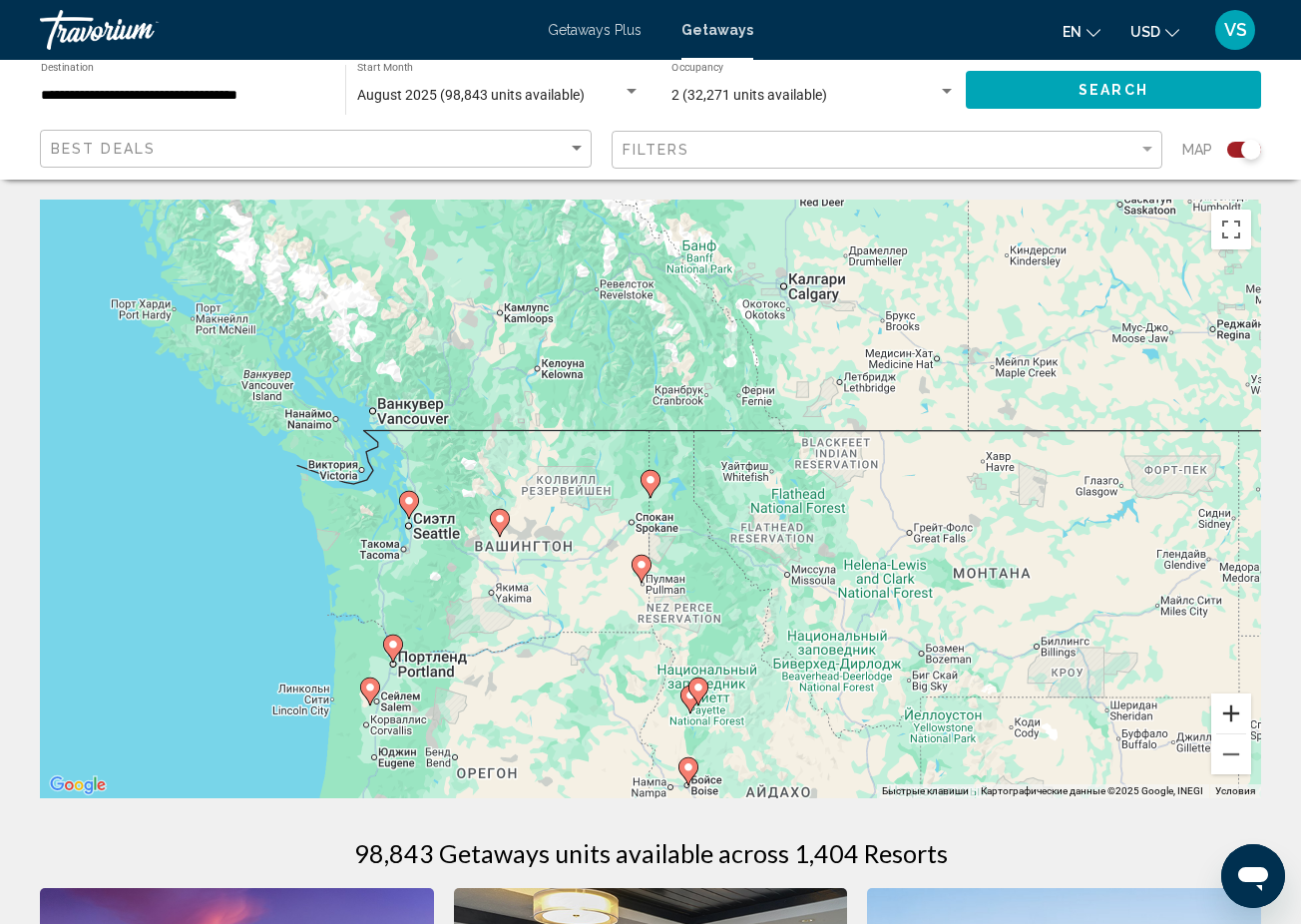 click at bounding box center (1231, 713) 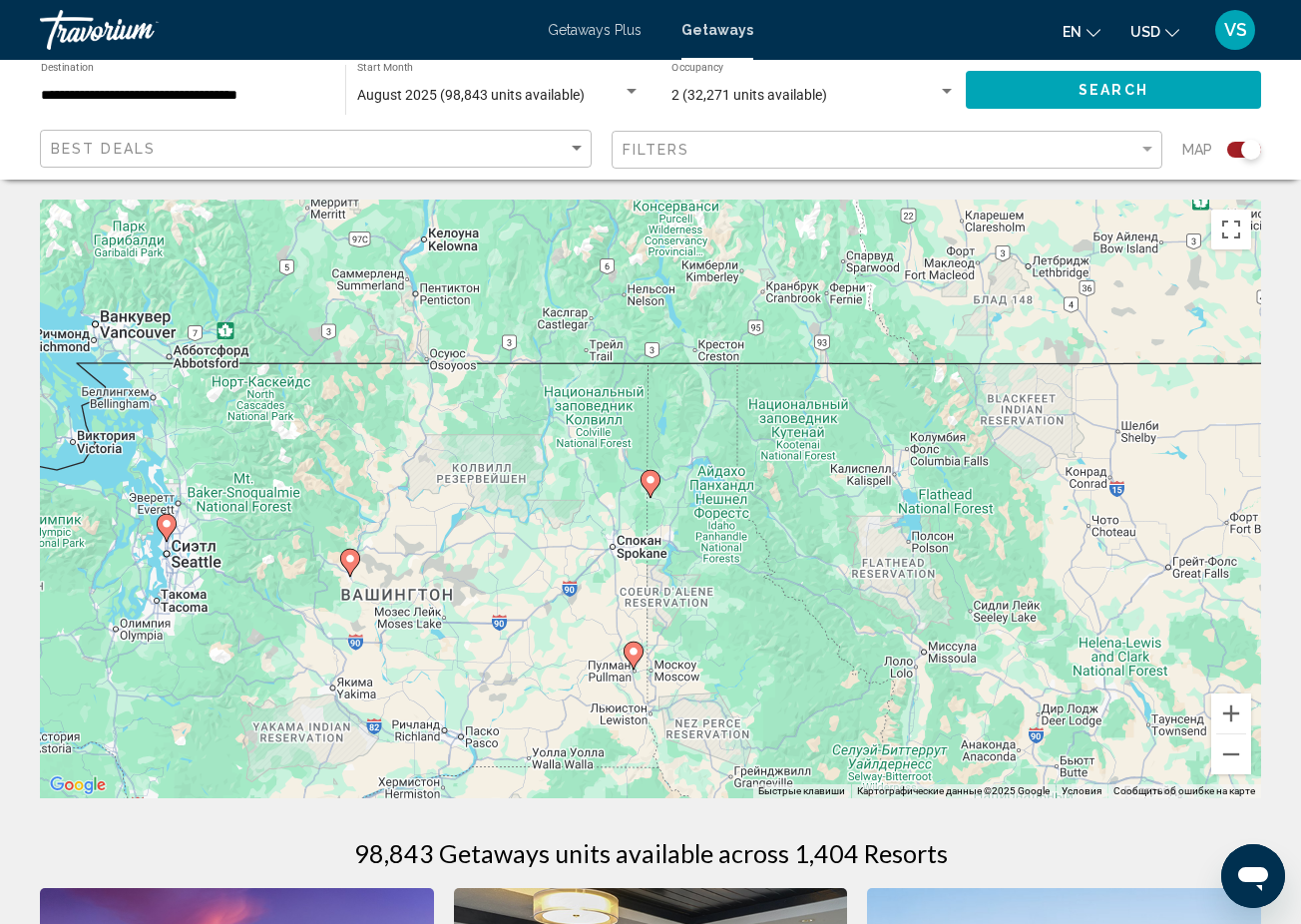 click on "Чтобы активировать перетаскивание с помощью клавиатуры, нажмите Alt + Ввод. После этого перемещайте маркер, используя клавиши со стрелками. Чтобы завершить перетаскивание, нажмите клавишу Ввод. Чтобы отменить действие, нажмите клавишу Esc." at bounding box center [650, 499] 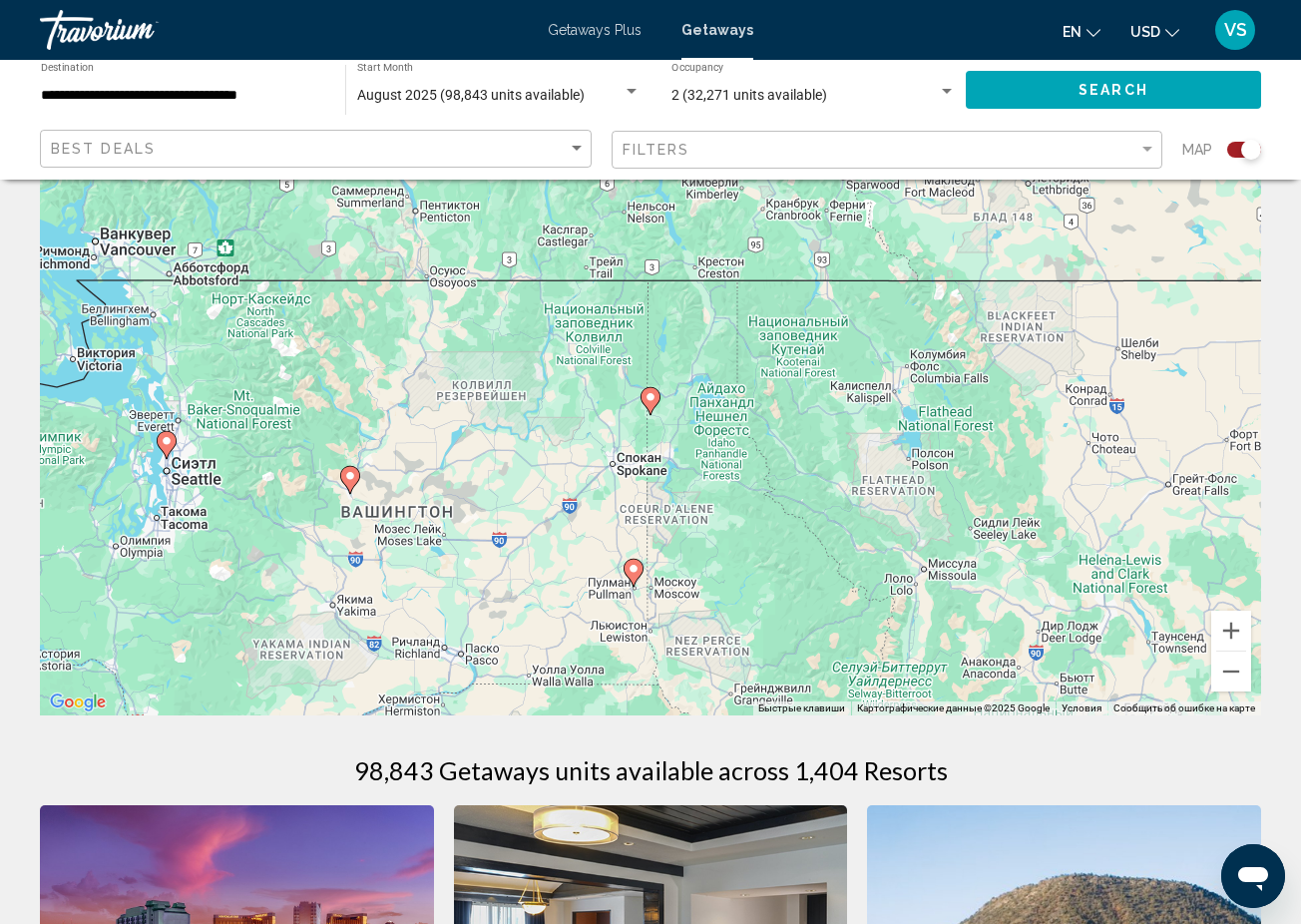 scroll, scrollTop: 0, scrollLeft: 0, axis: both 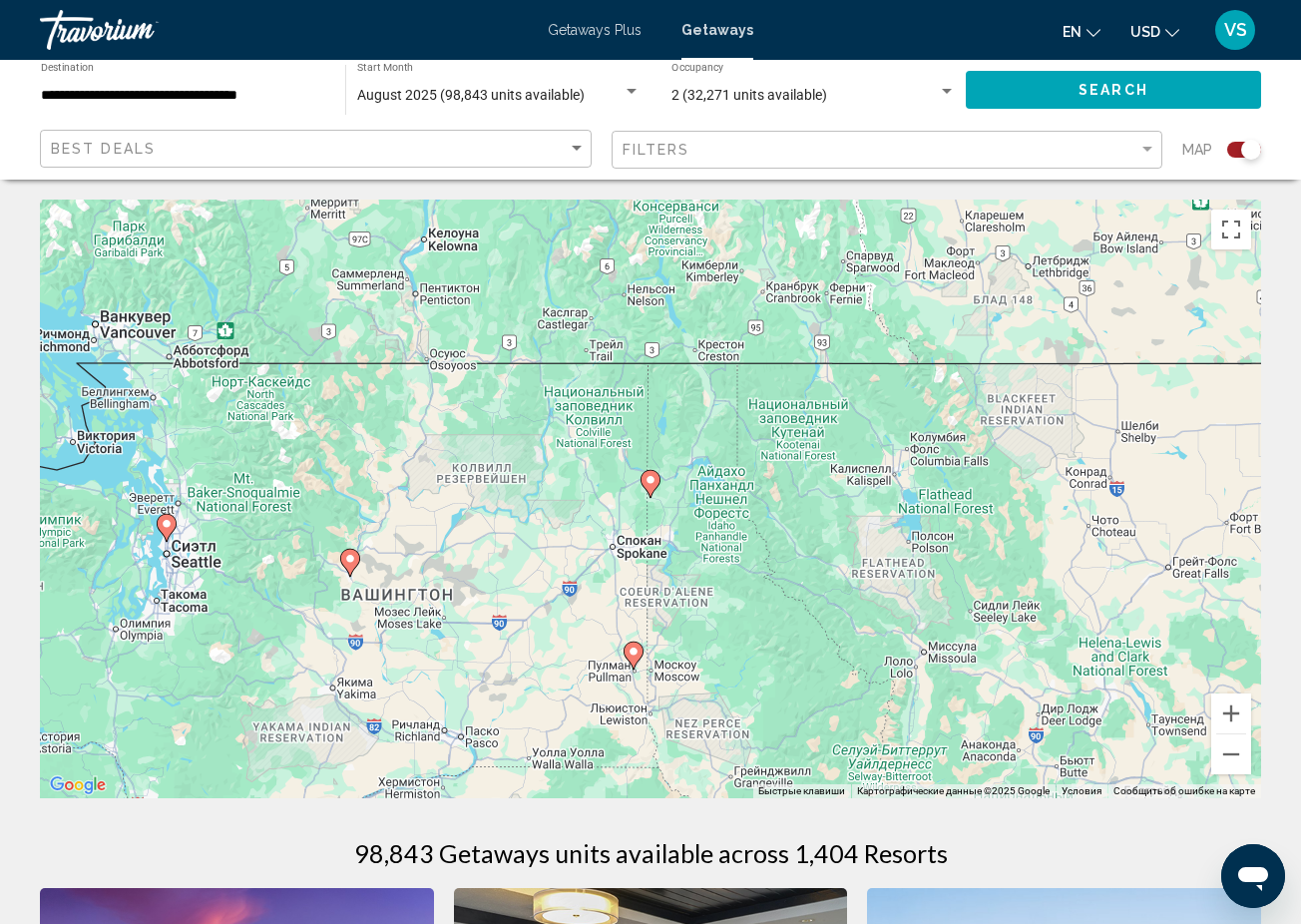 click 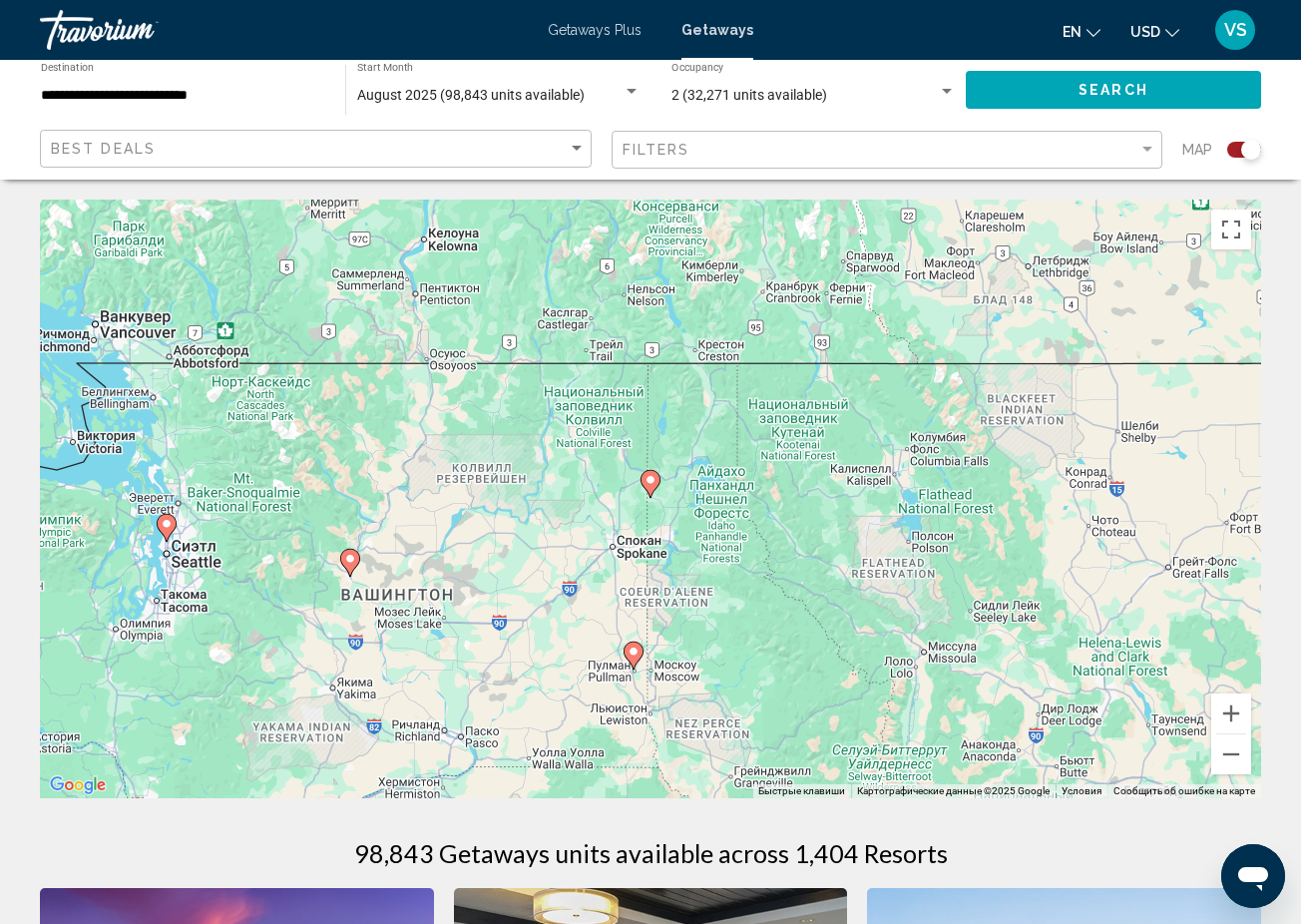 click 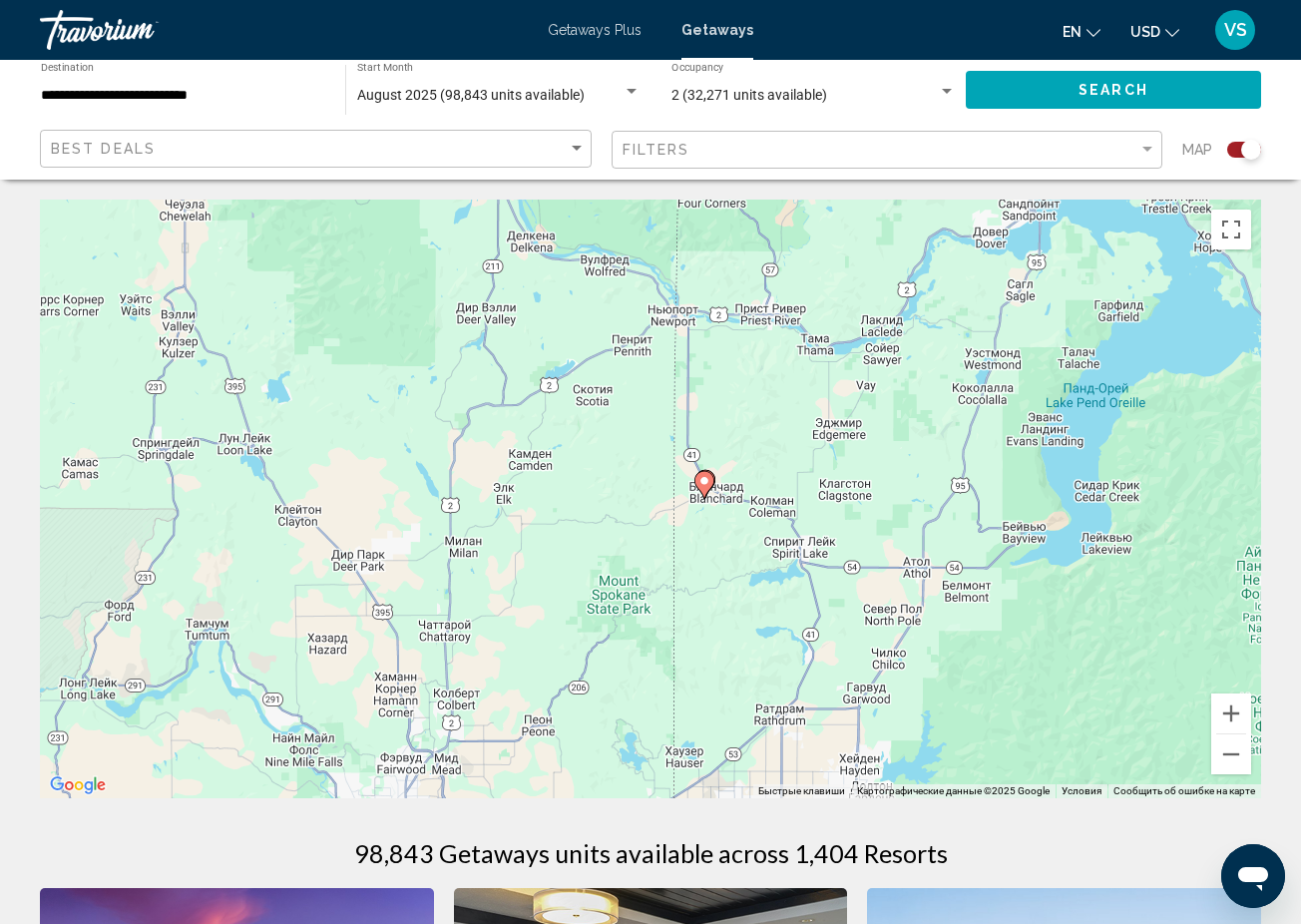 drag, startPoint x: 486, startPoint y: 496, endPoint x: 590, endPoint y: 497, distance: 104.00481 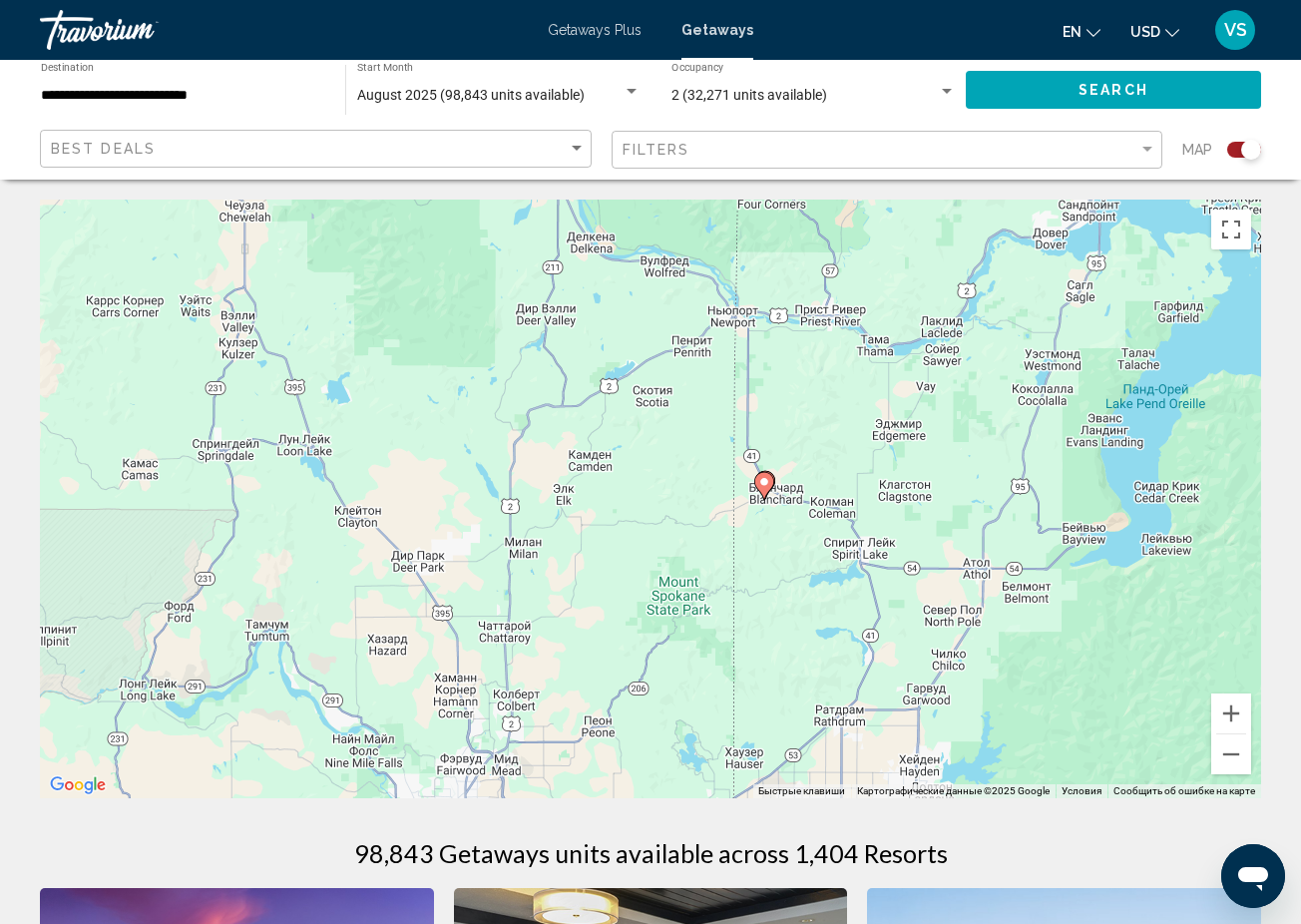 click 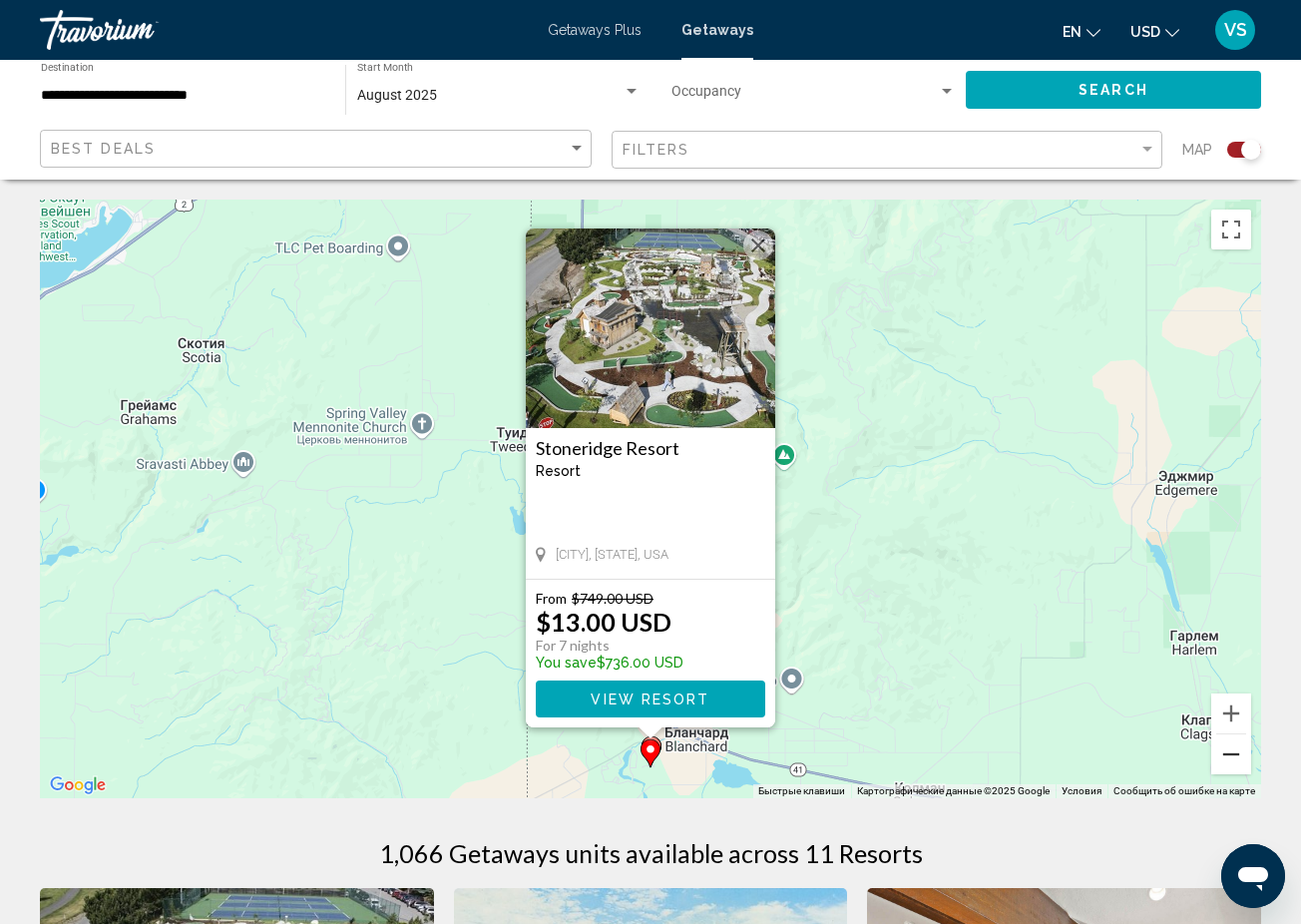 click at bounding box center [1231, 754] 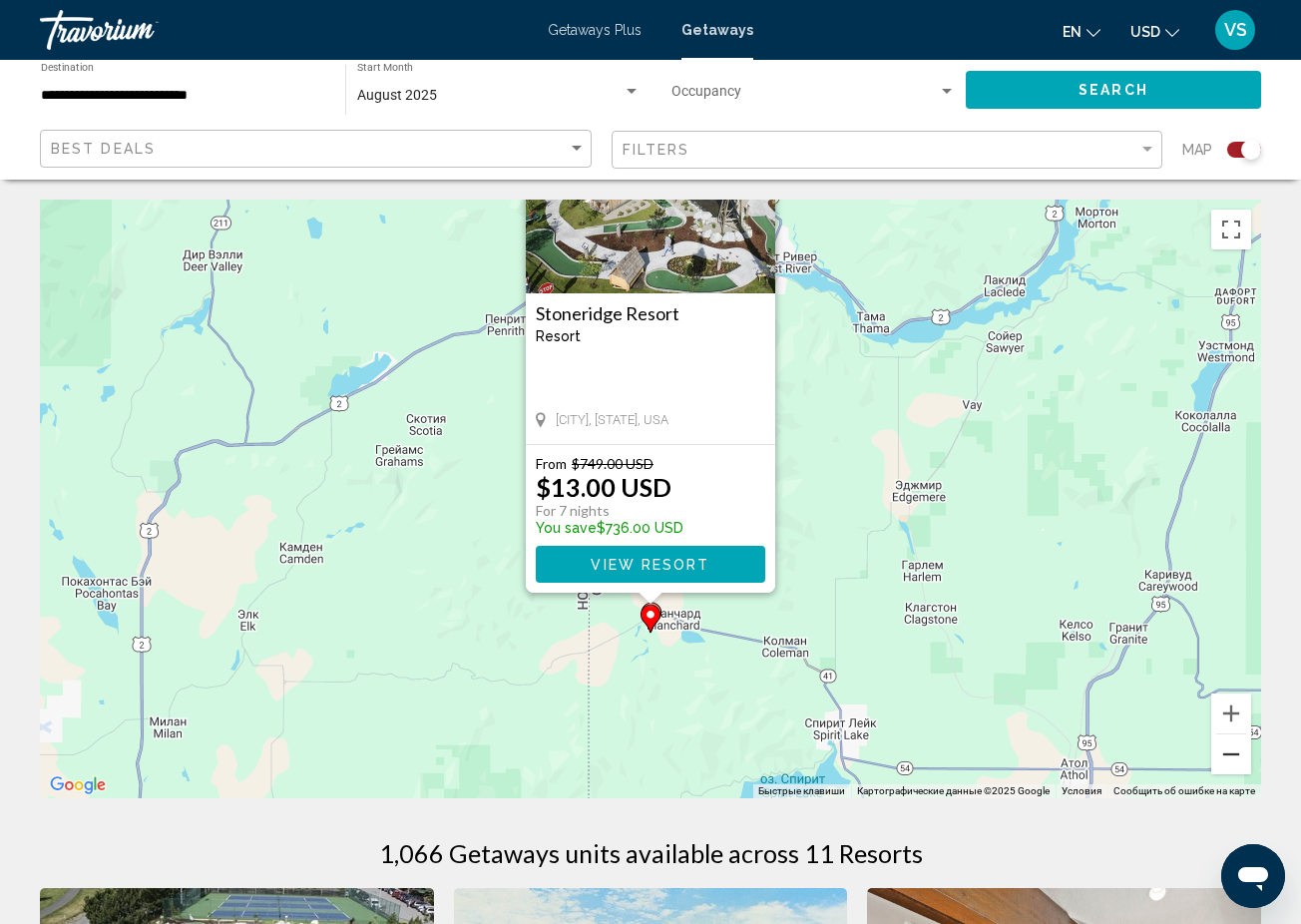 click at bounding box center (1231, 754) 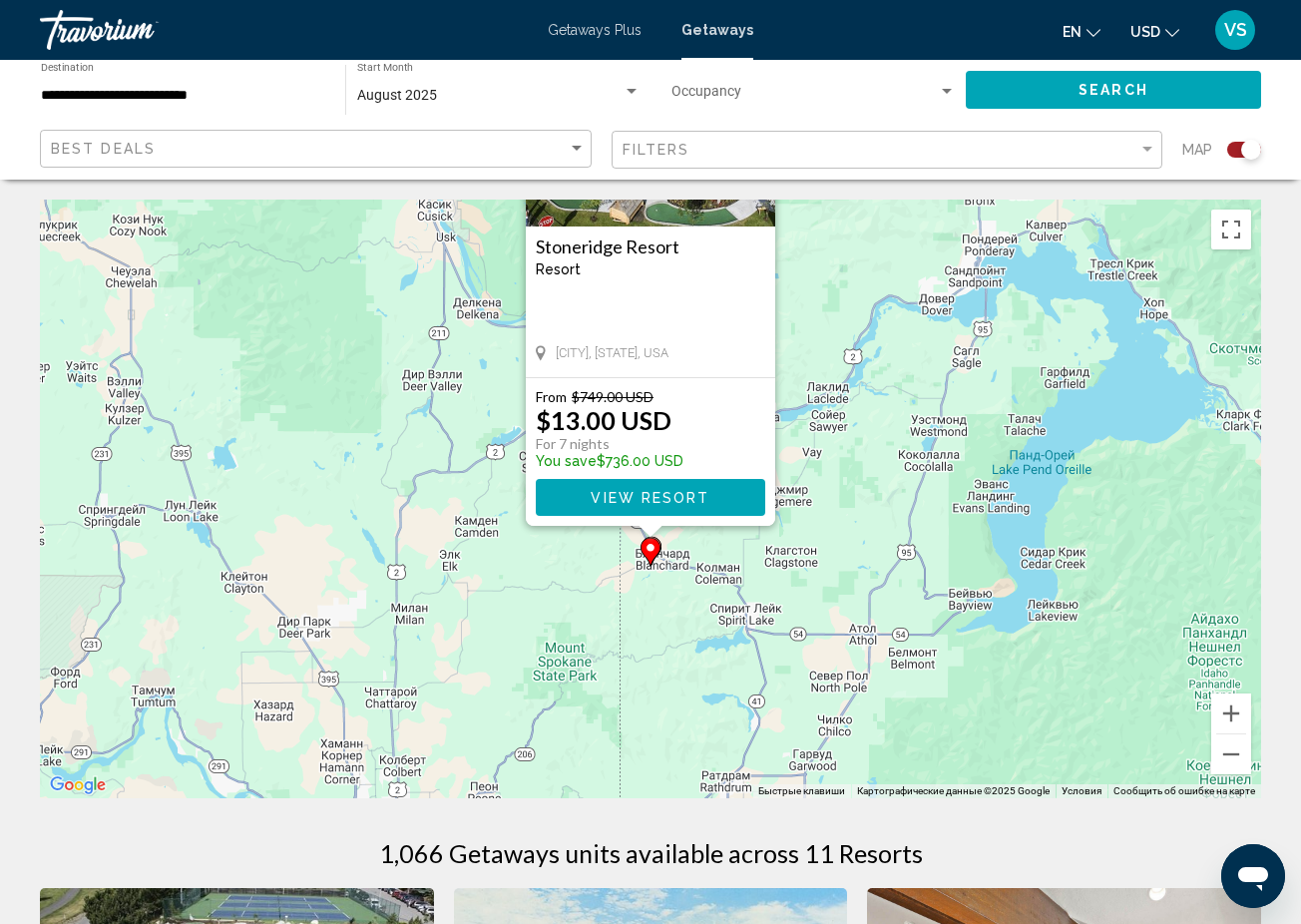 click on "Чтобы активировать перетаскивание с помощью клавиатуры, нажмите Alt + Ввод. После этого перемещайте маркер, используя клавиши со стрелками. Чтобы завершить перетаскивание, нажмите клавишу Ввод. Чтобы отменить действие, нажмите клавишу Esc.  Stoneridge Resort  Resort  -  This is an adults only resort
Blanchard, ID, USA From $749.00 USD $13.00 USD For 7 nights You save  $736.00 USD  View Resort" at bounding box center (650, 499) 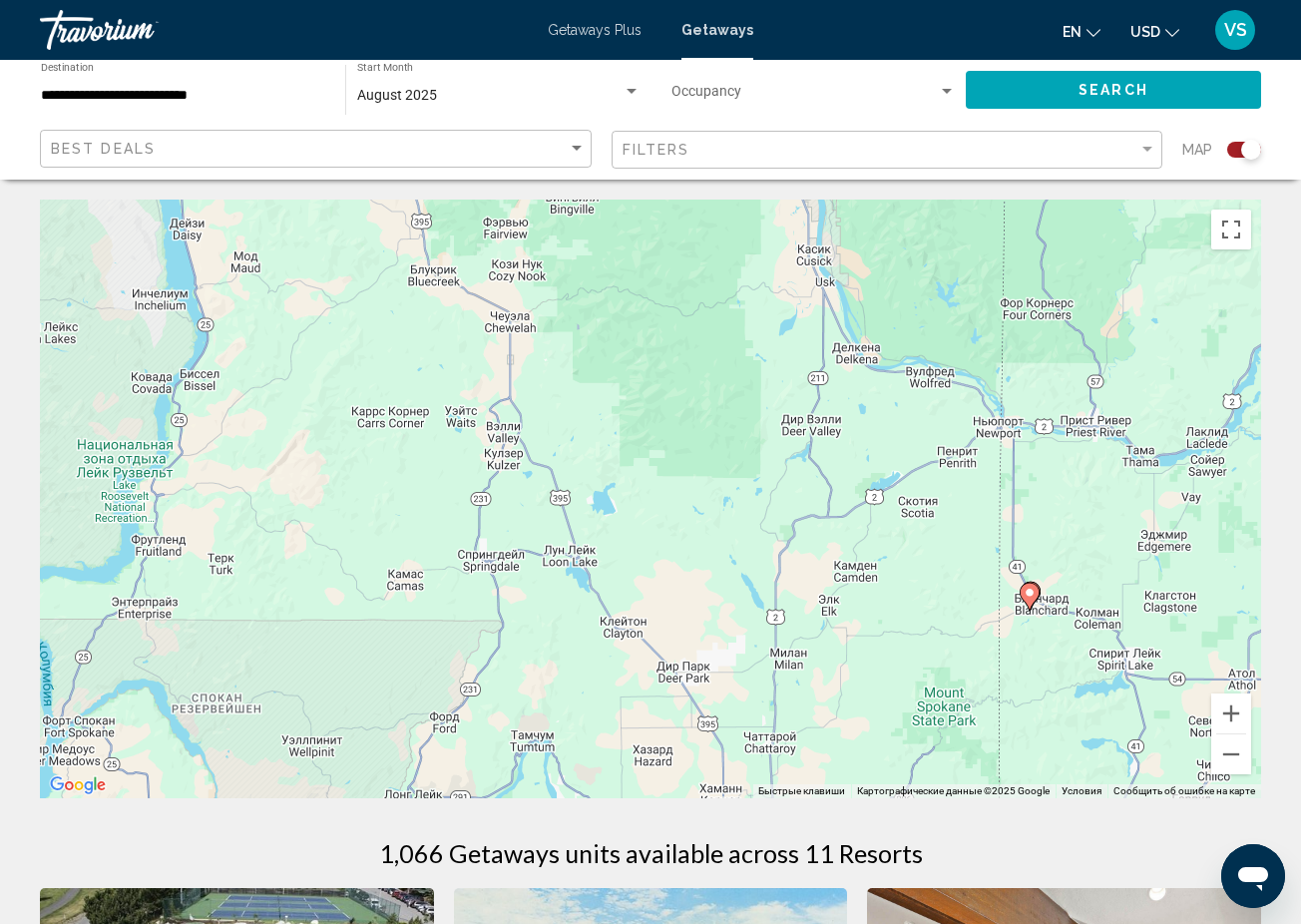 drag, startPoint x: 402, startPoint y: 510, endPoint x: 828, endPoint y: 551, distance: 427.96846 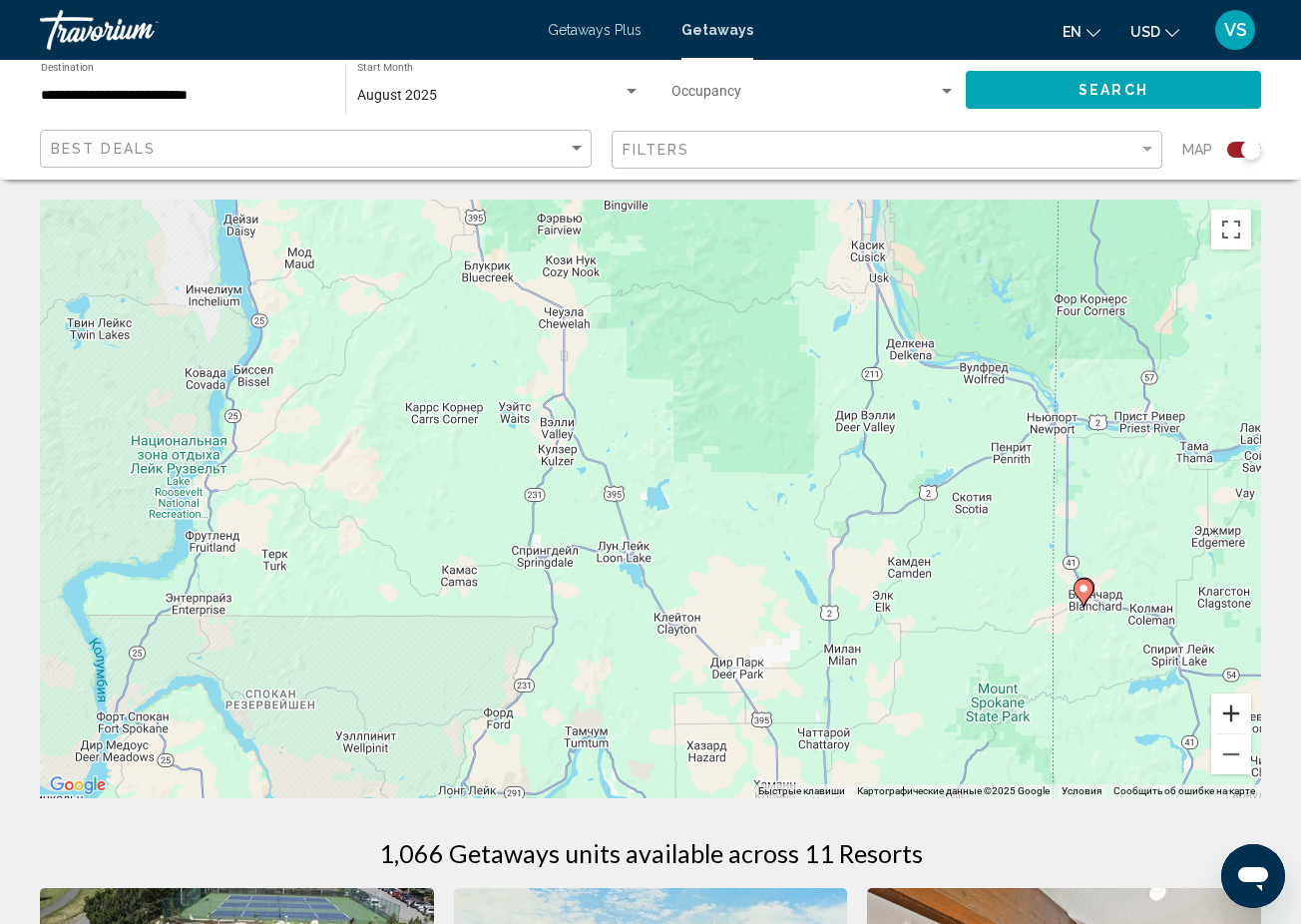 click at bounding box center (1231, 713) 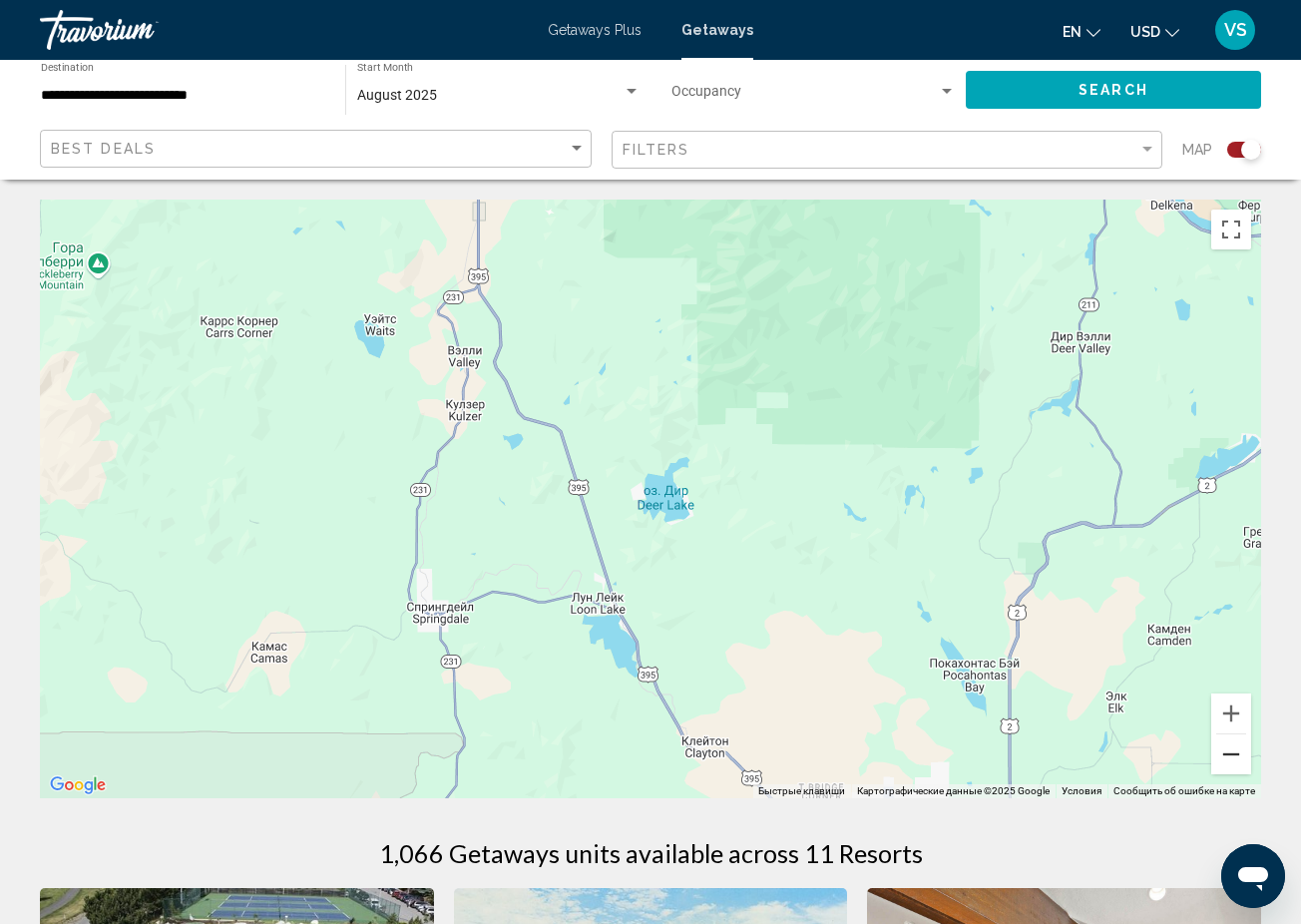 click at bounding box center (1231, 754) 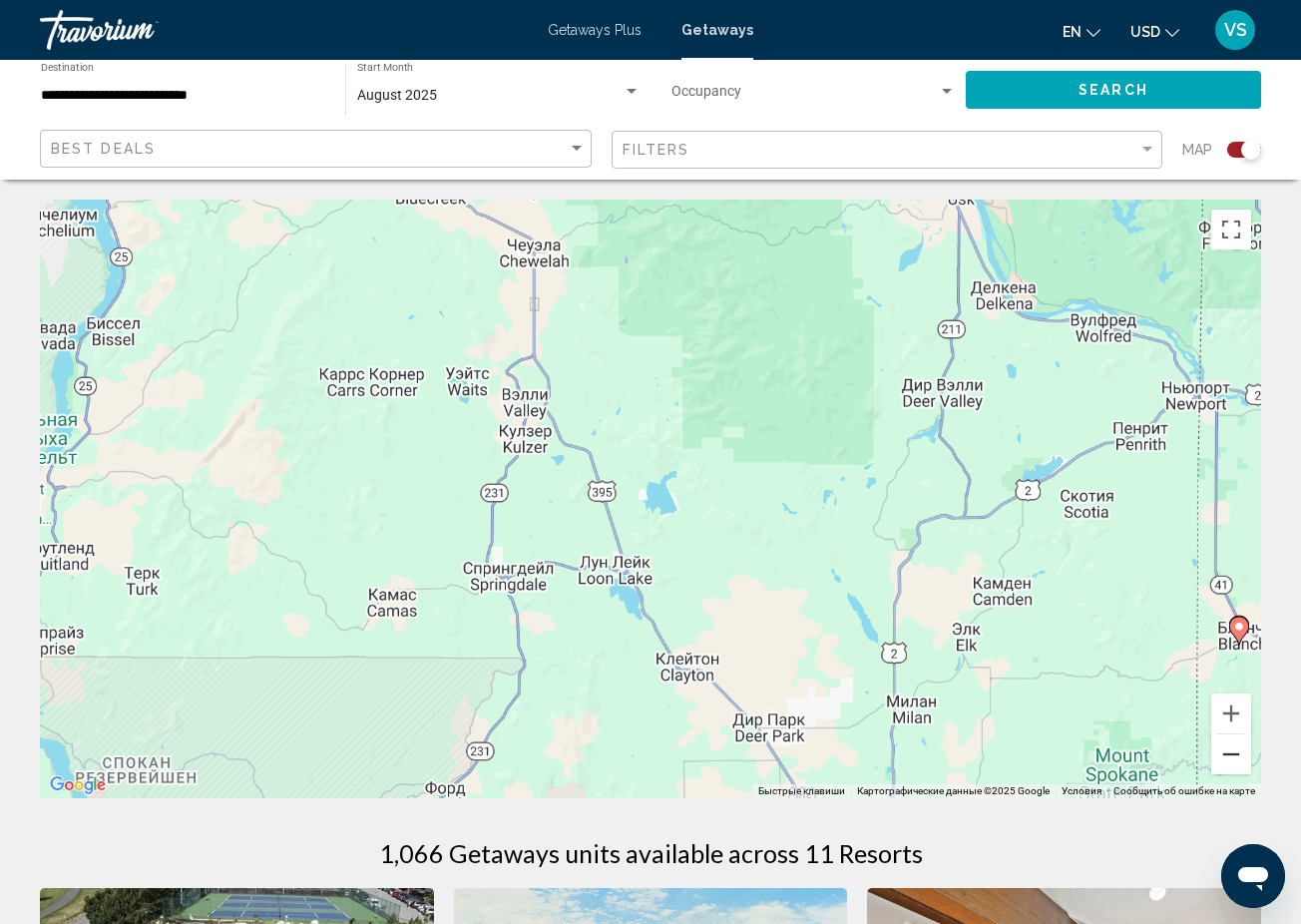 click at bounding box center (1231, 754) 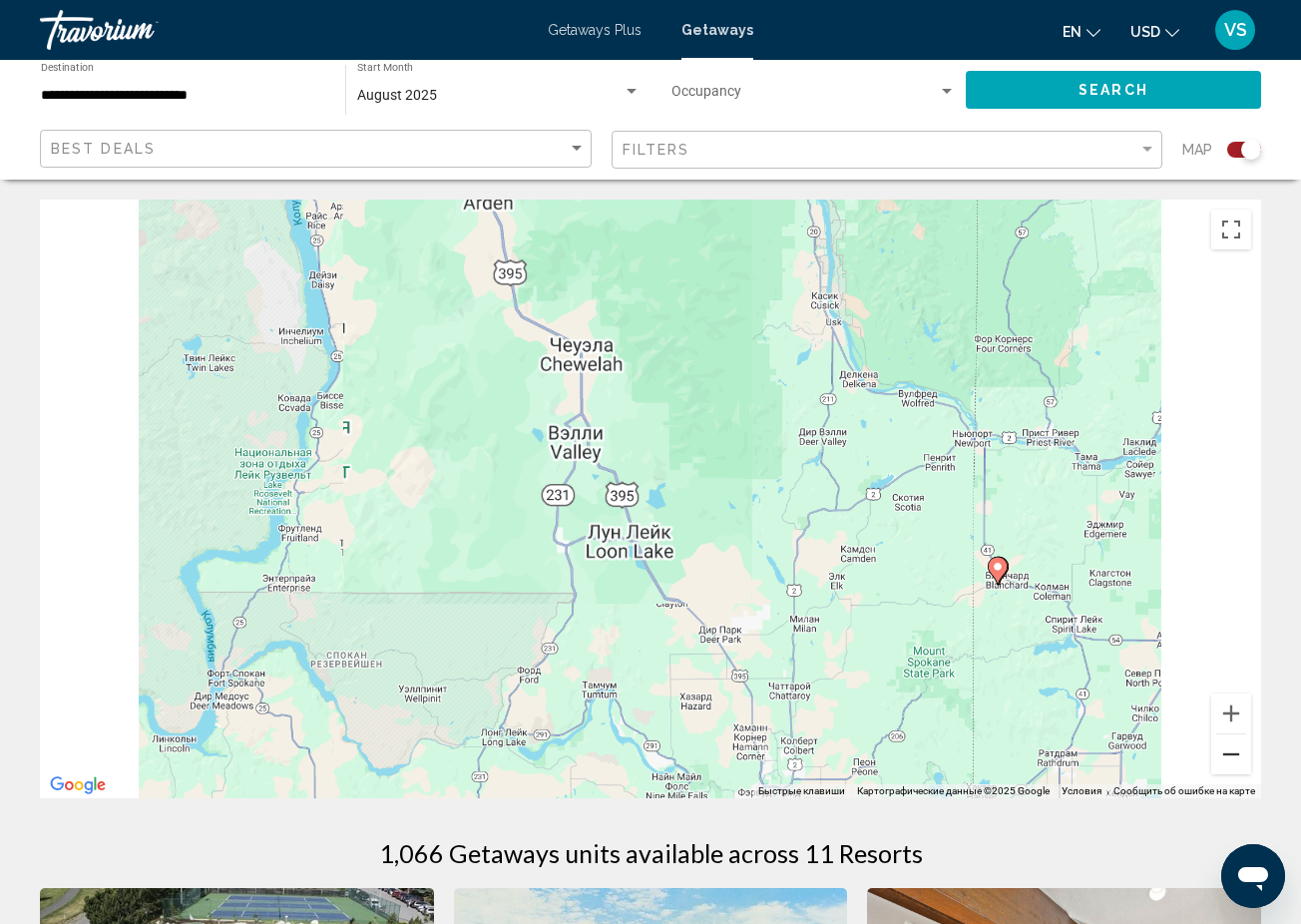click at bounding box center [1231, 754] 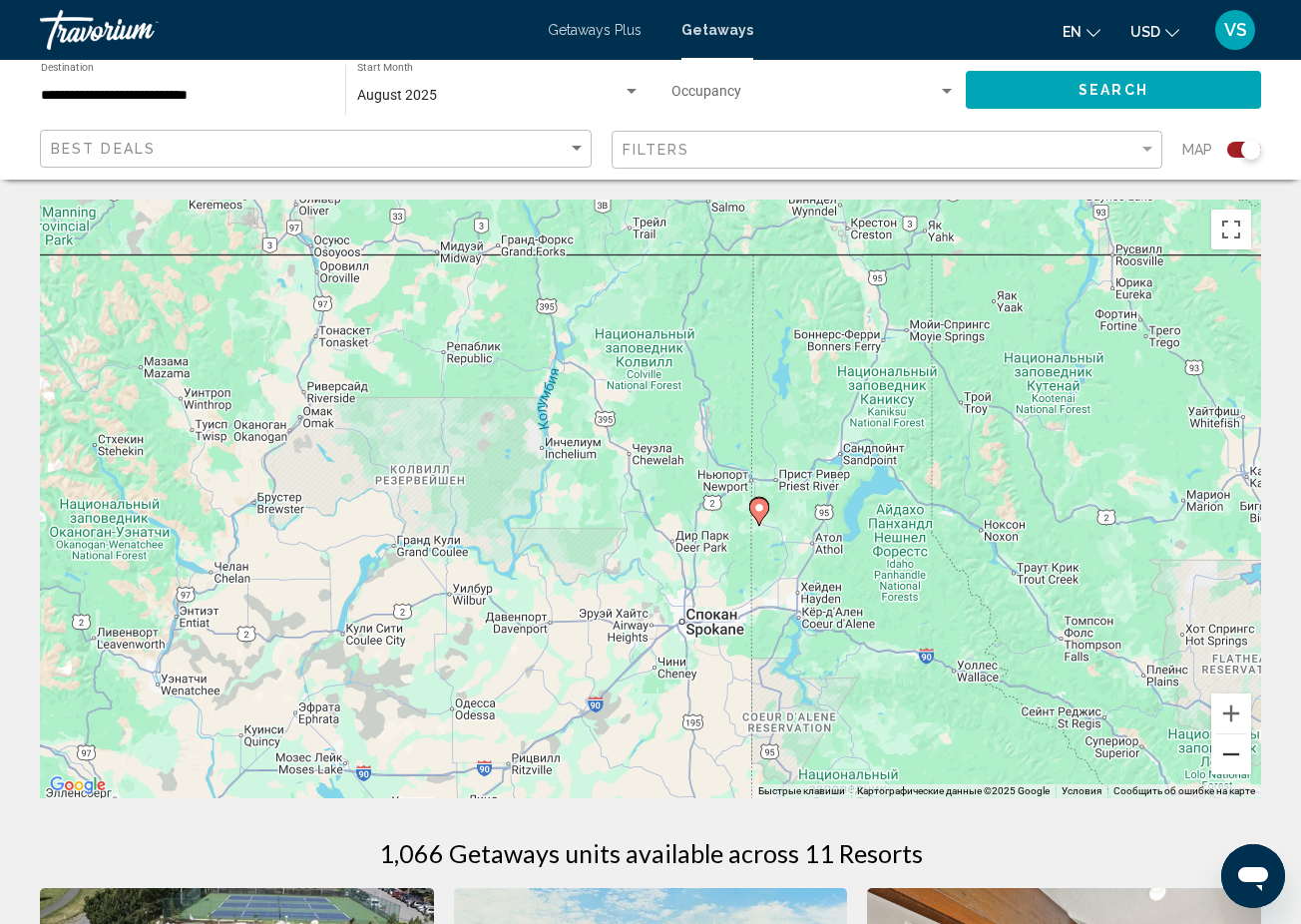 click at bounding box center (1231, 754) 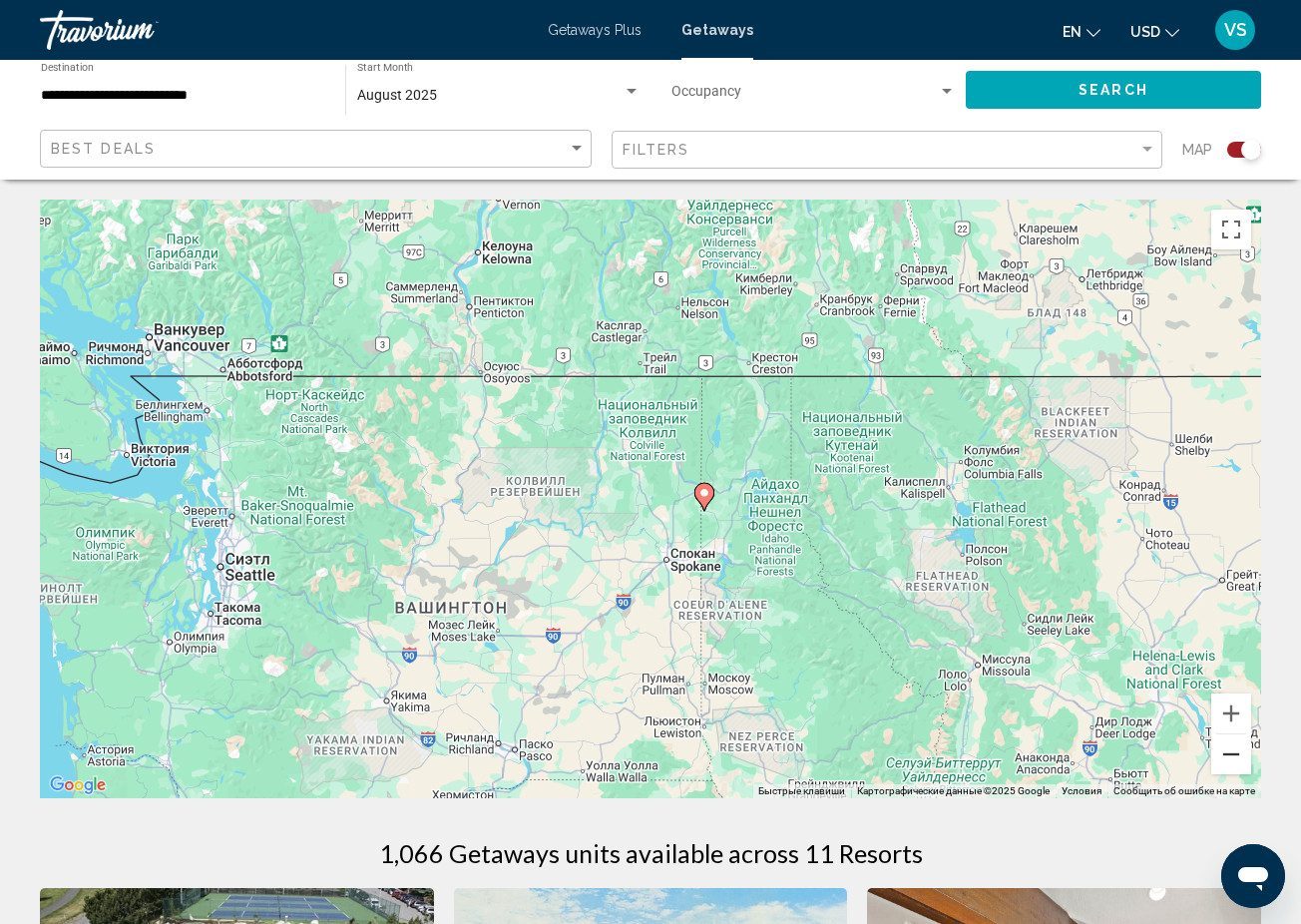 click at bounding box center (1231, 754) 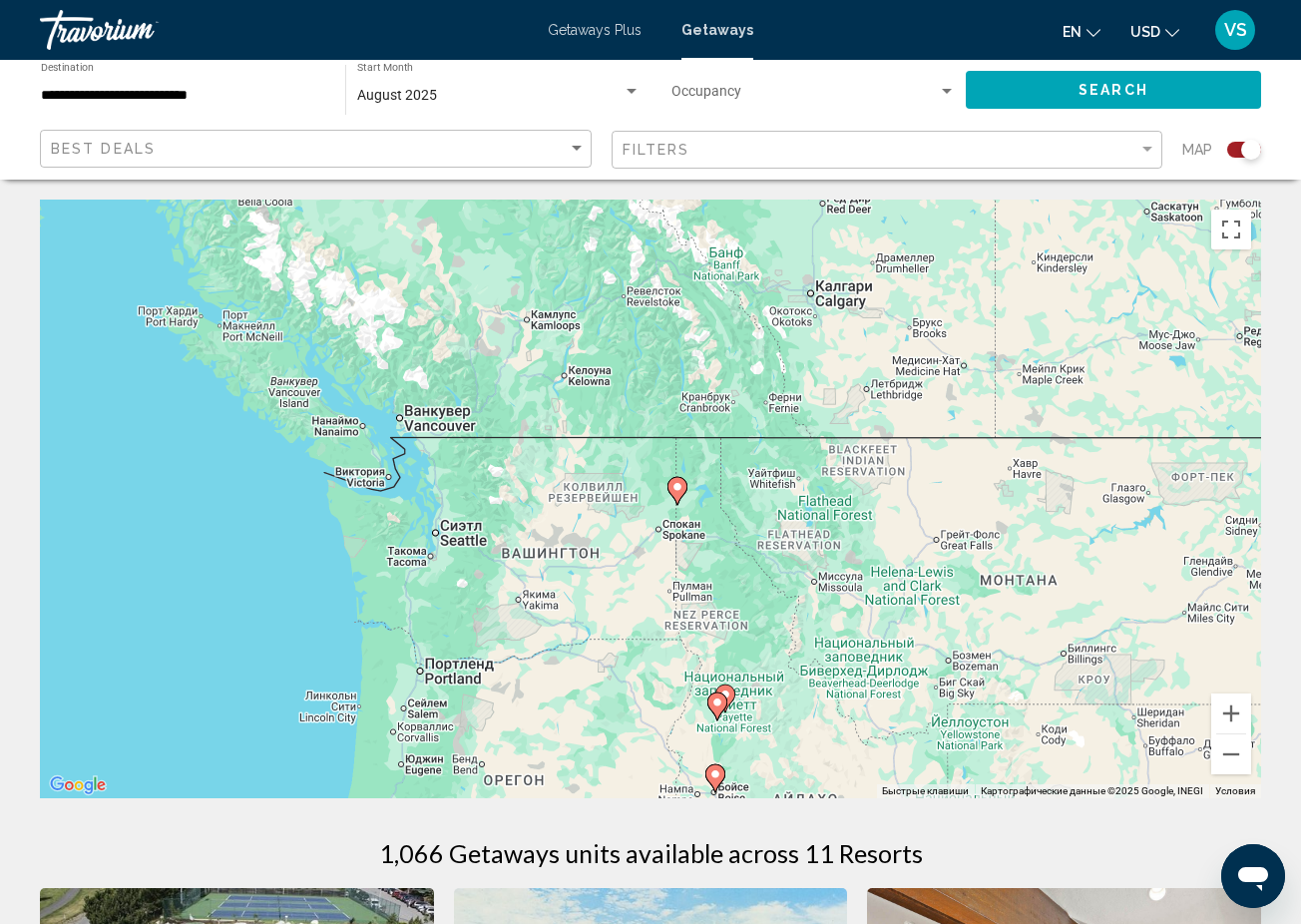 click on "Чтобы активировать перетаскивание с помощью клавиатуры, нажмите Alt + Ввод. После этого перемещайте маркер, используя клавиши со стрелками. Чтобы завершить перетаскивание, нажмите клавишу Ввод. Чтобы отменить действие, нажмите клавишу Esc." at bounding box center [650, 499] 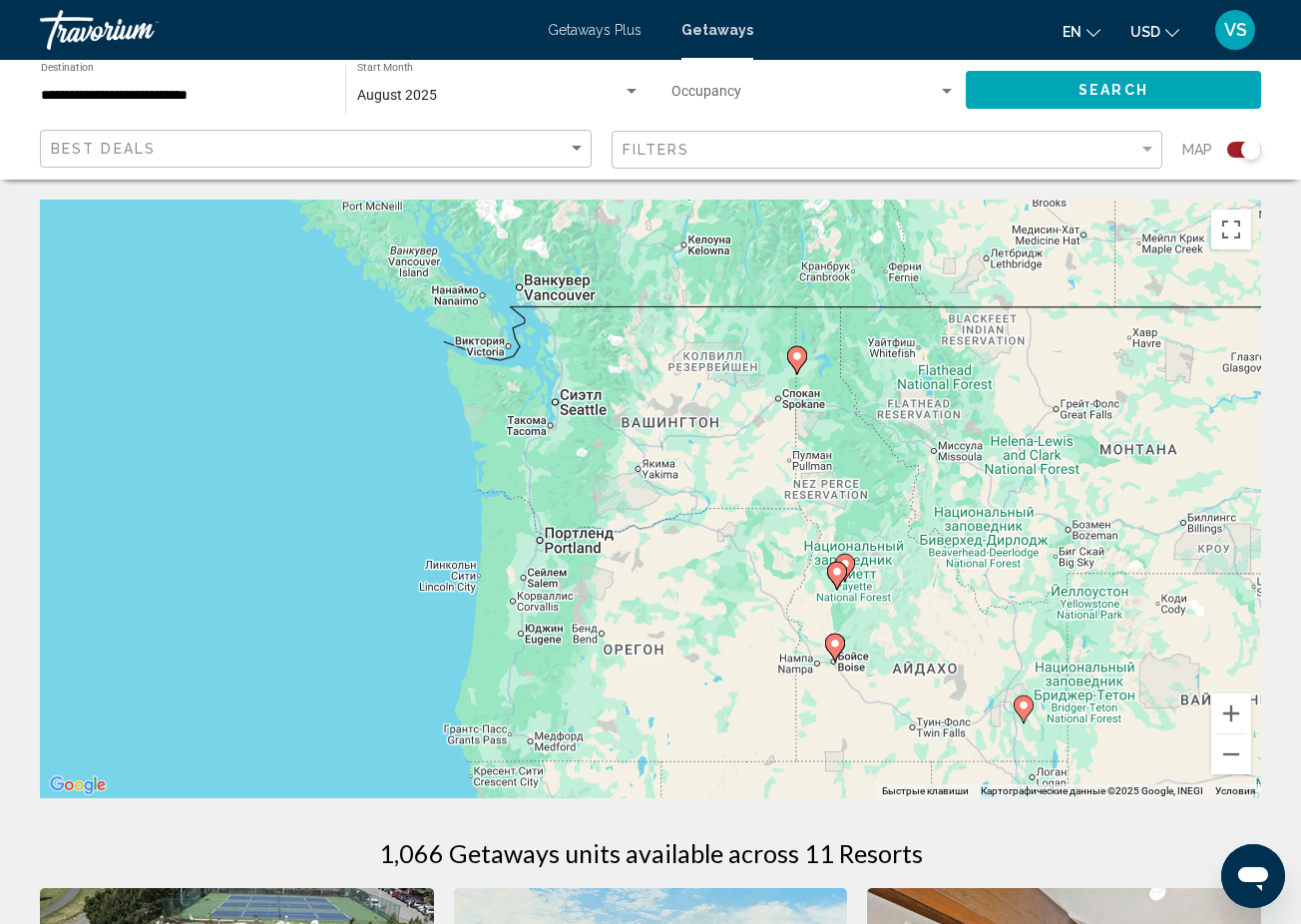 drag, startPoint x: 547, startPoint y: 583, endPoint x: 668, endPoint y: 448, distance: 181.28982 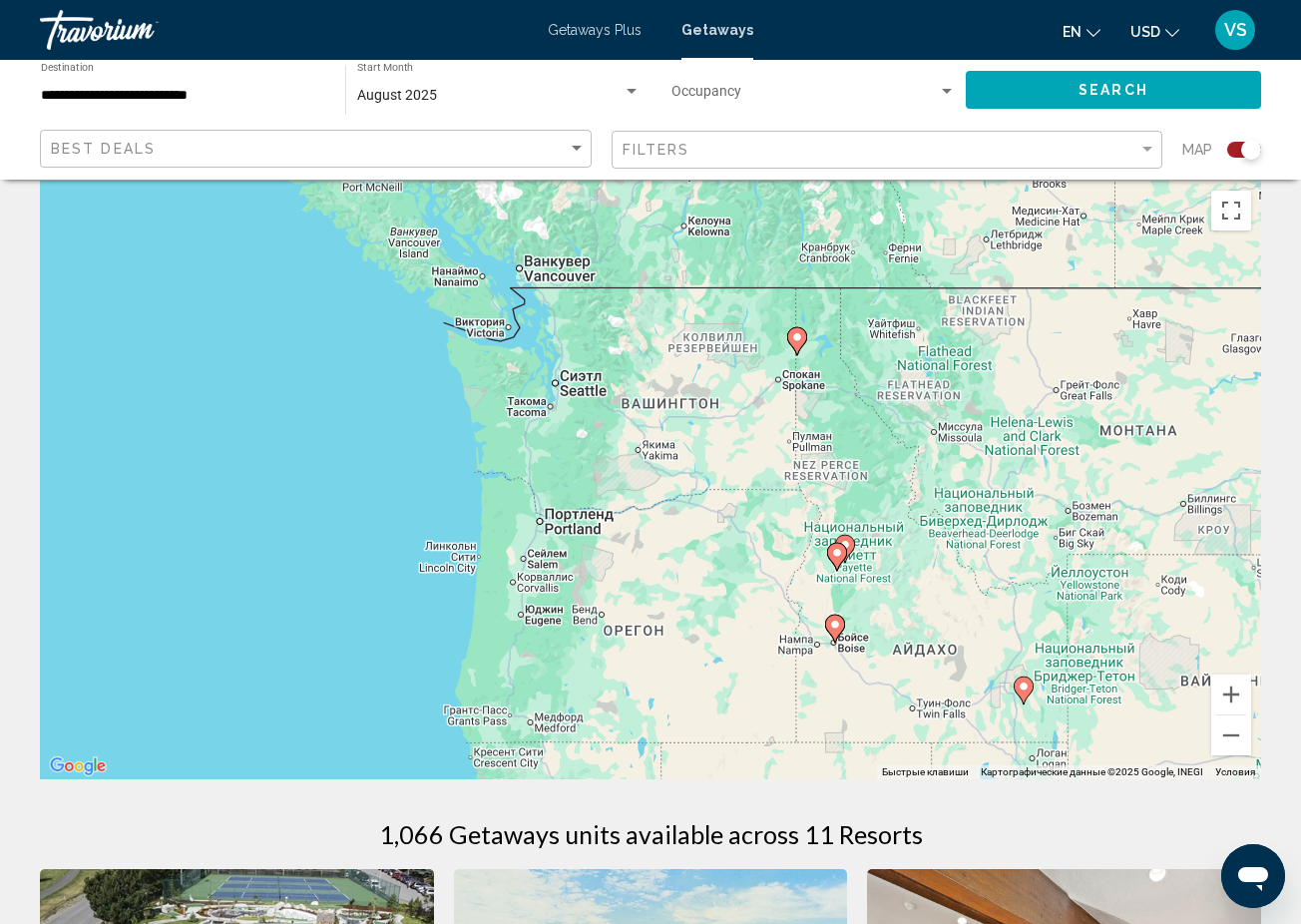 scroll, scrollTop: 0, scrollLeft: 0, axis: both 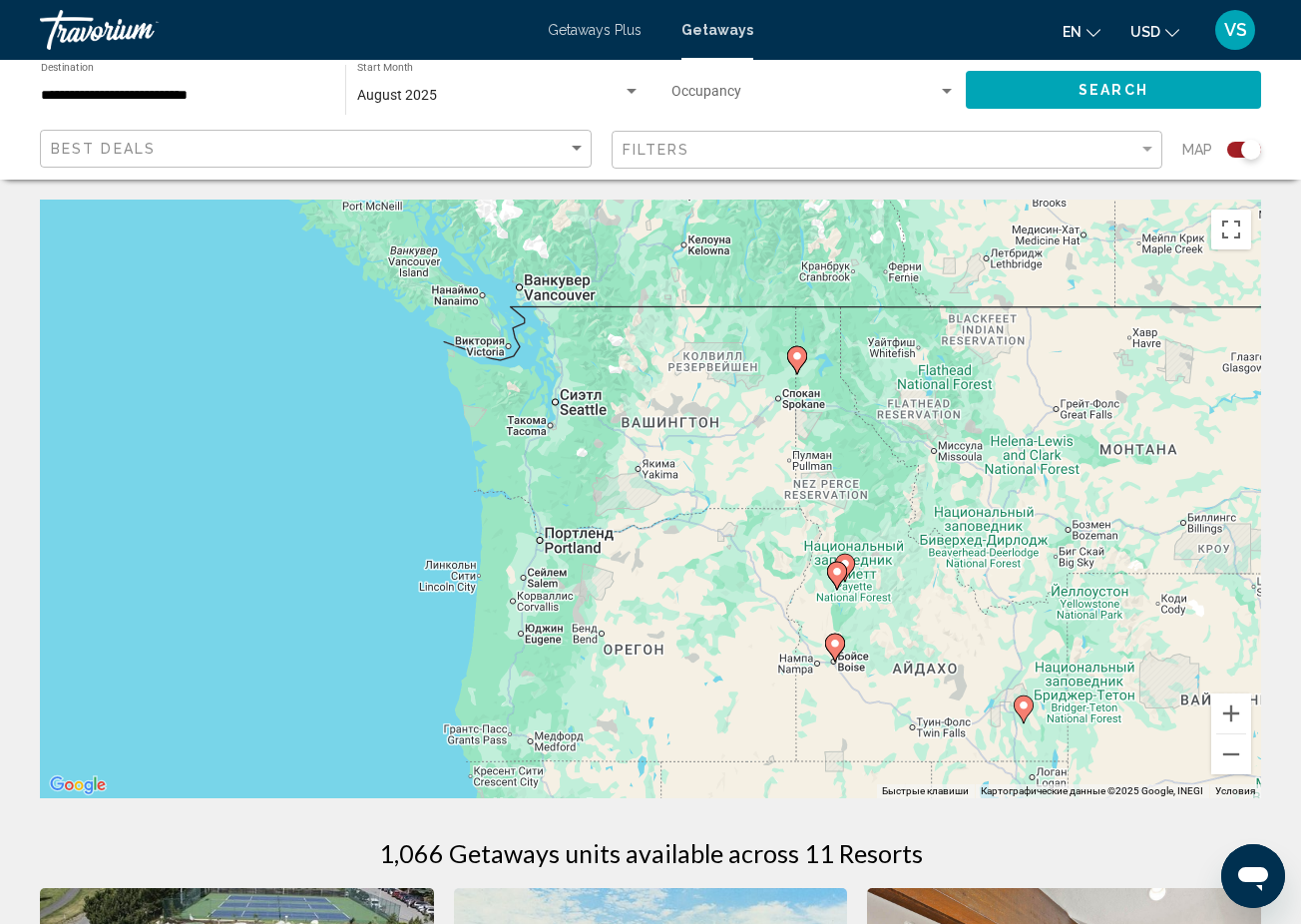 click on "Чтобы активировать перетаскивание с помощью клавиатуры, нажмите Alt + Ввод. После этого перемещайте маркер, используя клавиши со стрелками. Чтобы завершить перетаскивание, нажмите клавишу Ввод. Чтобы отменить действие, нажмите клавишу Esc." at bounding box center [650, 499] 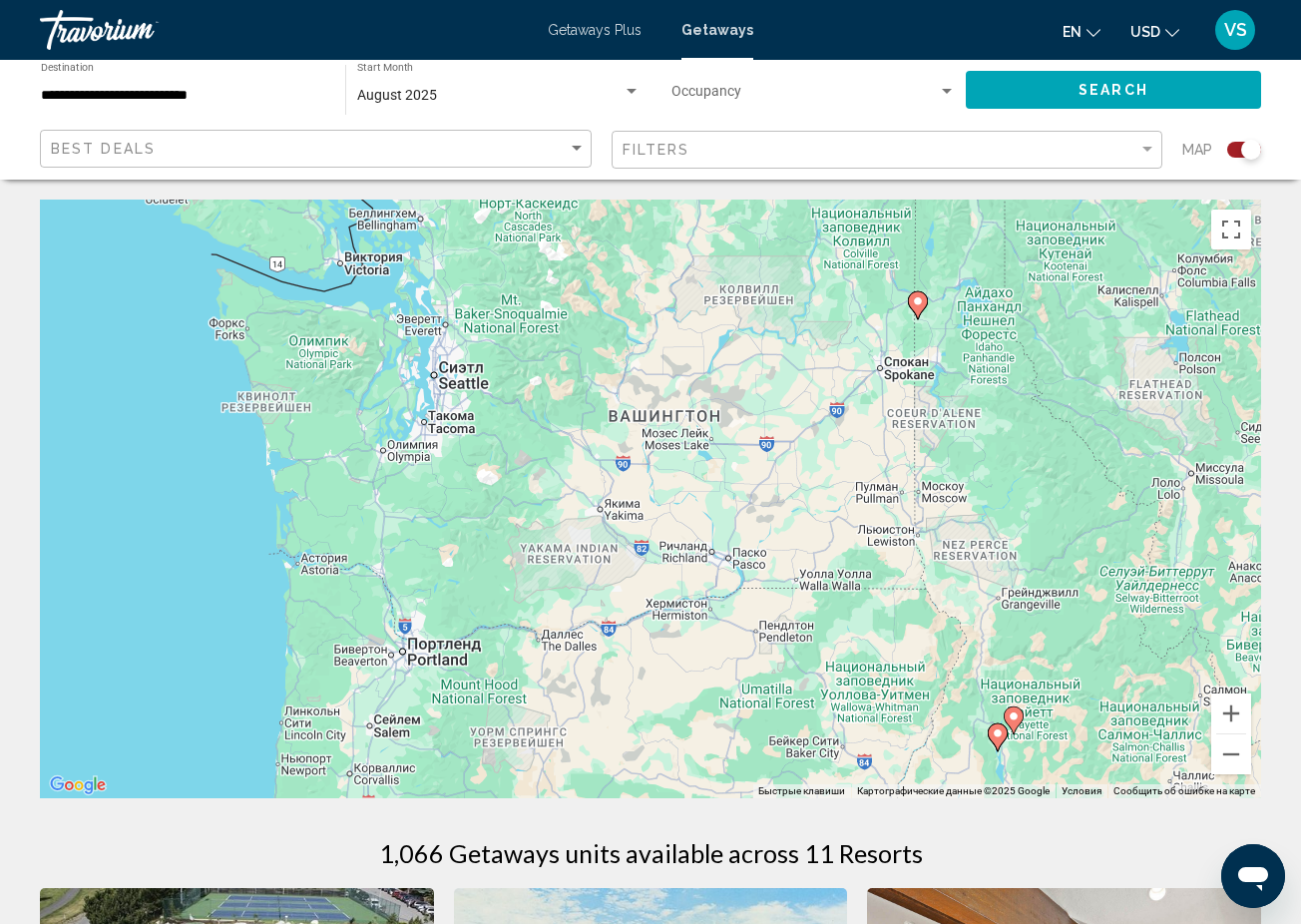 click on "Чтобы активировать перетаскивание с помощью клавиатуры, нажмите Alt + Ввод. После этого перемещайте маркер, используя клавиши со стрелками. Чтобы завершить перетаскивание, нажмите клавишу Ввод. Чтобы отменить действие, нажмите клавишу Esc." at bounding box center [650, 499] 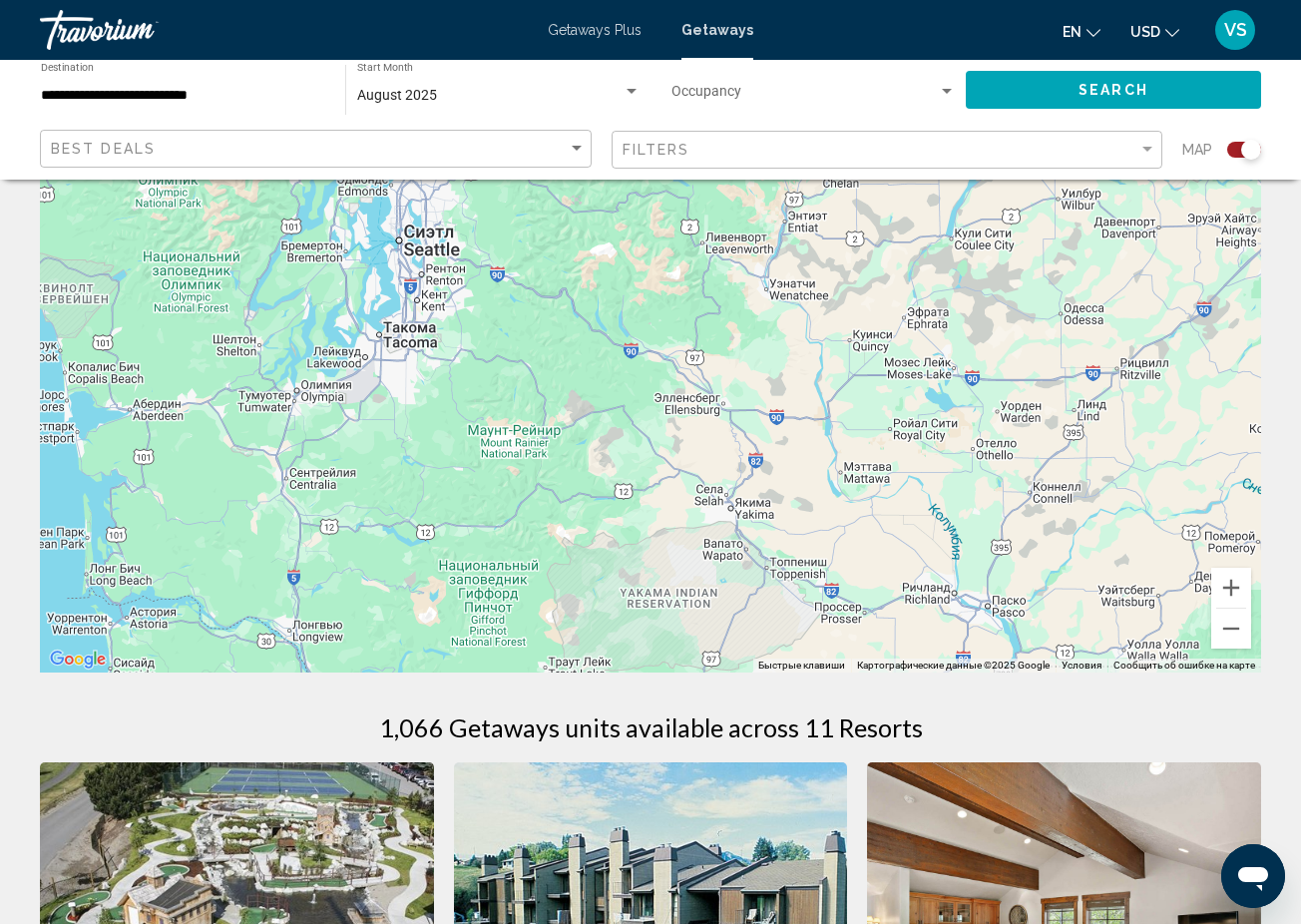 scroll, scrollTop: 0, scrollLeft: 0, axis: both 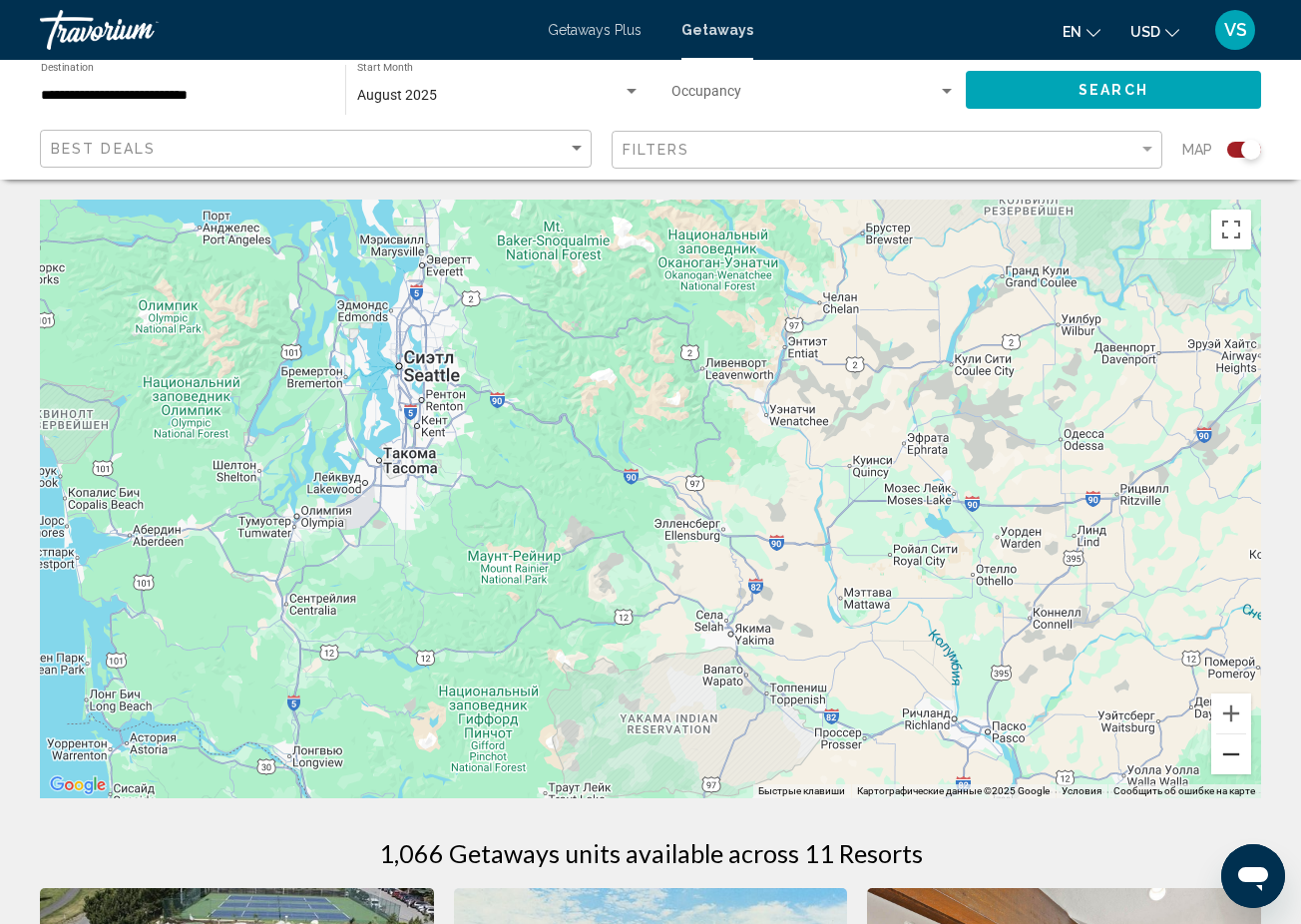 click at bounding box center (1231, 754) 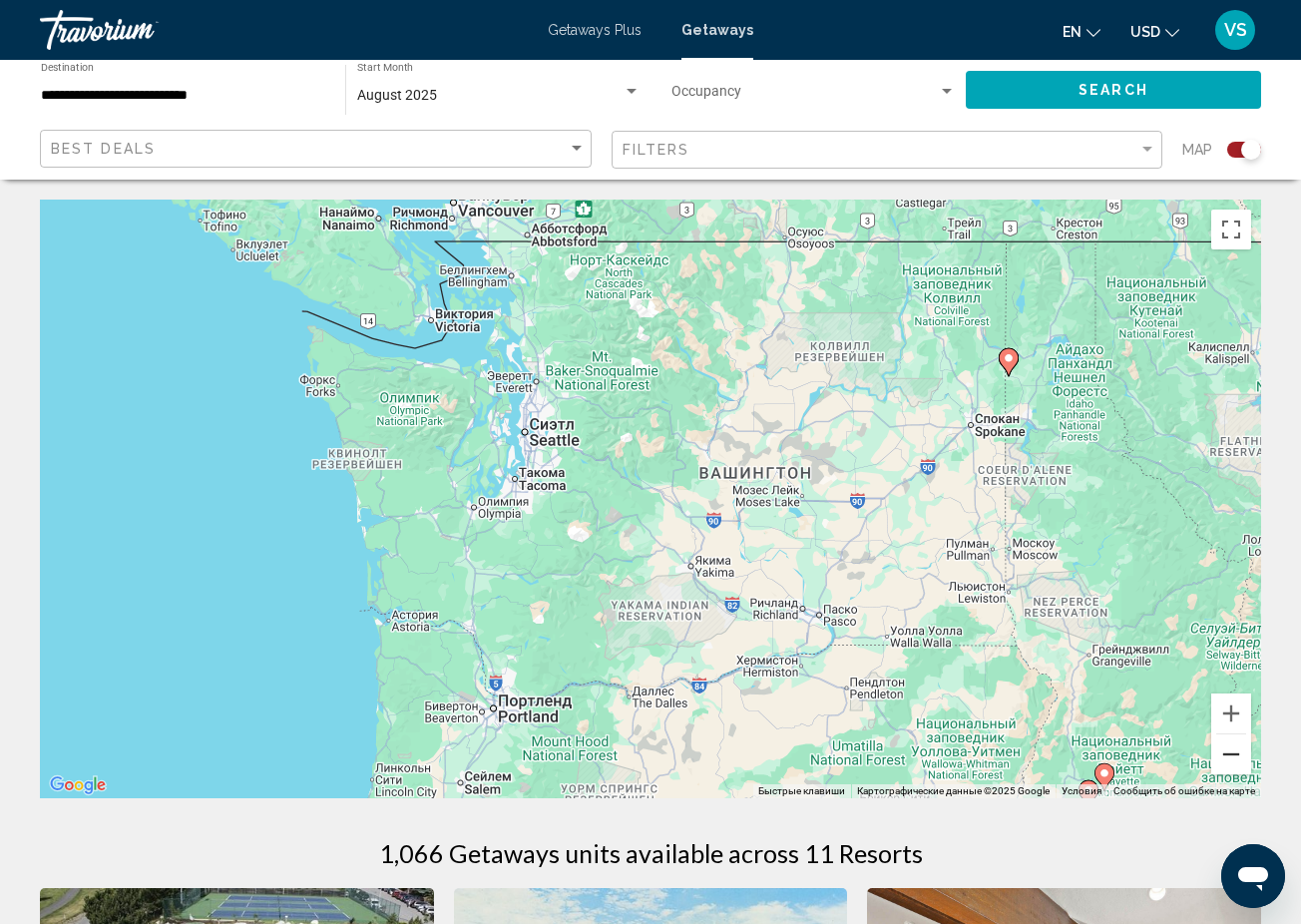 click at bounding box center [1231, 754] 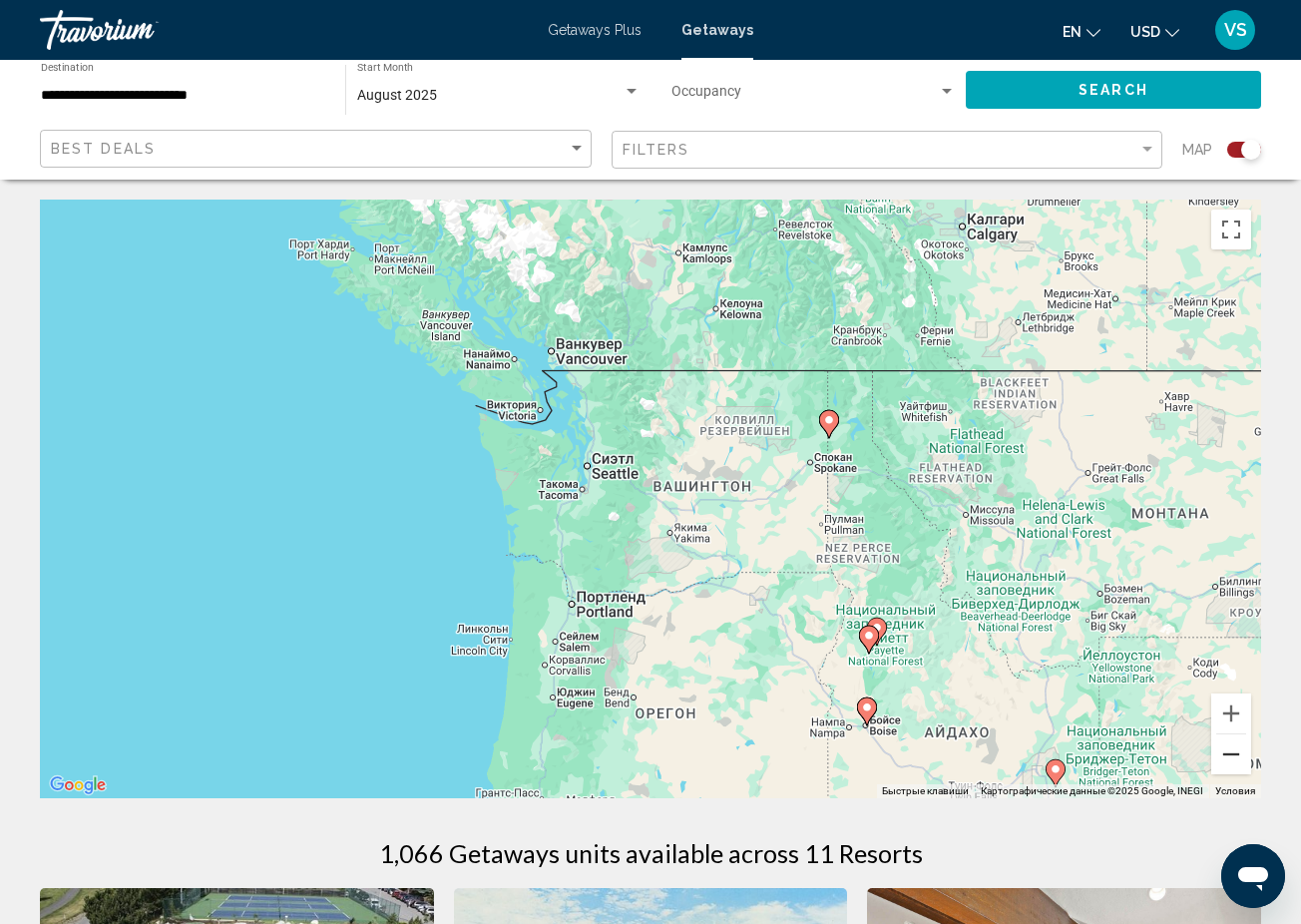 click at bounding box center [1231, 754] 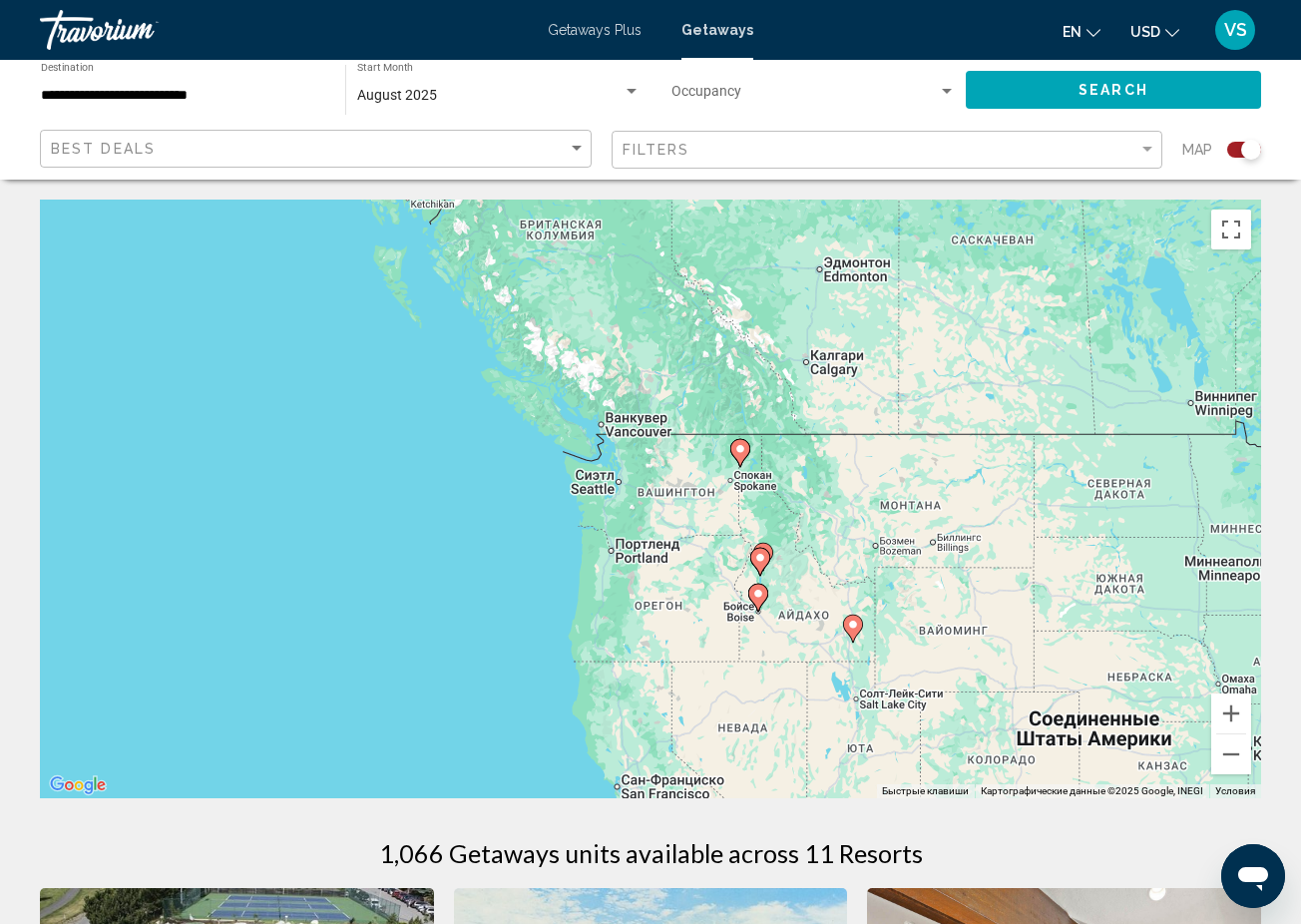 click 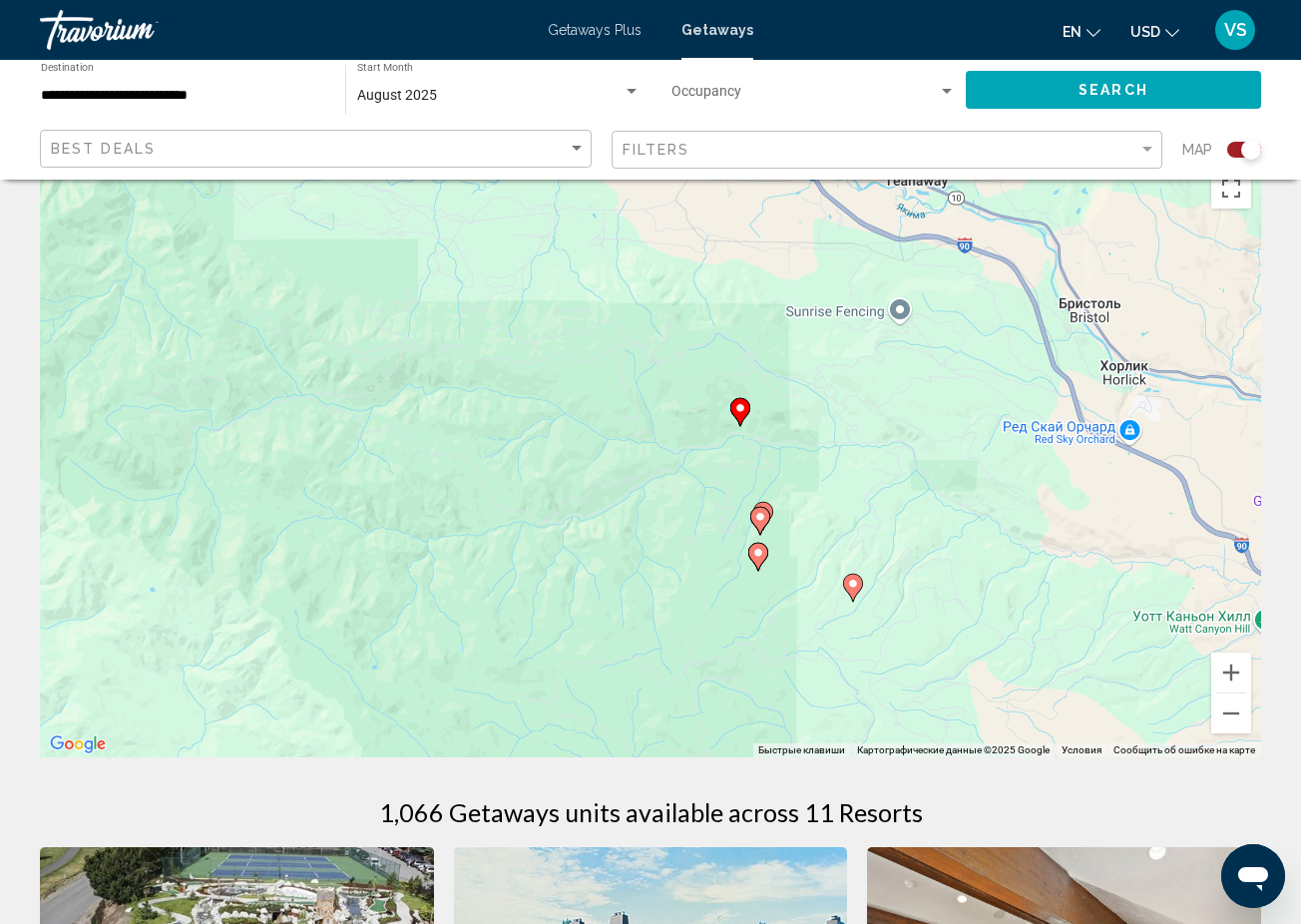 scroll, scrollTop: 0, scrollLeft: 0, axis: both 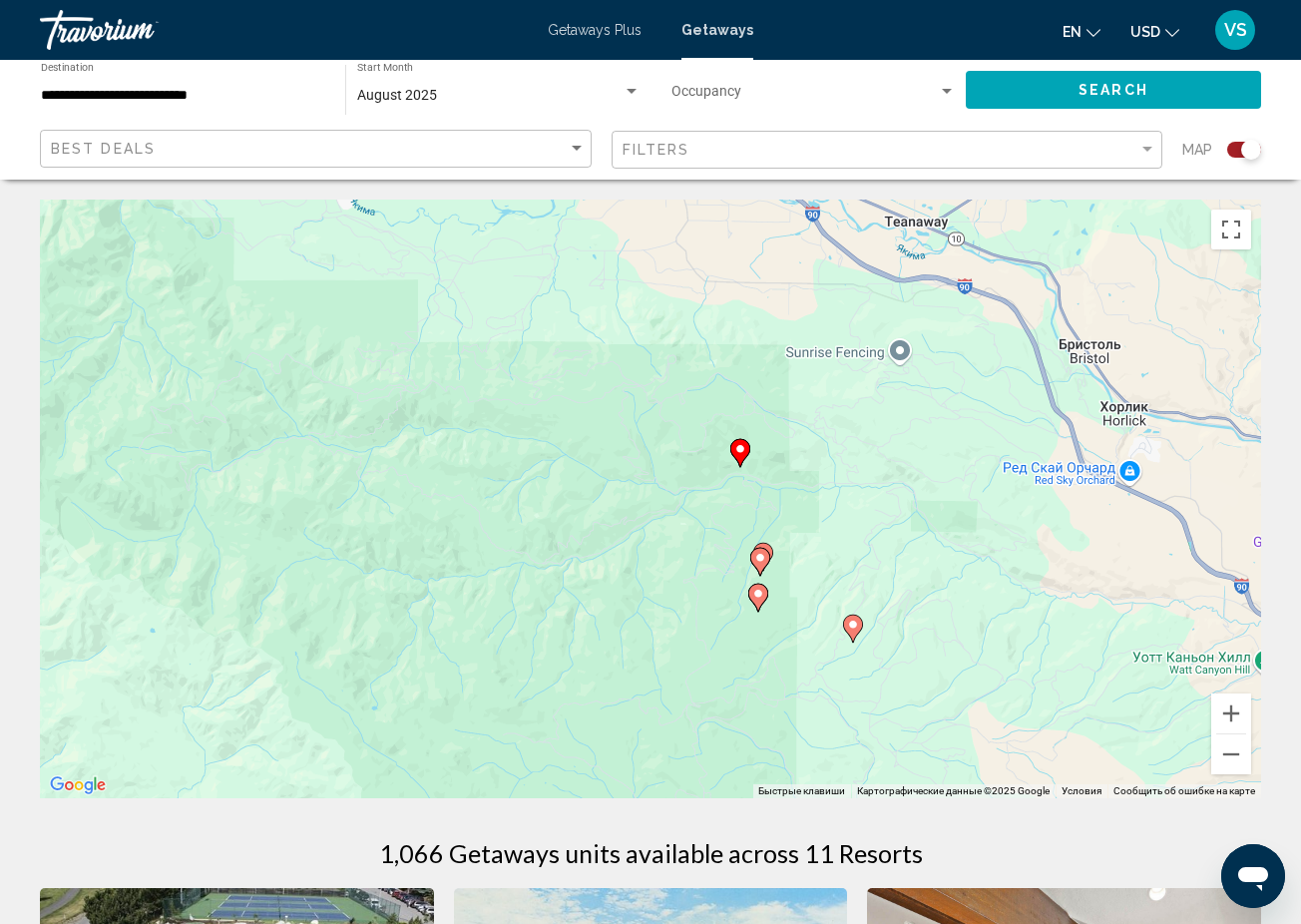 click 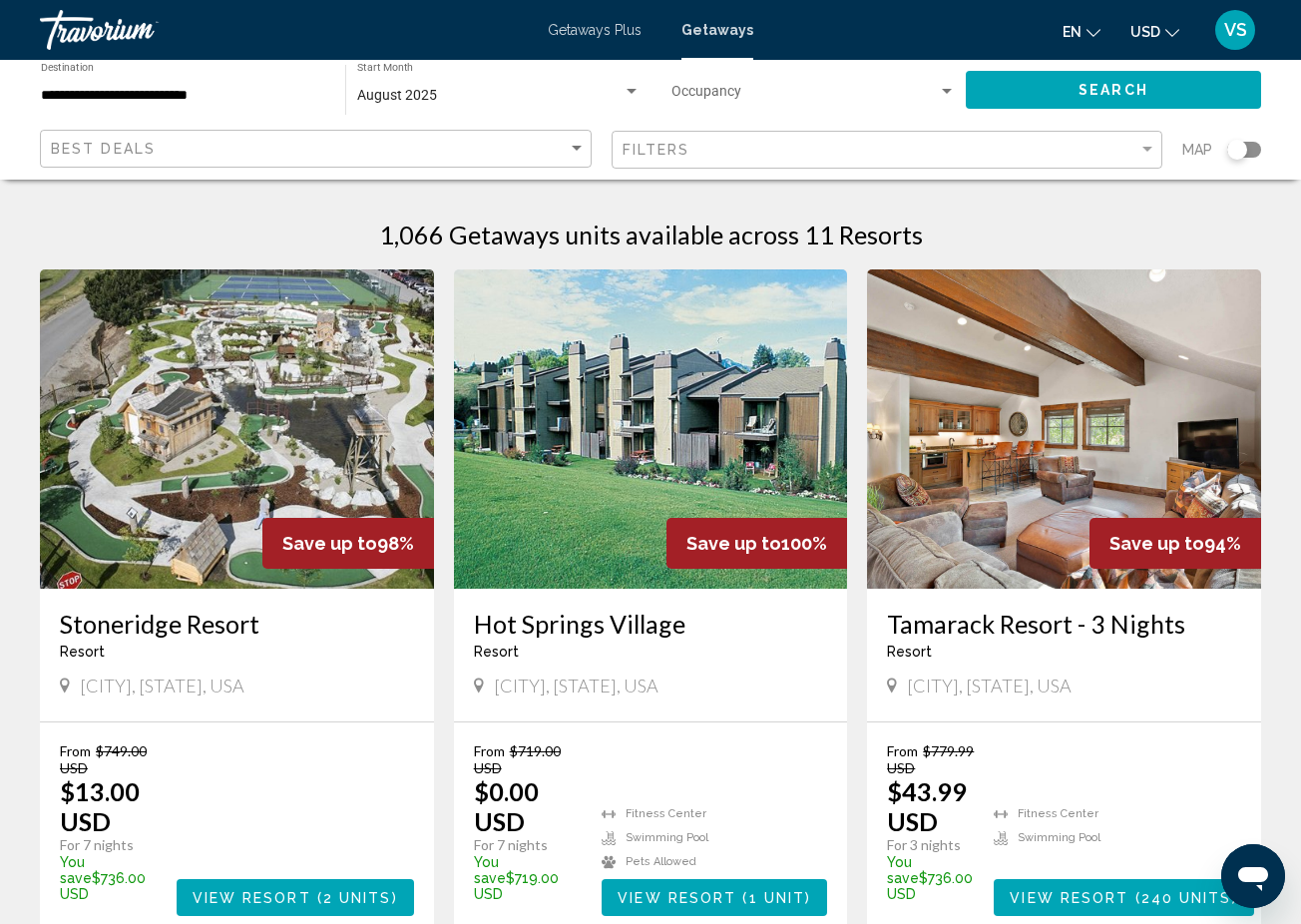 click 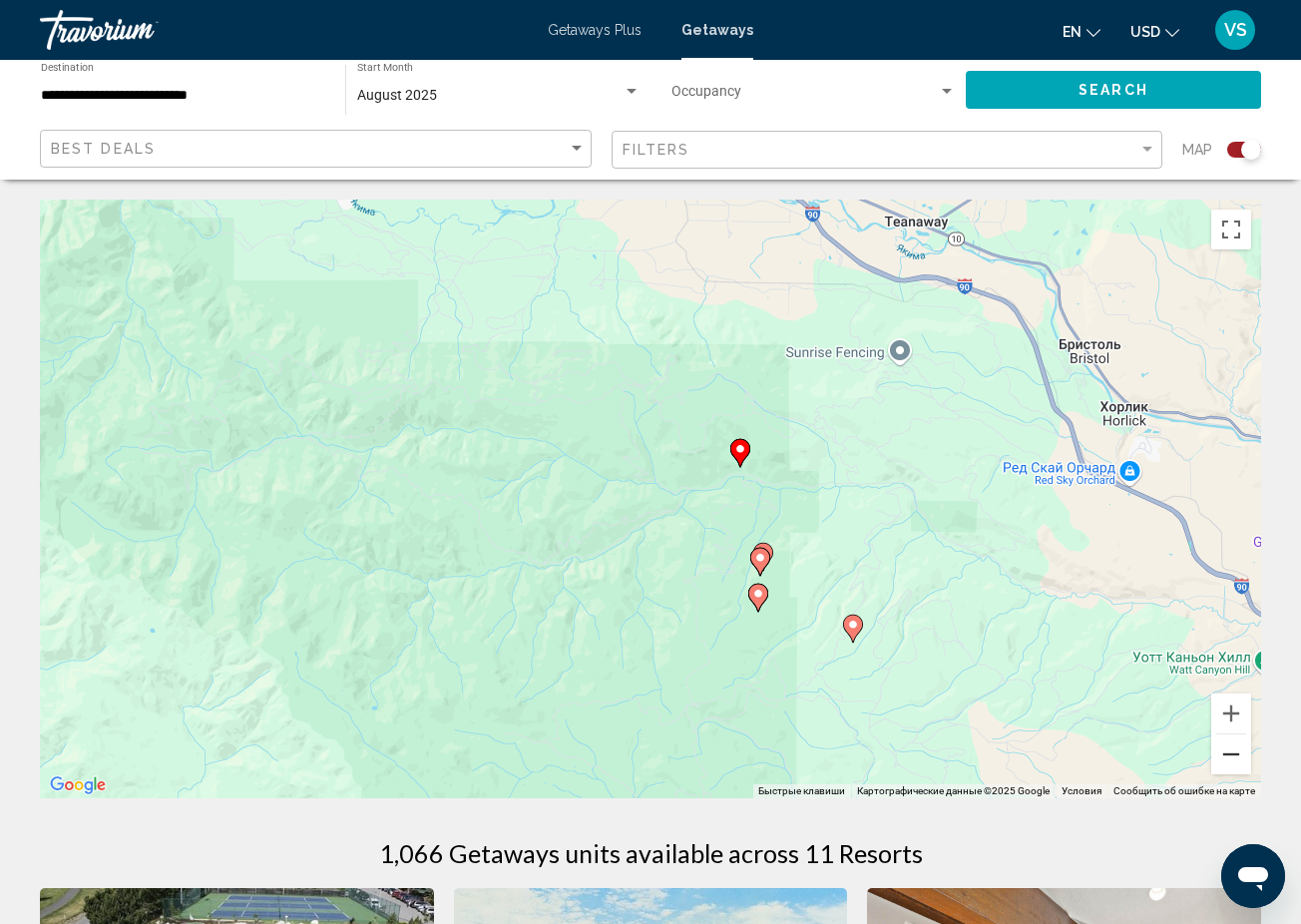 click at bounding box center [1231, 754] 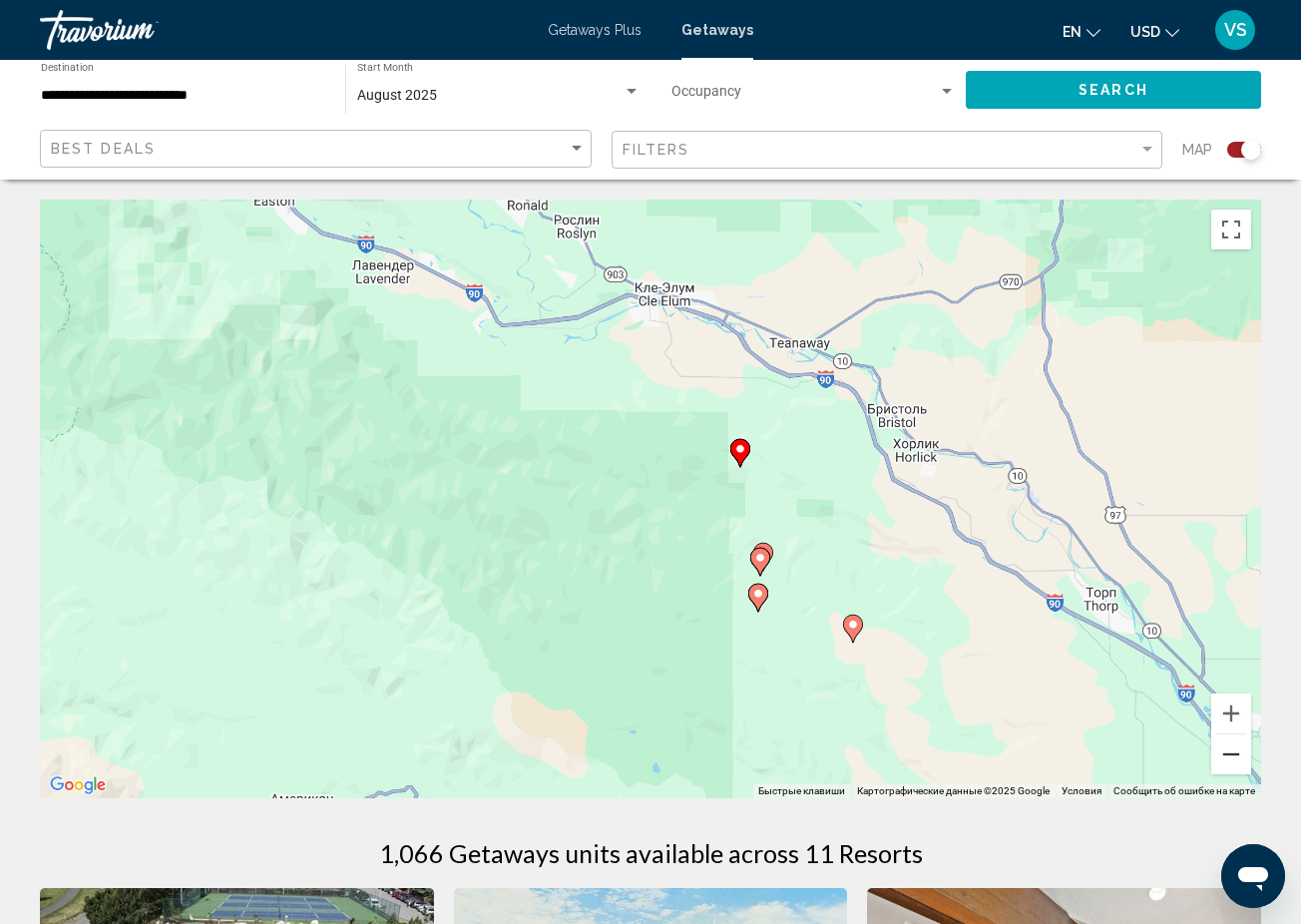 click at bounding box center [1231, 754] 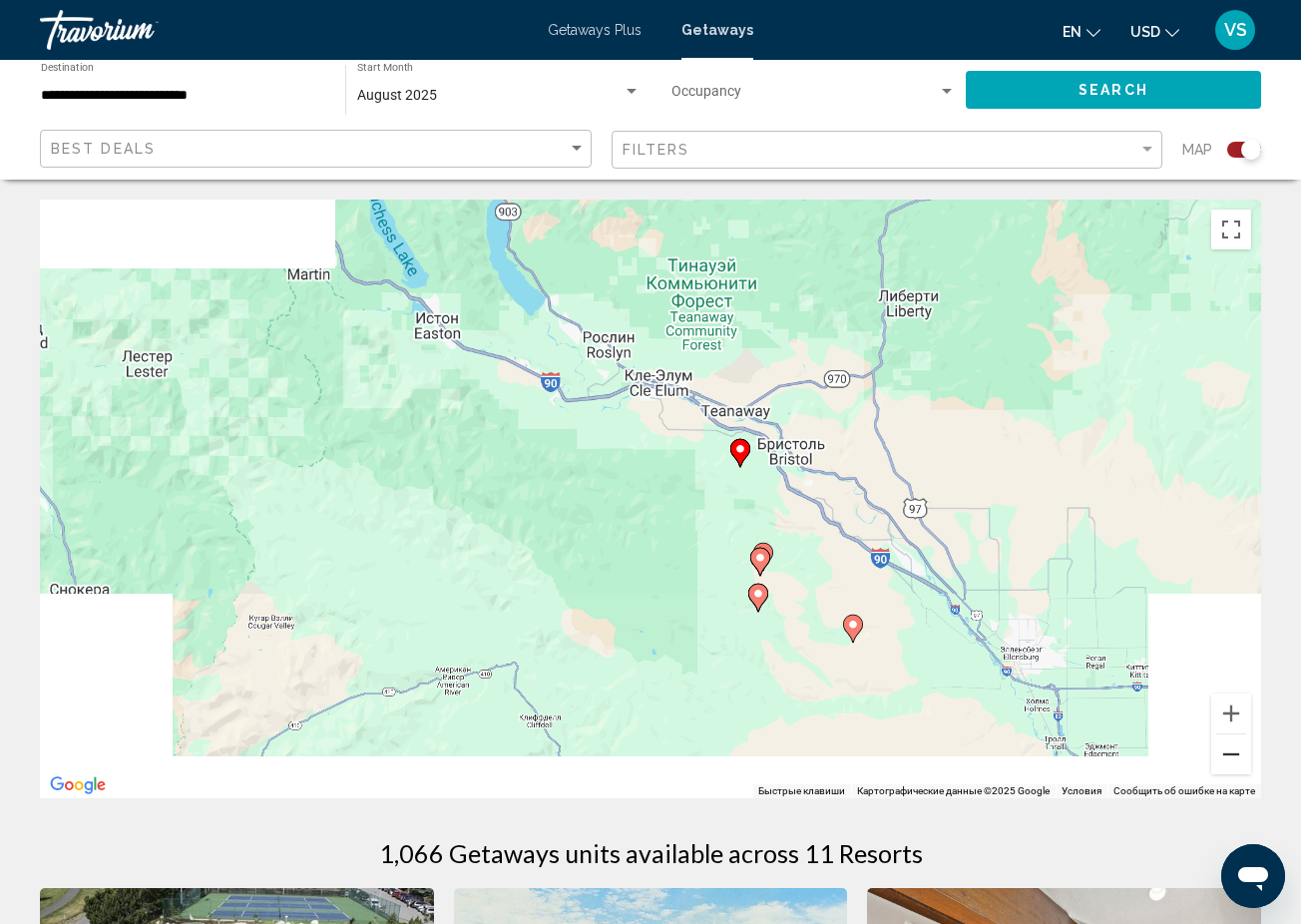 click at bounding box center (1231, 754) 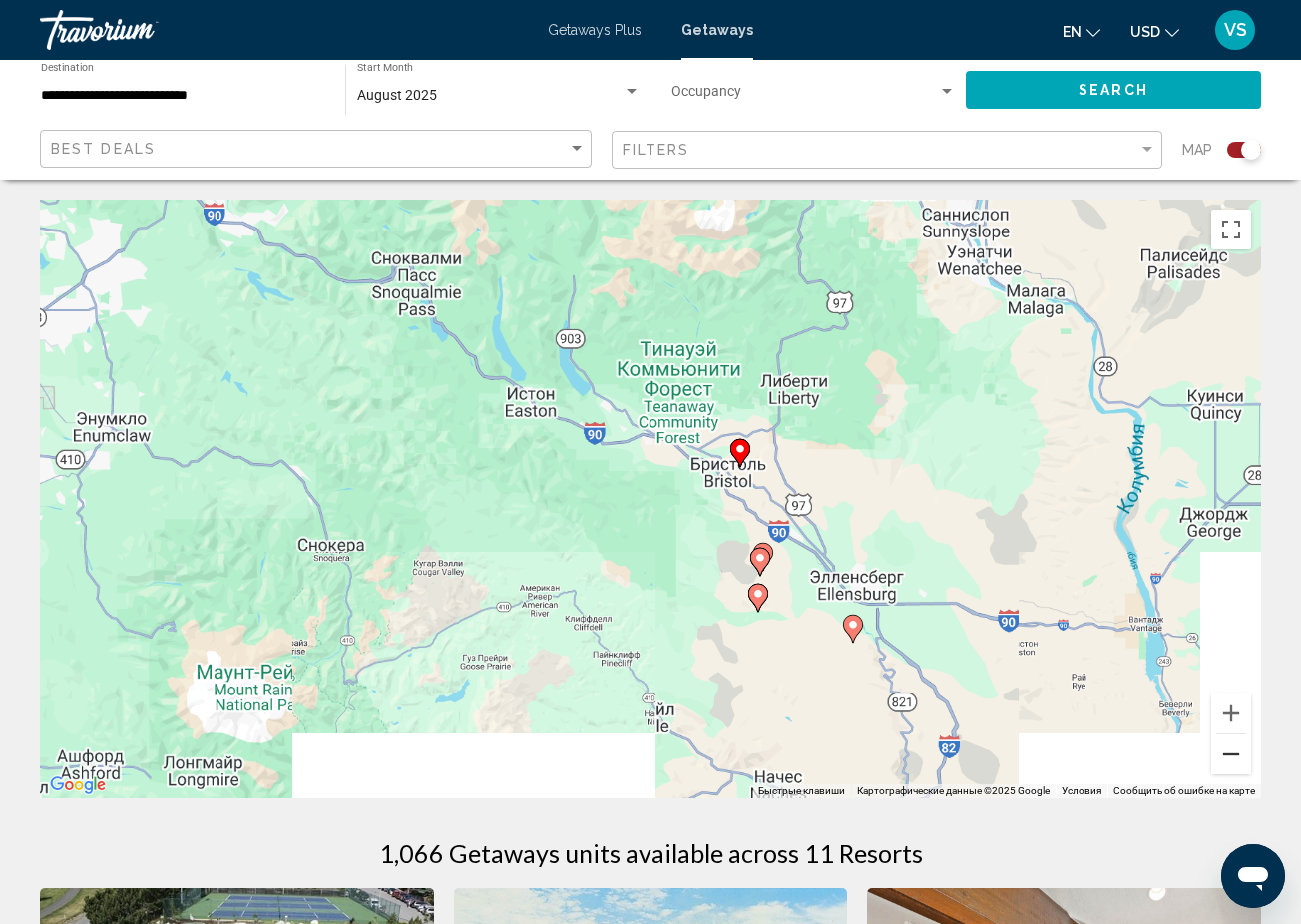 click at bounding box center [1231, 754] 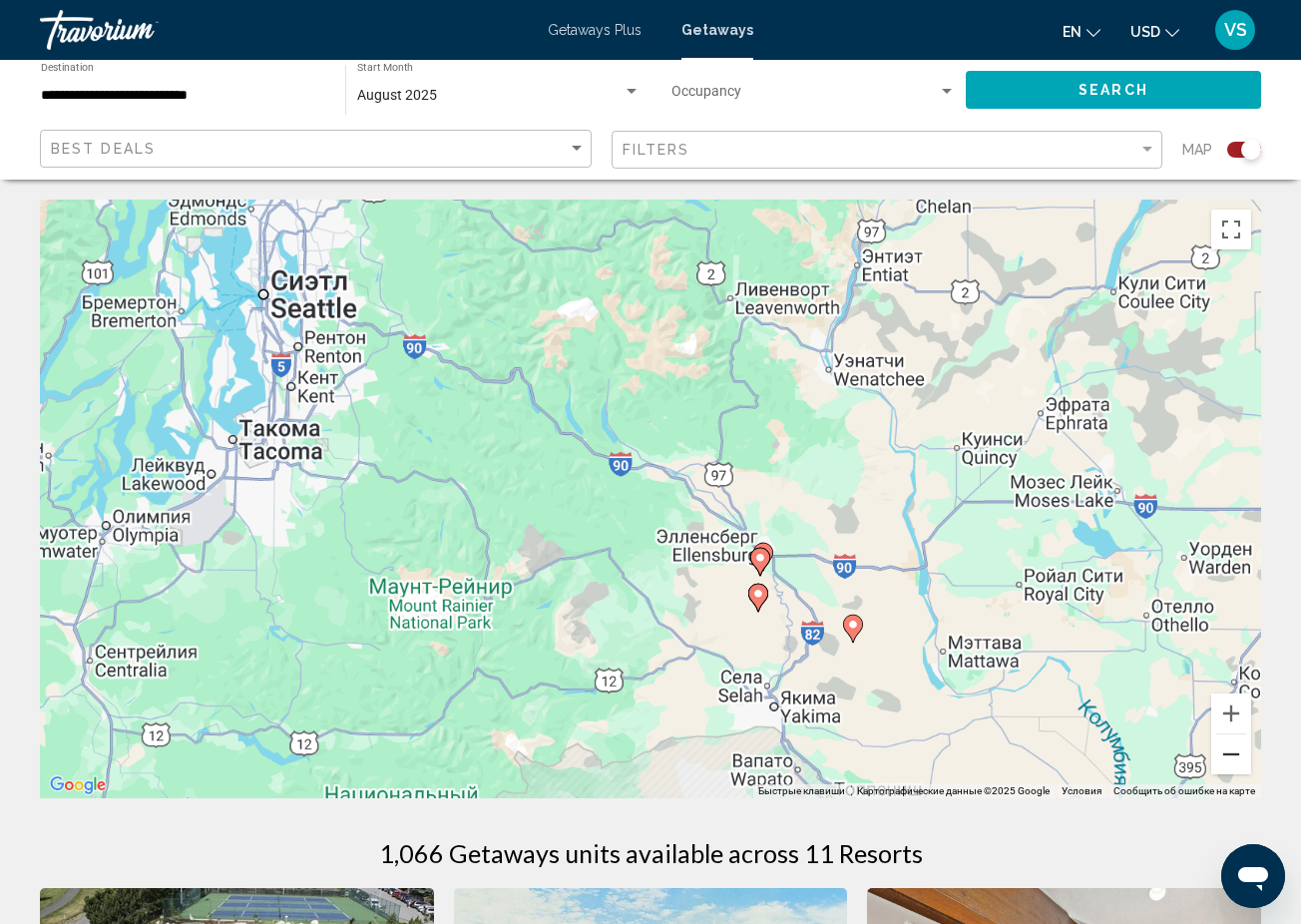 click at bounding box center (1231, 754) 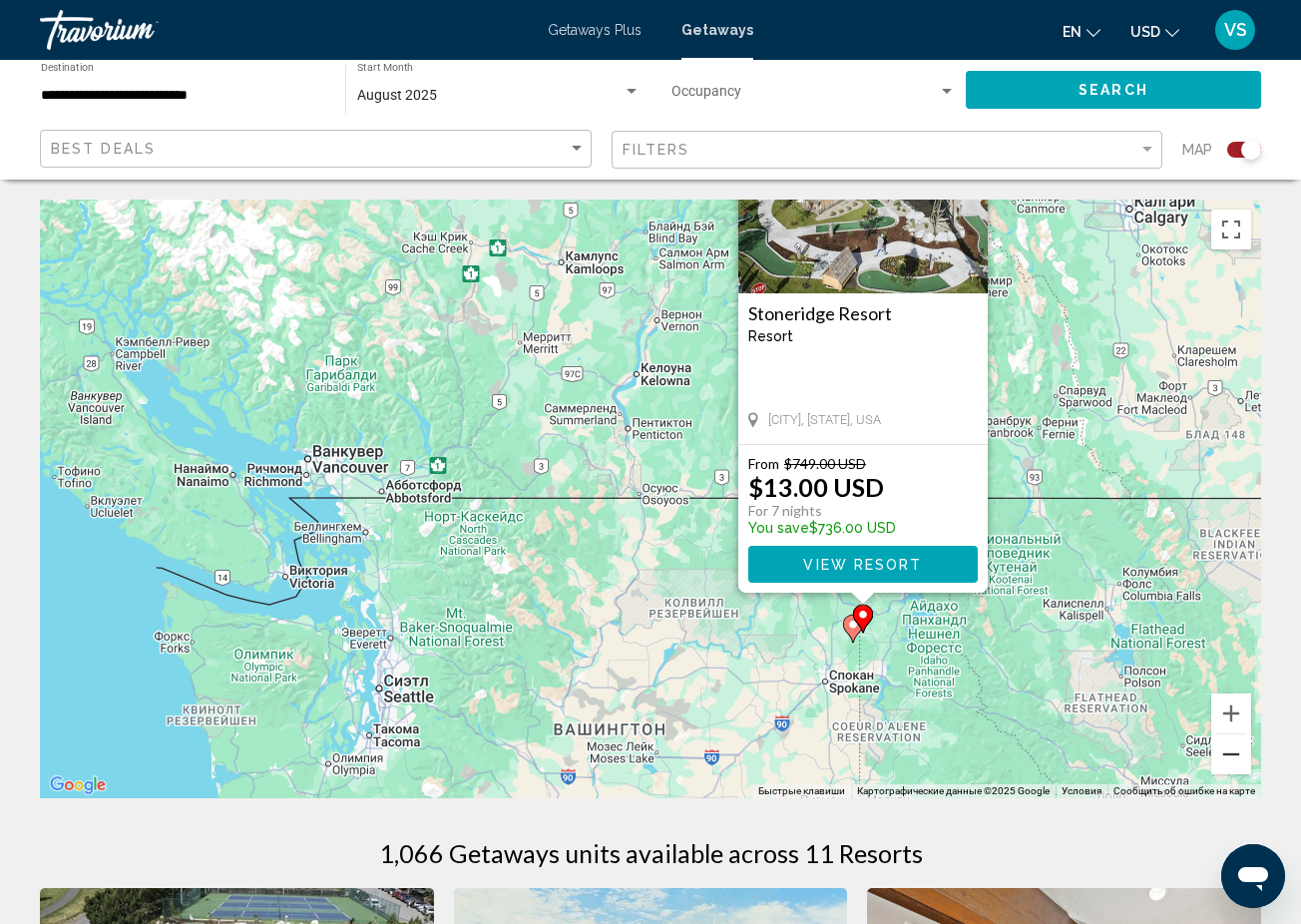 click at bounding box center [1231, 754] 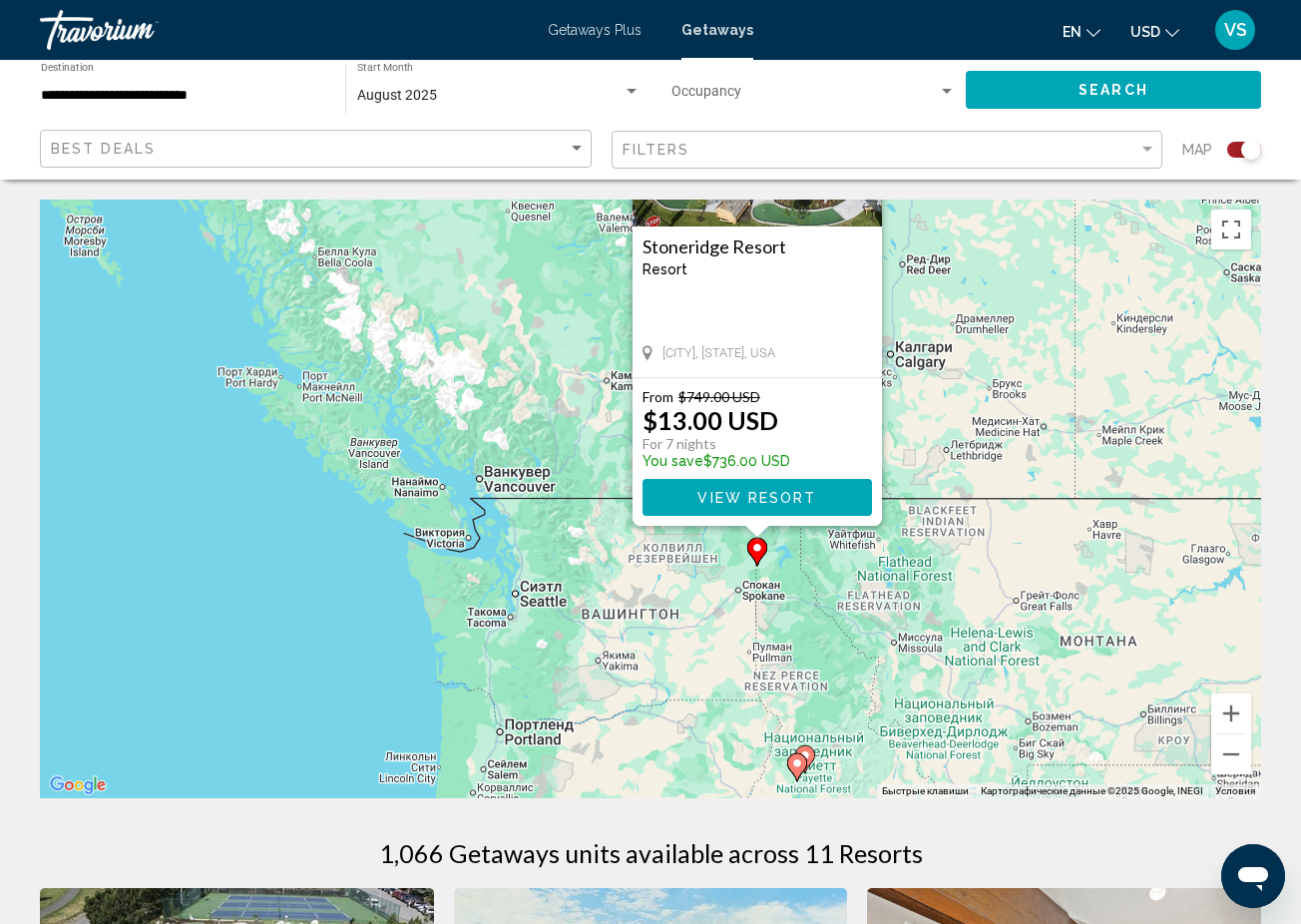 click on "Чтобы активировать перетаскивание с помощью клавиатуры, нажмите Alt + Ввод. После этого перемещайте маркер, используя клавиши со стрелками. Чтобы завершить перетаскивание, нажмите клавишу Ввод. Чтобы отменить действие, нажмите клавишу Esc.  Stoneridge Resort  Resort  -  This is an adults only resort
Blanchard, ID, USA From $749.00 USD $13.00 USD For 7 nights You save  $736.00 USD  View Resort" at bounding box center (650, 499) 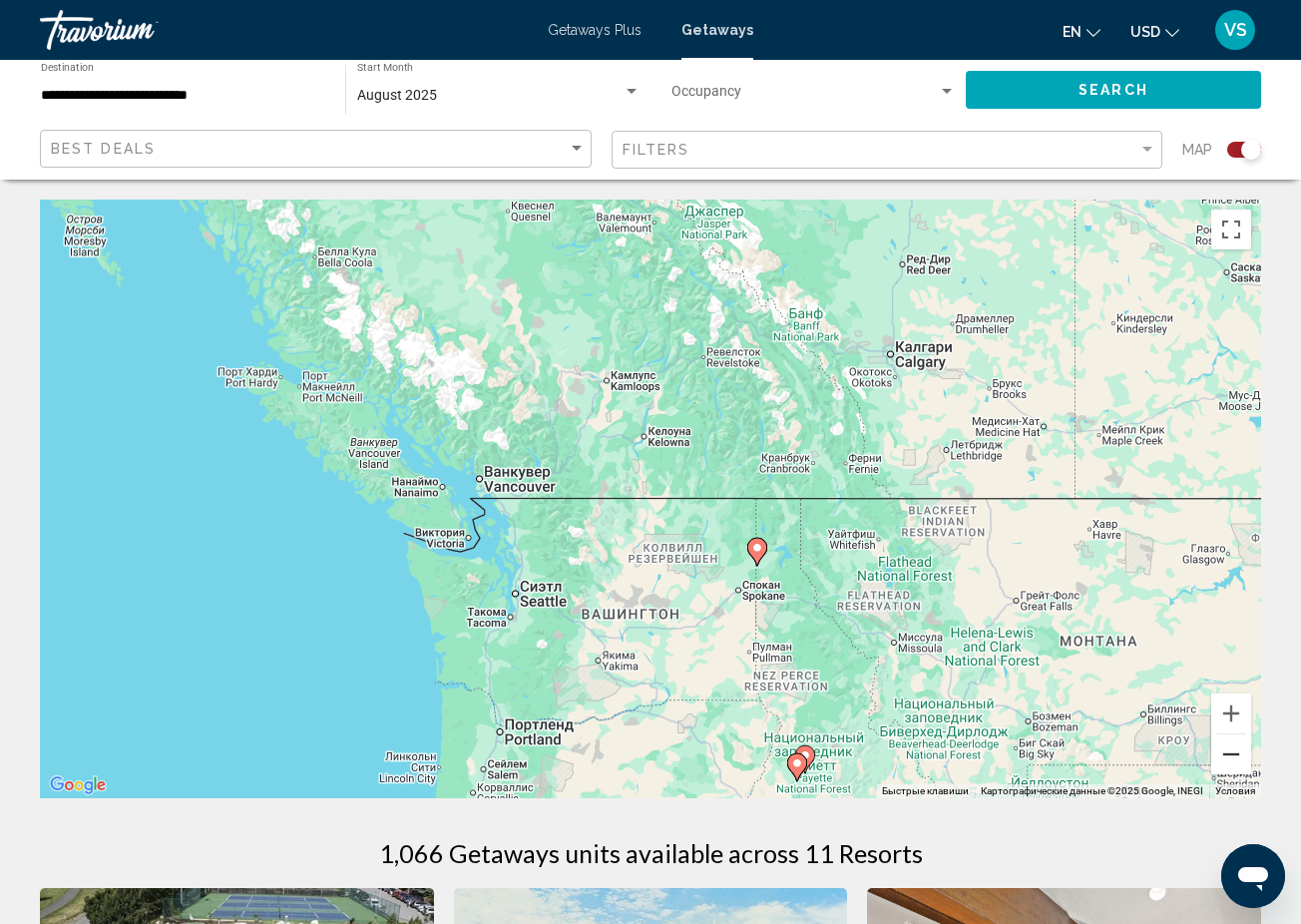 click at bounding box center (1231, 754) 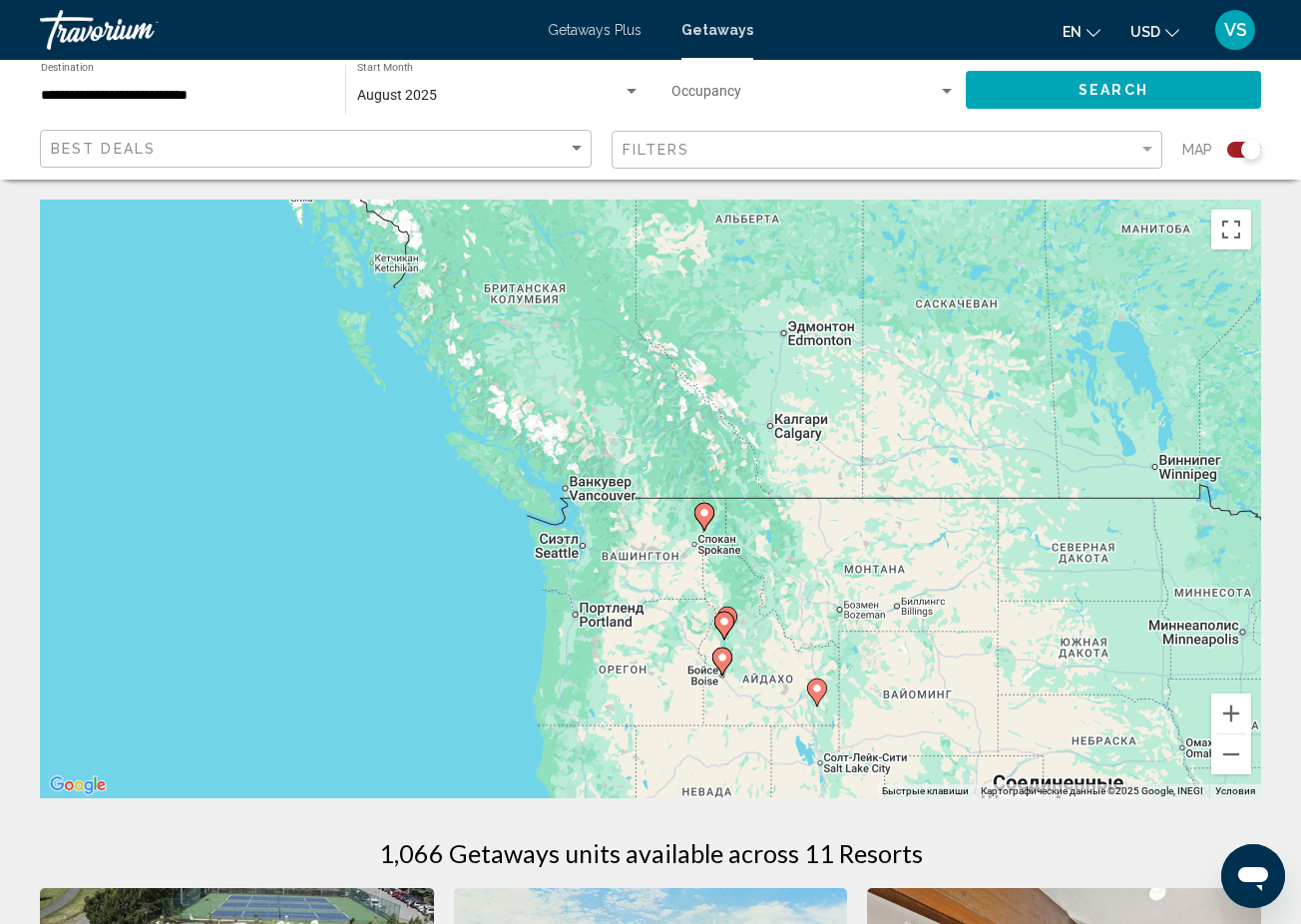 click on "Чтобы активировать перетаскивание с помощью клавиатуры, нажмите Alt + Ввод. После этого перемещайте маркер, используя клавиши со стрелками. Чтобы завершить перетаскивание, нажмите клавишу Ввод. Чтобы отменить действие, нажмите клавишу Esc." at bounding box center (650, 499) 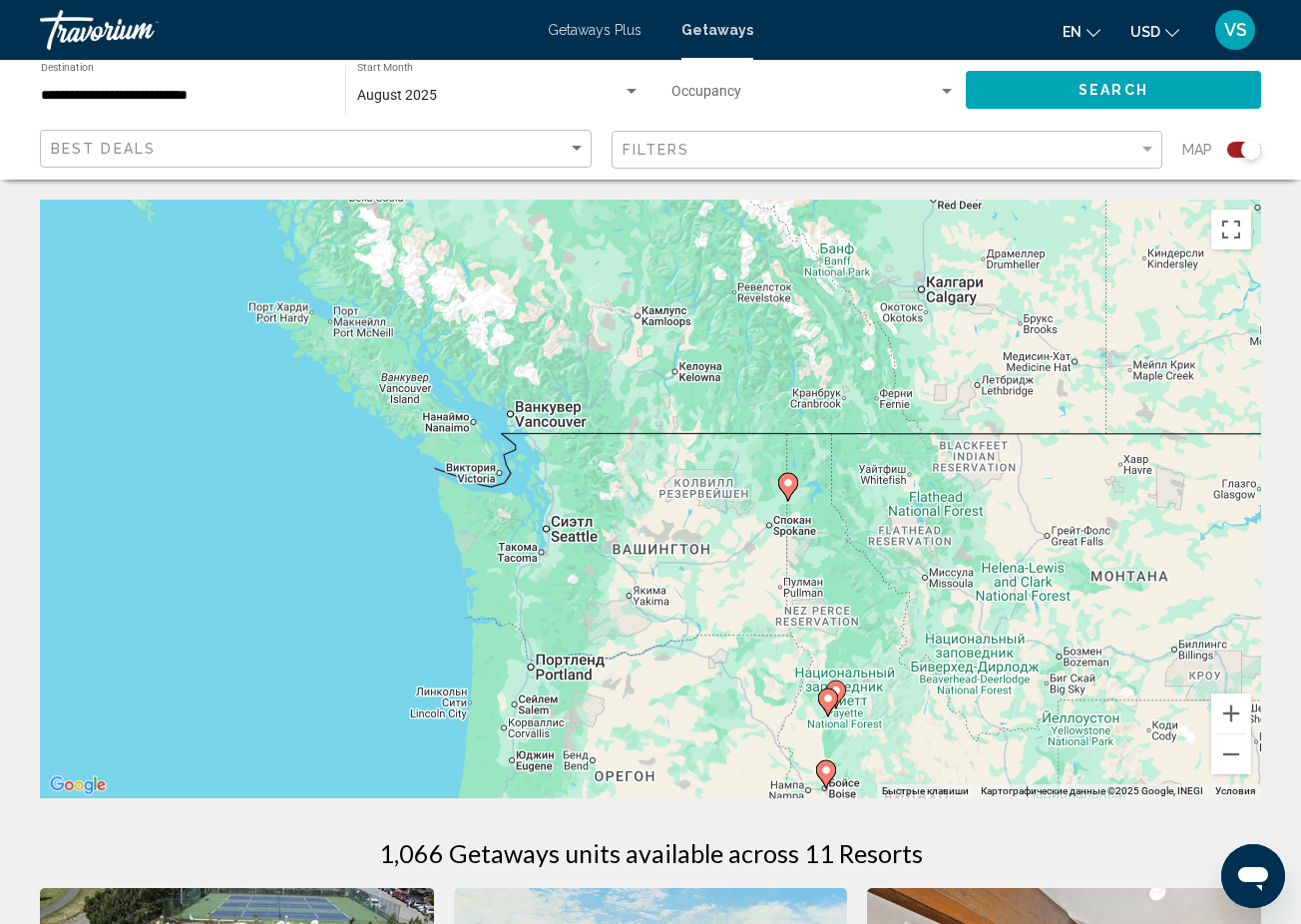click on "Чтобы активировать перетаскивание с помощью клавиатуры, нажмите Alt + Ввод. После этого перемещайте маркер, используя клавиши со стрелками. Чтобы завершить перетаскивание, нажмите клавишу Ввод. Чтобы отменить действие, нажмите клавишу Esc." at bounding box center [650, 499] 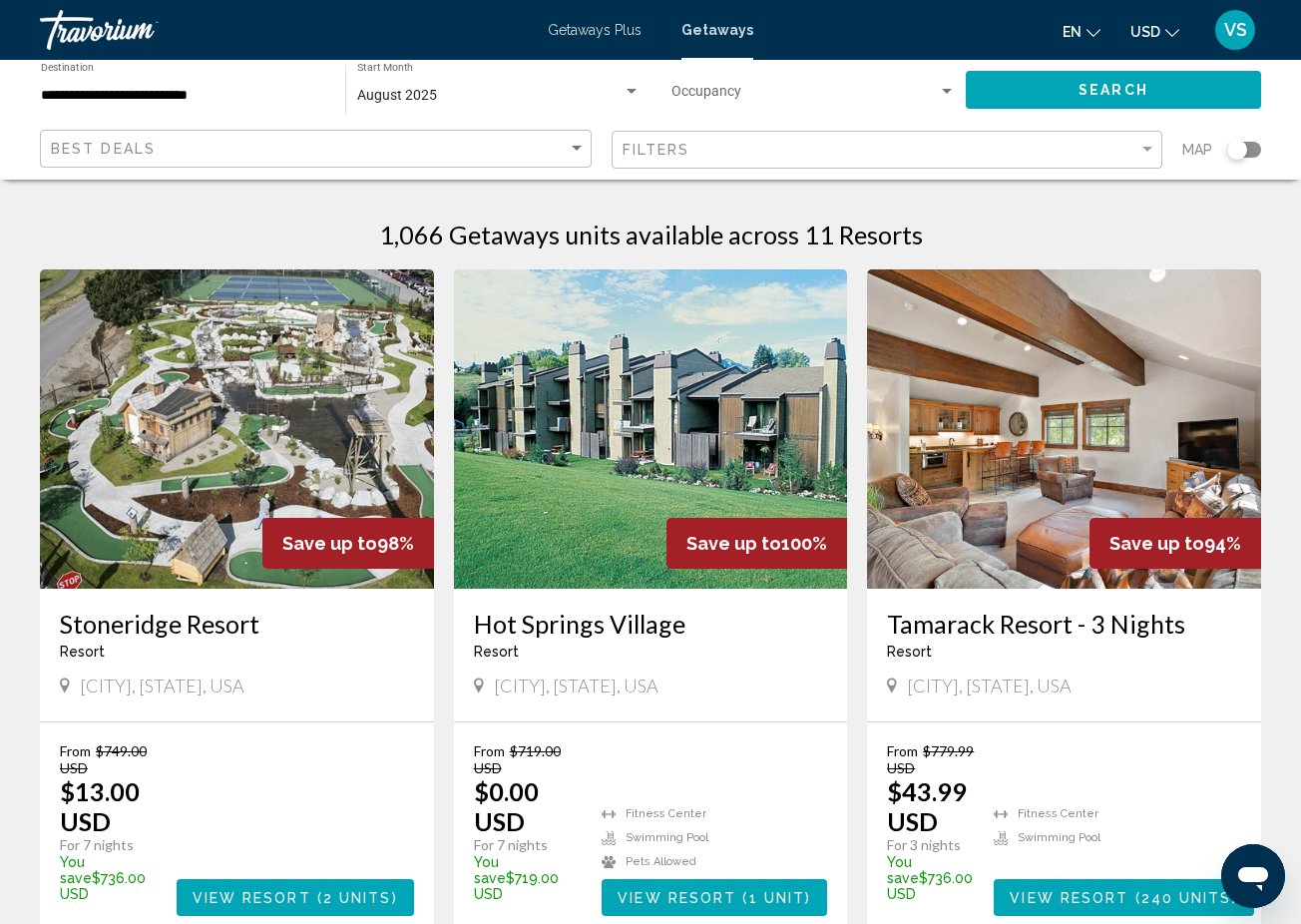 click 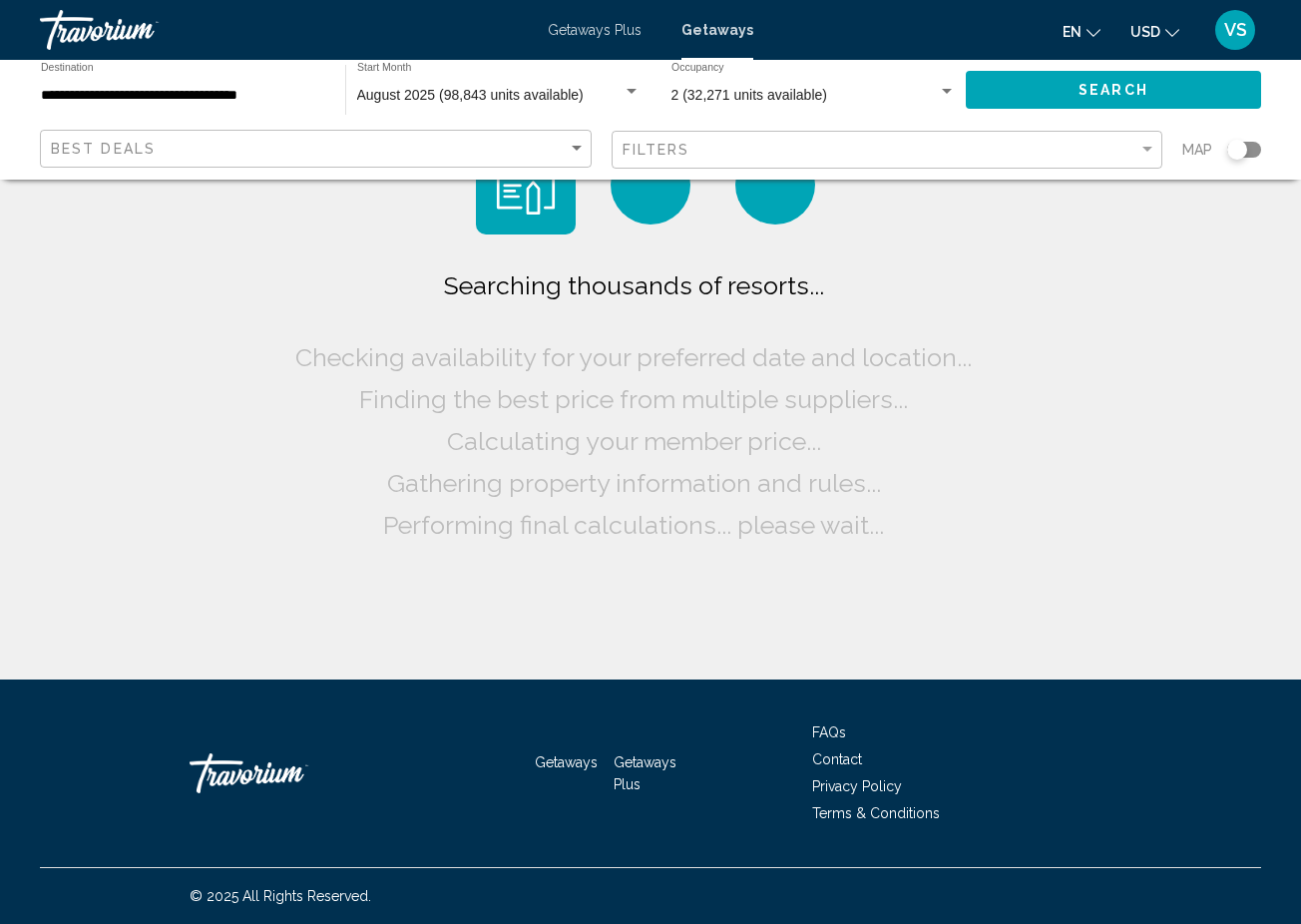 scroll, scrollTop: 0, scrollLeft: 0, axis: both 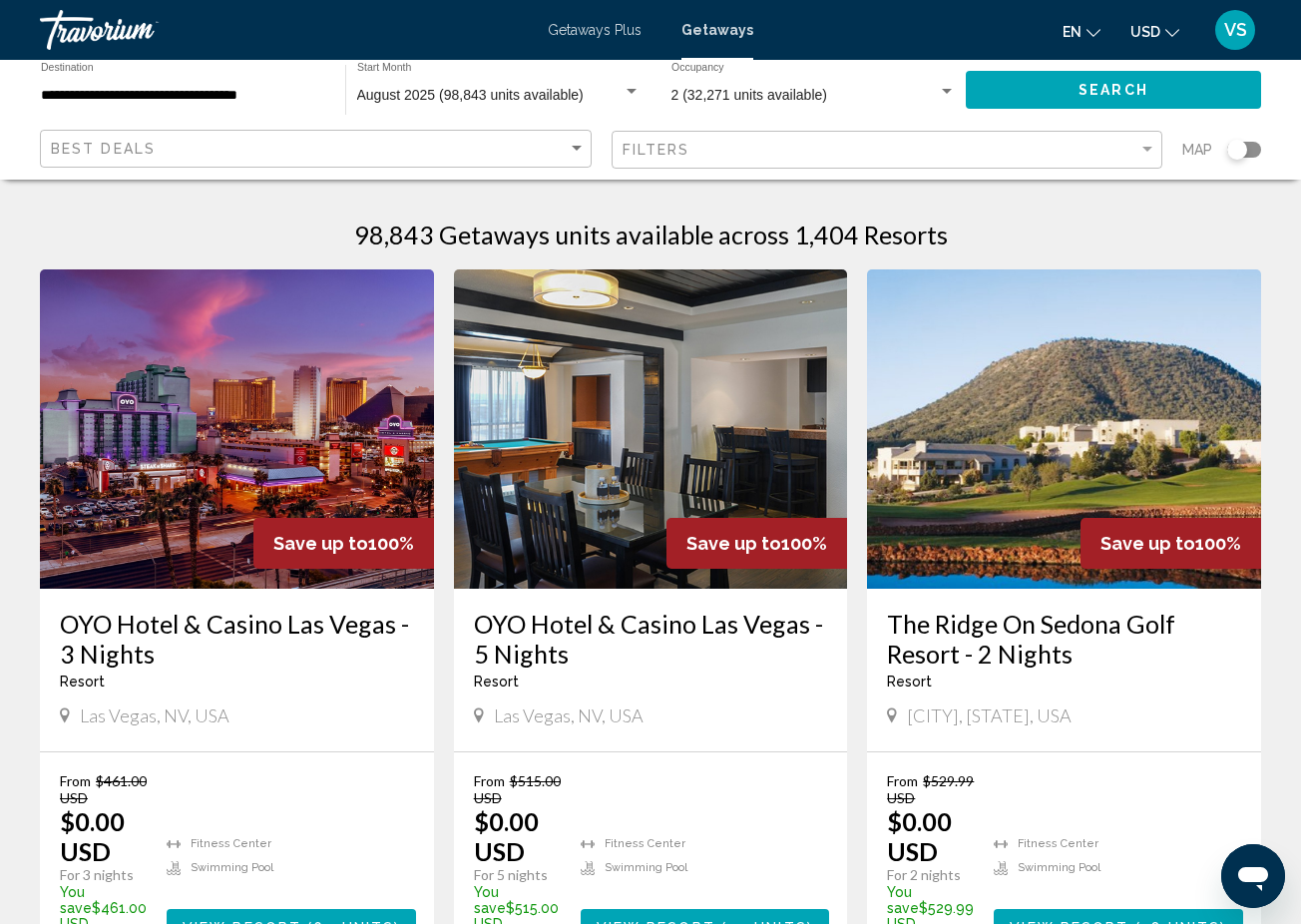 click 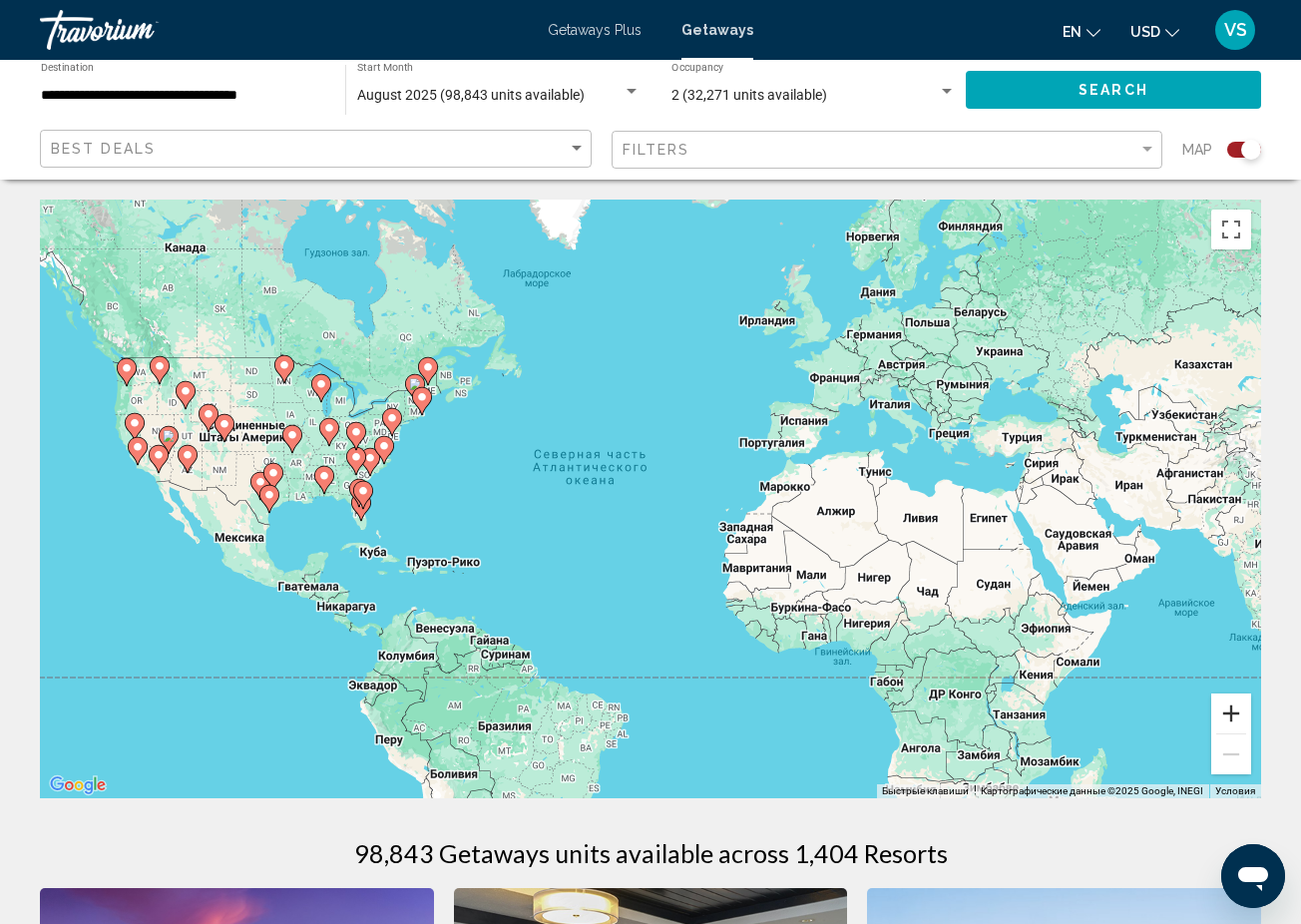 click at bounding box center (1231, 713) 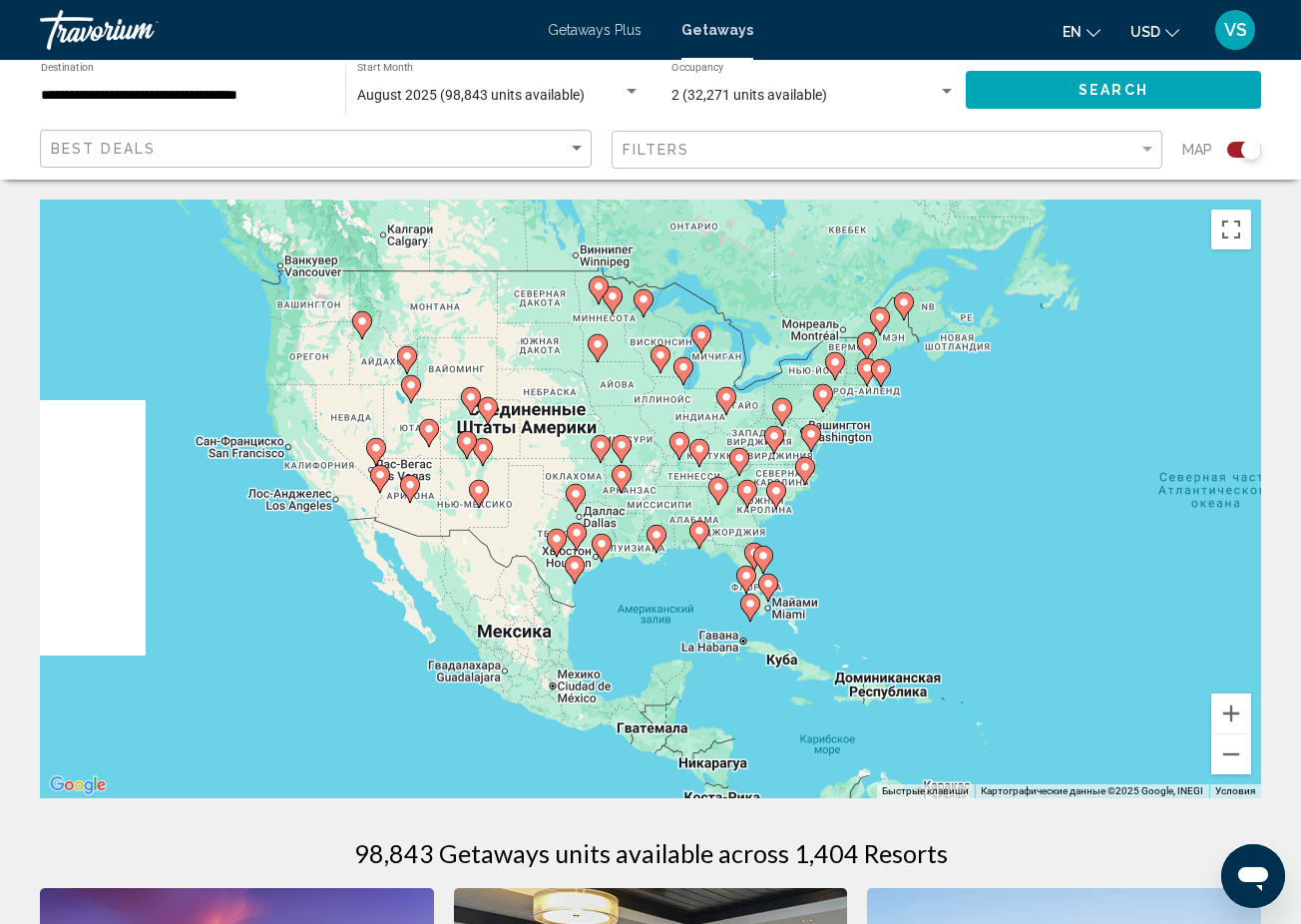 drag, startPoint x: 158, startPoint y: 424, endPoint x: 909, endPoint y: 484, distance: 753.39299 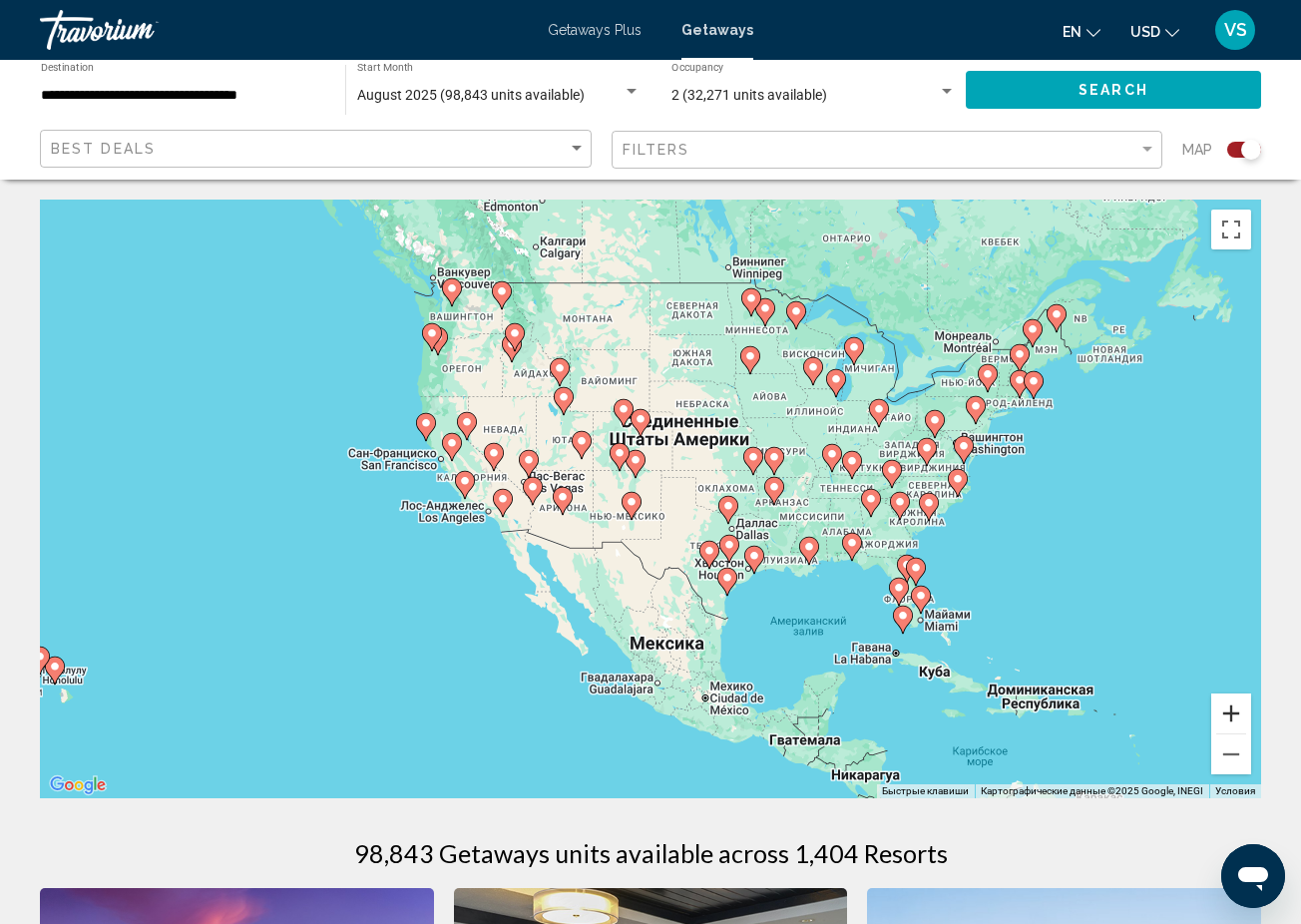 click at bounding box center (1231, 713) 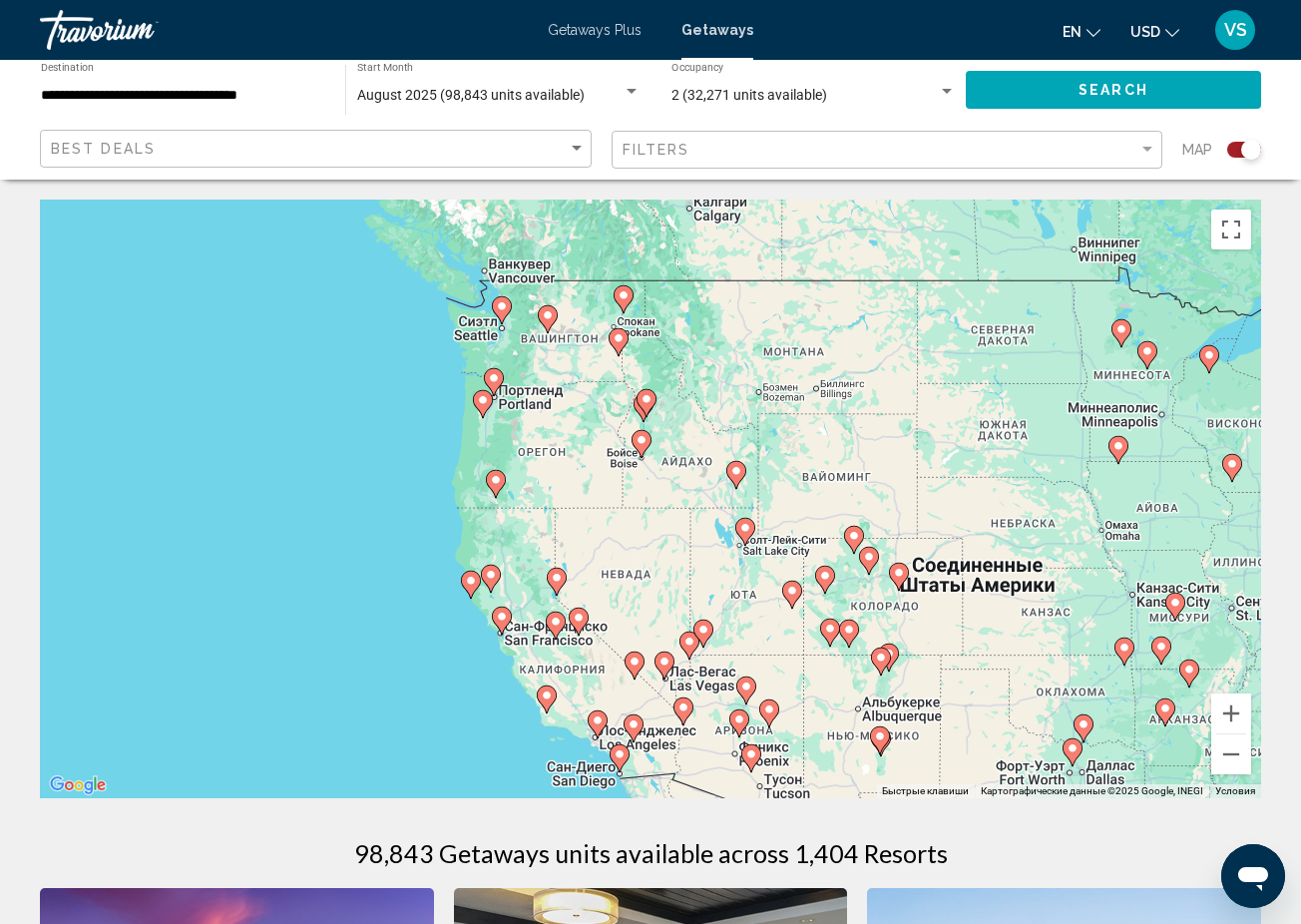 drag, startPoint x: 327, startPoint y: 284, endPoint x: 634, endPoint y: 530, distance: 393.40183 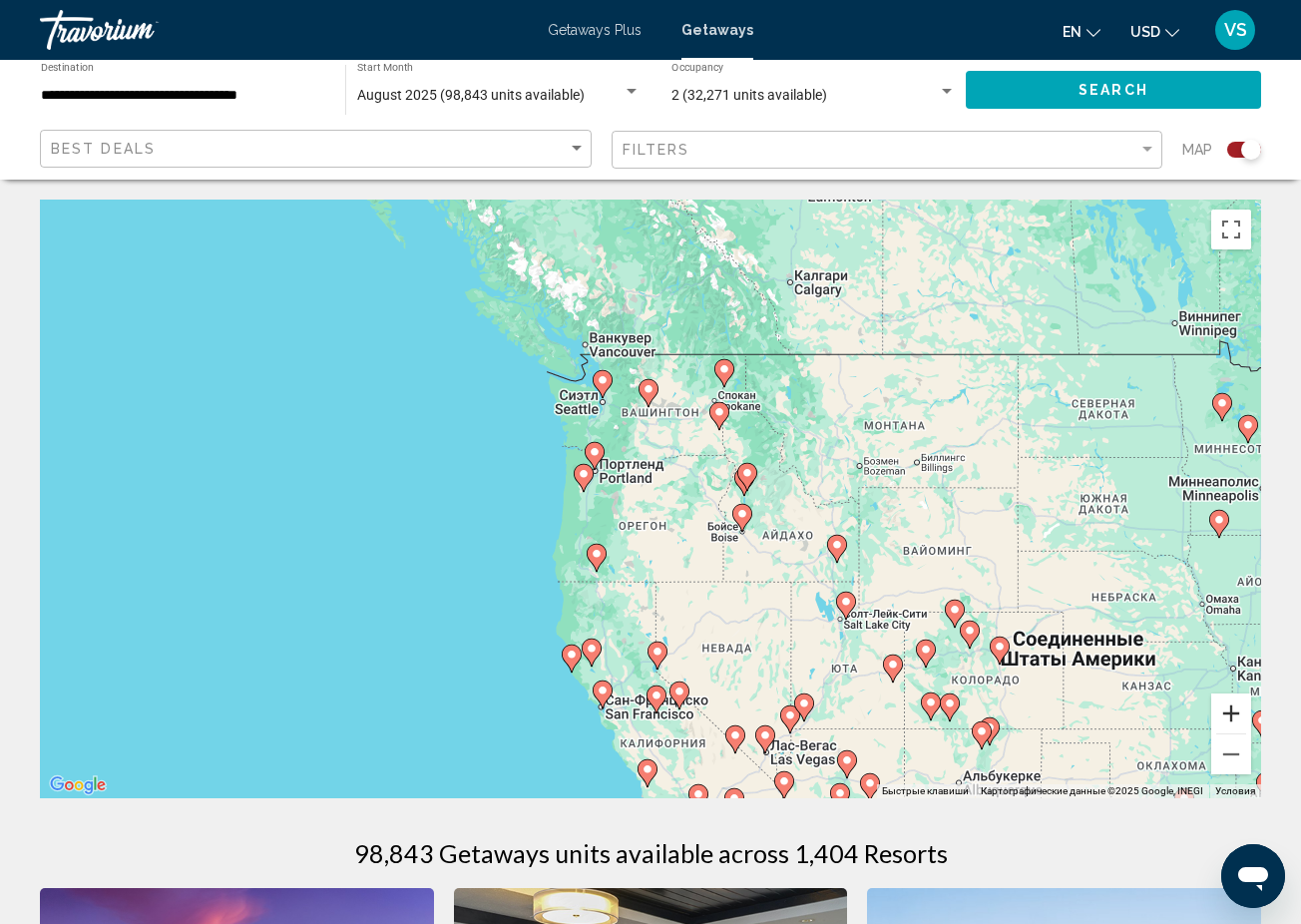 click at bounding box center (1231, 713) 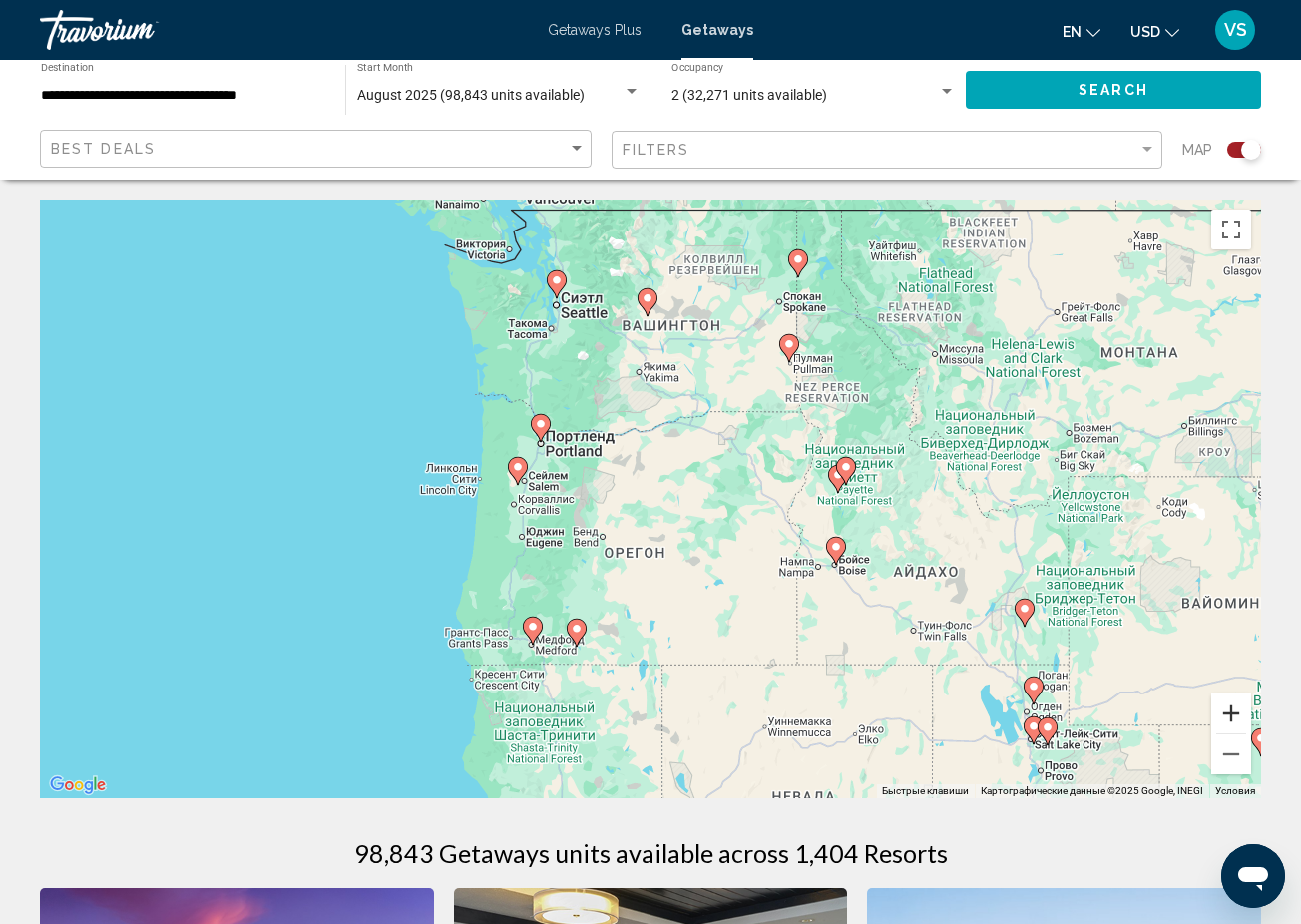 click at bounding box center [1231, 713] 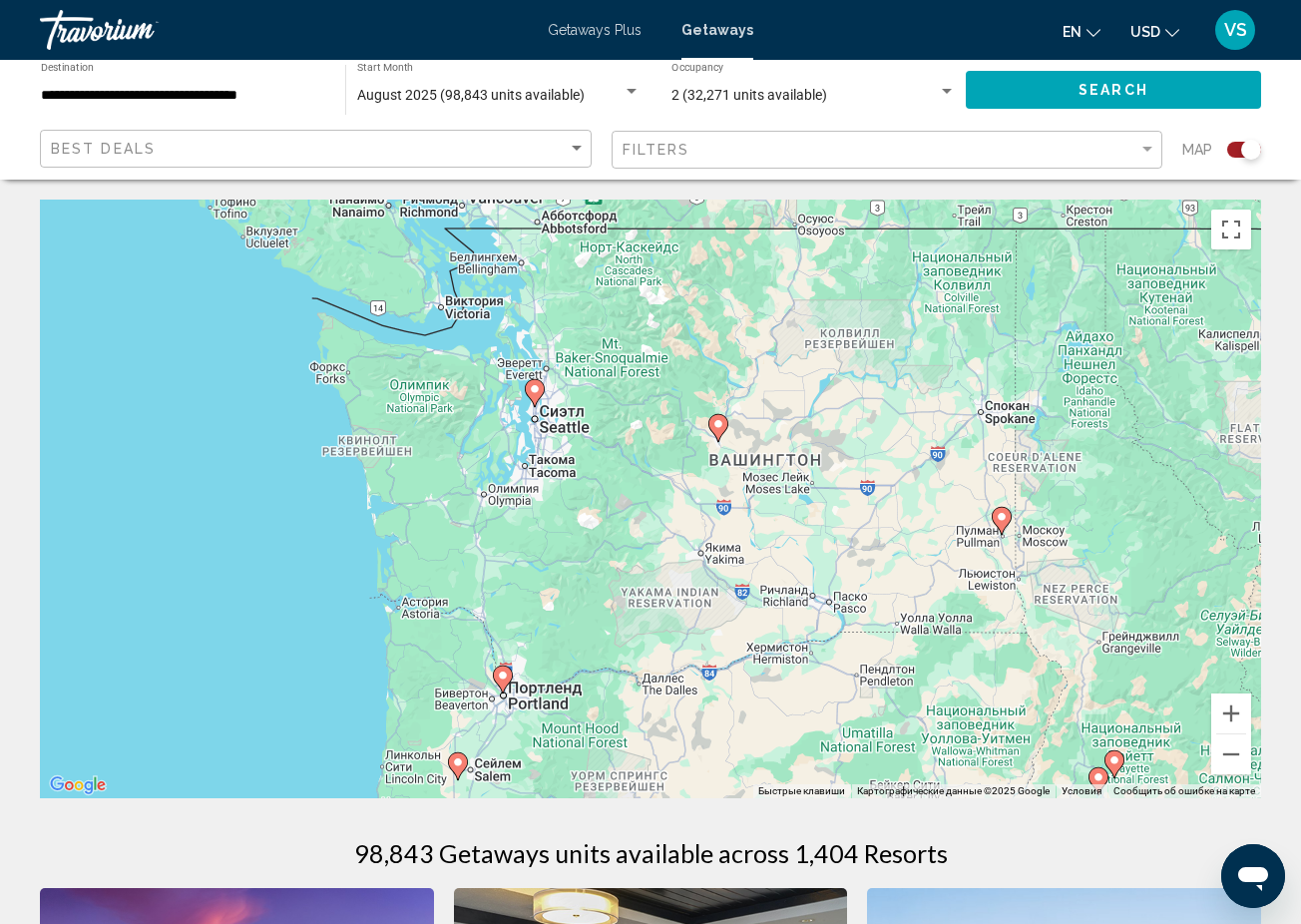 drag, startPoint x: 619, startPoint y: 271, endPoint x: 695, endPoint y: 608, distance: 345.4635 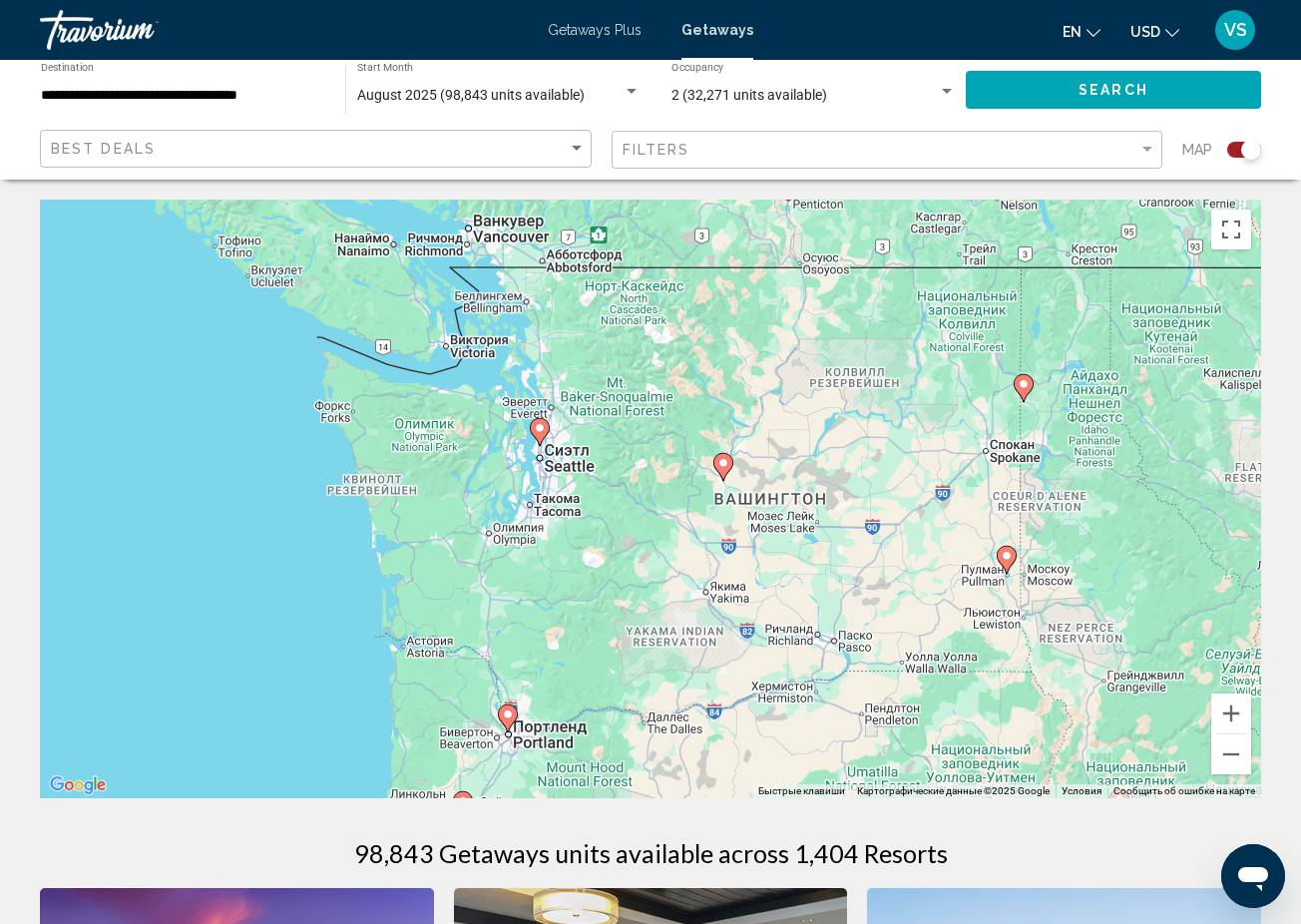 click 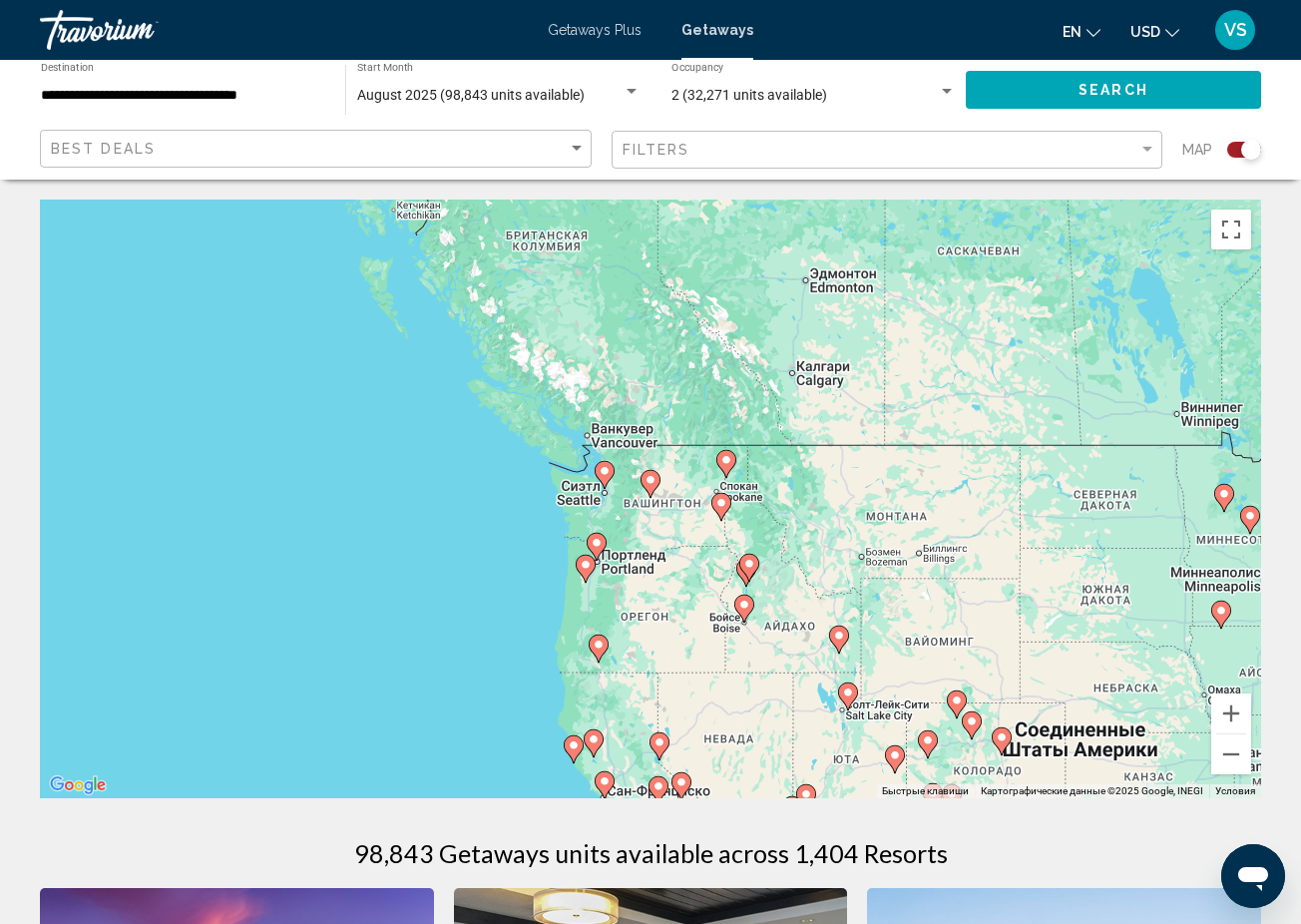 click 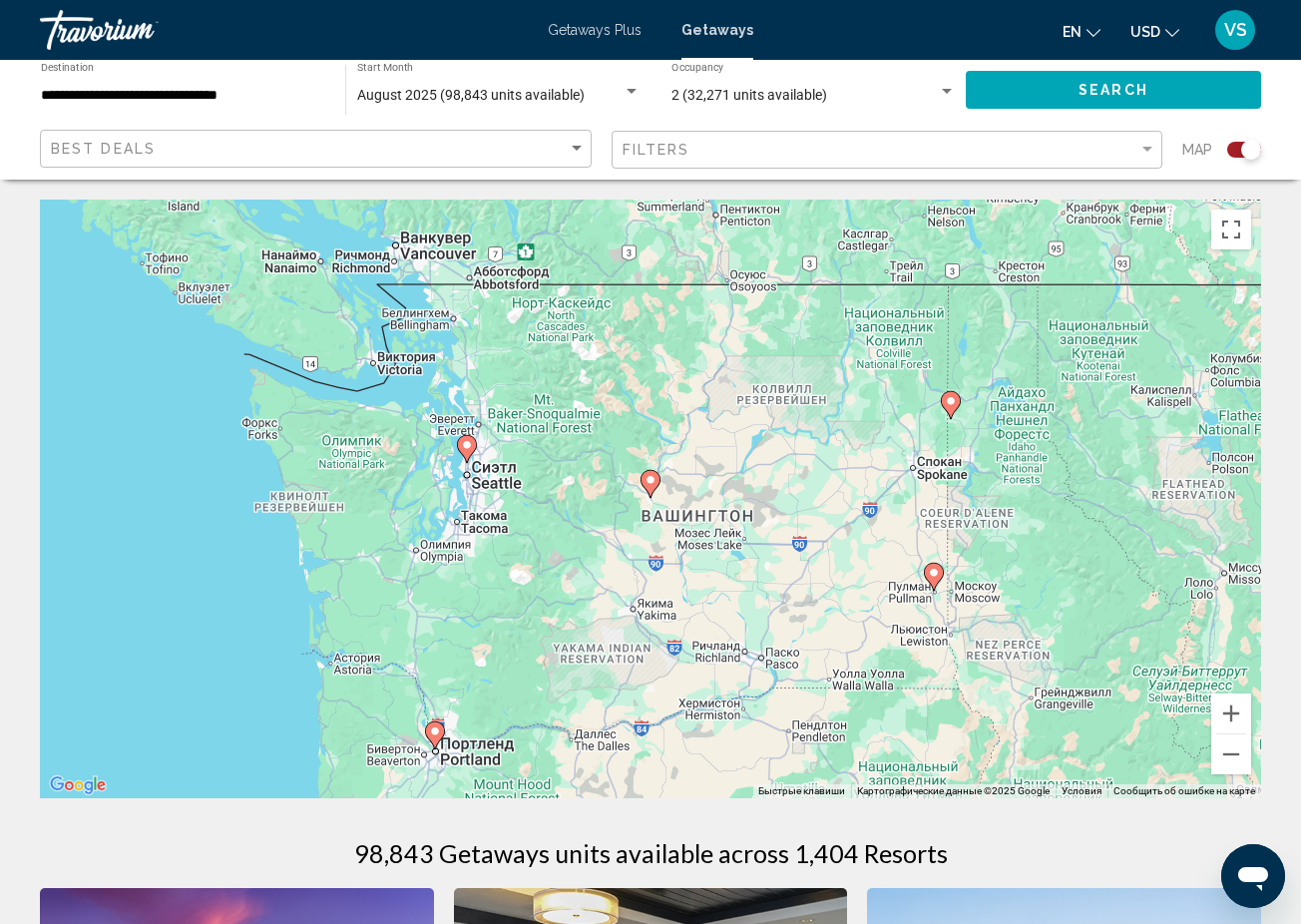 click 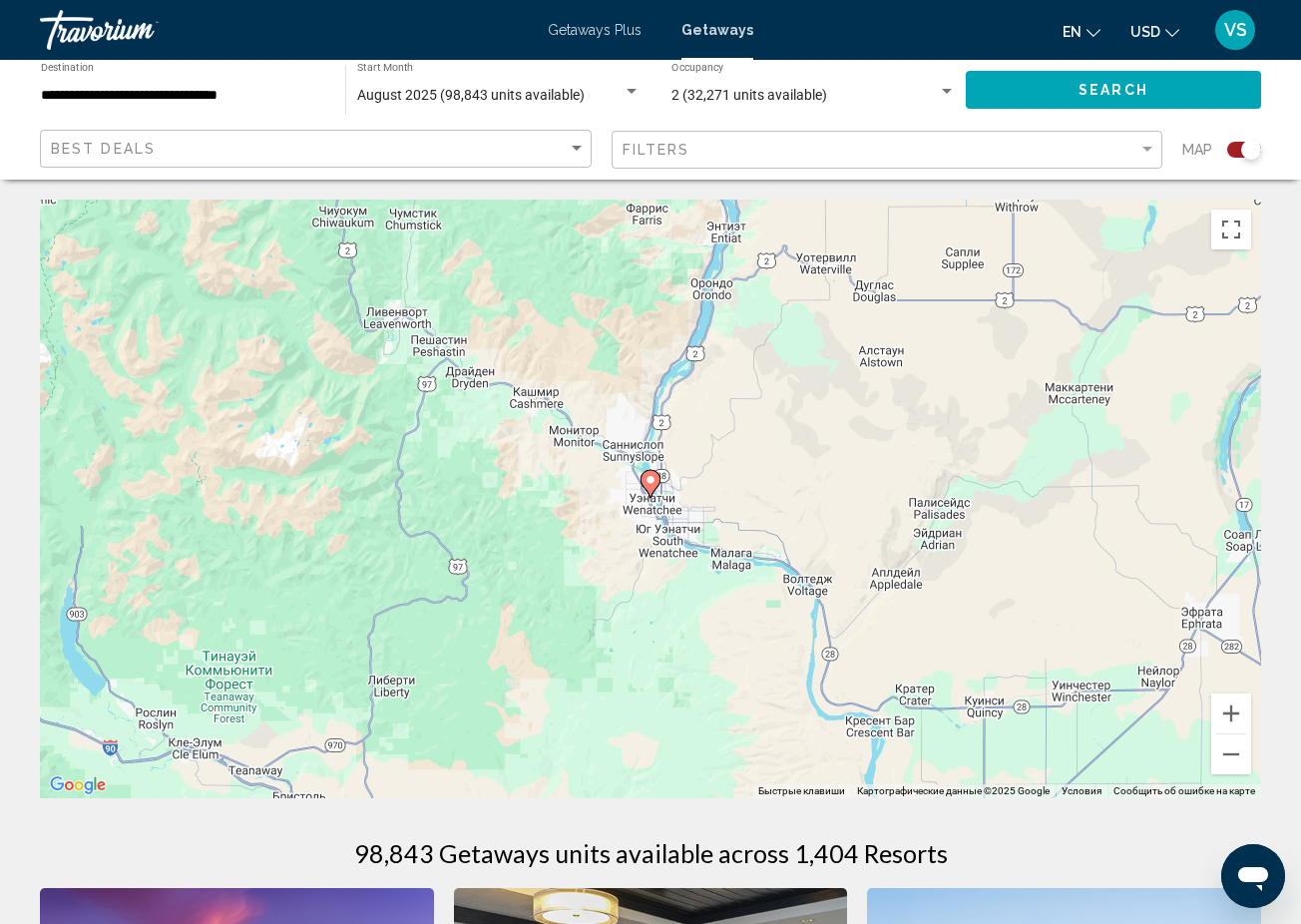 click 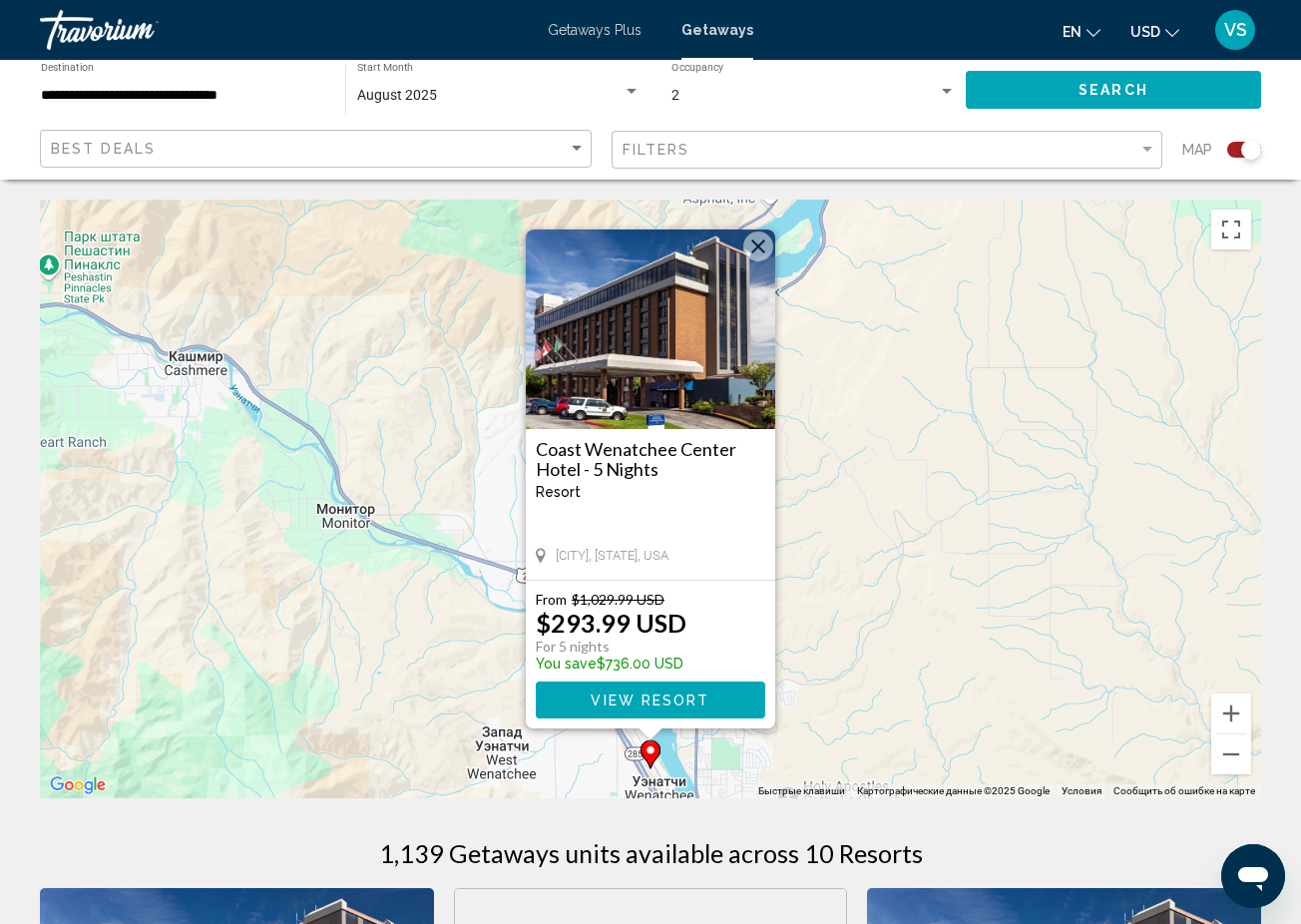 click on "View Resort" at bounding box center (650, 700) 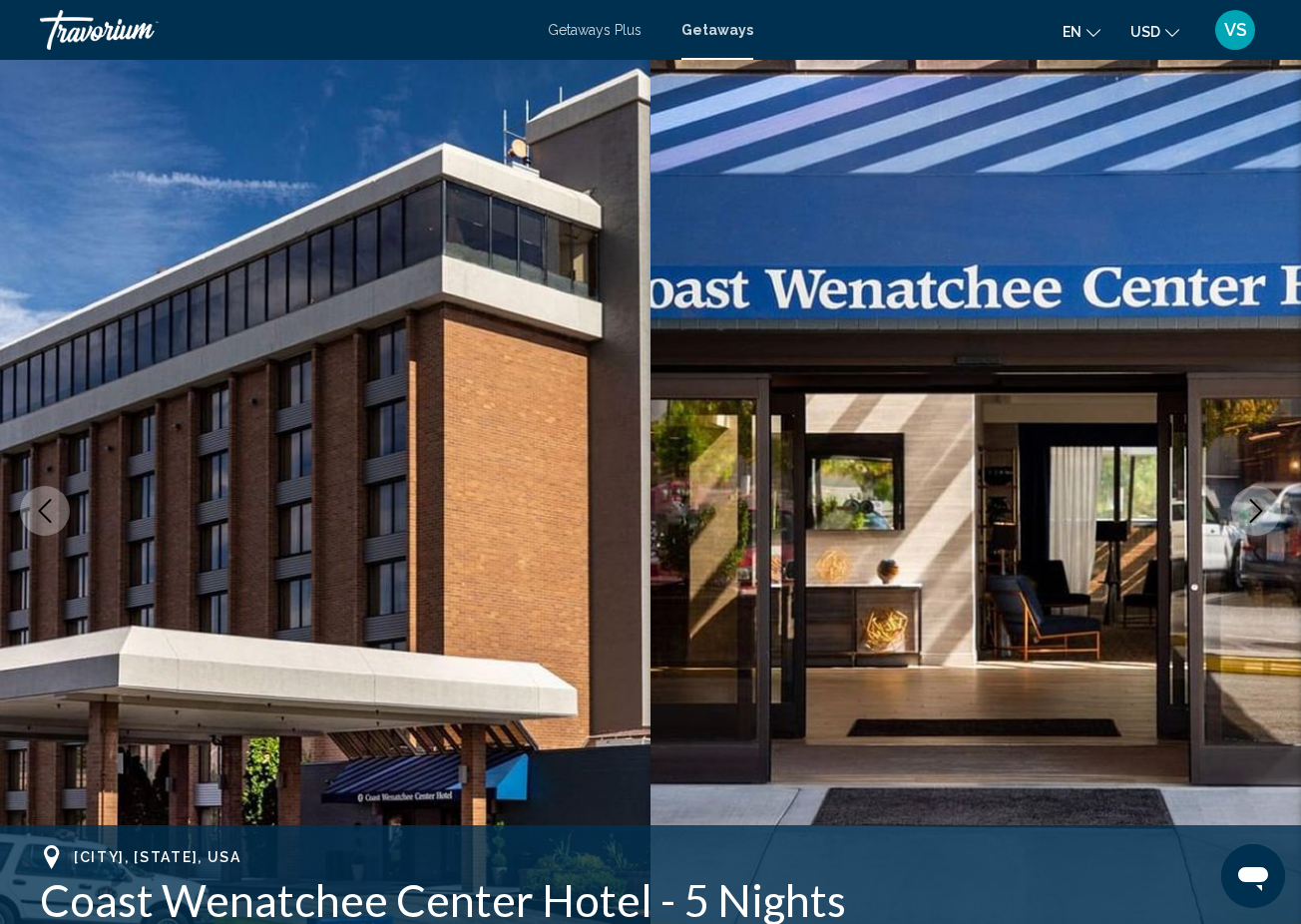 scroll, scrollTop: 0, scrollLeft: 0, axis: both 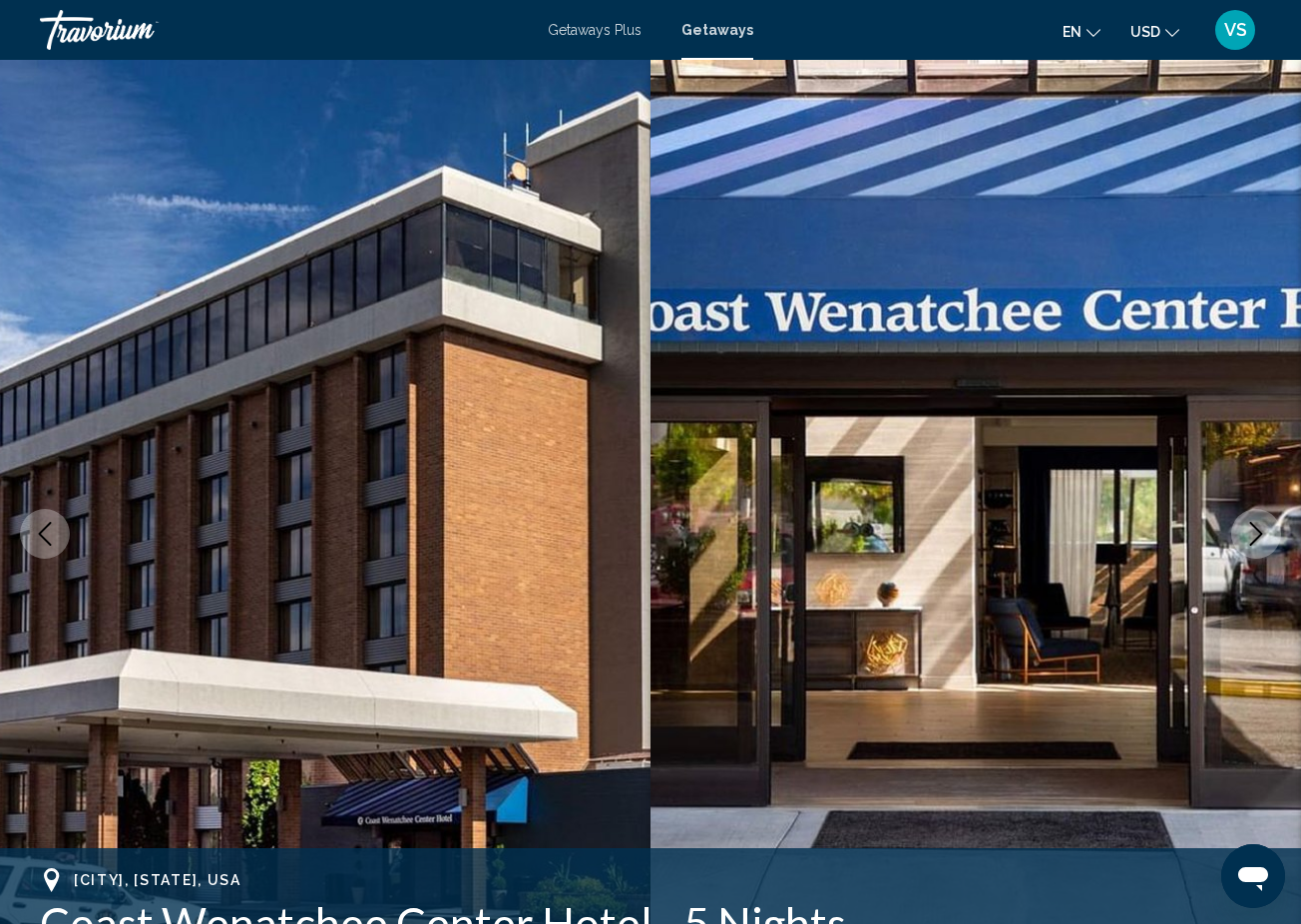 click on "Getaways" at bounding box center [717, 30] 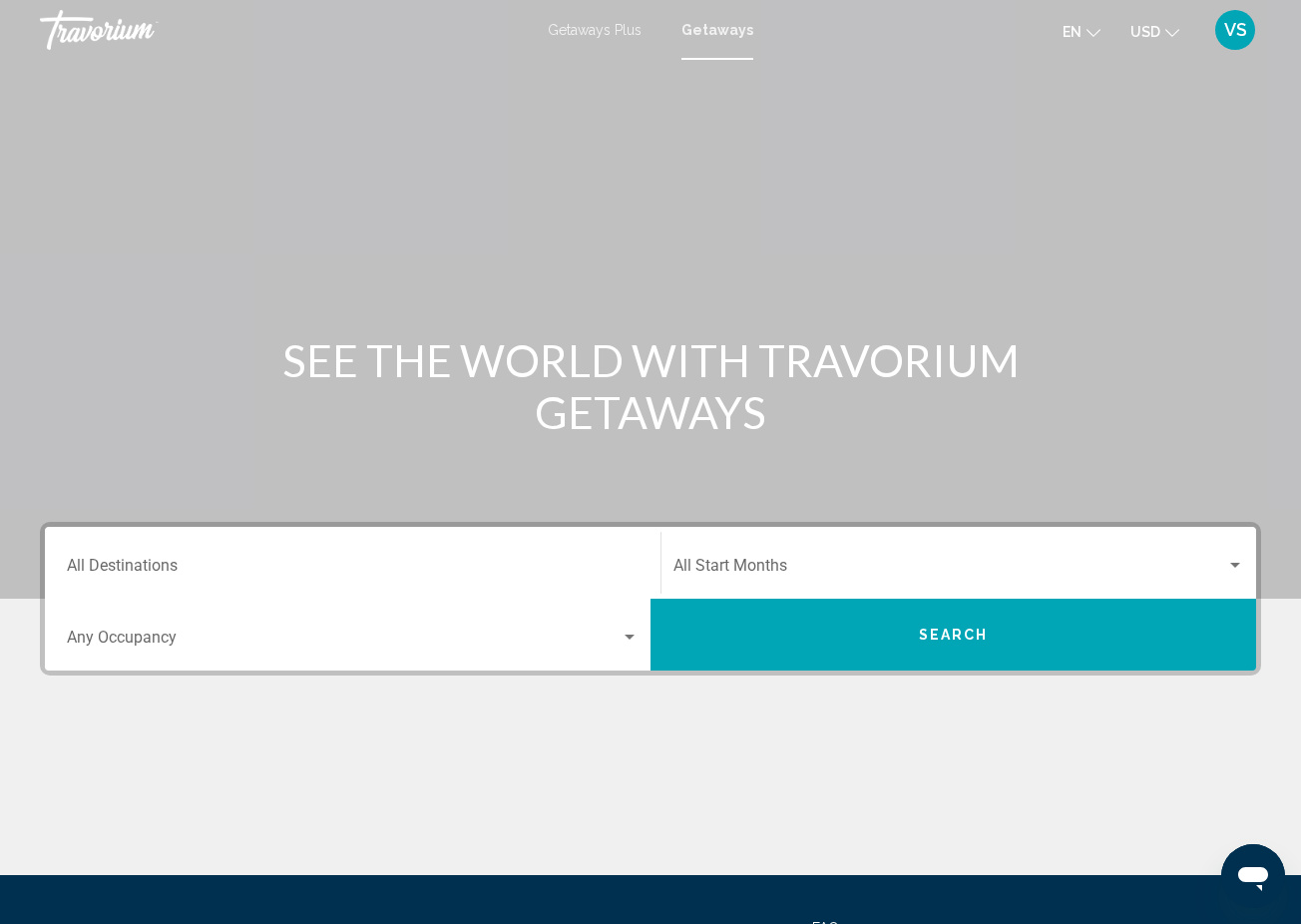 click on "Getaways" at bounding box center (717, 30) 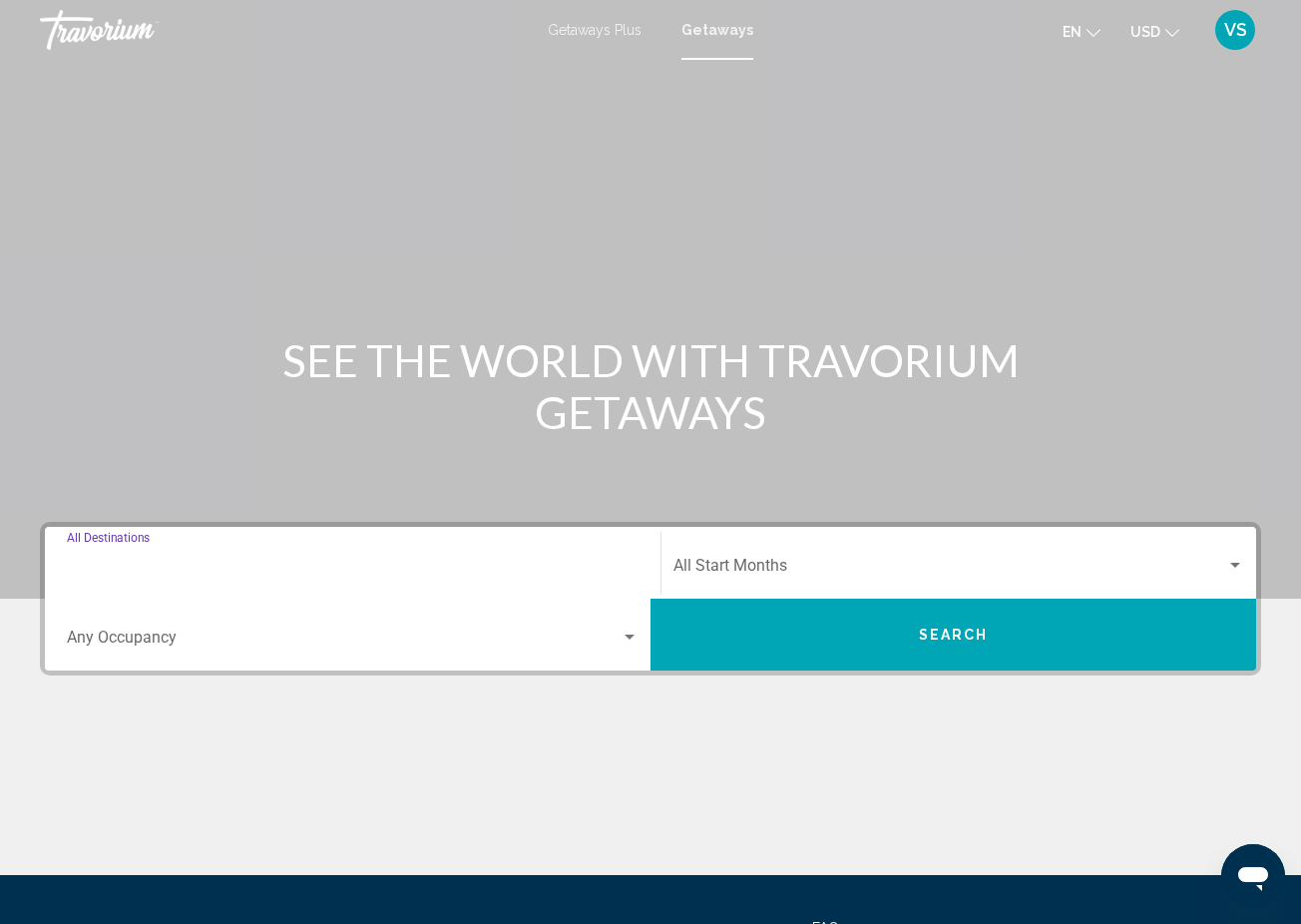 click on "Destination All Destinations" at bounding box center (352, 570) 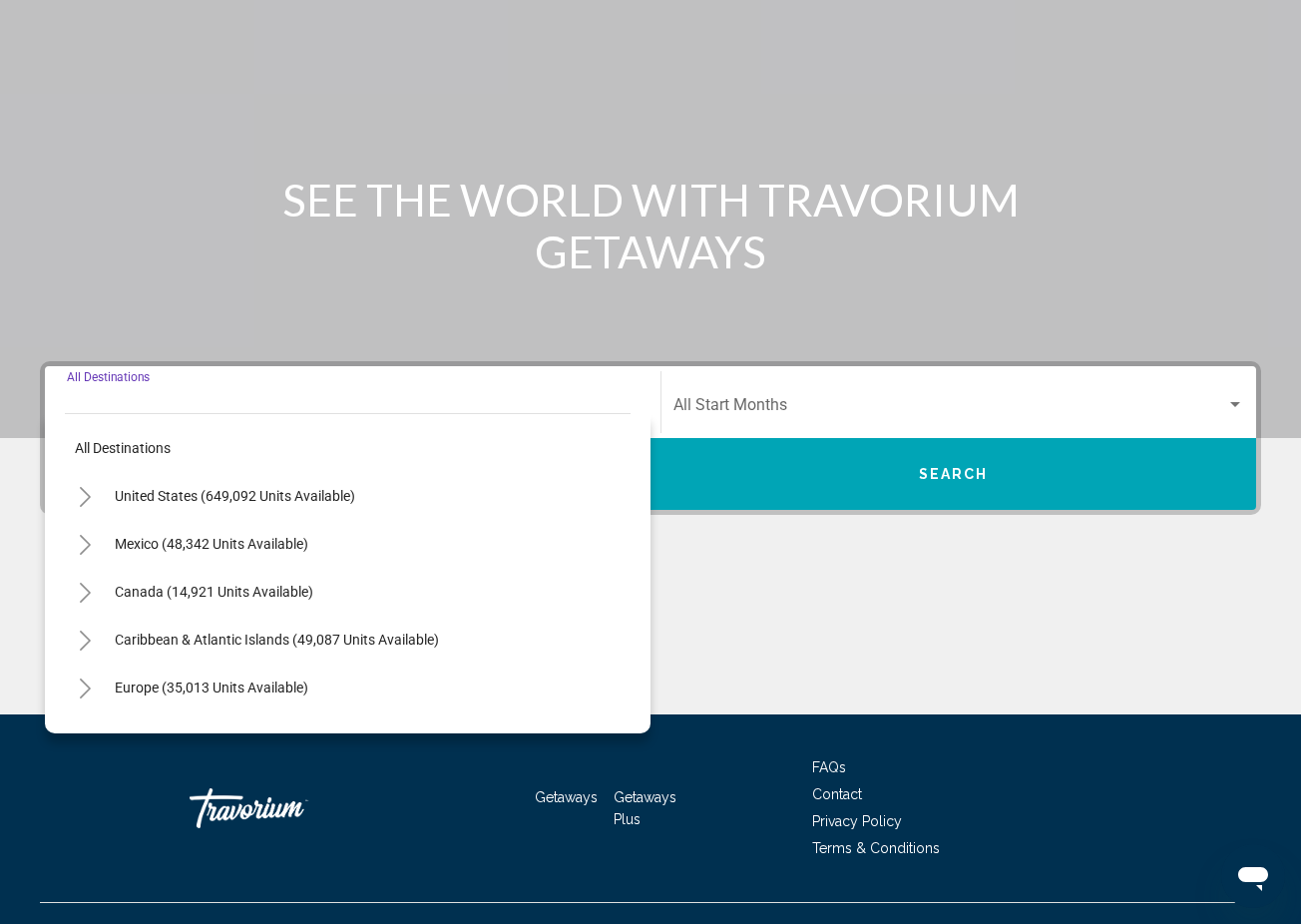 scroll, scrollTop: 196, scrollLeft: 0, axis: vertical 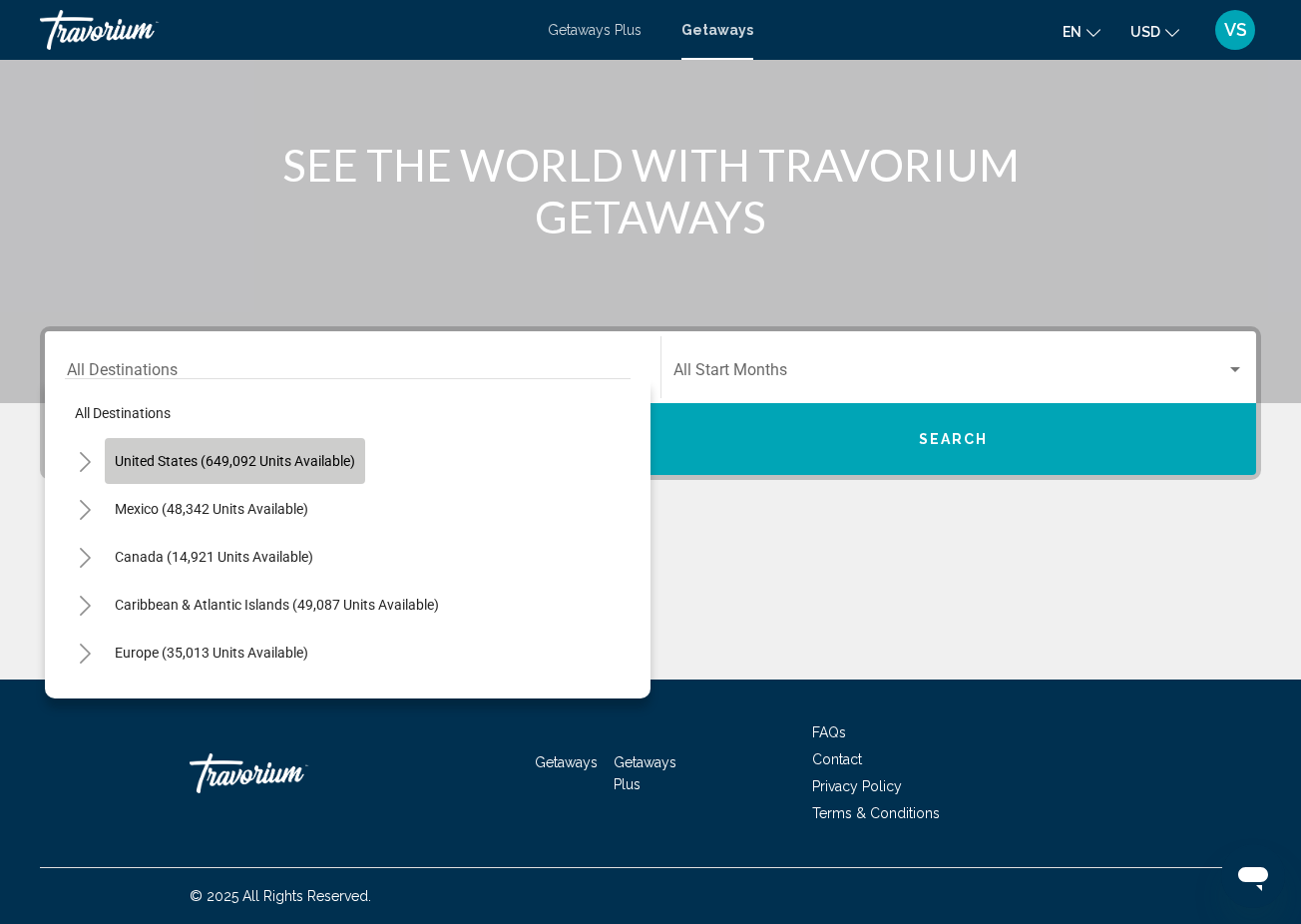 click on "United States (649,092 units available)" 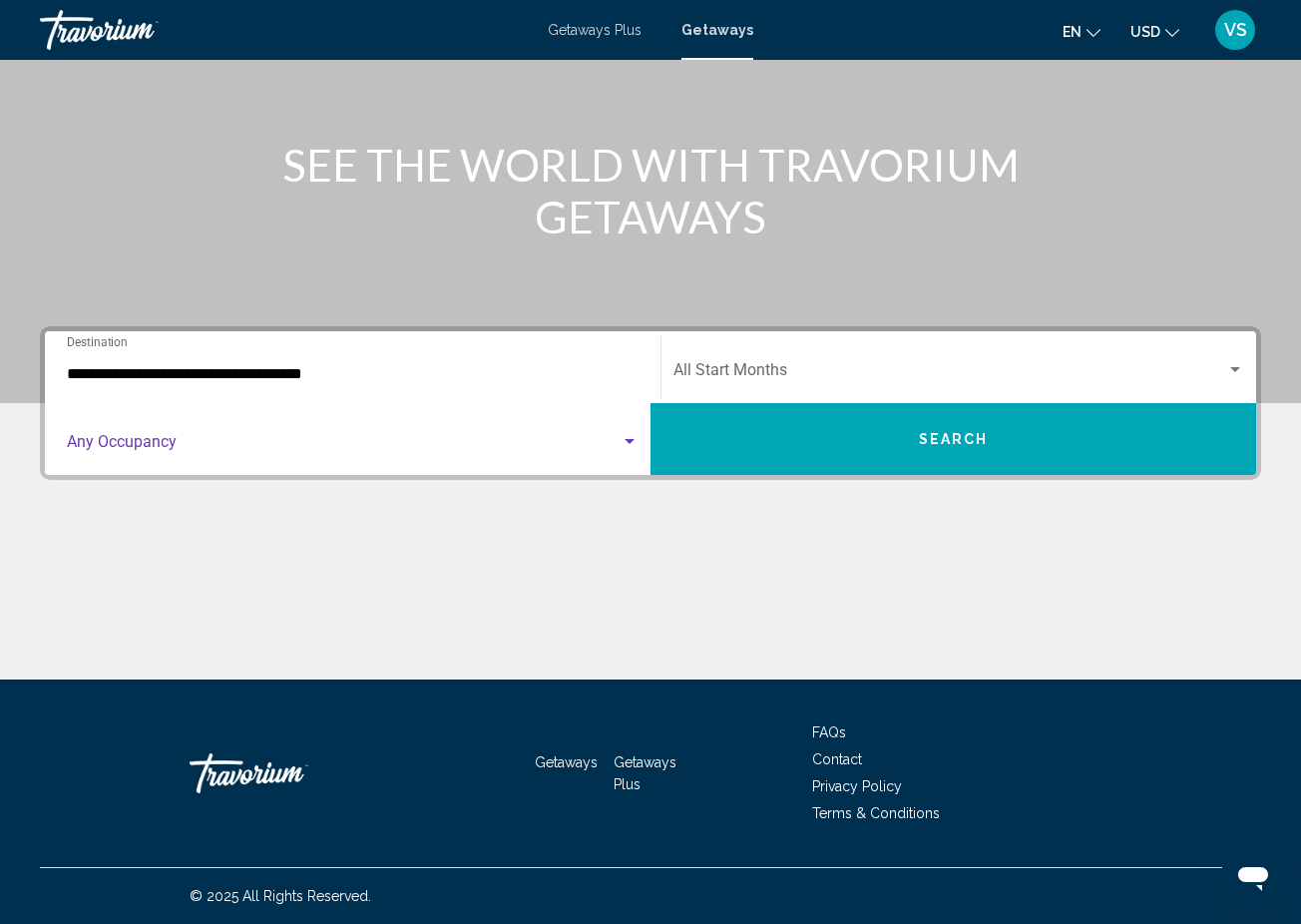 click at bounding box center [343, 446] 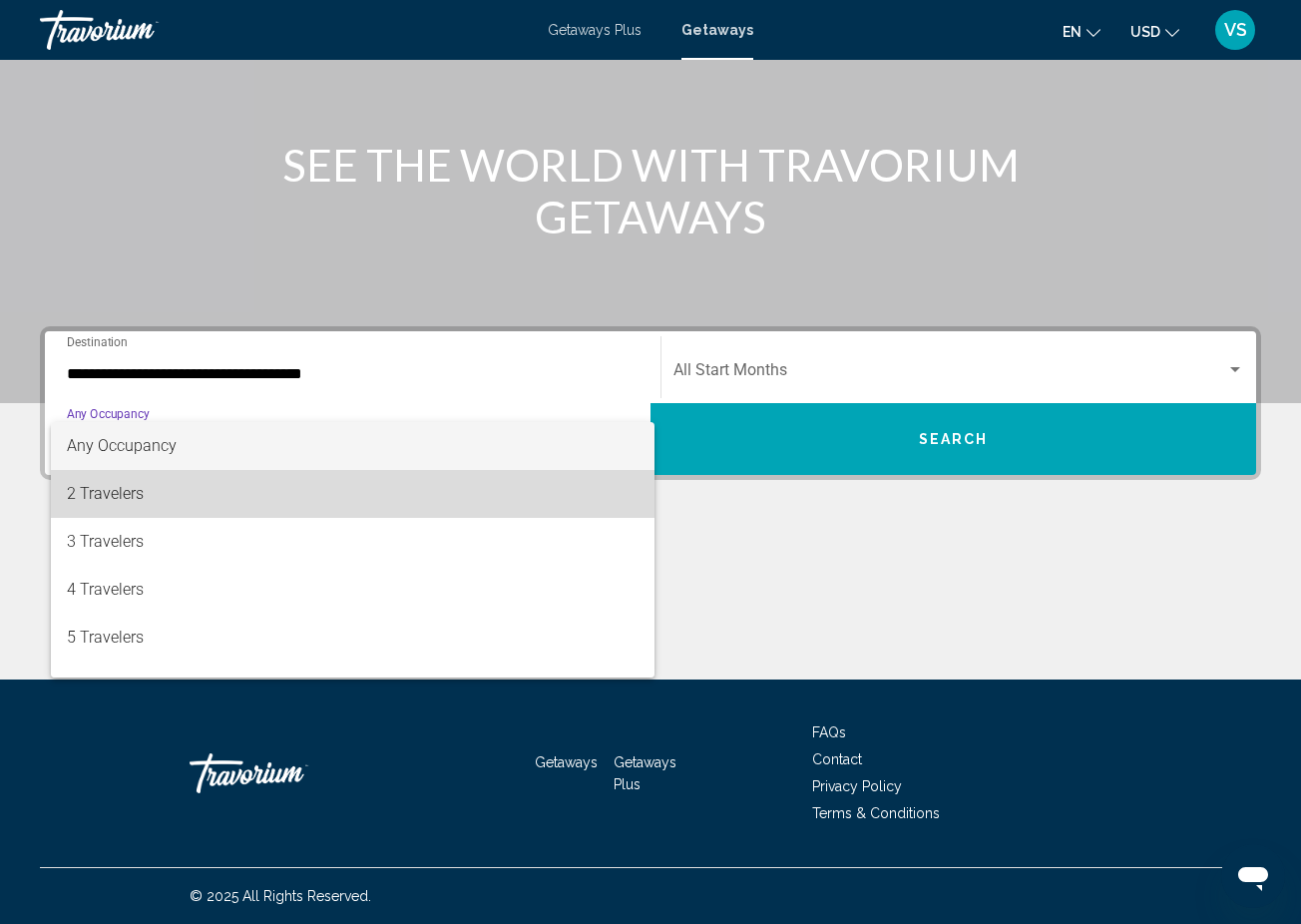 click on "2 Travelers" at bounding box center [352, 494] 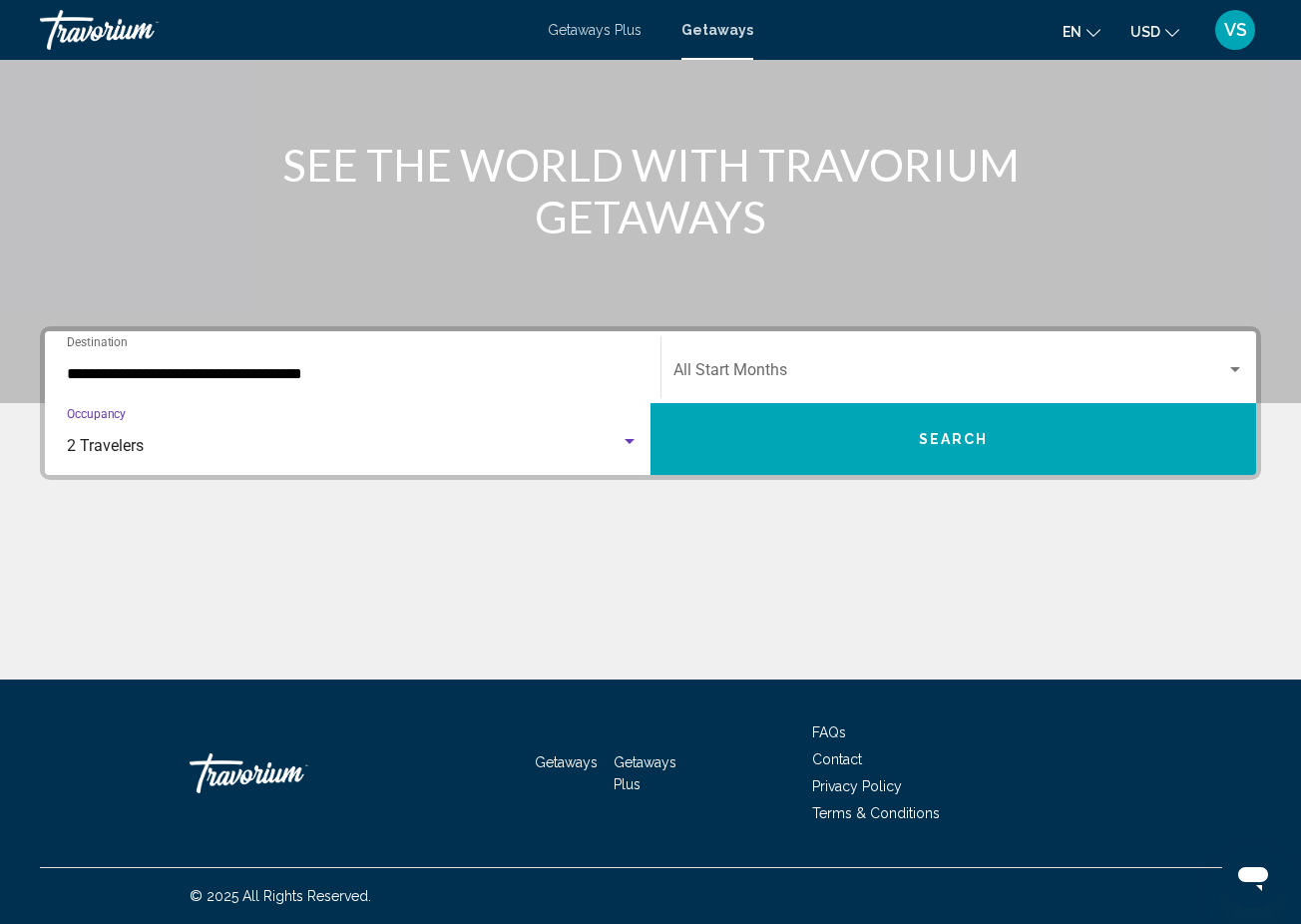 click at bounding box center (950, 374) 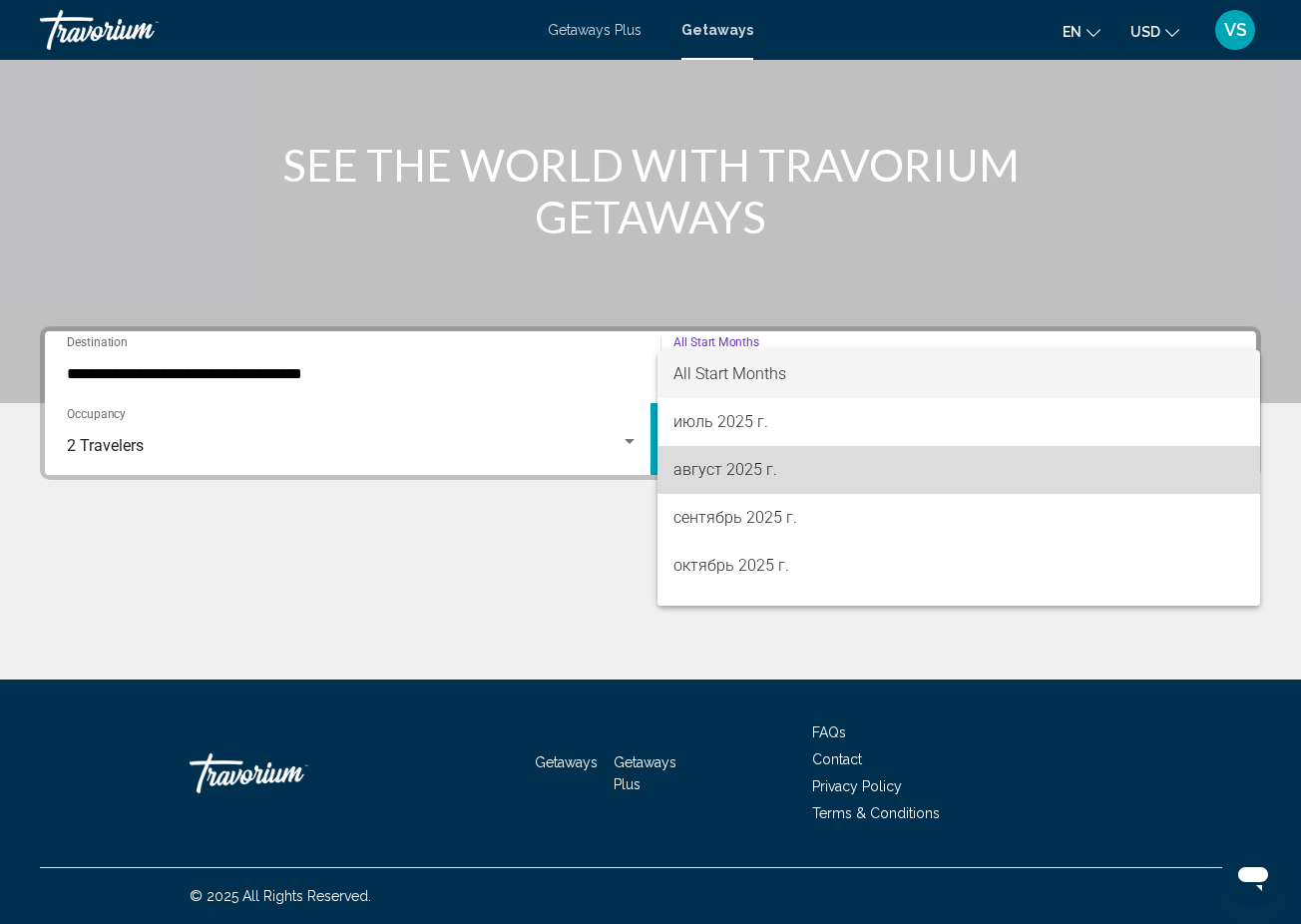 click on "август 2025 г." at bounding box center [959, 470] 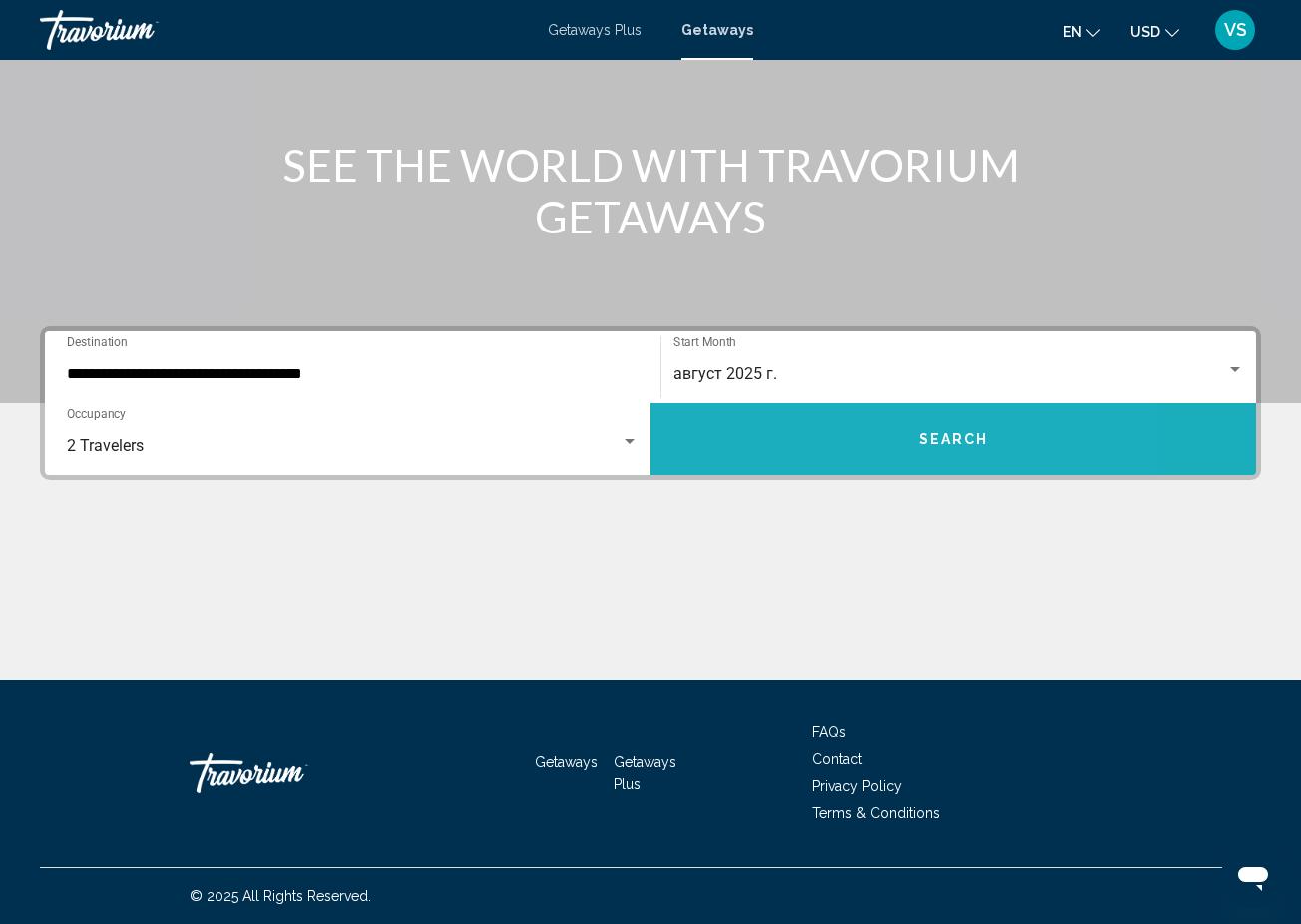 click on "Search" at bounding box center [953, 439] 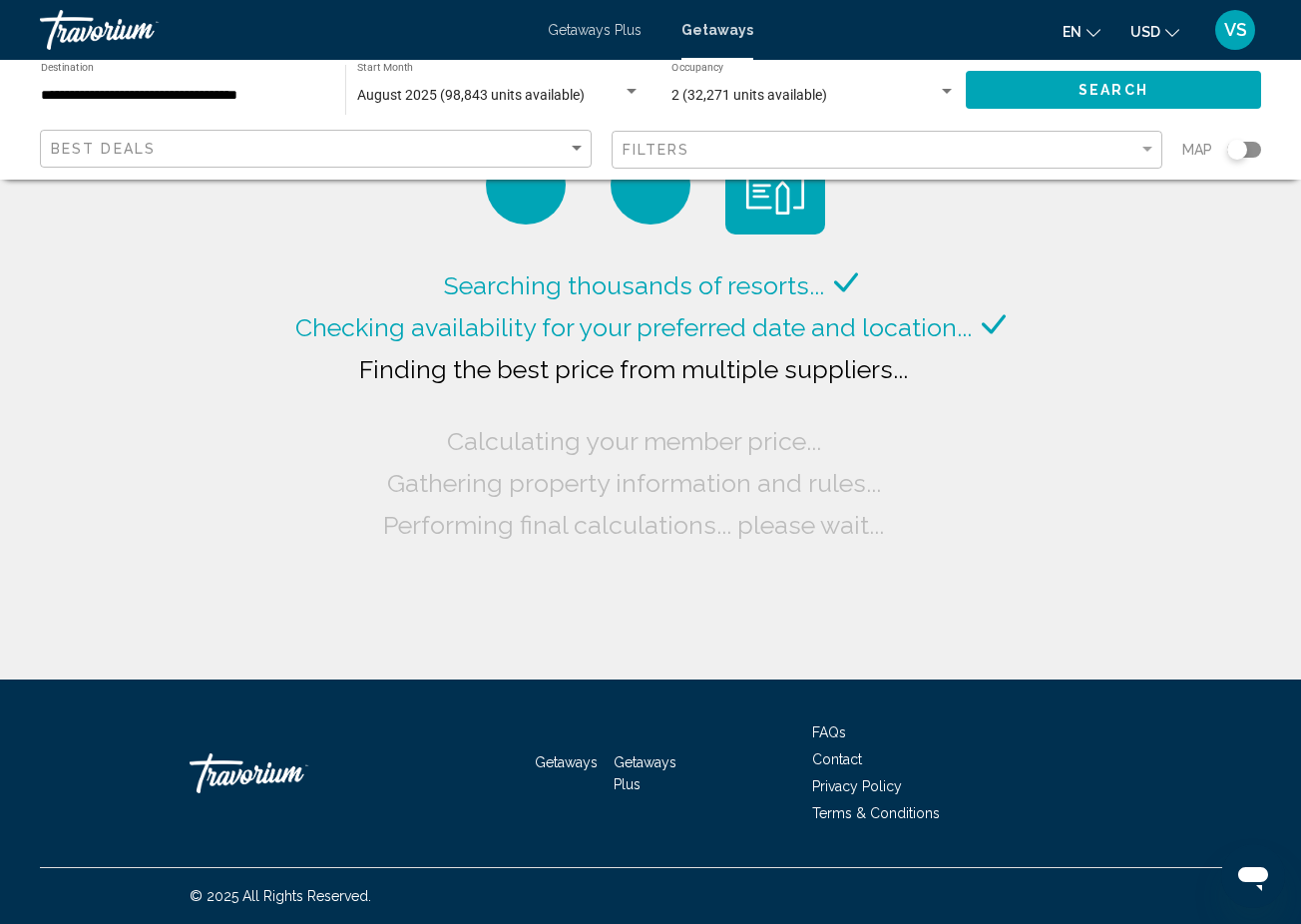 click 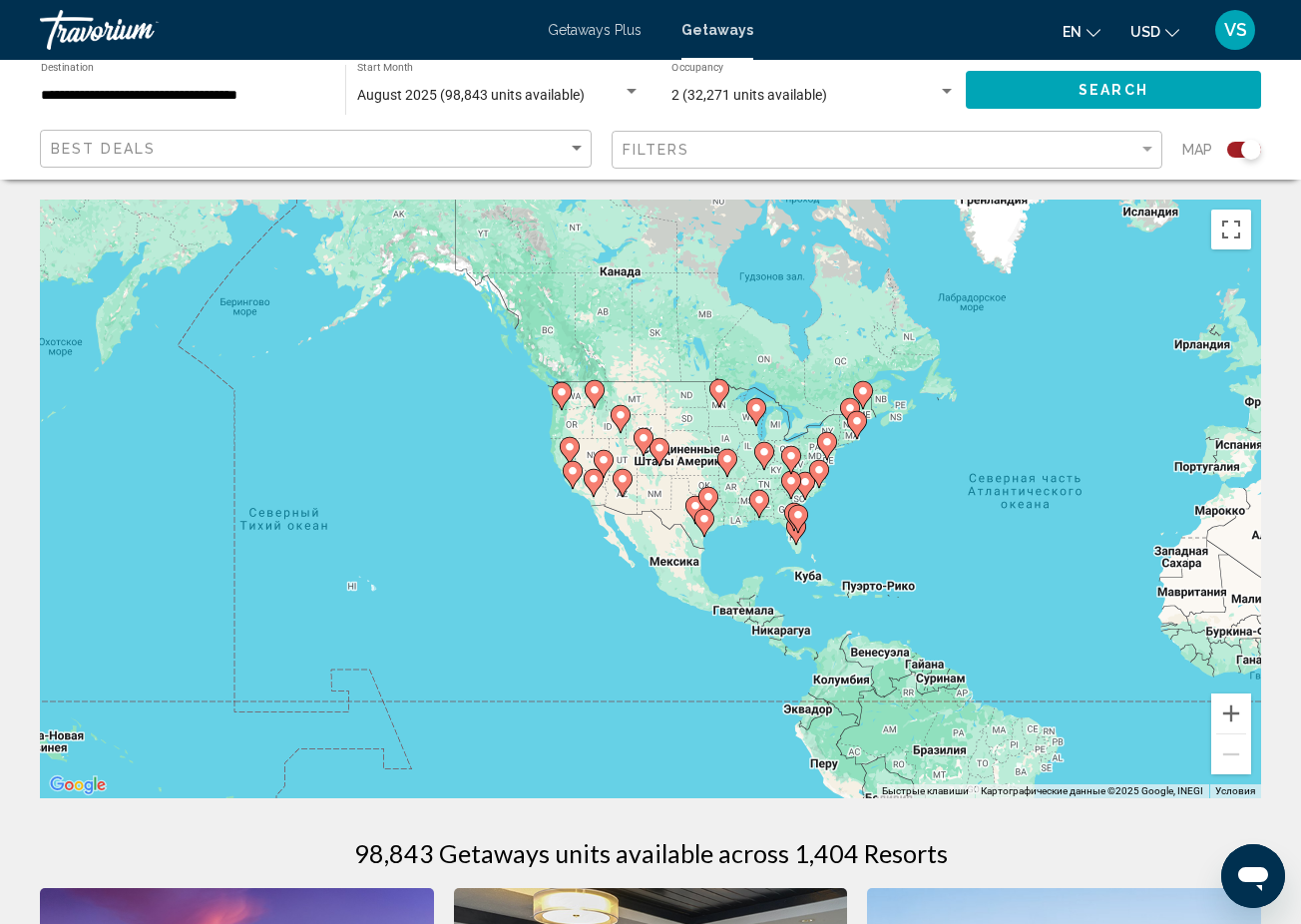 drag, startPoint x: 500, startPoint y: 493, endPoint x: 961, endPoint y: 518, distance: 461.6774 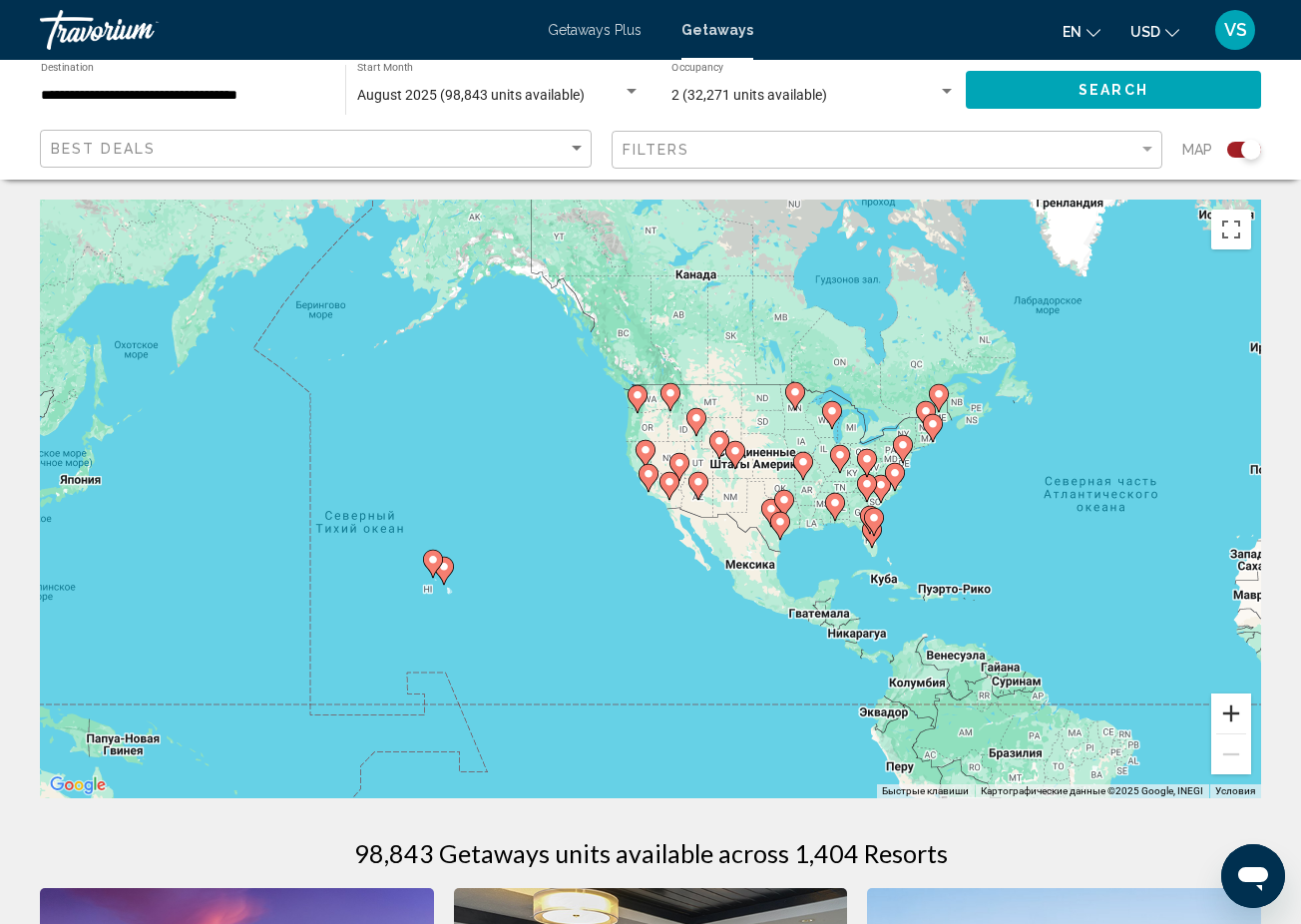 click at bounding box center (1231, 713) 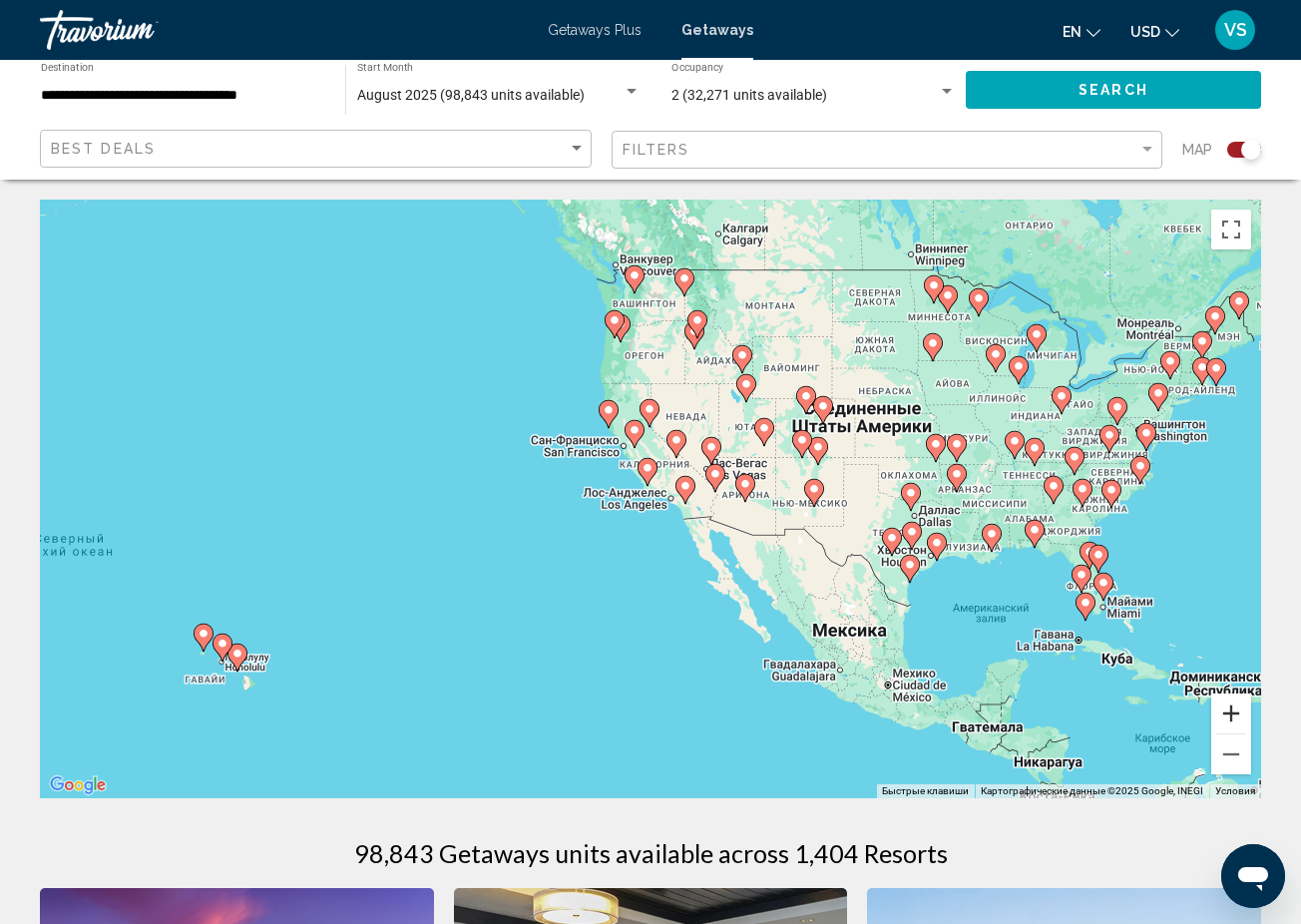 click at bounding box center (1231, 713) 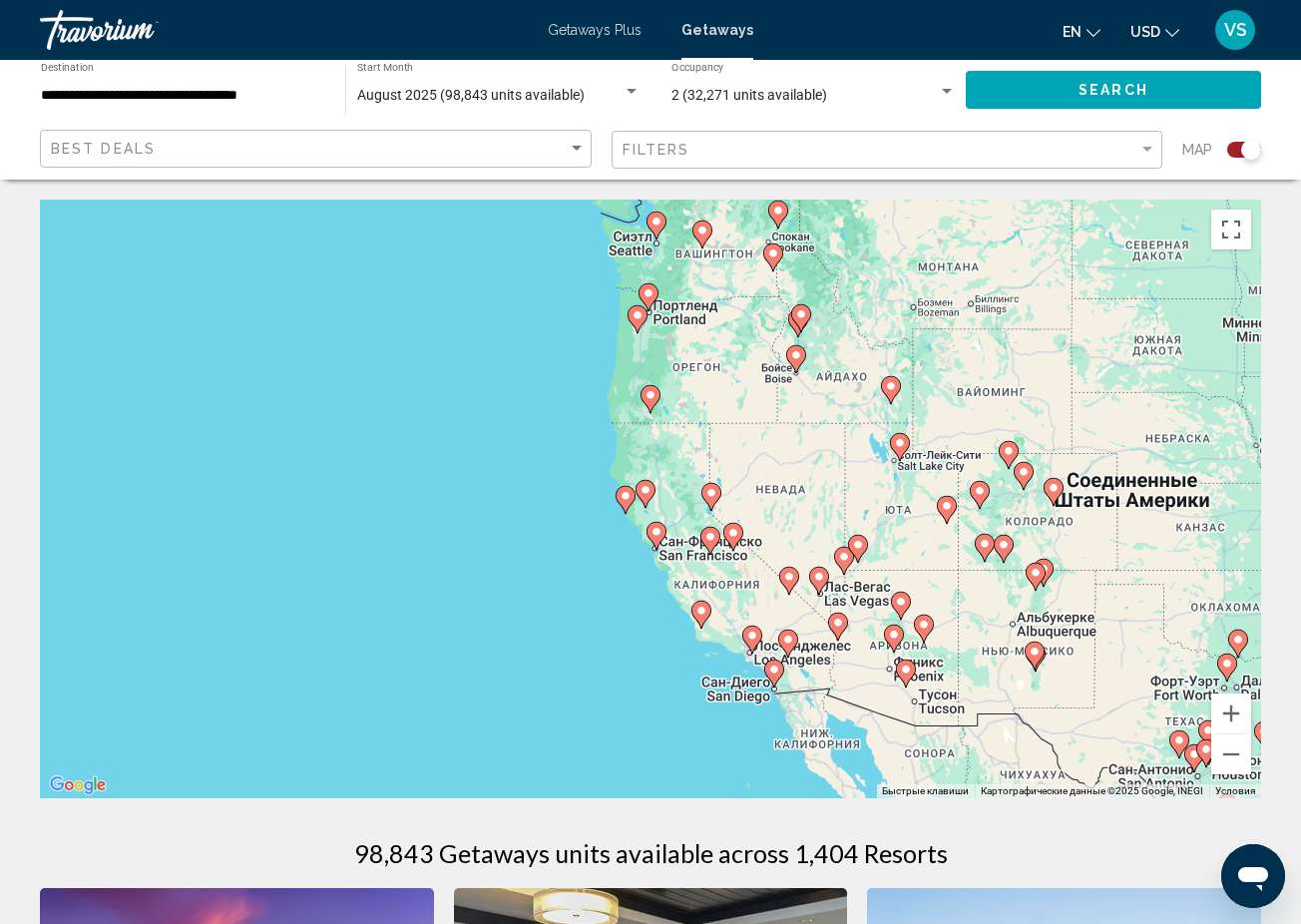 drag, startPoint x: 731, startPoint y: 342, endPoint x: 803, endPoint y: 533, distance: 204.12006 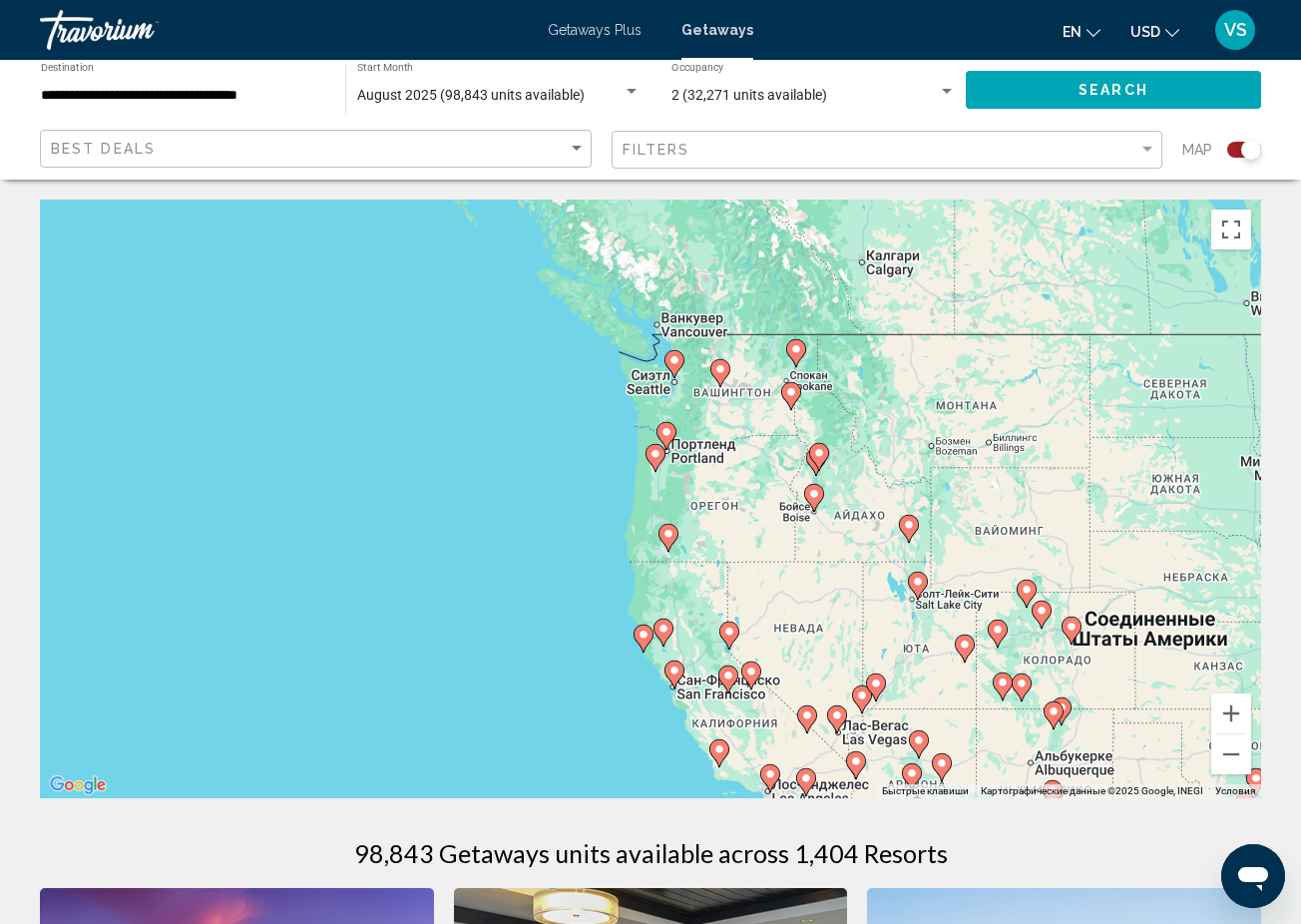 drag, startPoint x: 758, startPoint y: 346, endPoint x: 757, endPoint y: 456, distance: 110.00455 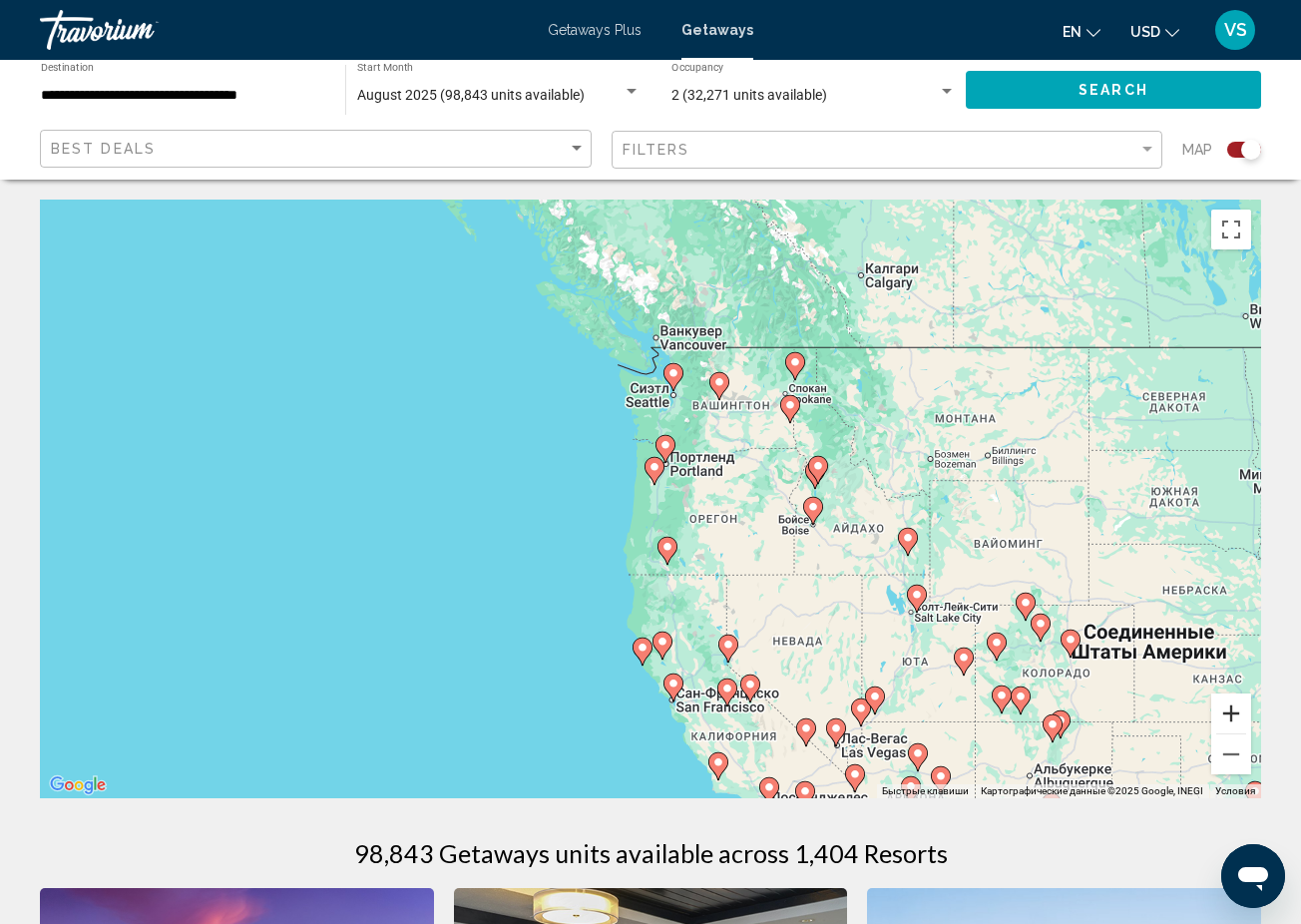 click at bounding box center (1231, 713) 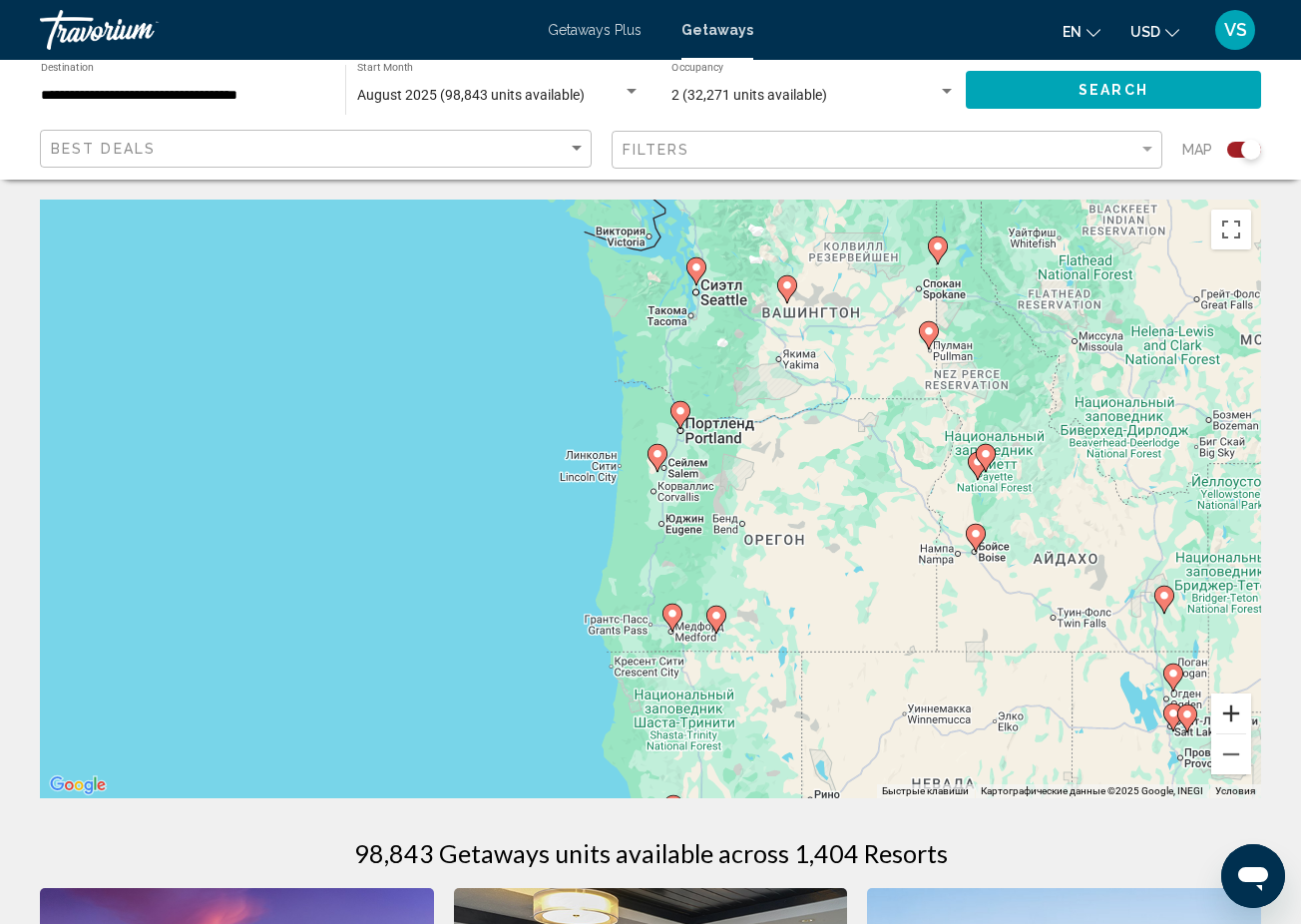 click at bounding box center [1231, 713] 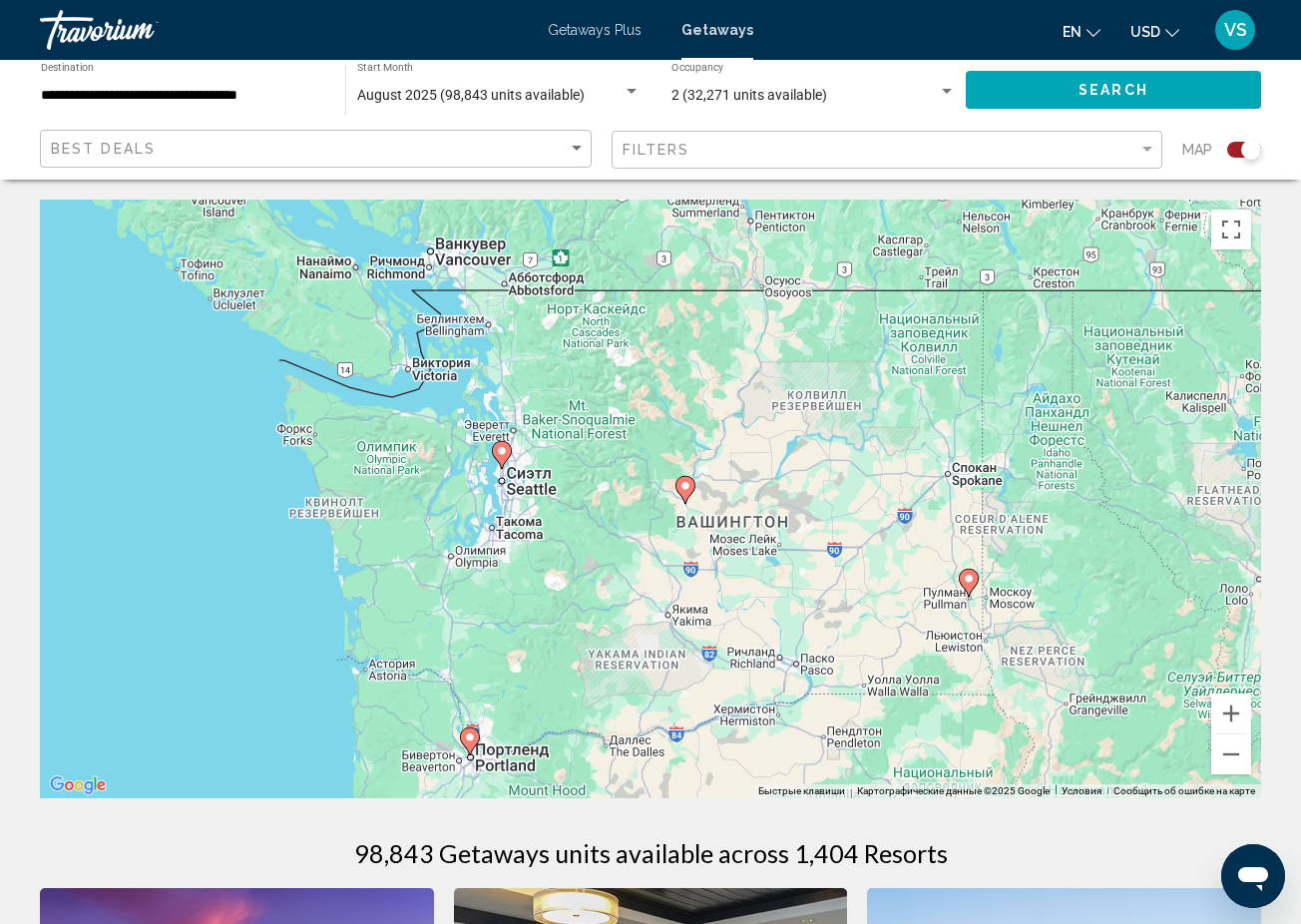 drag, startPoint x: 1064, startPoint y: 221, endPoint x: 823, endPoint y: 620, distance: 466.13517 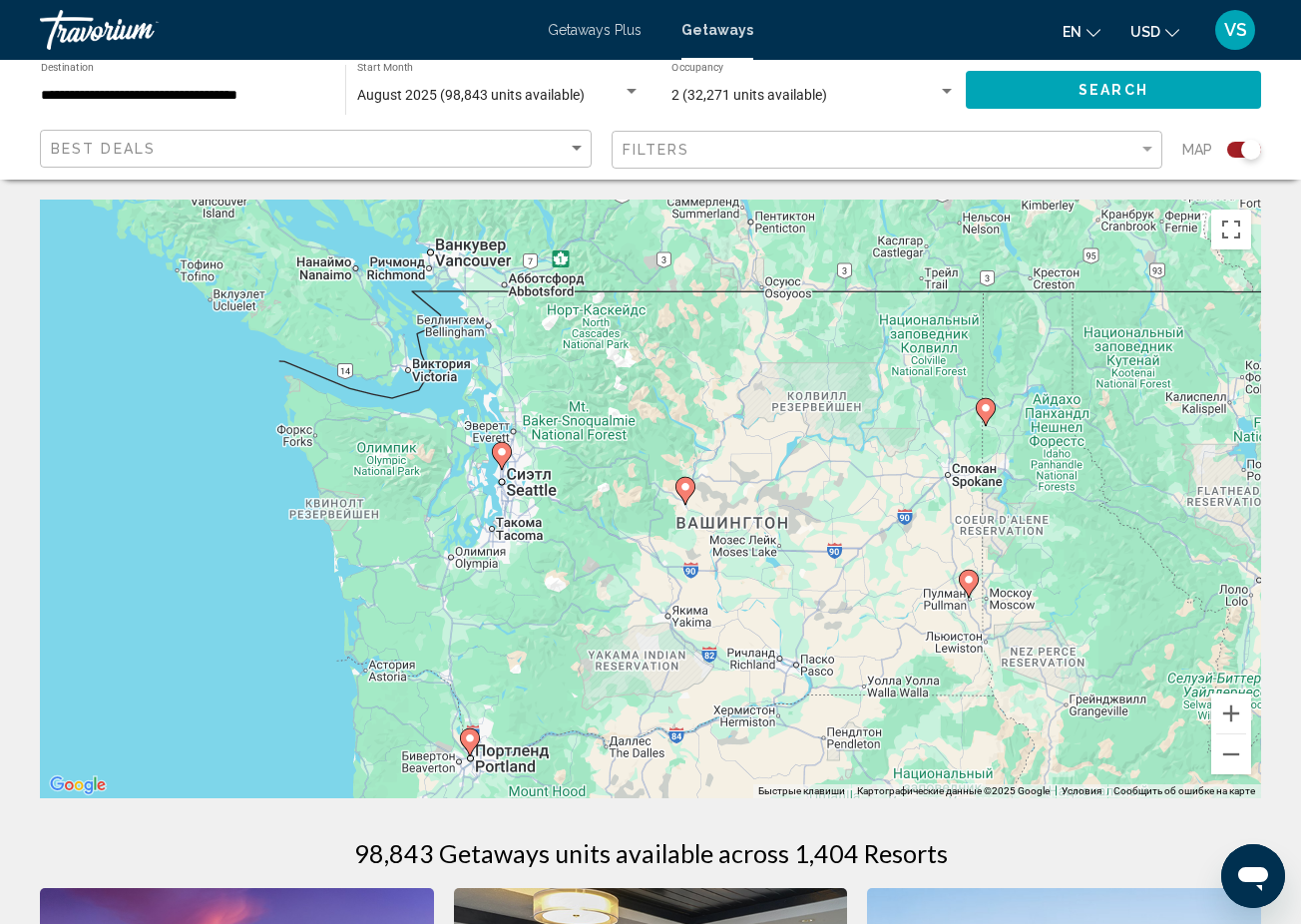 click 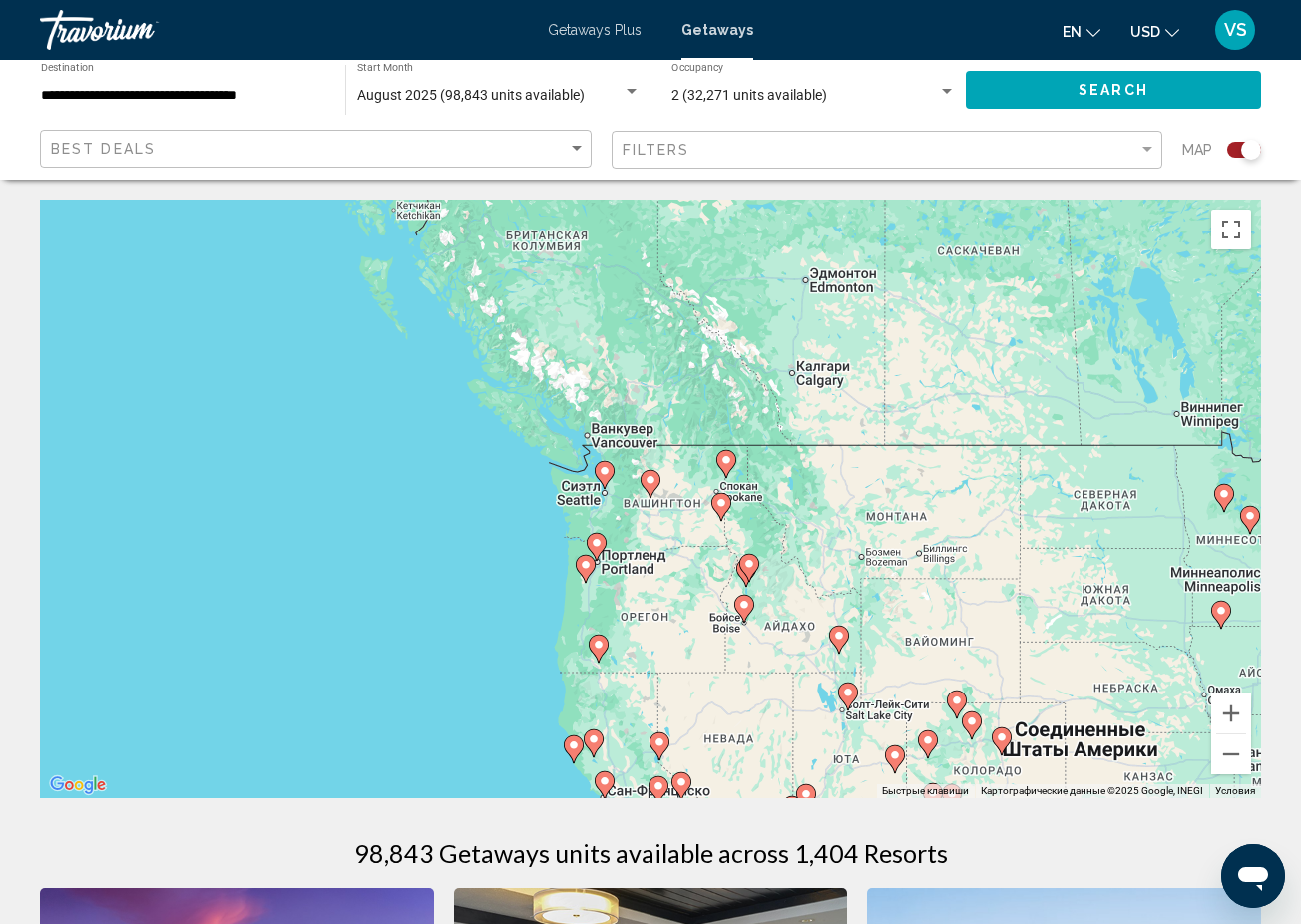 click 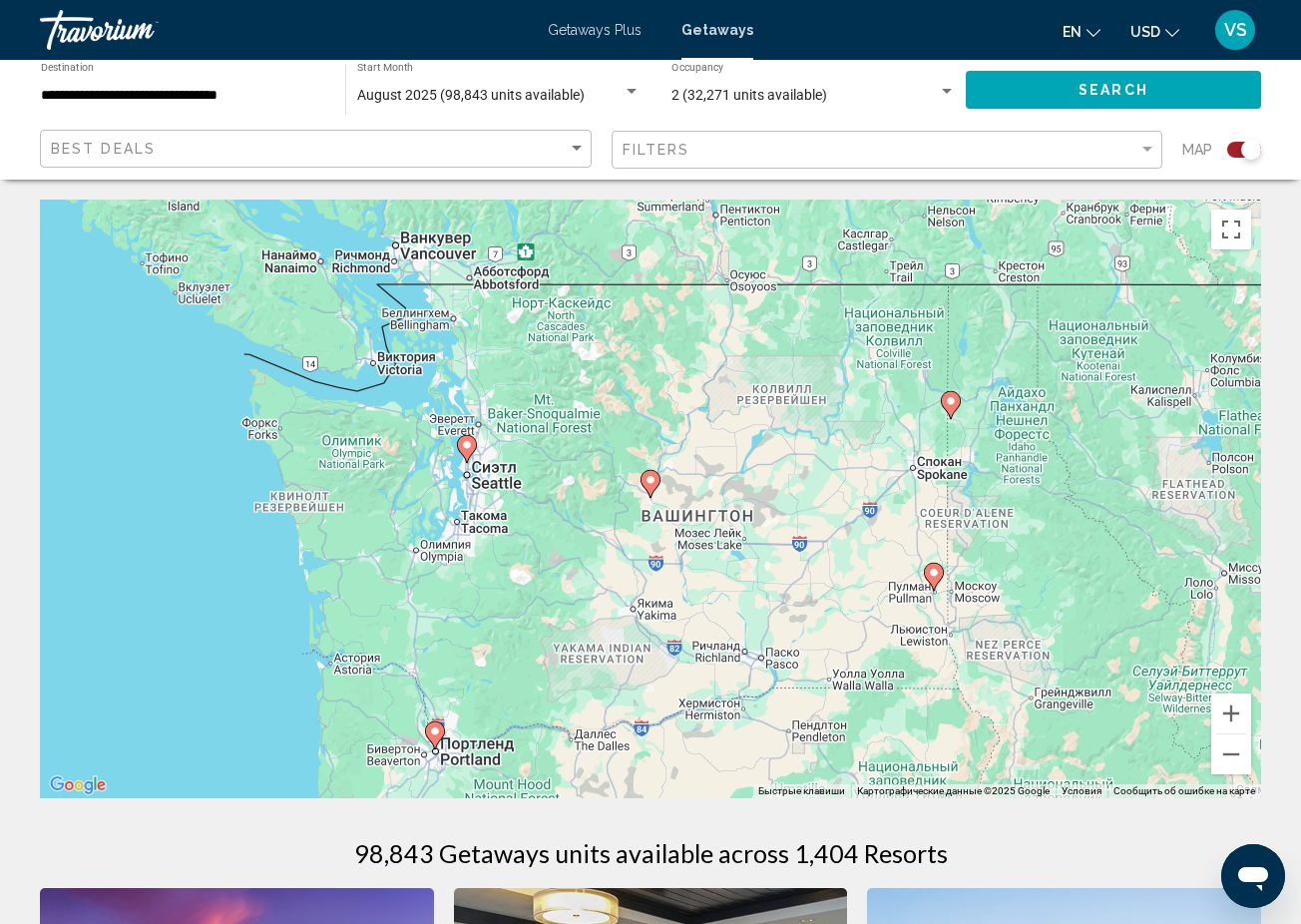 click 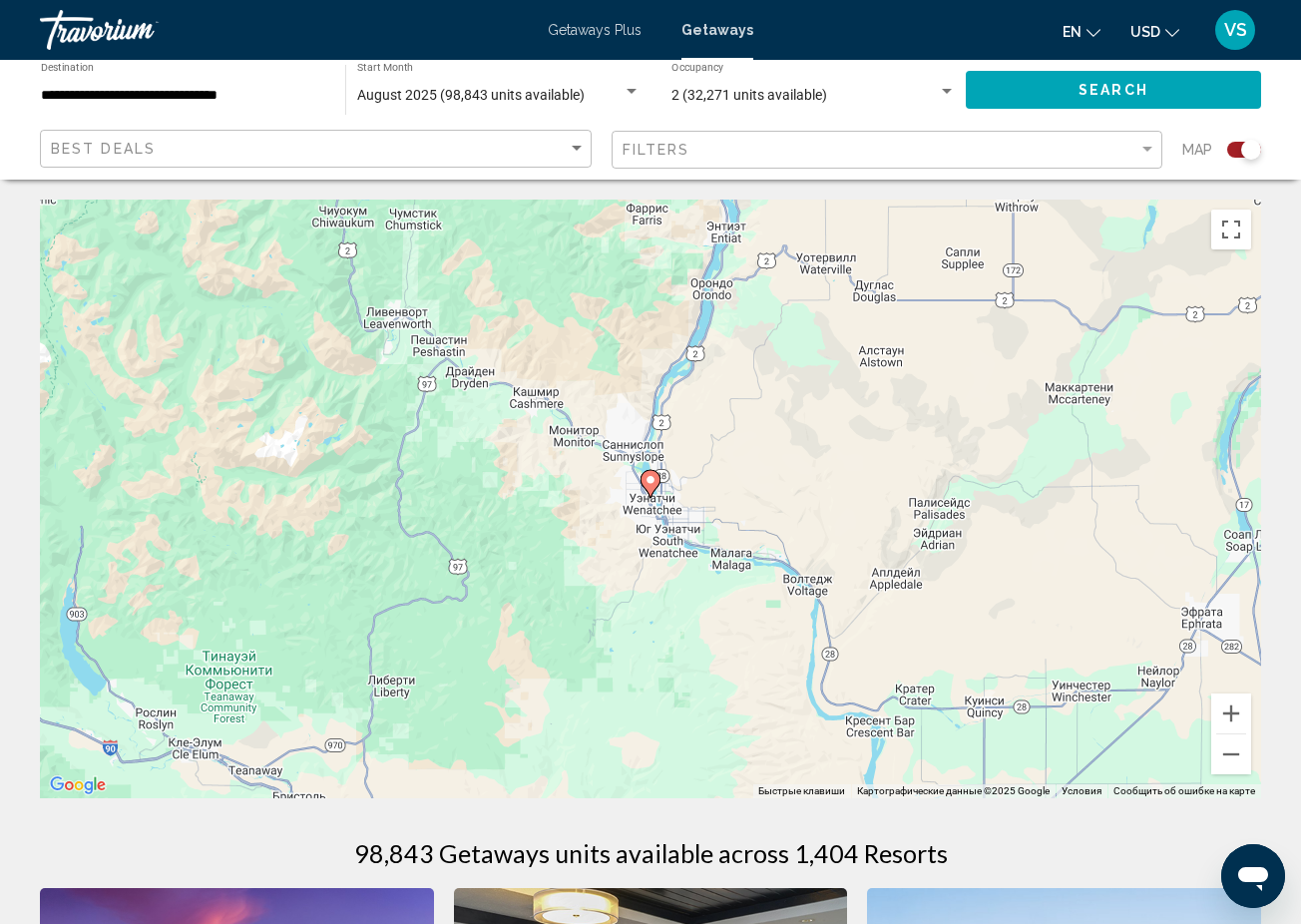 click 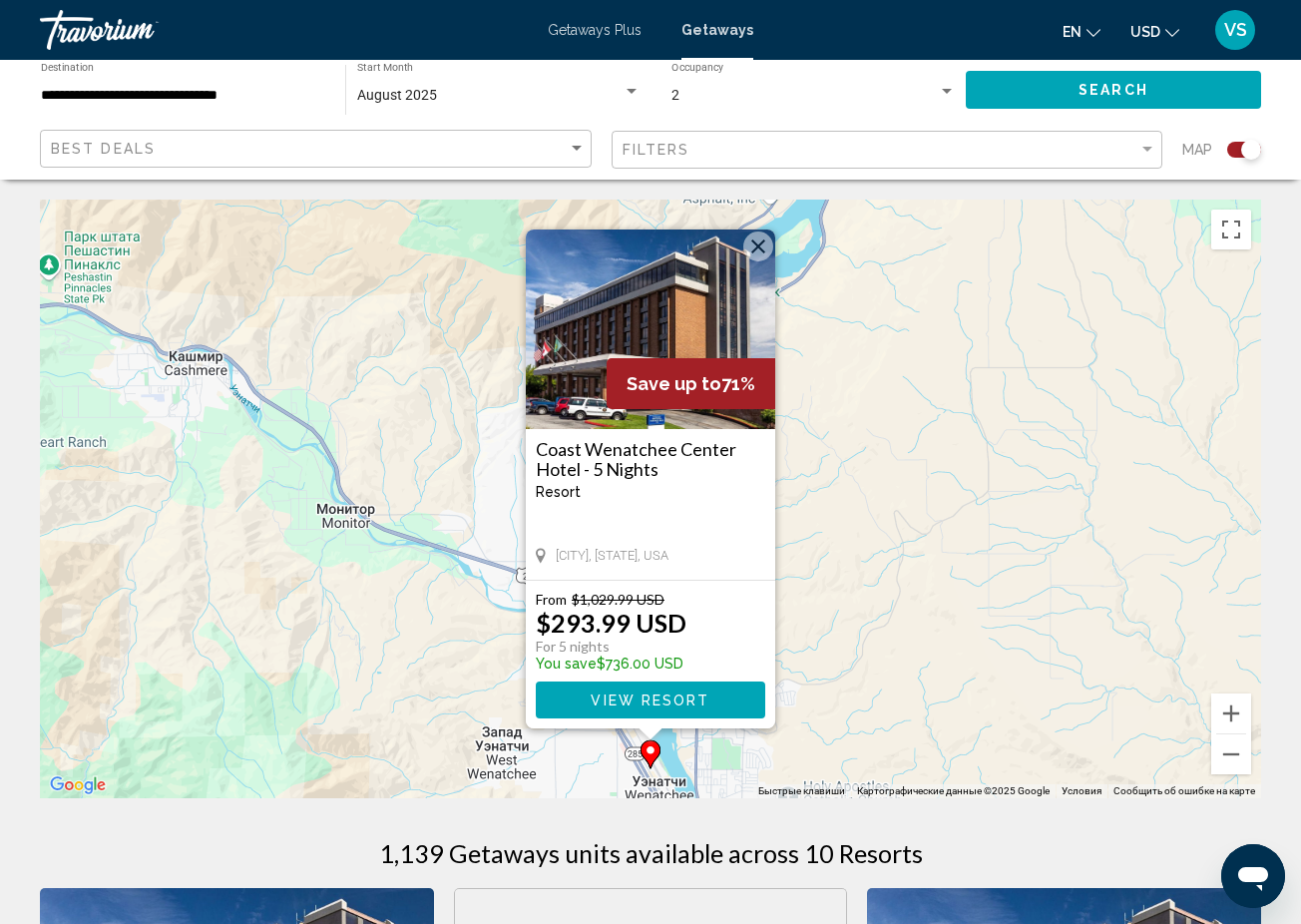 click on "Чтобы активировать перетаскивание с помощью клавиатуры, нажмите Alt + Ввод. После этого перемещайте маркер, используя клавиши со стрелками. Чтобы завершить перетаскивание, нажмите клавишу Ввод. Чтобы отменить действие, нажмите клавишу Esc. Save up to  71%   Coast Wenatchee Center Hotel - 5 Nights  Resort  -  This is an adults only resort
Wenatchee, WA, USA From $1,029.99 USD $293.99 USD For 5 nights You save  $736.00 USD  View Resort" at bounding box center [650, 499] 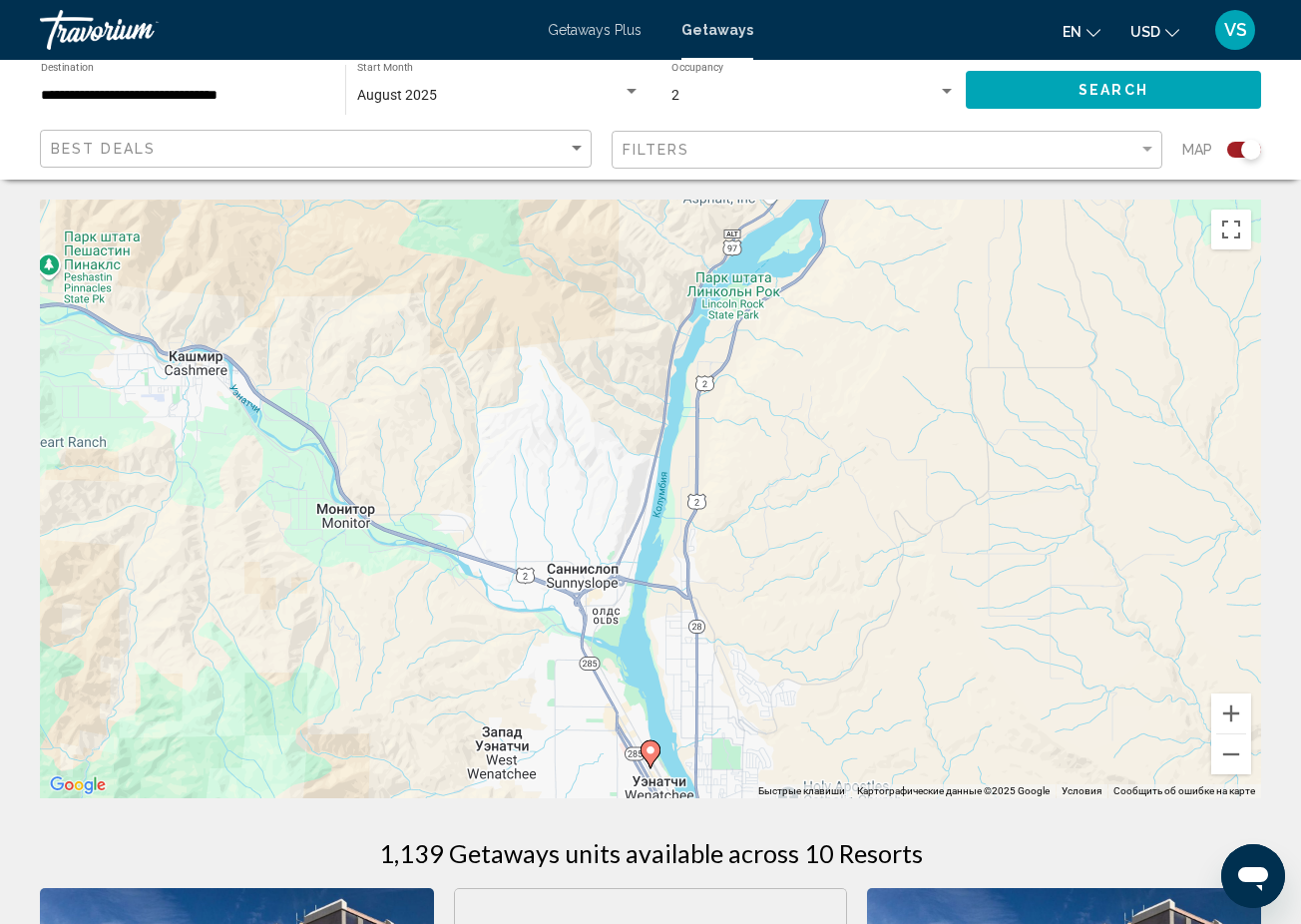 click on "Чтобы активировать перетаскивание с помощью клавиатуры, нажмите Alt + Ввод. После этого перемещайте маркер, используя клавиши со стрелками. Чтобы завершить перетаскивание, нажмите клавишу Ввод. Чтобы отменить действие, нажмите клавишу Esc." at bounding box center (650, 499) 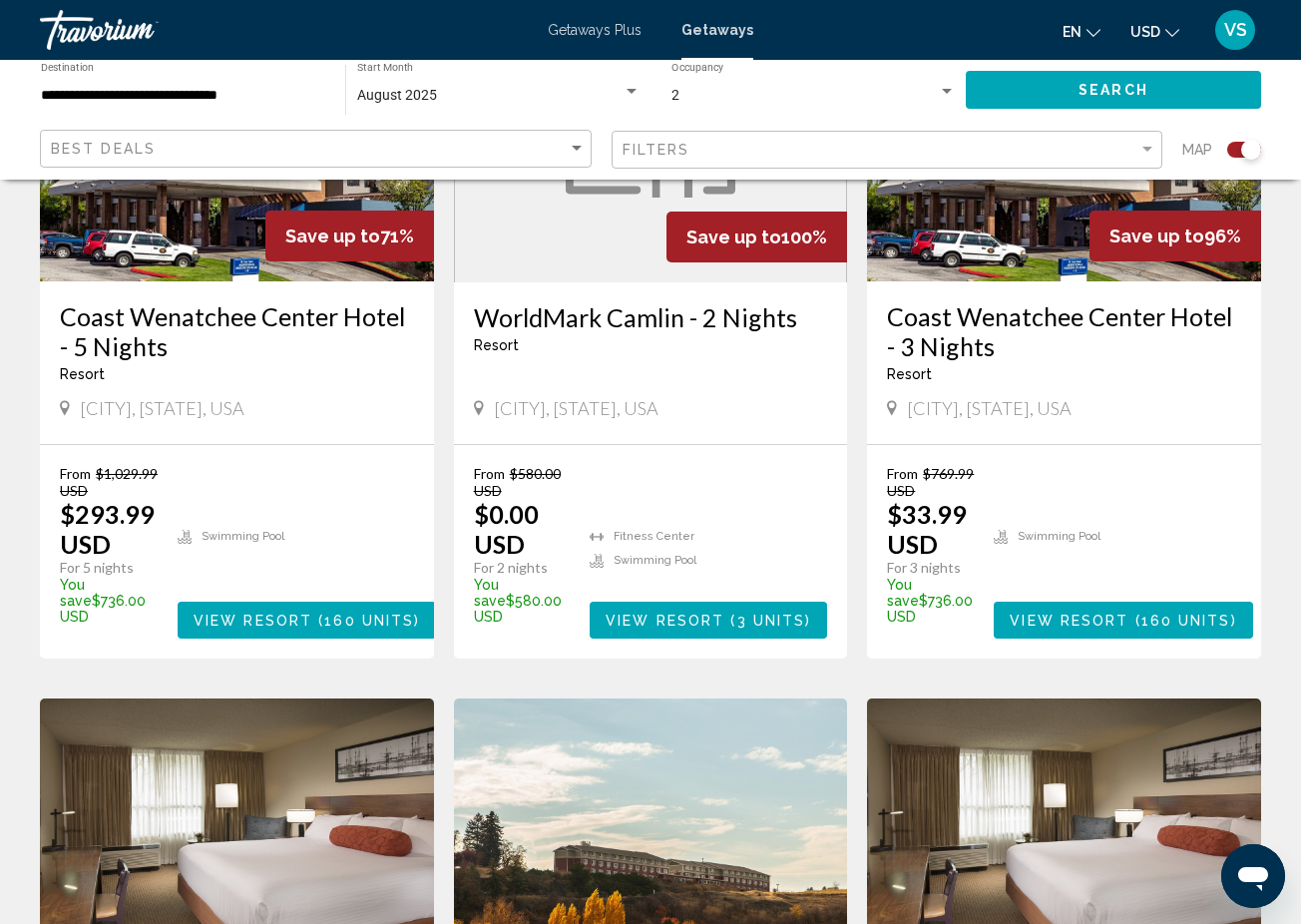 scroll, scrollTop: 913, scrollLeft: 0, axis: vertical 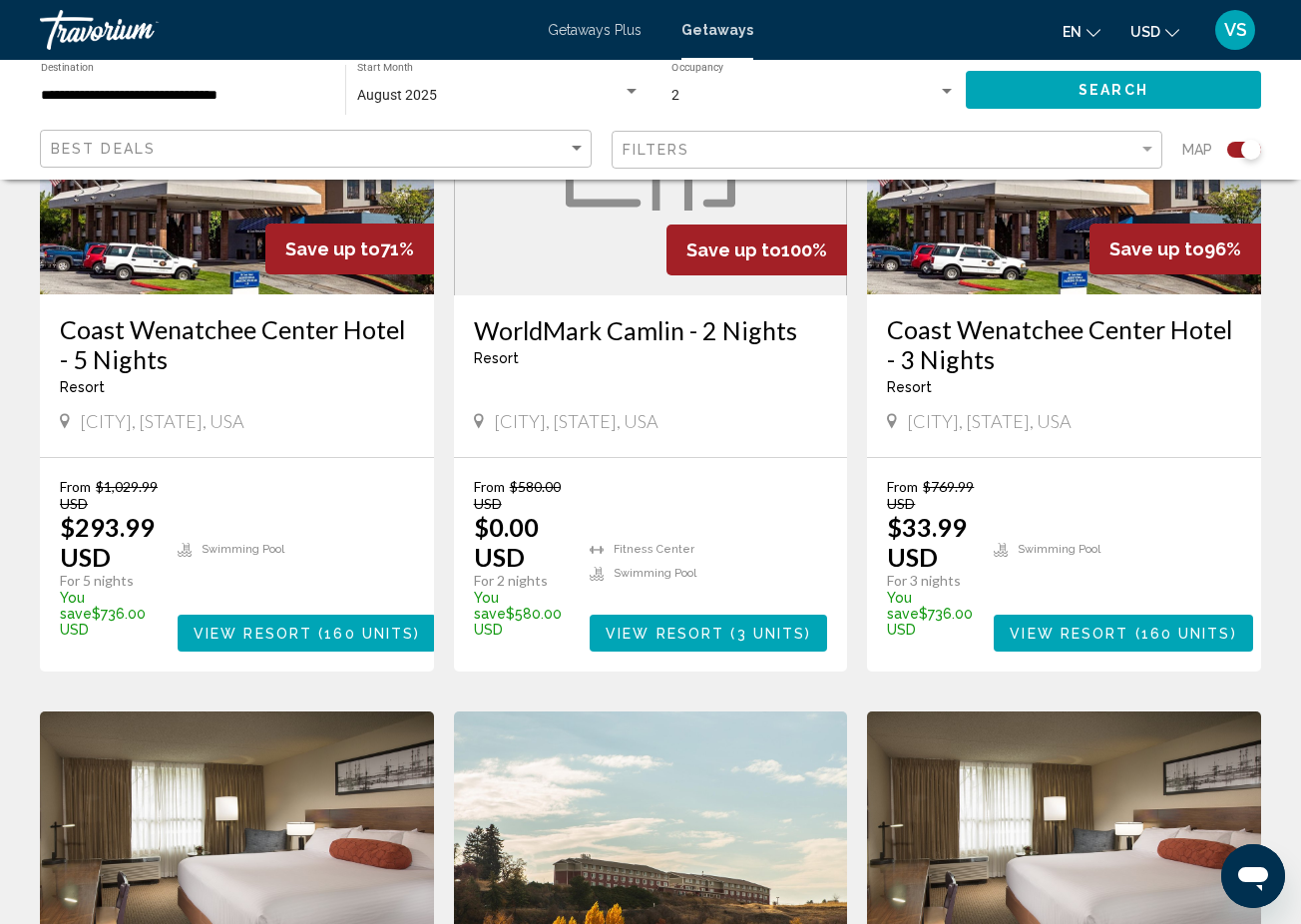 click on "160 units" at bounding box center (1186, 634) 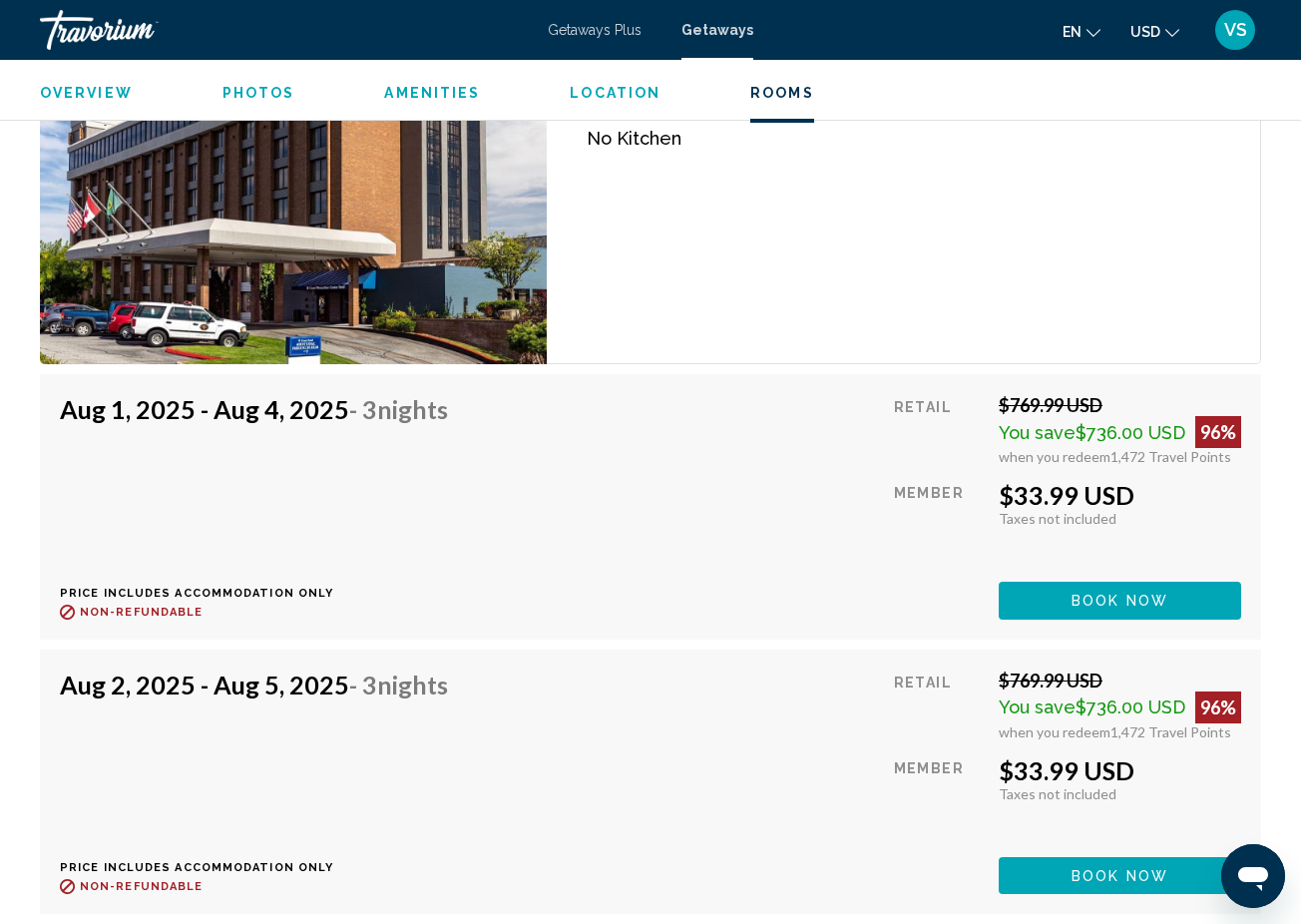 scroll, scrollTop: 12156, scrollLeft: 0, axis: vertical 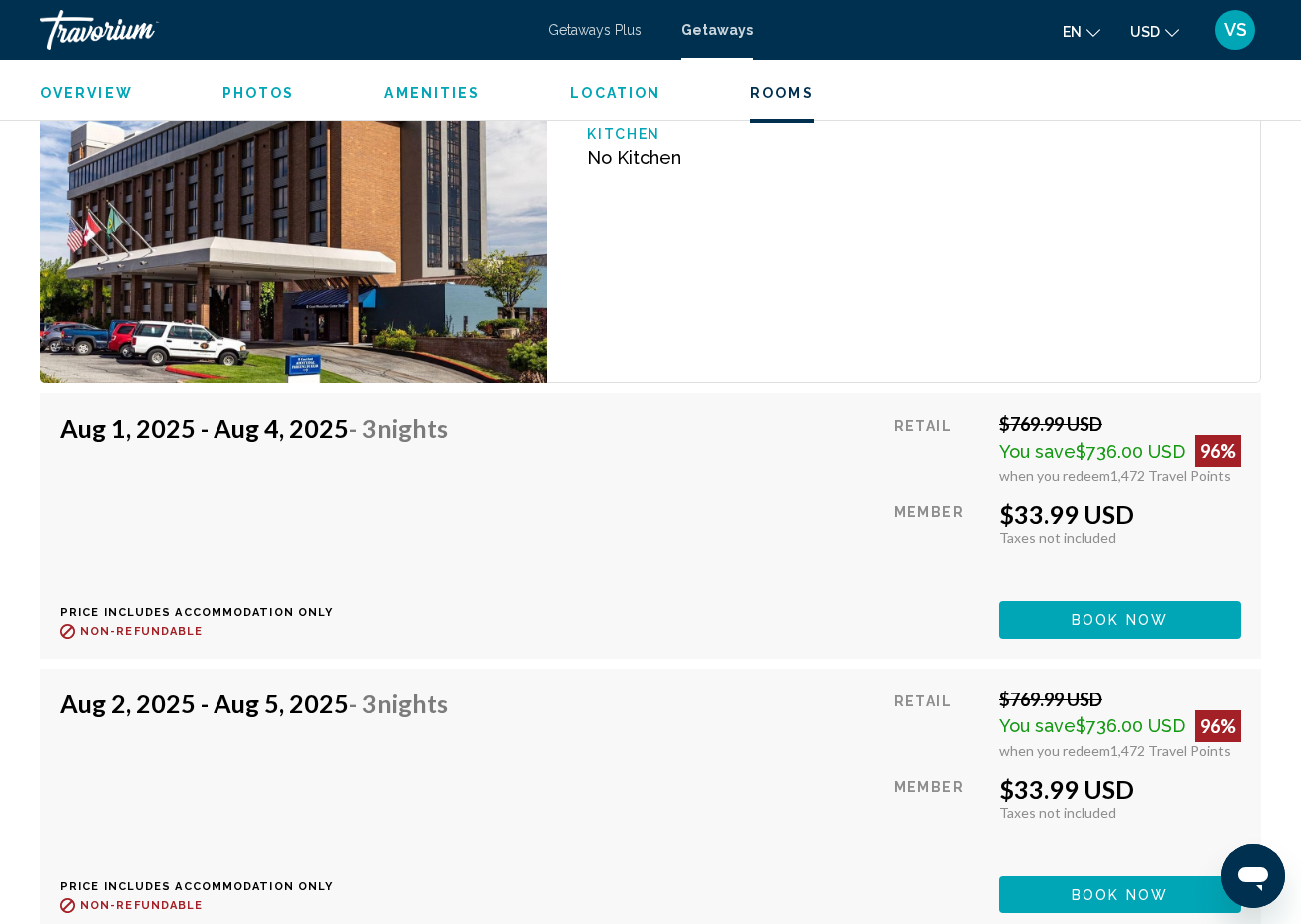click on "Book now" at bounding box center (1119, -8334) 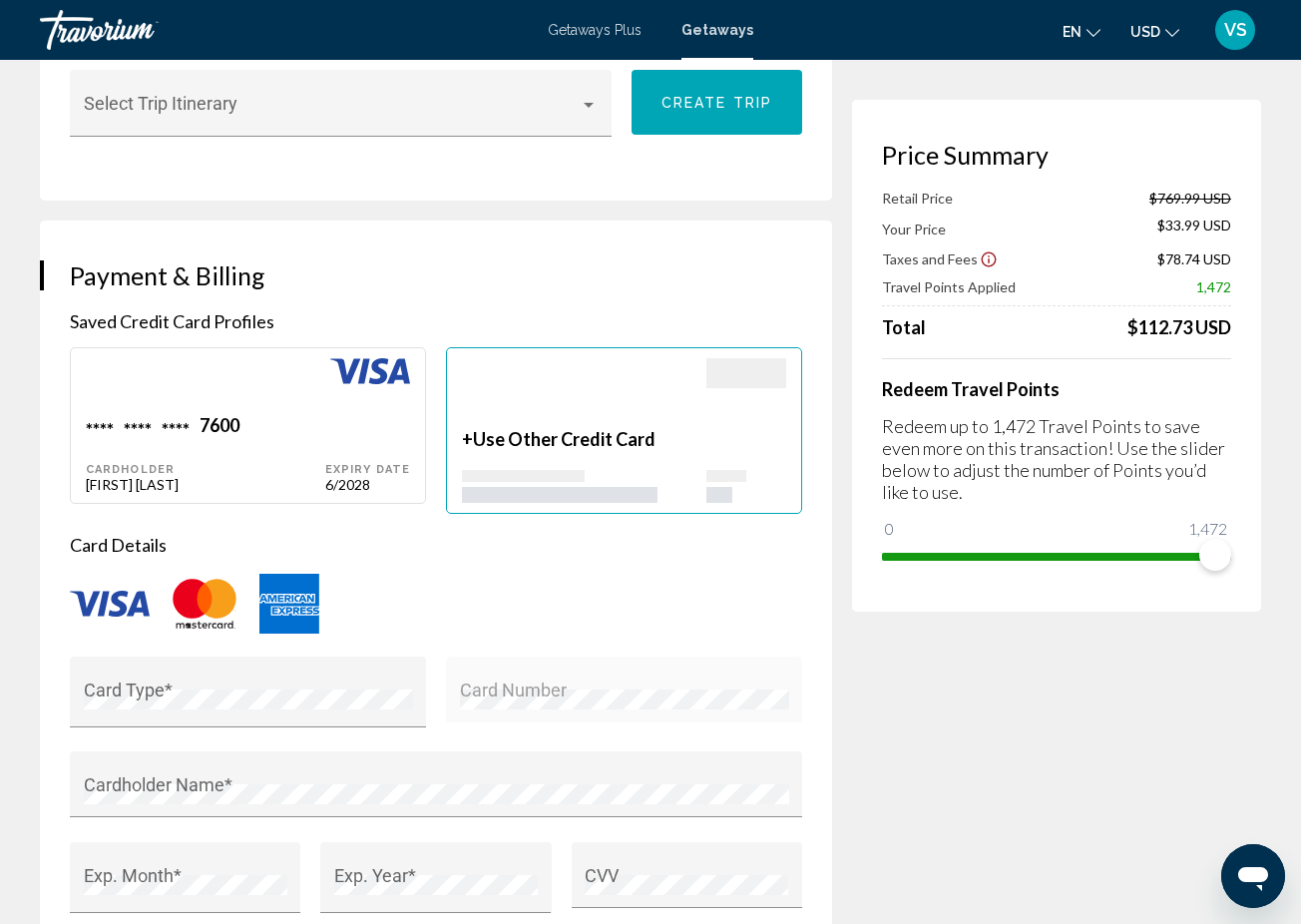 scroll, scrollTop: 1167, scrollLeft: 0, axis: vertical 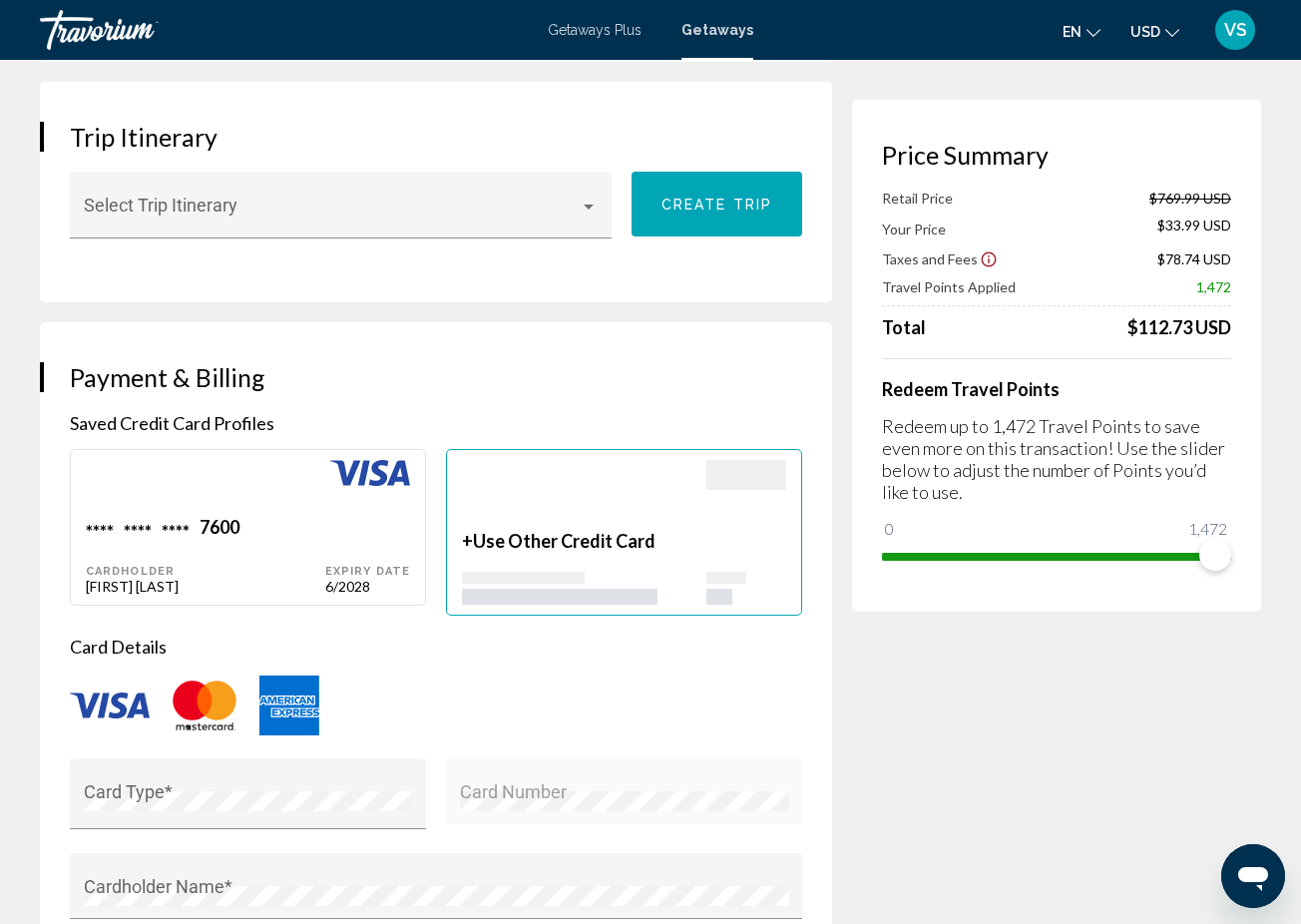 click on "[CARD NUMBER]" at bounding box center (206, 529) 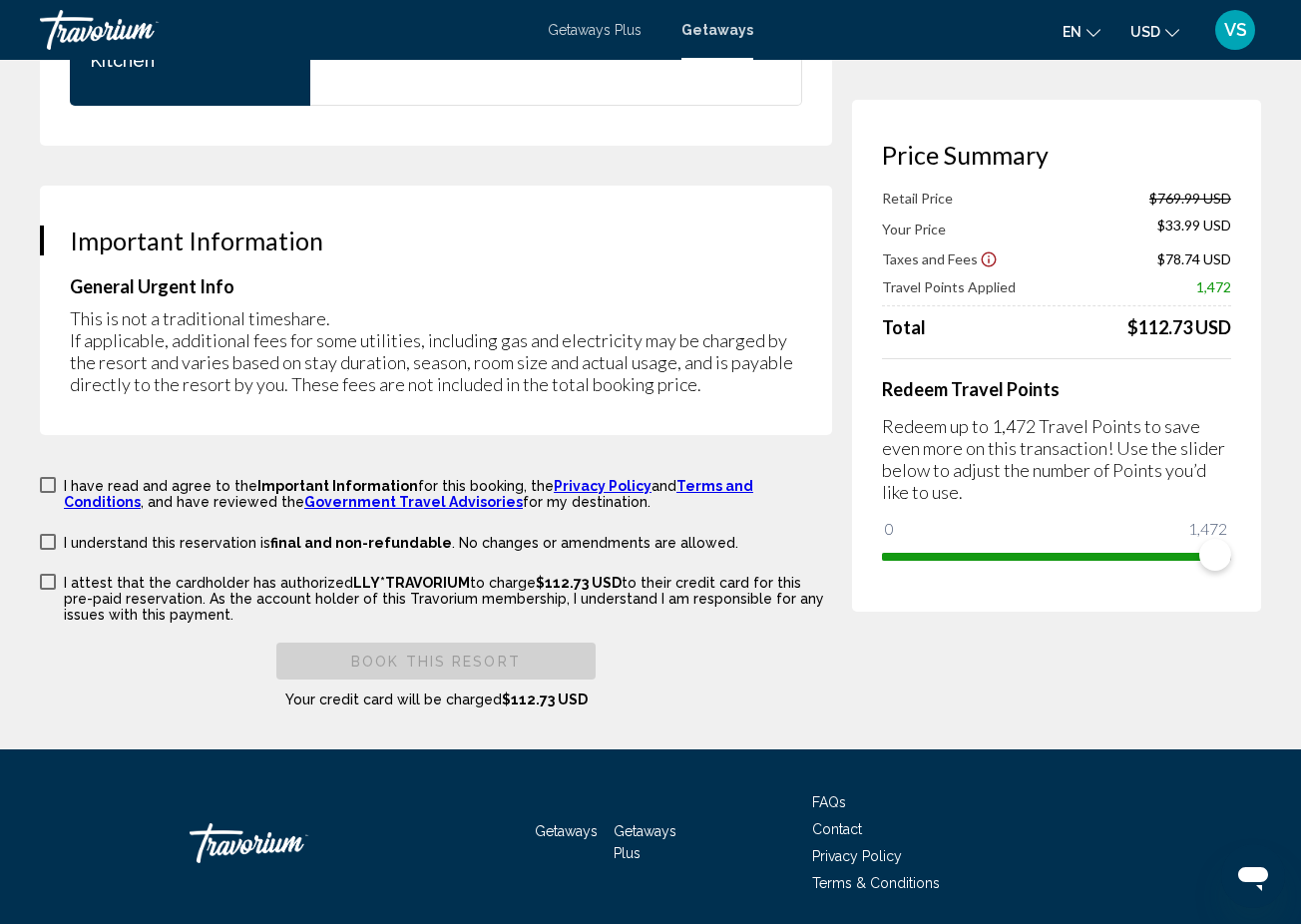 scroll, scrollTop: 3100, scrollLeft: 0, axis: vertical 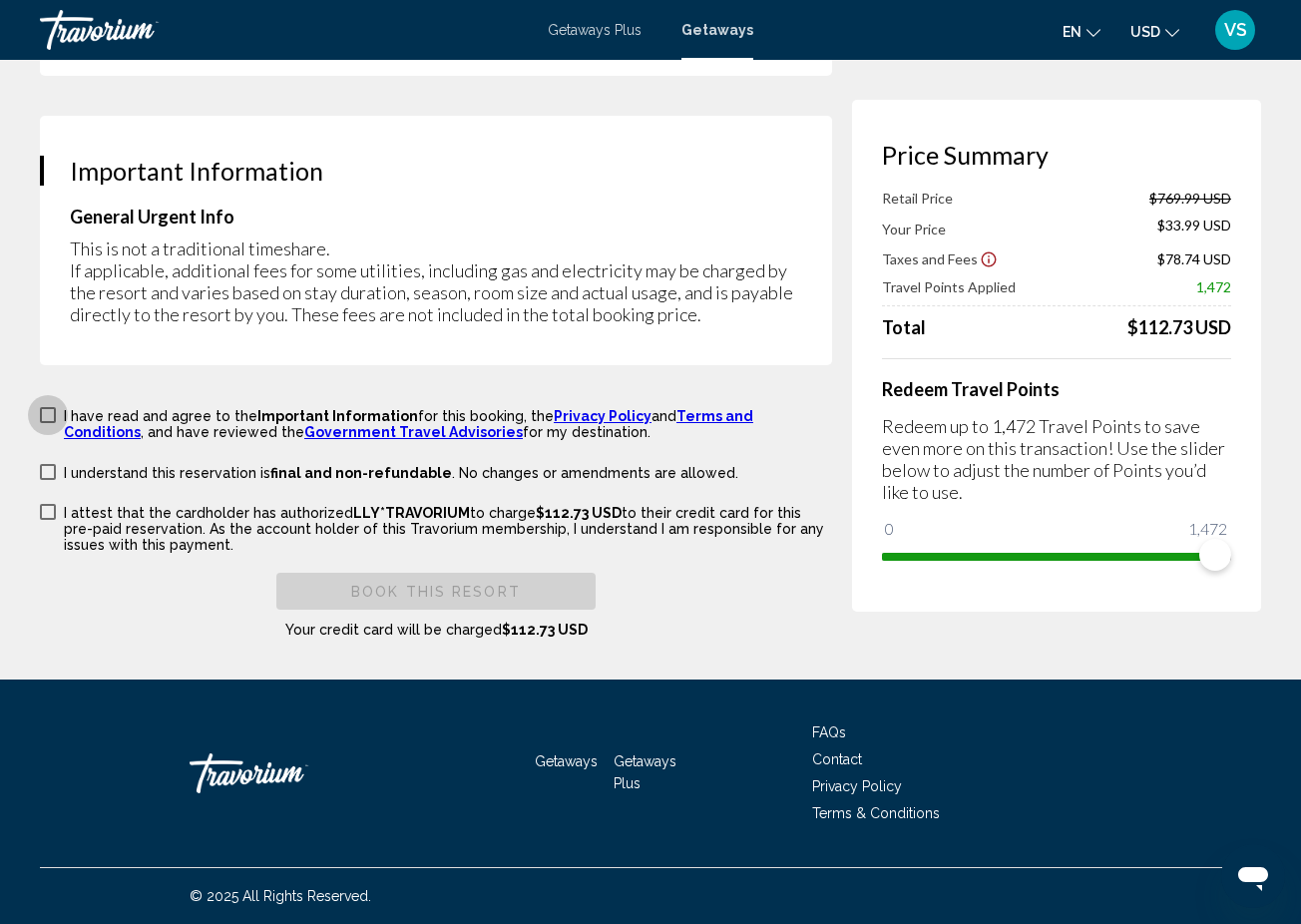 click at bounding box center [48, 415] 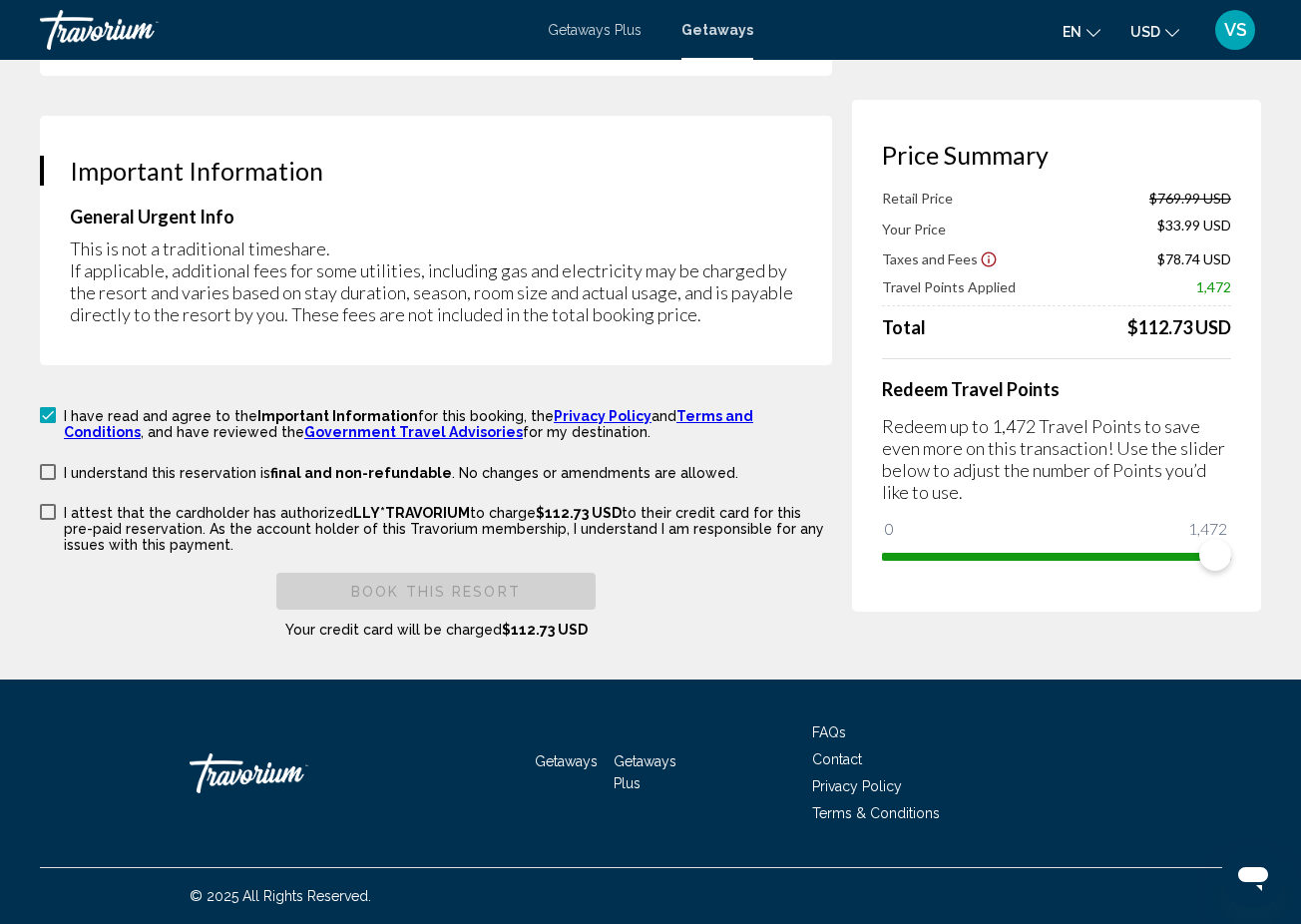 click at bounding box center (48, 472) 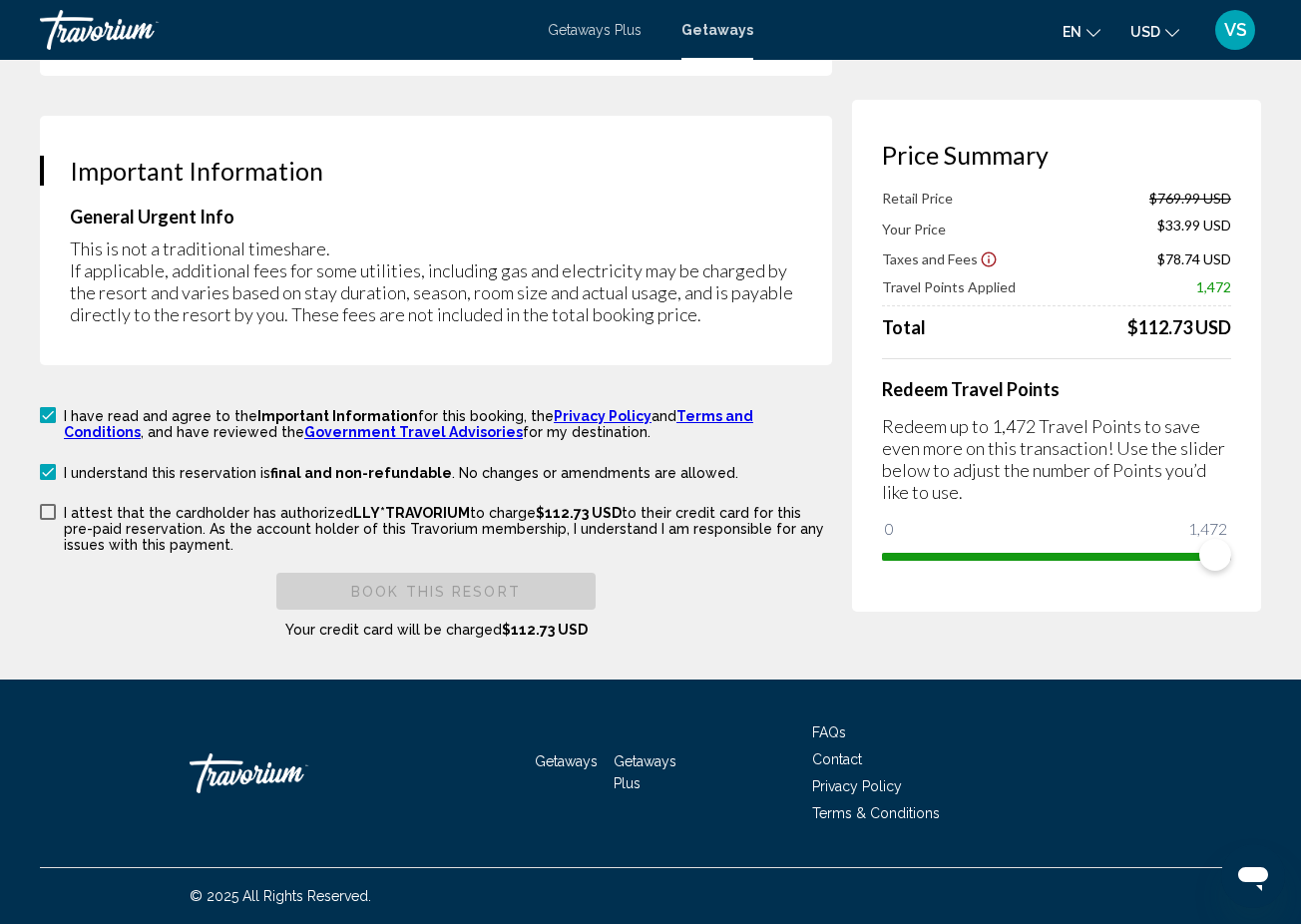 click at bounding box center (48, 512) 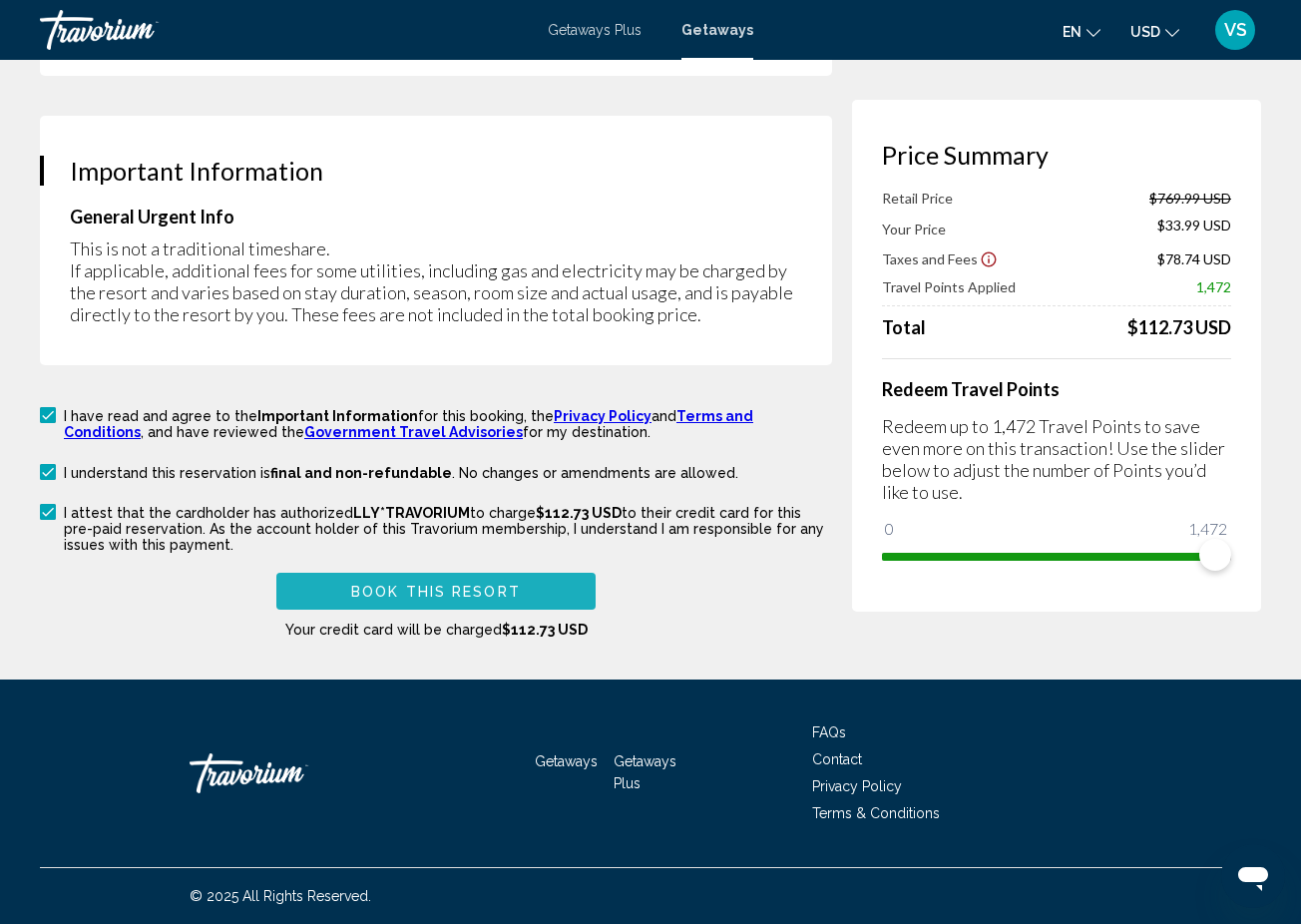 click on "Book this Resort" at bounding box center [436, 592] 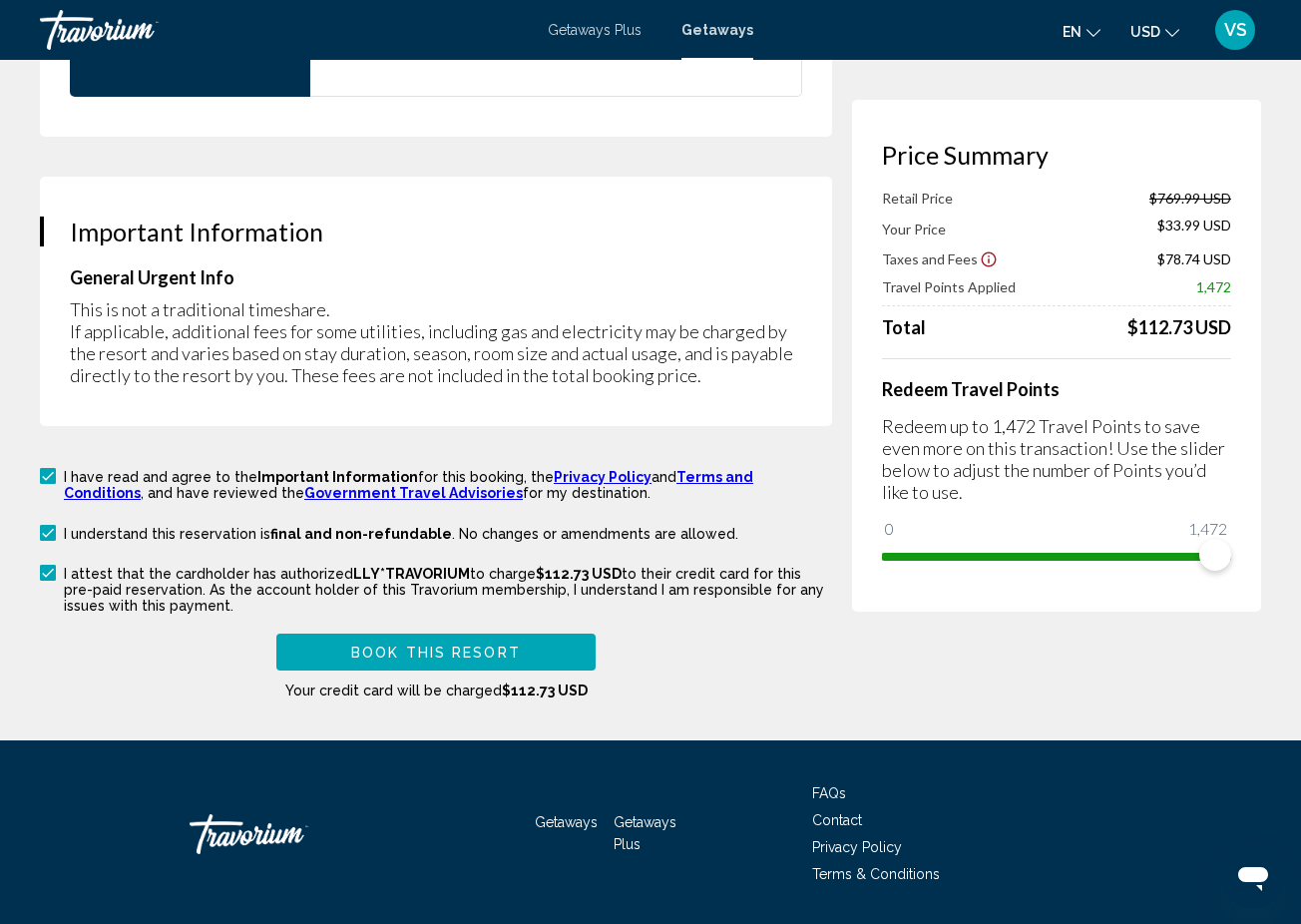scroll, scrollTop: 3100, scrollLeft: 0, axis: vertical 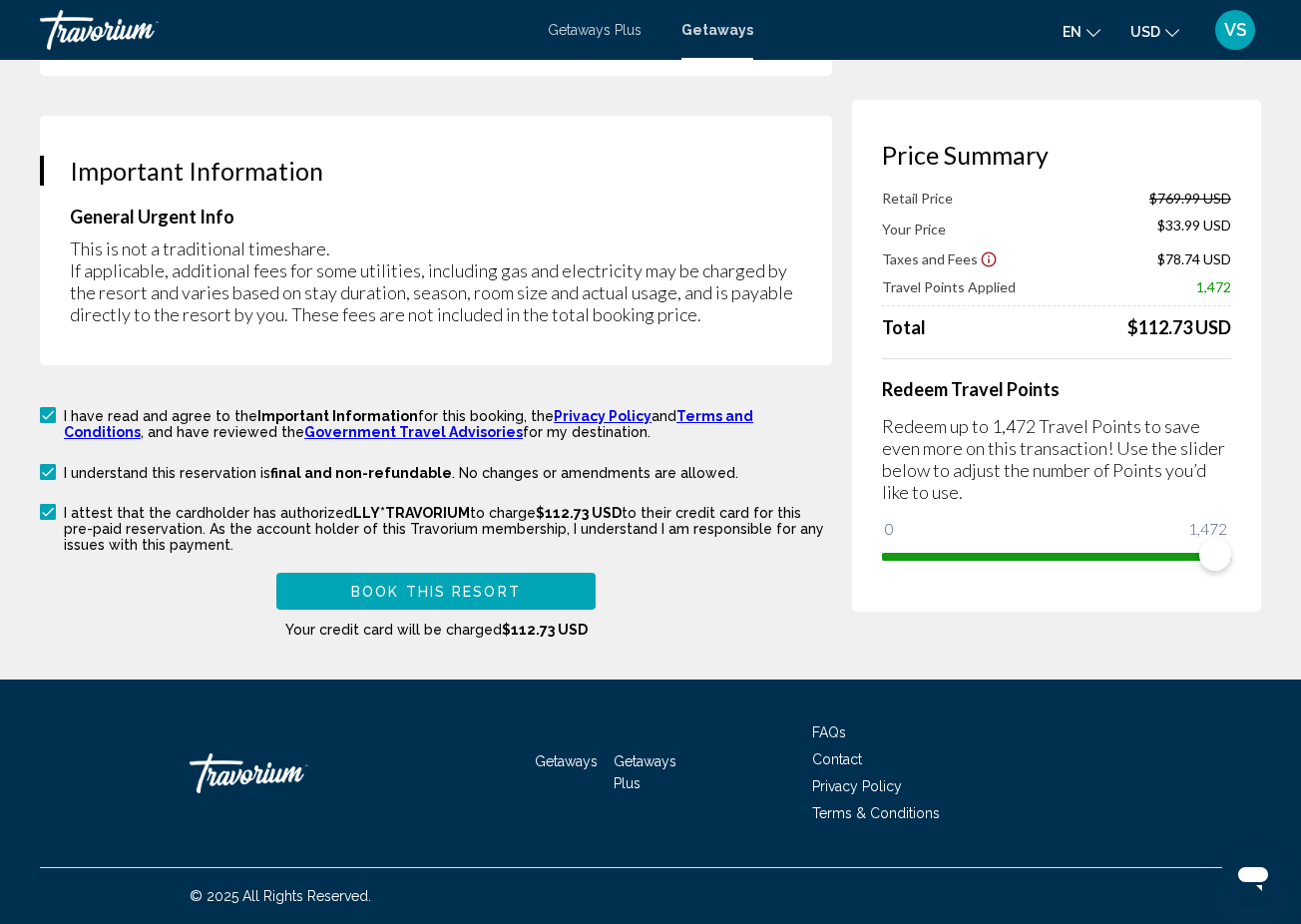 type on "**********" 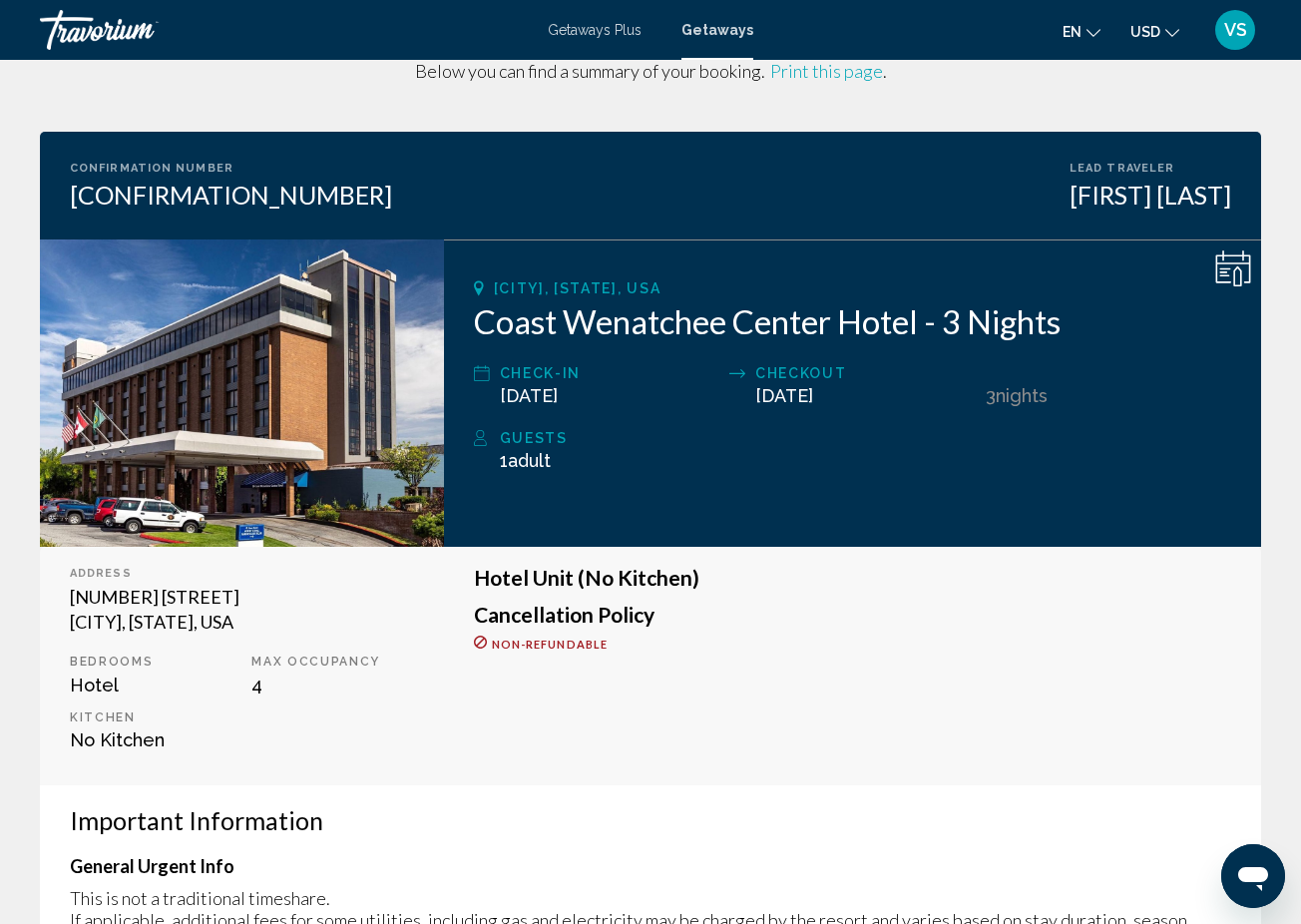 scroll, scrollTop: 0, scrollLeft: 0, axis: both 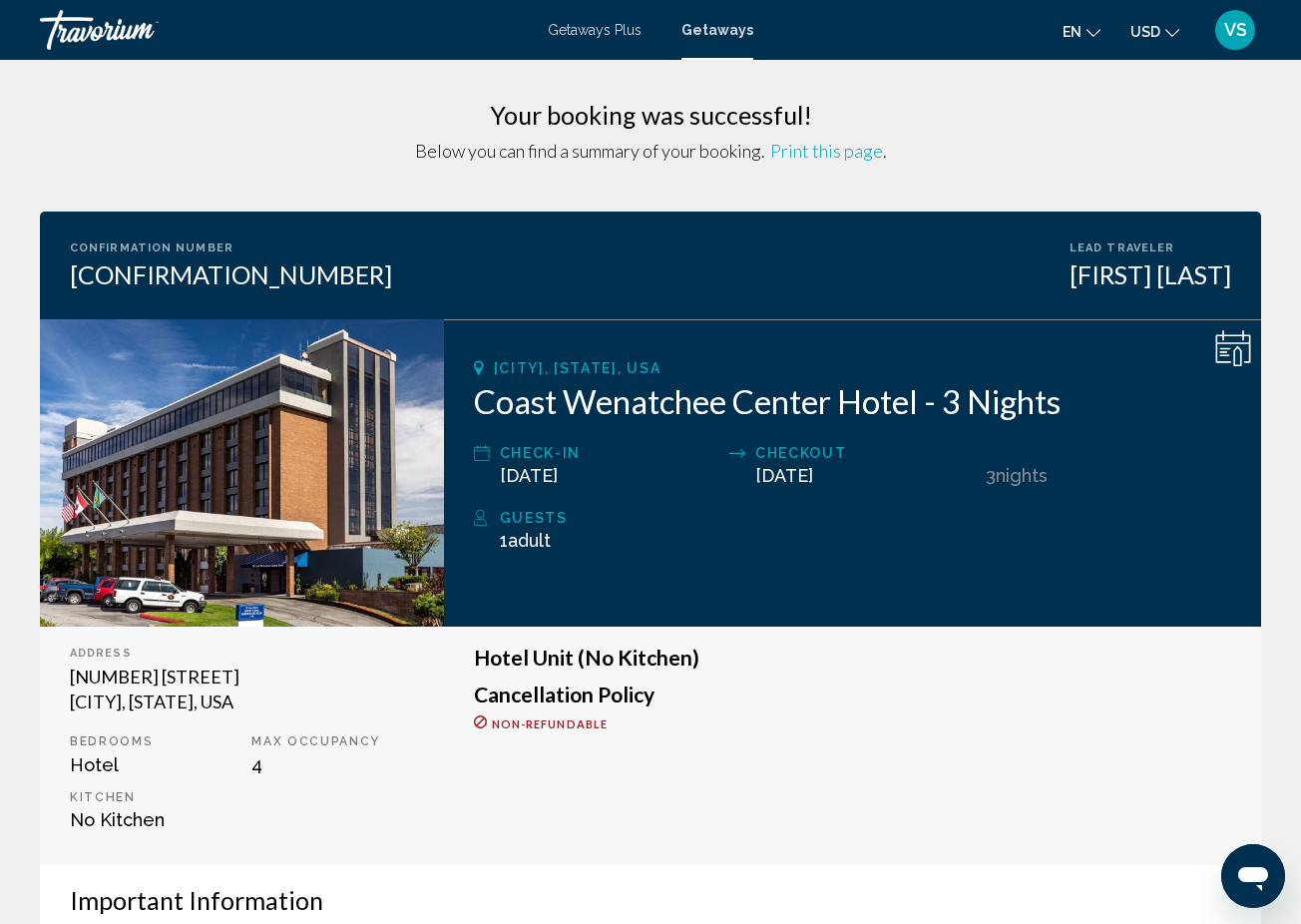 click on "Print this page" at bounding box center (826, 151) 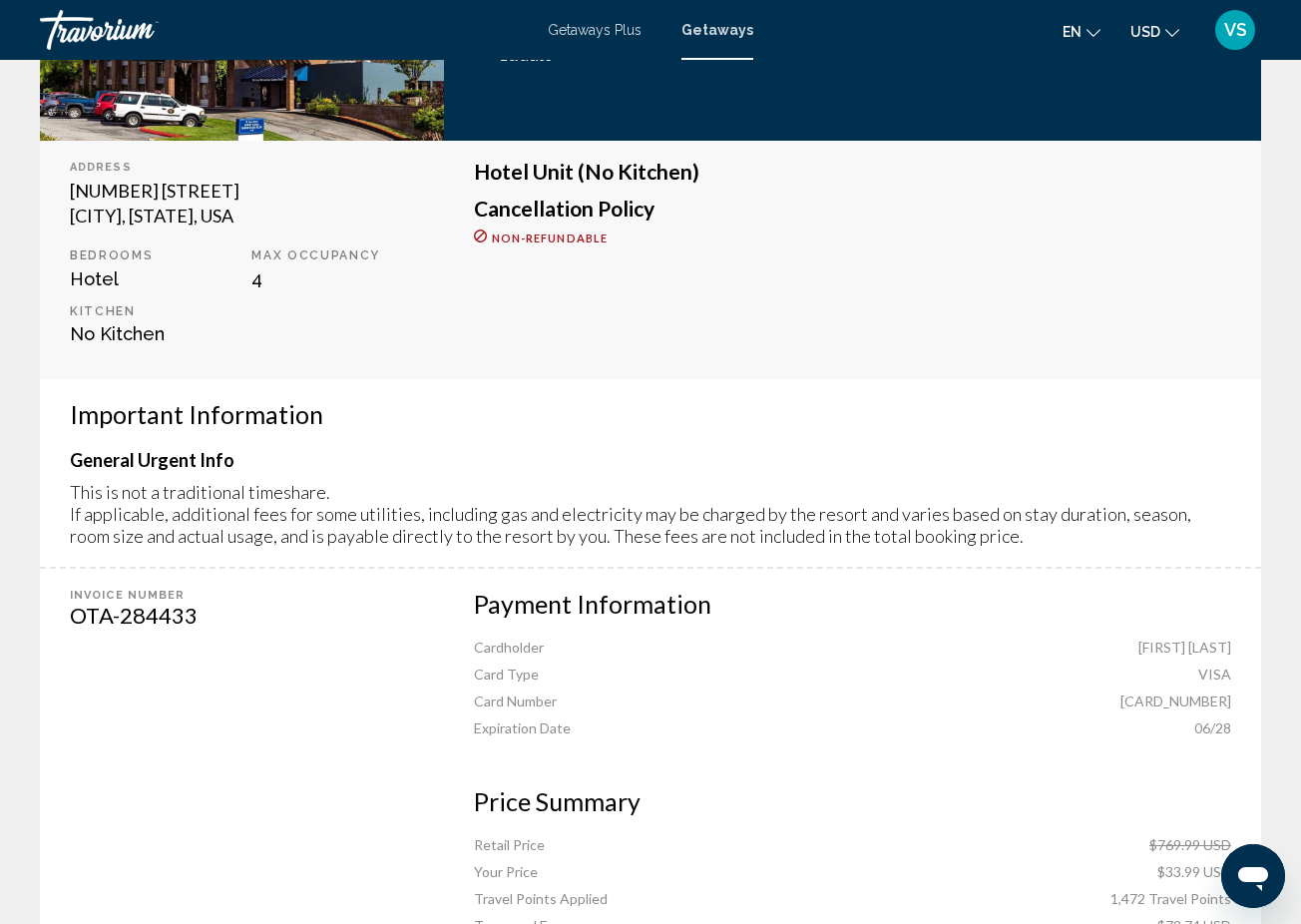 scroll, scrollTop: 0, scrollLeft: 0, axis: both 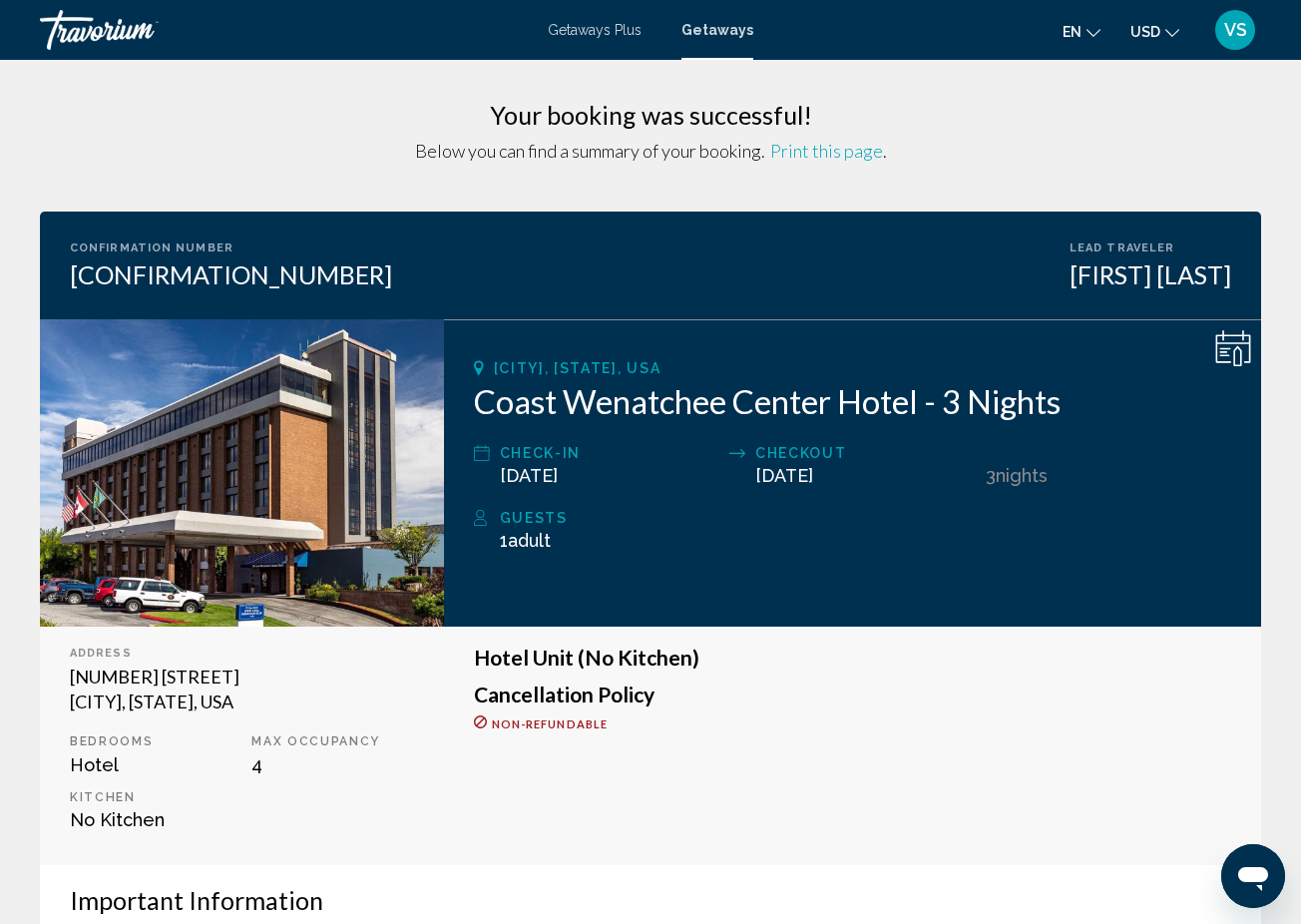 click on "Getaways" at bounding box center (717, 30) 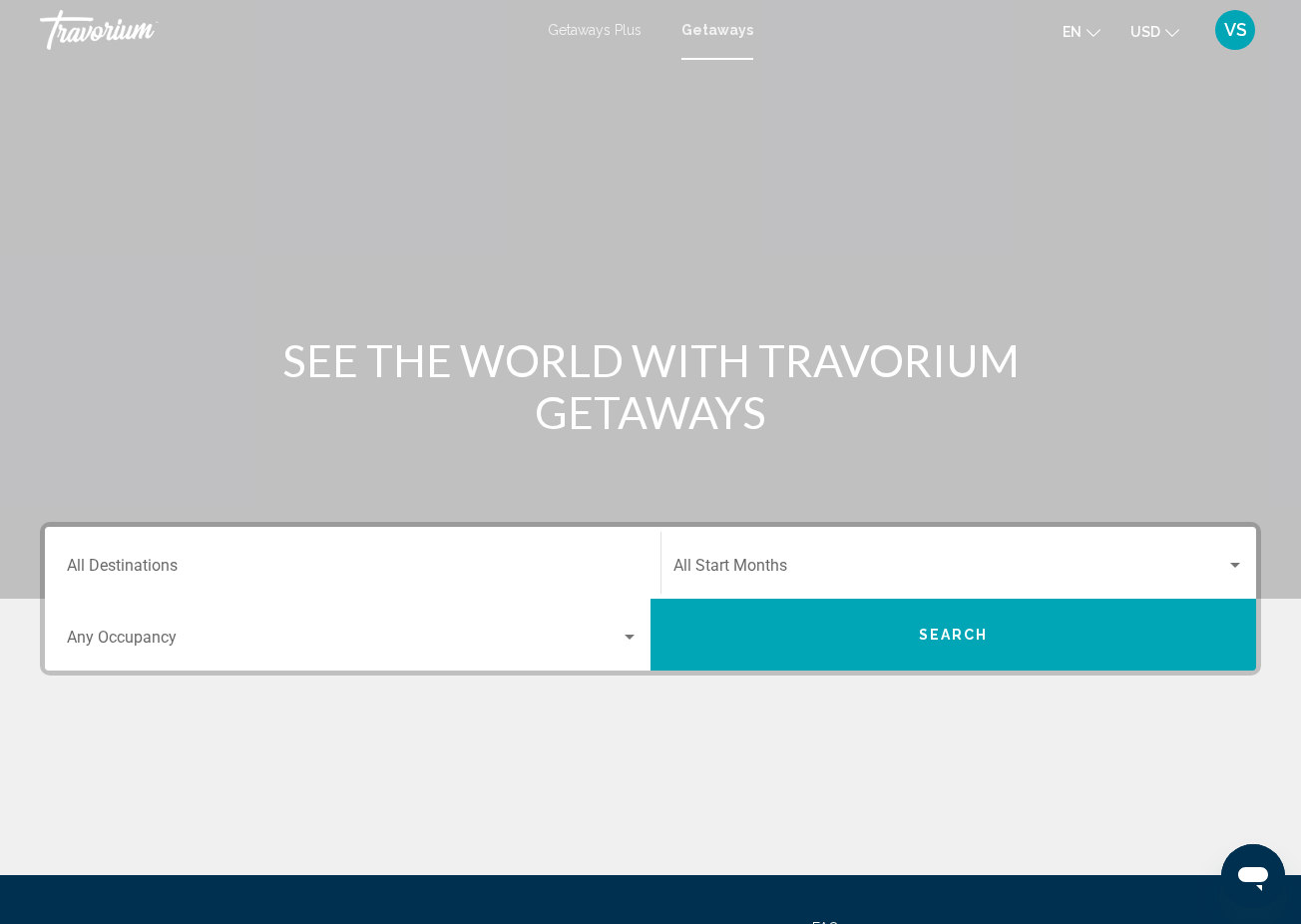click on "Destination All Destinations" at bounding box center [352, 563] 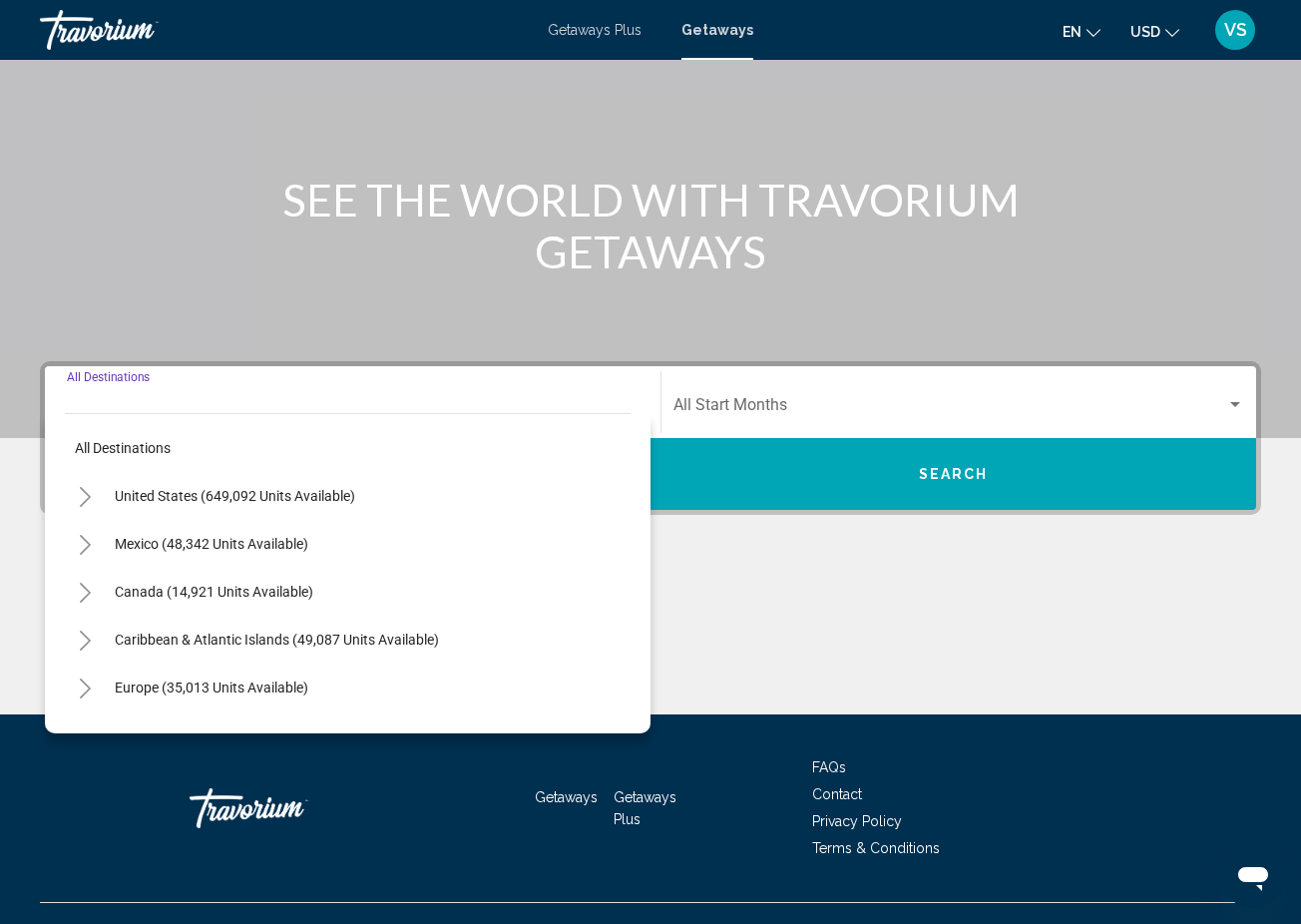 scroll, scrollTop: 196, scrollLeft: 0, axis: vertical 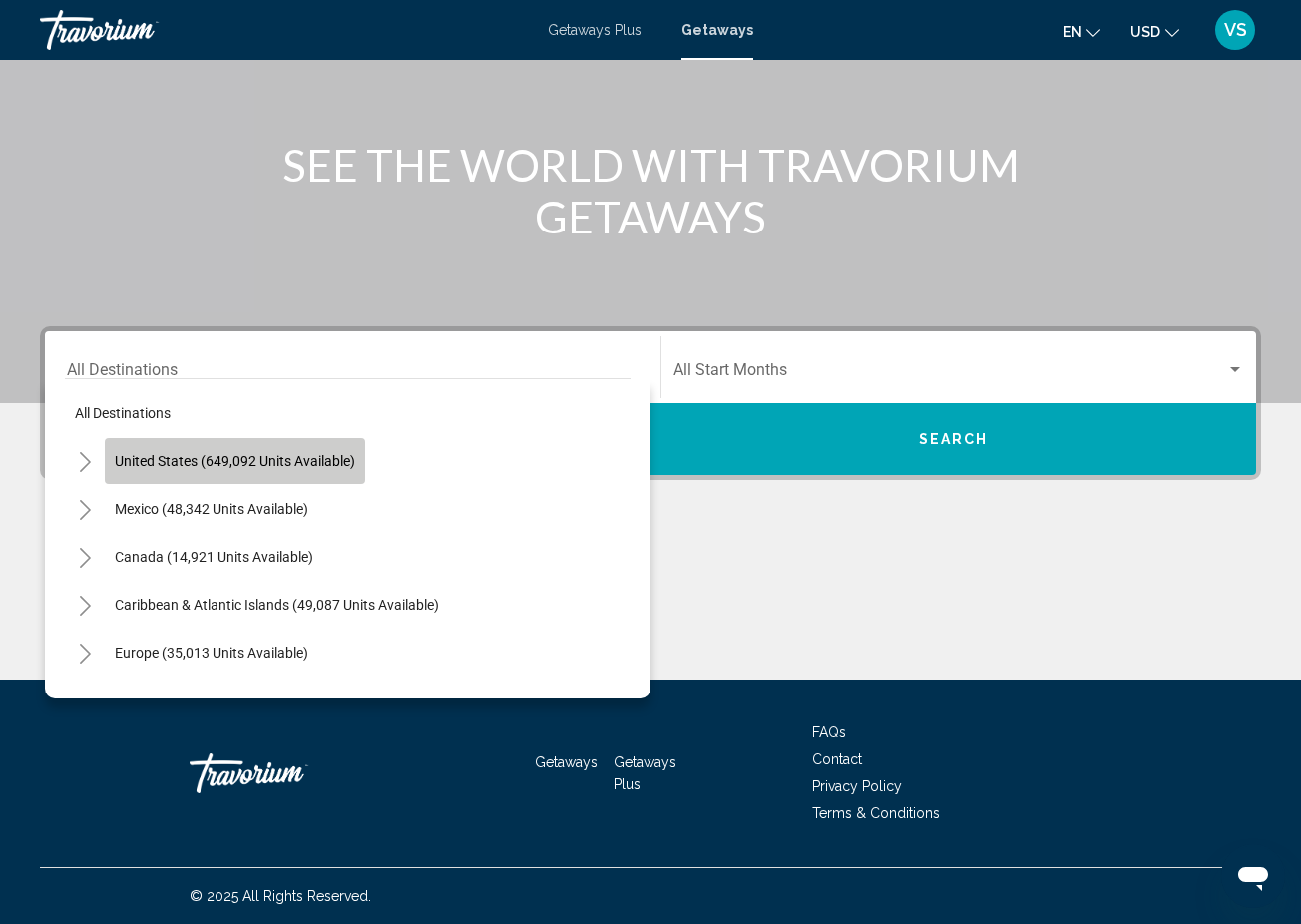 click on "United States (649,092 units available)" 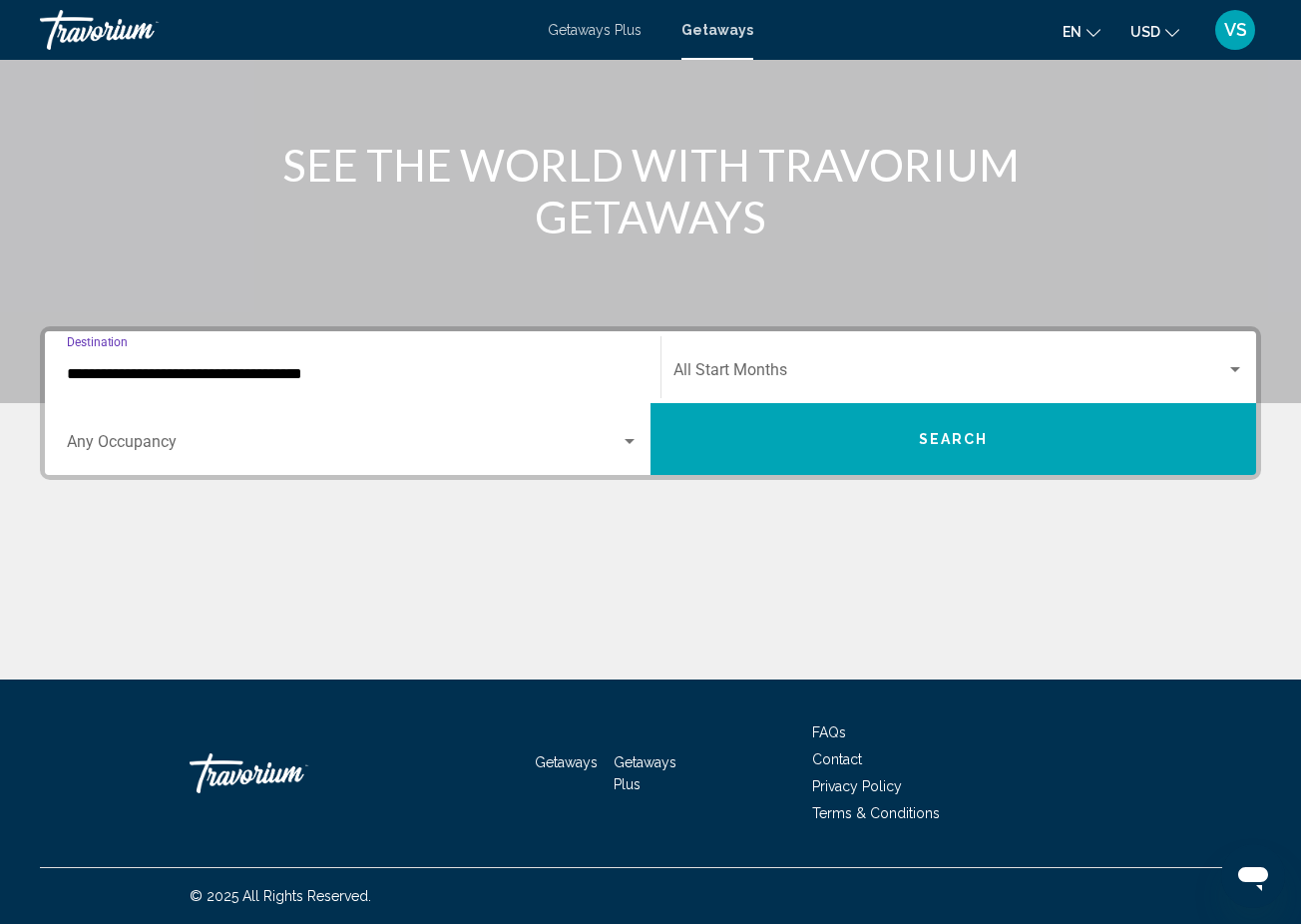 click at bounding box center (343, 446) 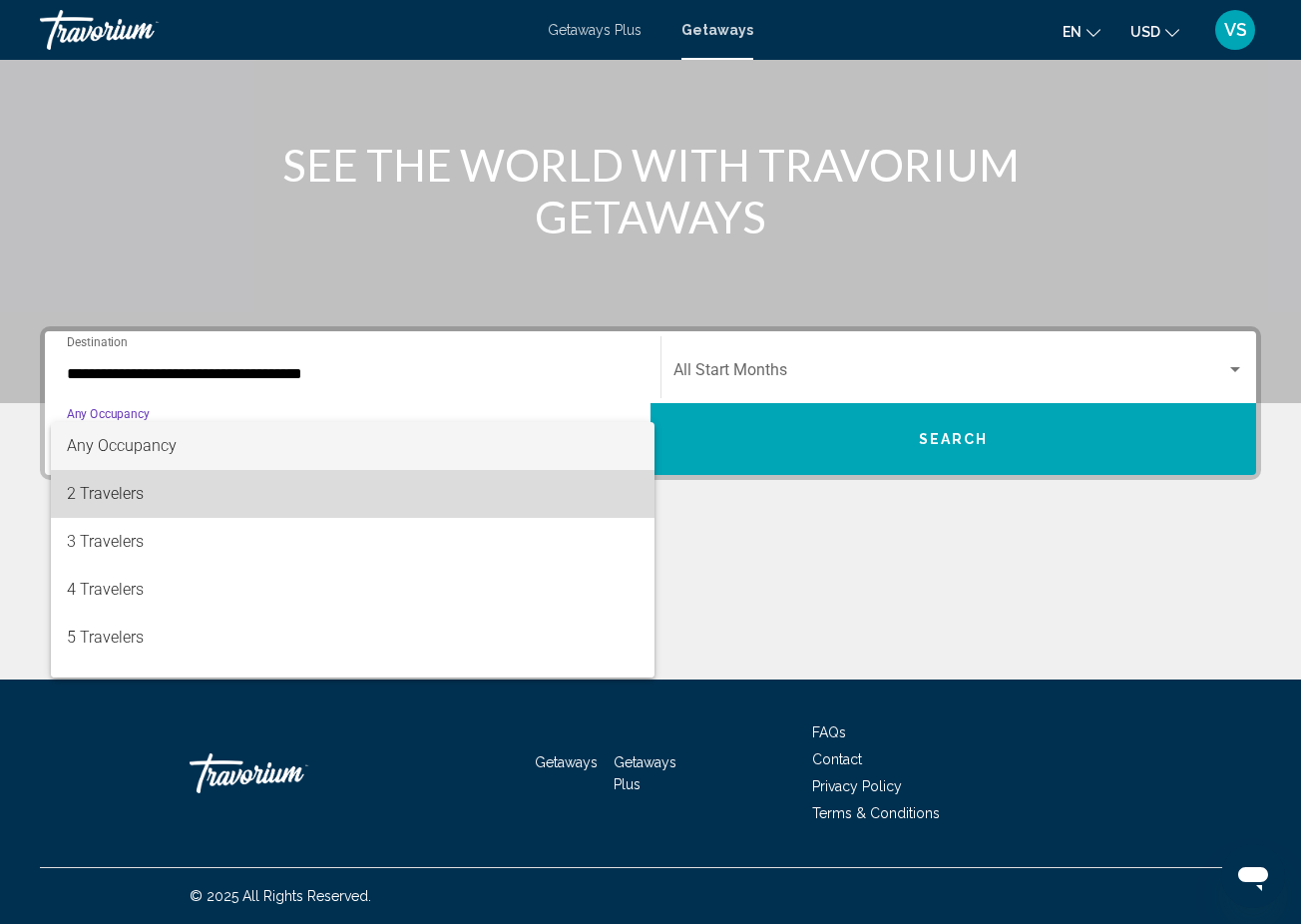 click on "2 Travelers" at bounding box center [352, 494] 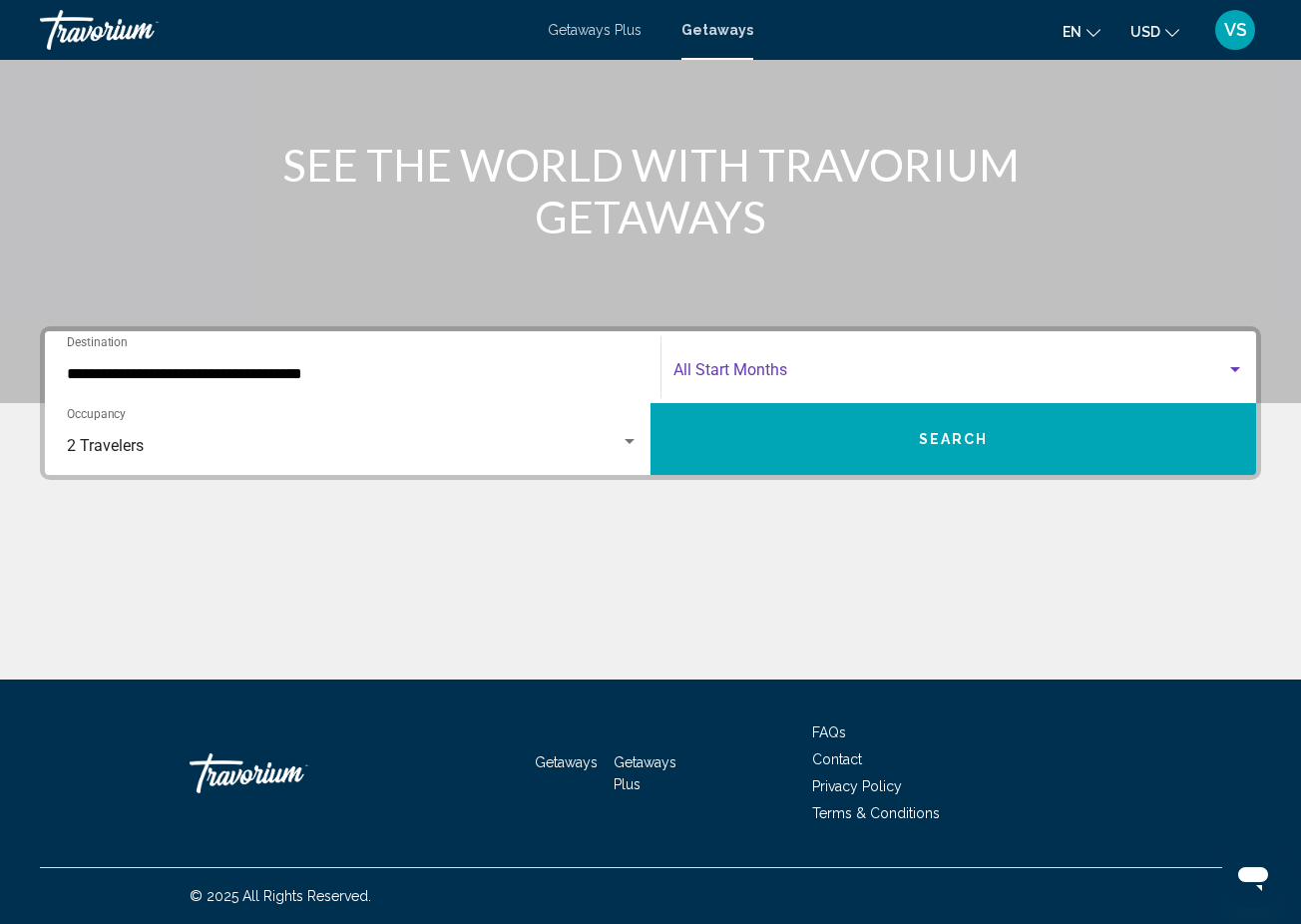 click at bounding box center (1235, 370) 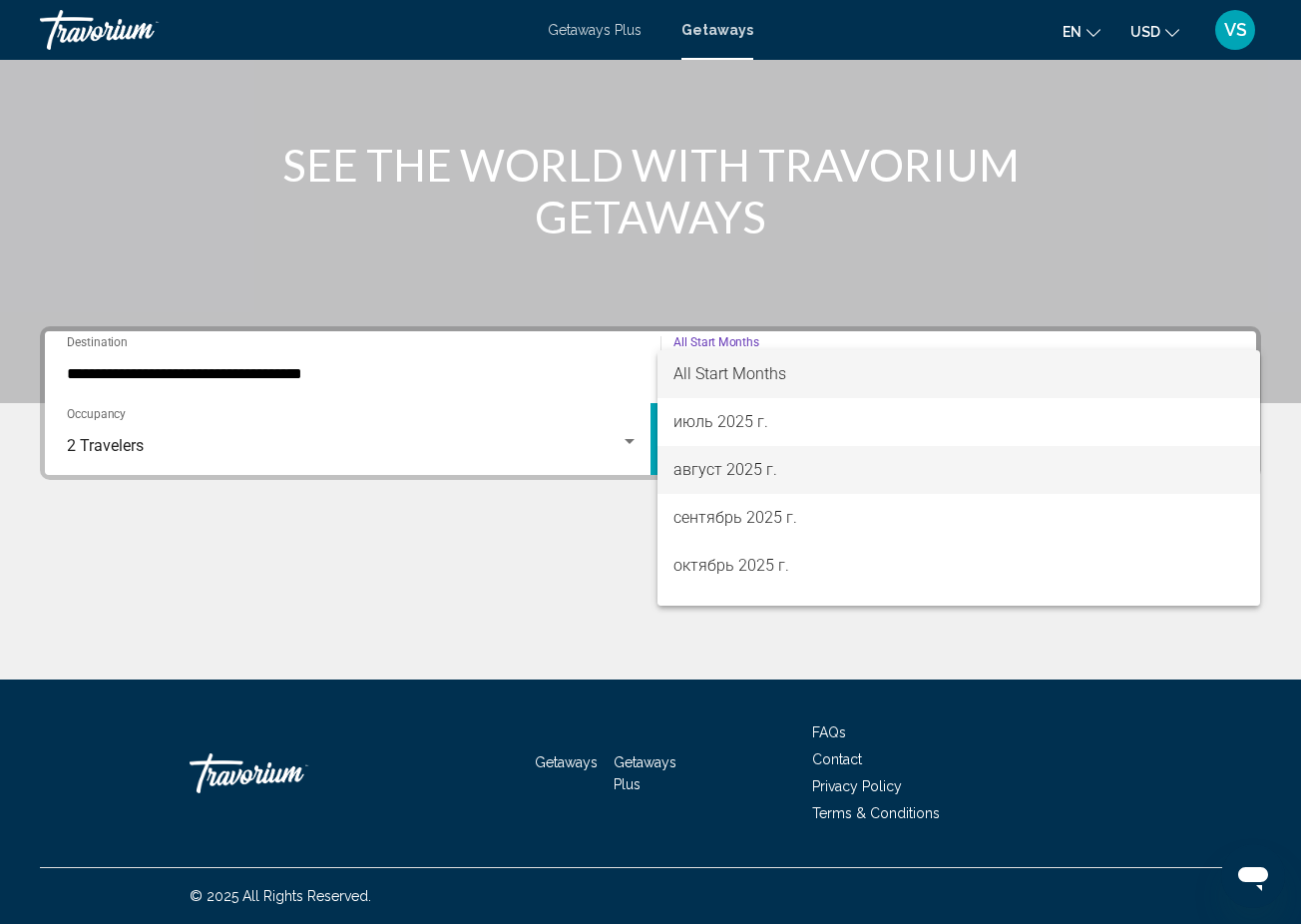 click on "август 2025 г." at bounding box center [959, 470] 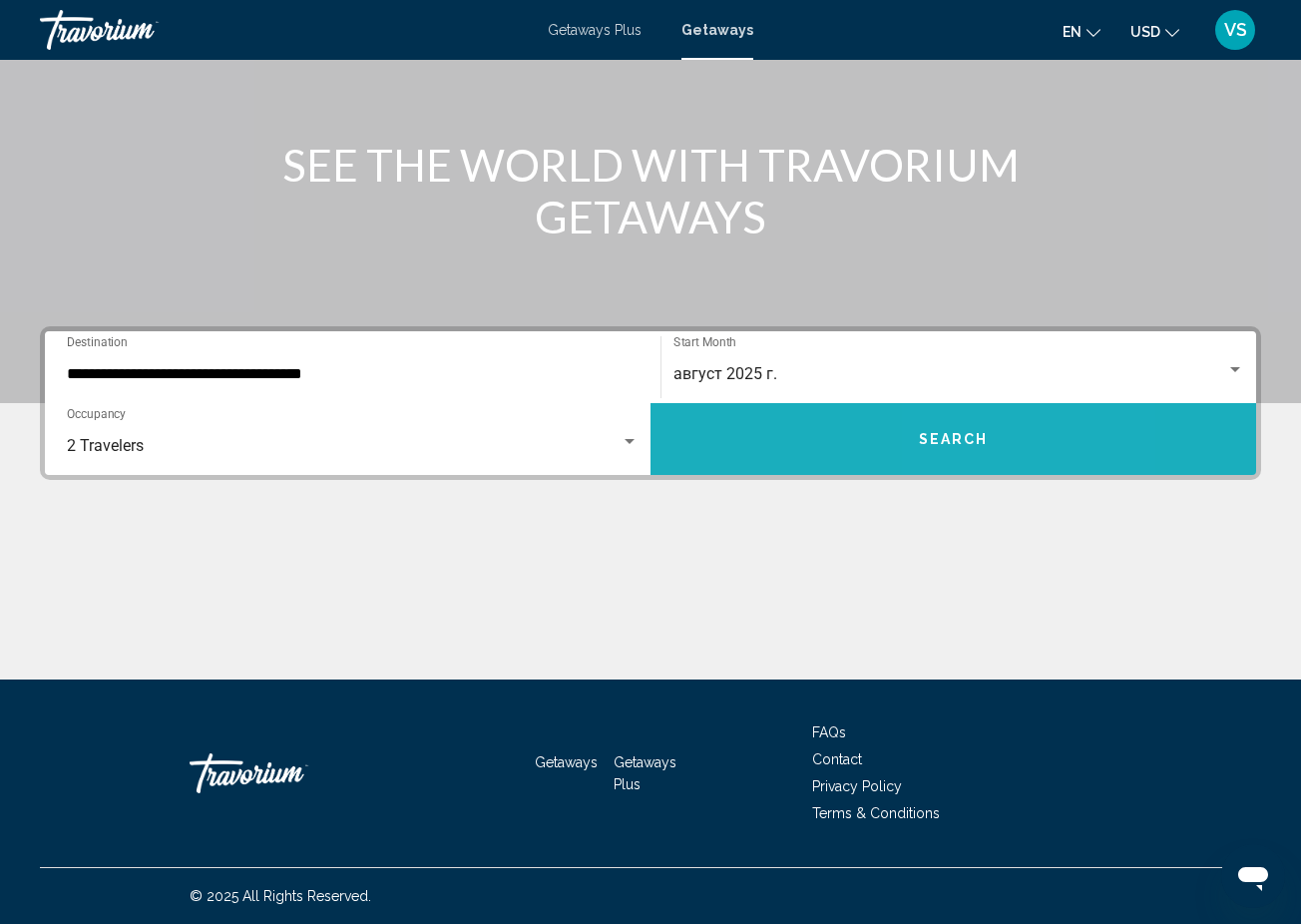 click on "Search" at bounding box center [953, 439] 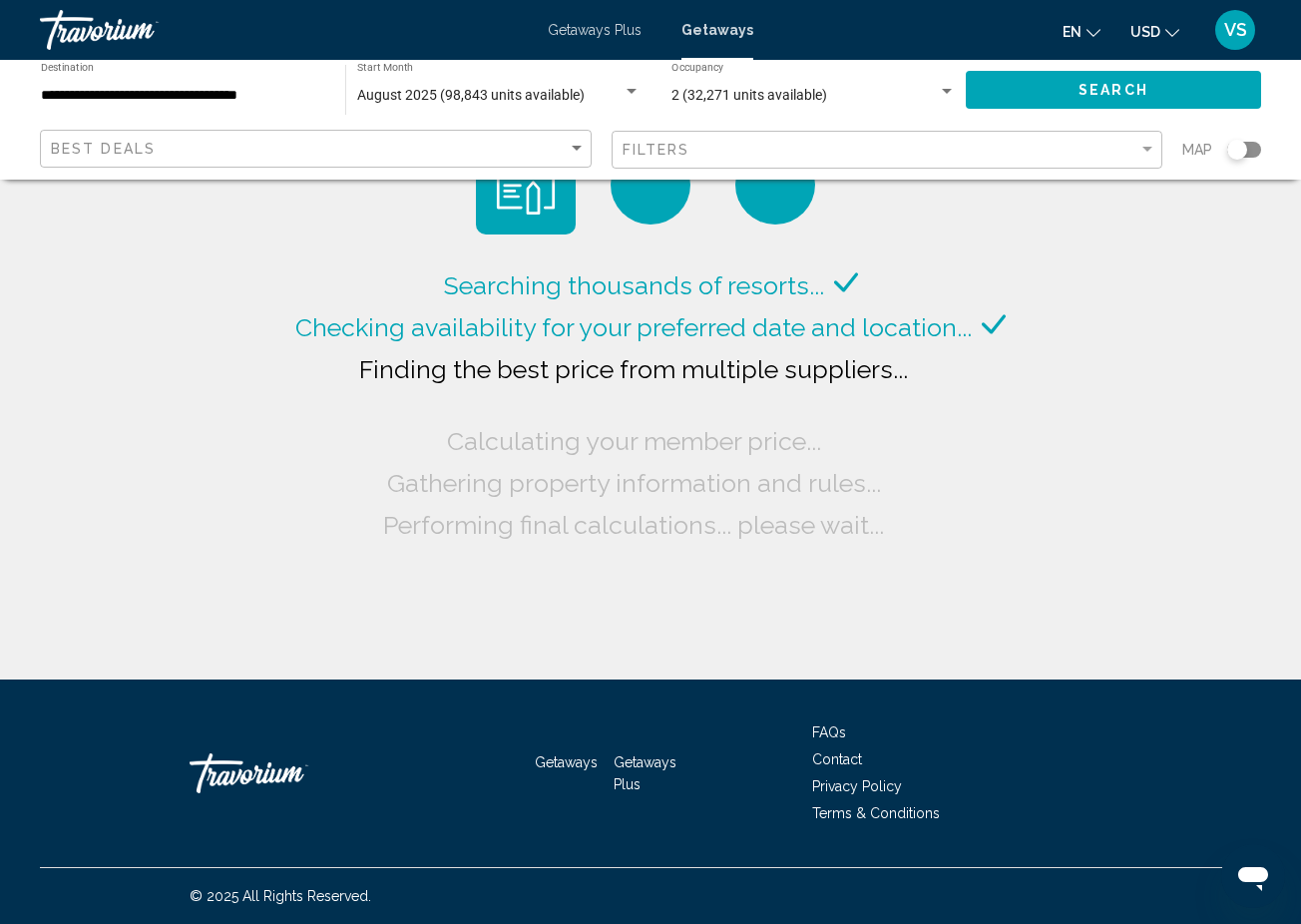 click 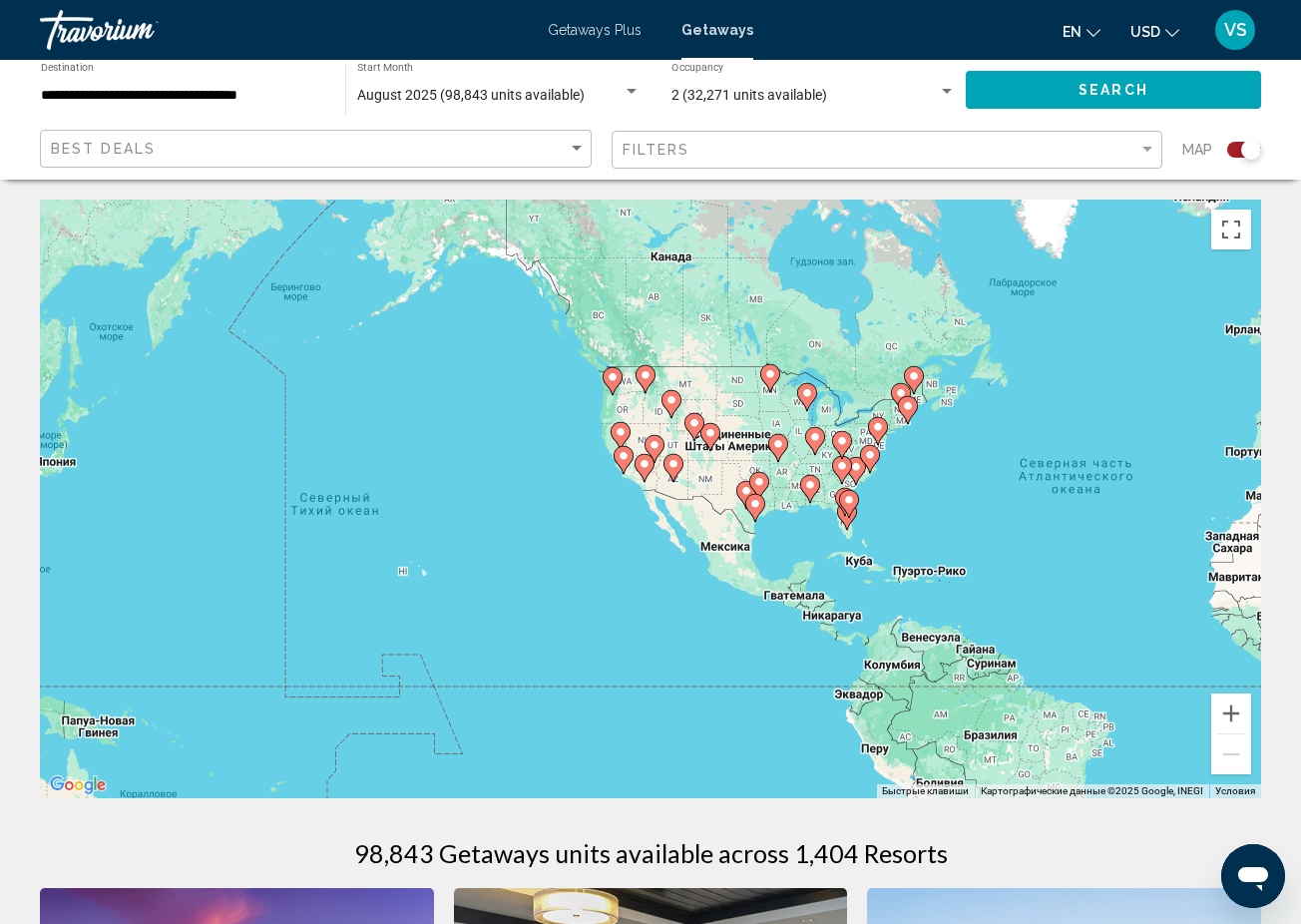 drag, startPoint x: 599, startPoint y: 548, endPoint x: 1089, endPoint y: 557, distance: 490.0826 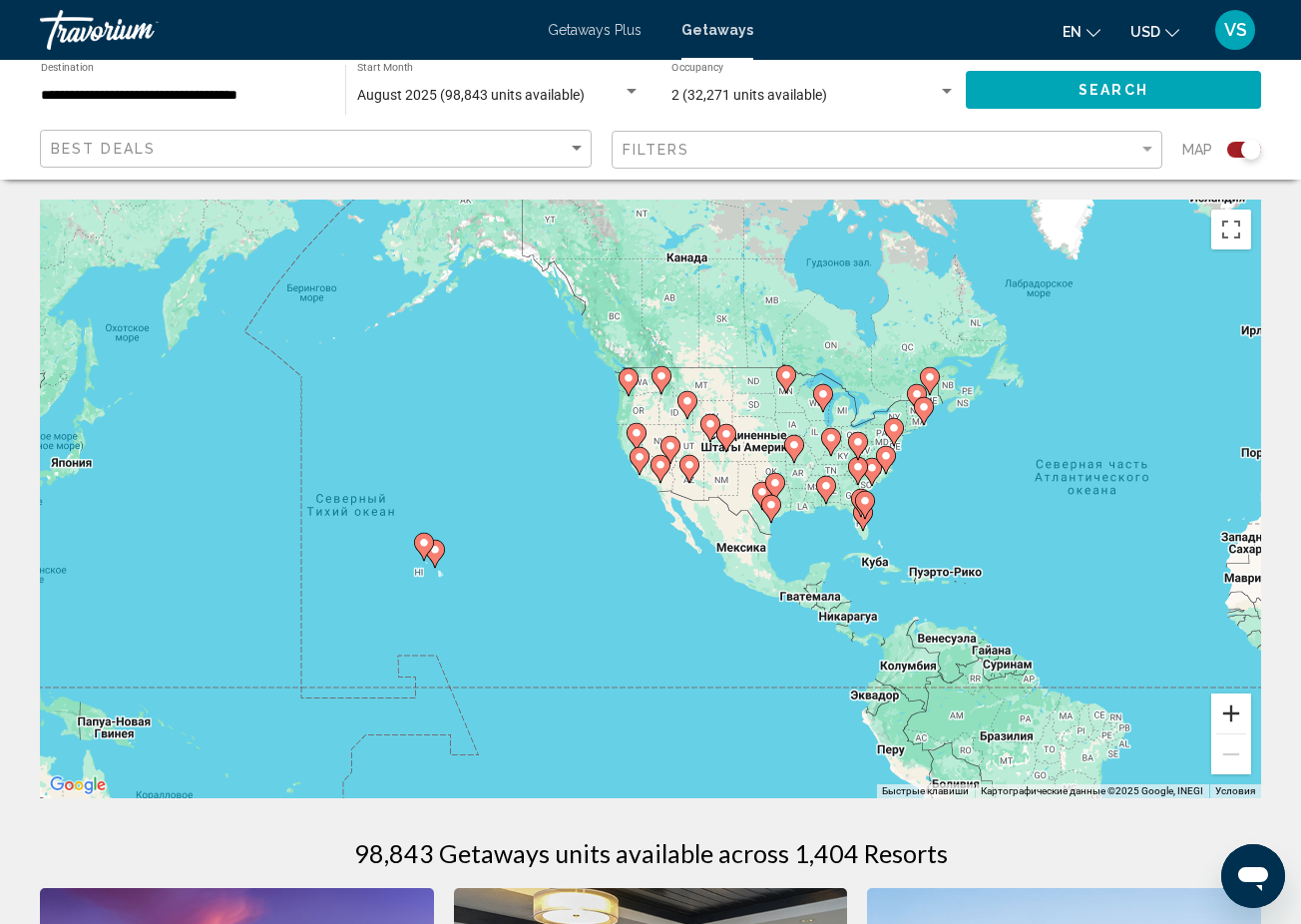 click at bounding box center (1231, 713) 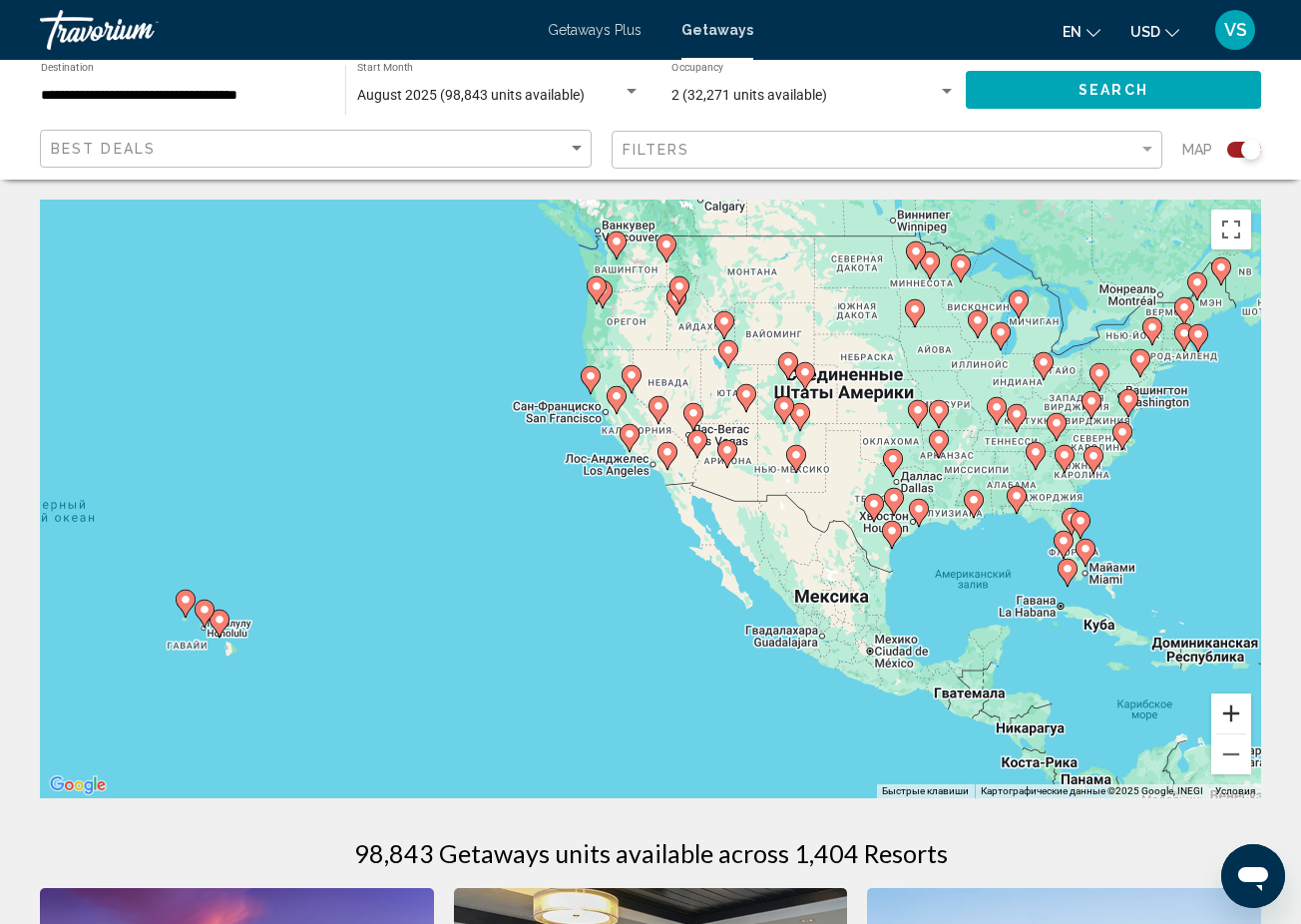 click at bounding box center [1231, 713] 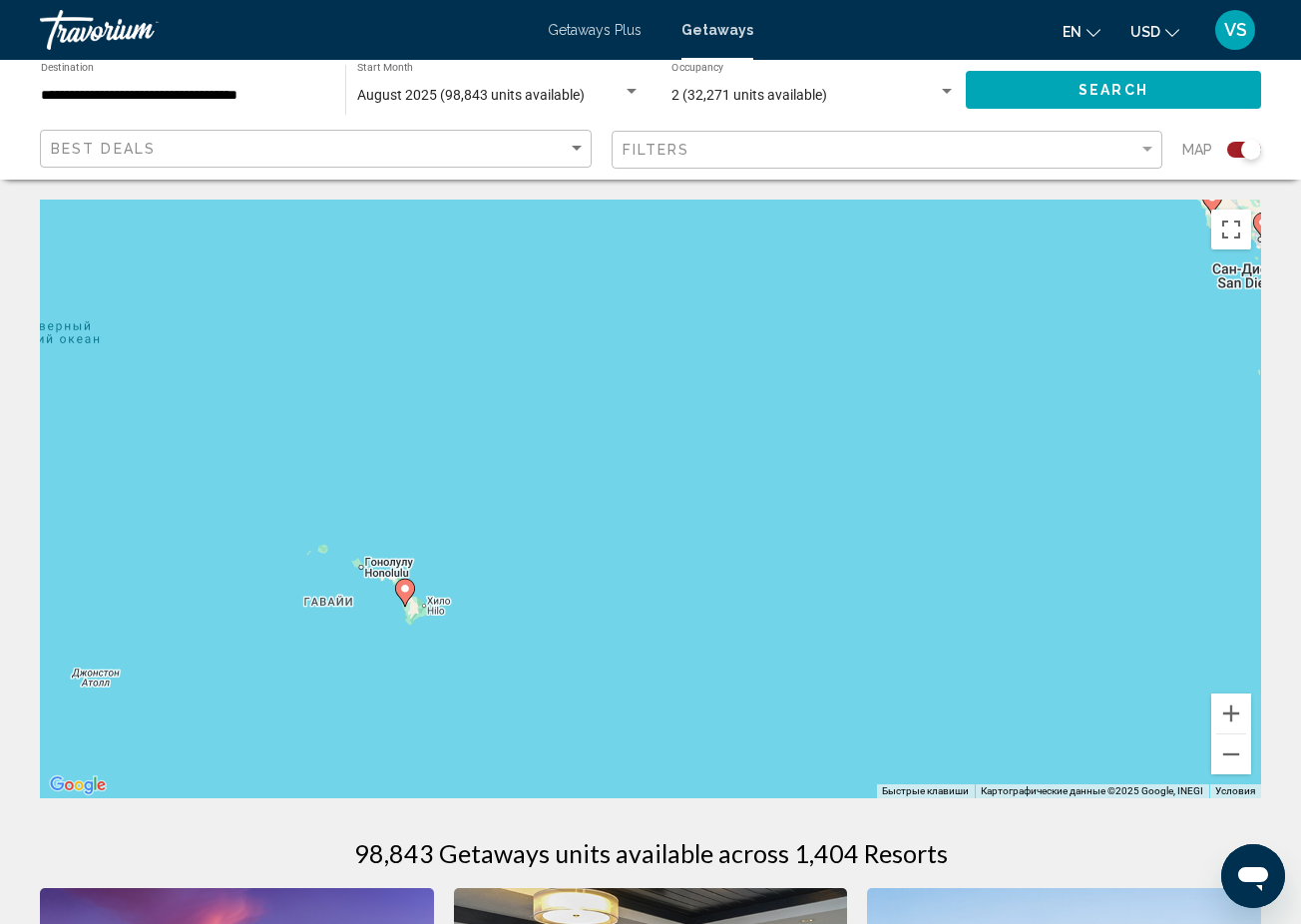 drag, startPoint x: 372, startPoint y: 598, endPoint x: 1031, endPoint y: 382, distance: 693.49621 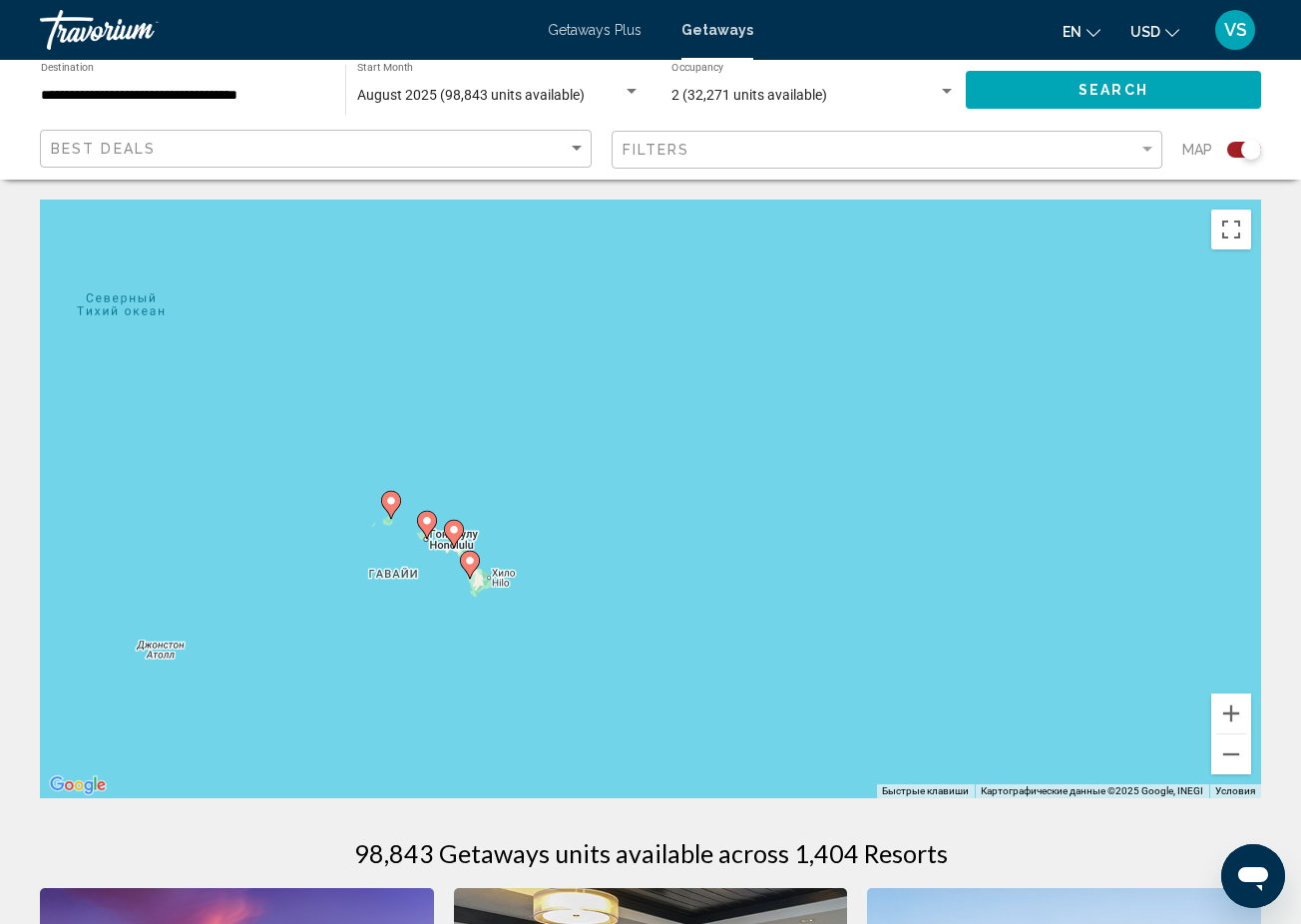 click 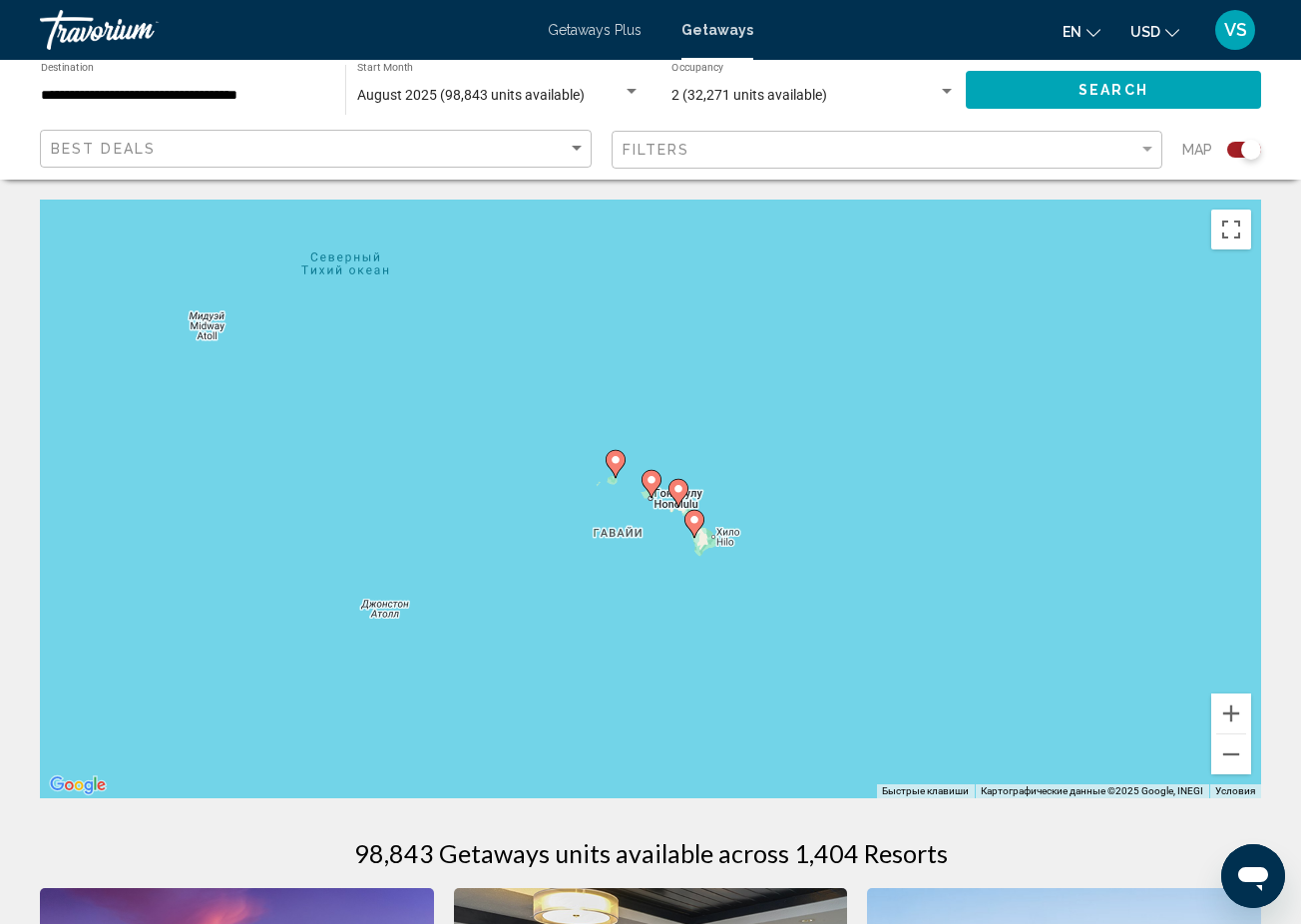click 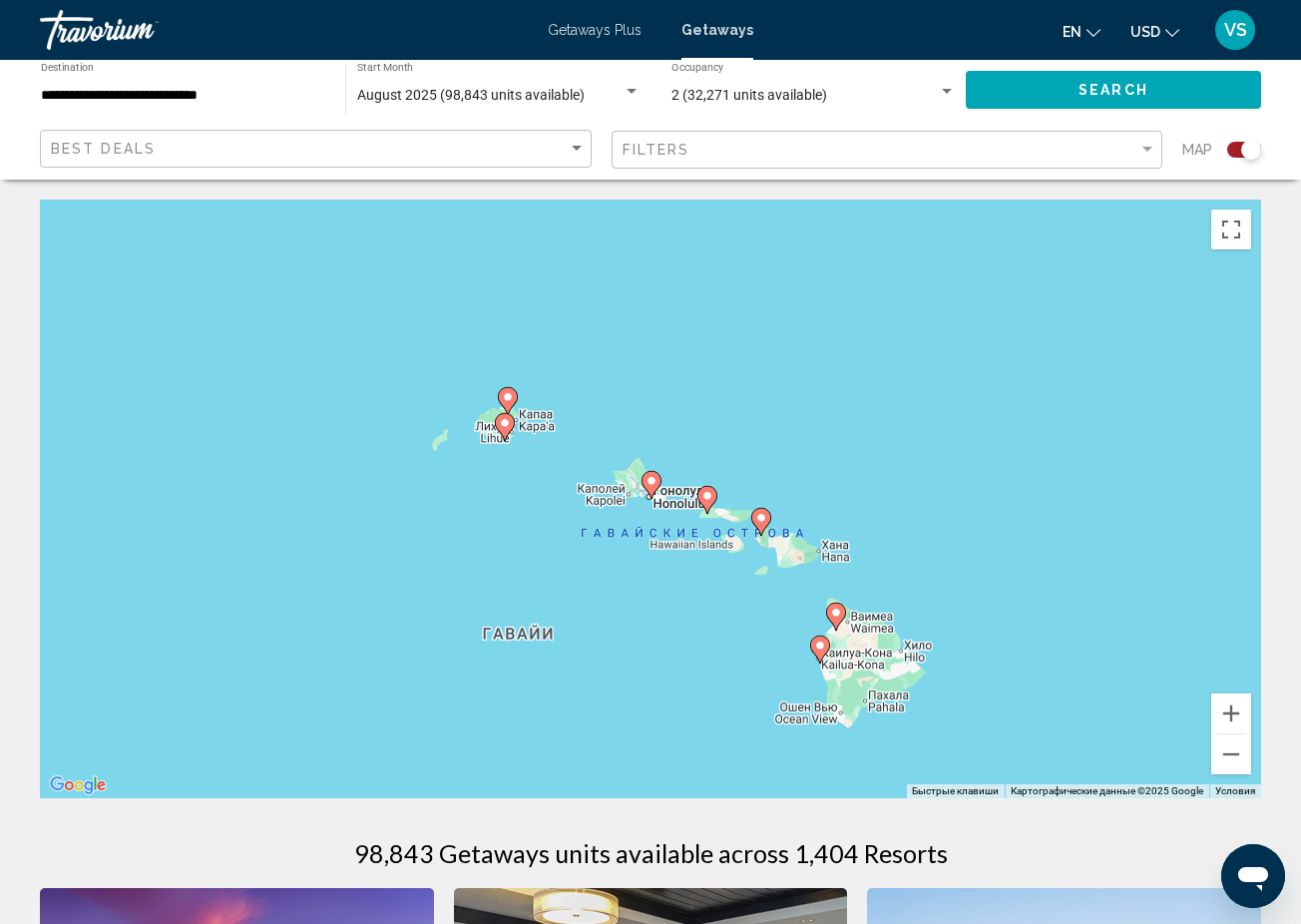 click 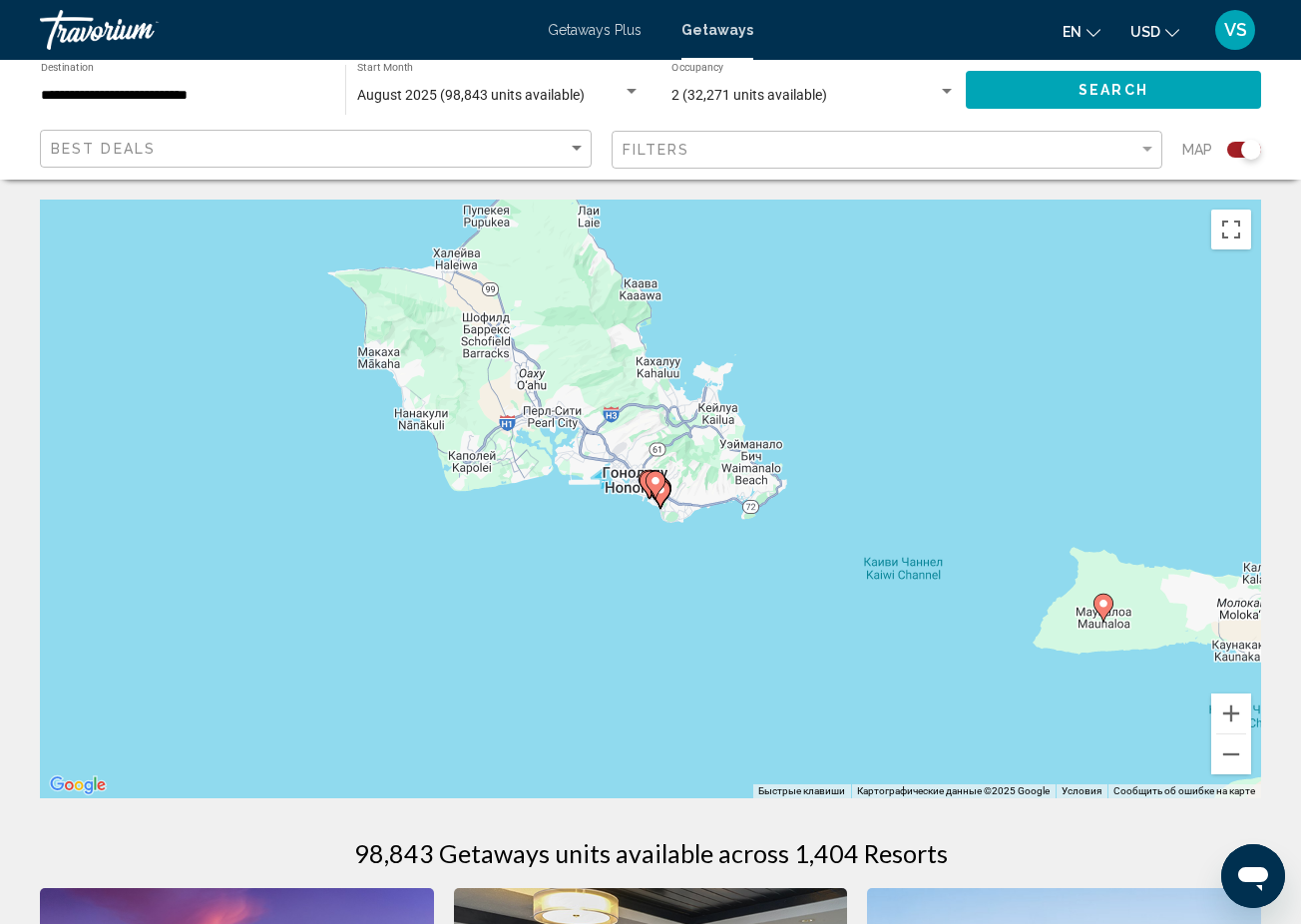 click 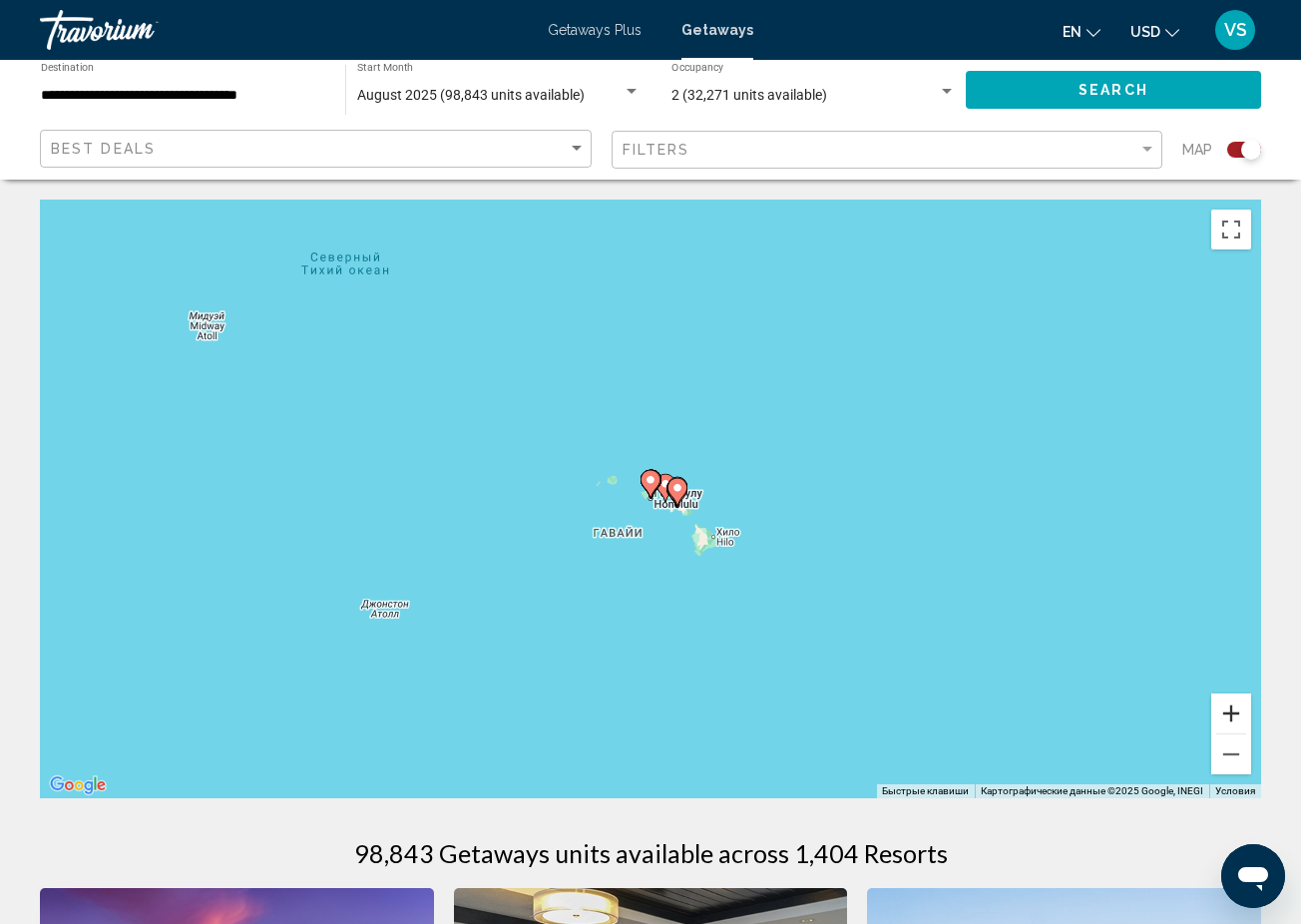 click at bounding box center (1231, 713) 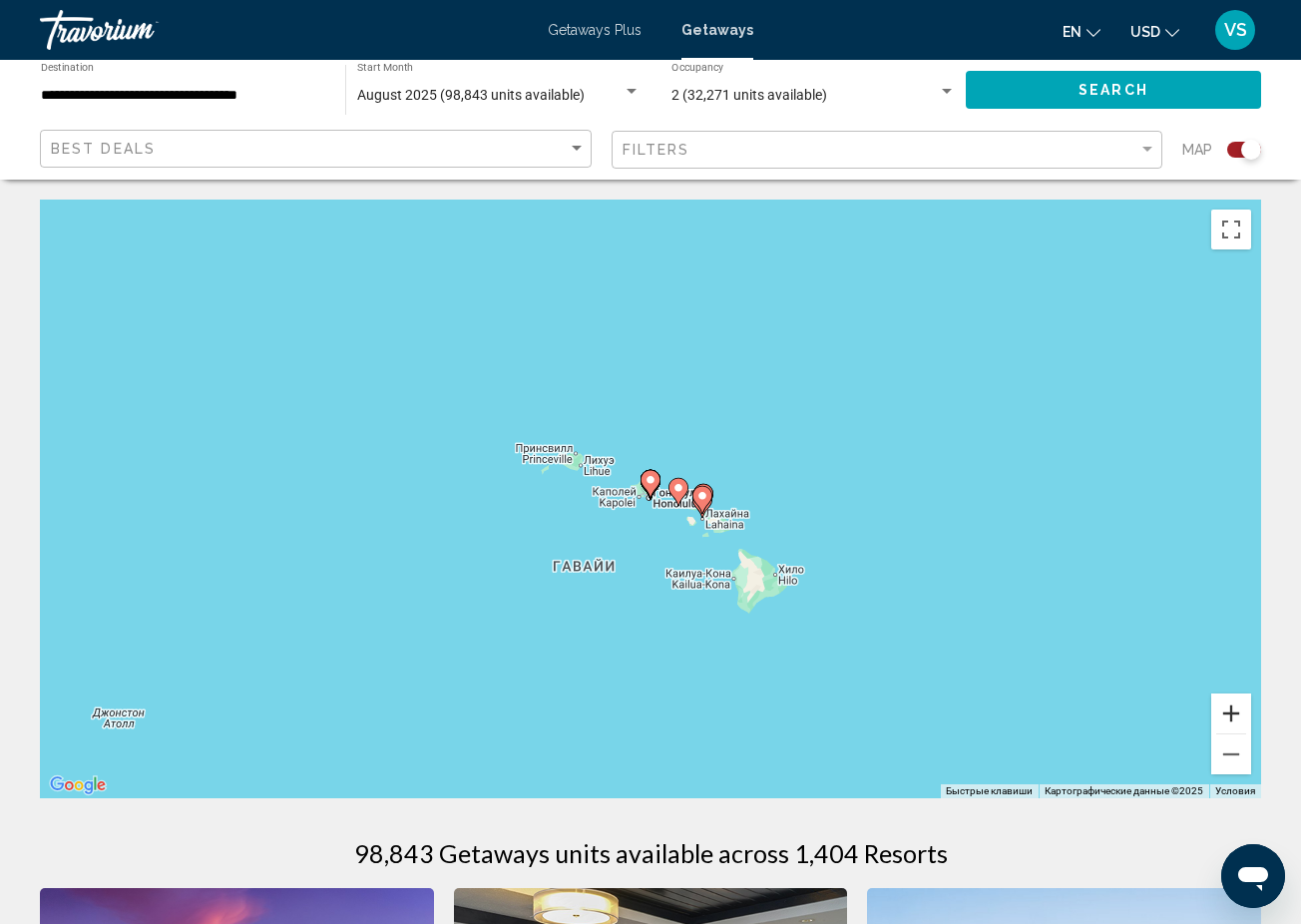click at bounding box center (1231, 713) 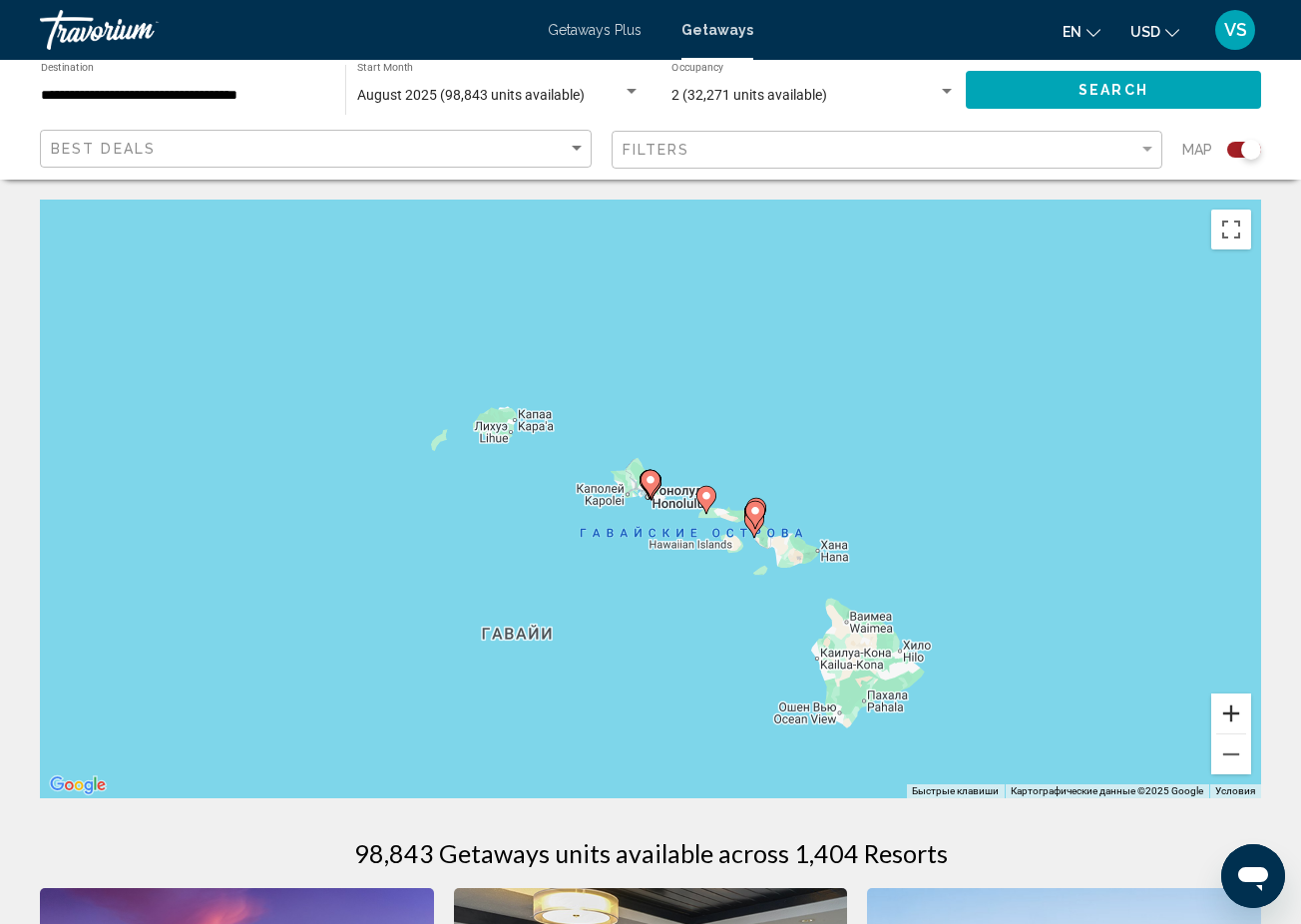 click at bounding box center (1231, 713) 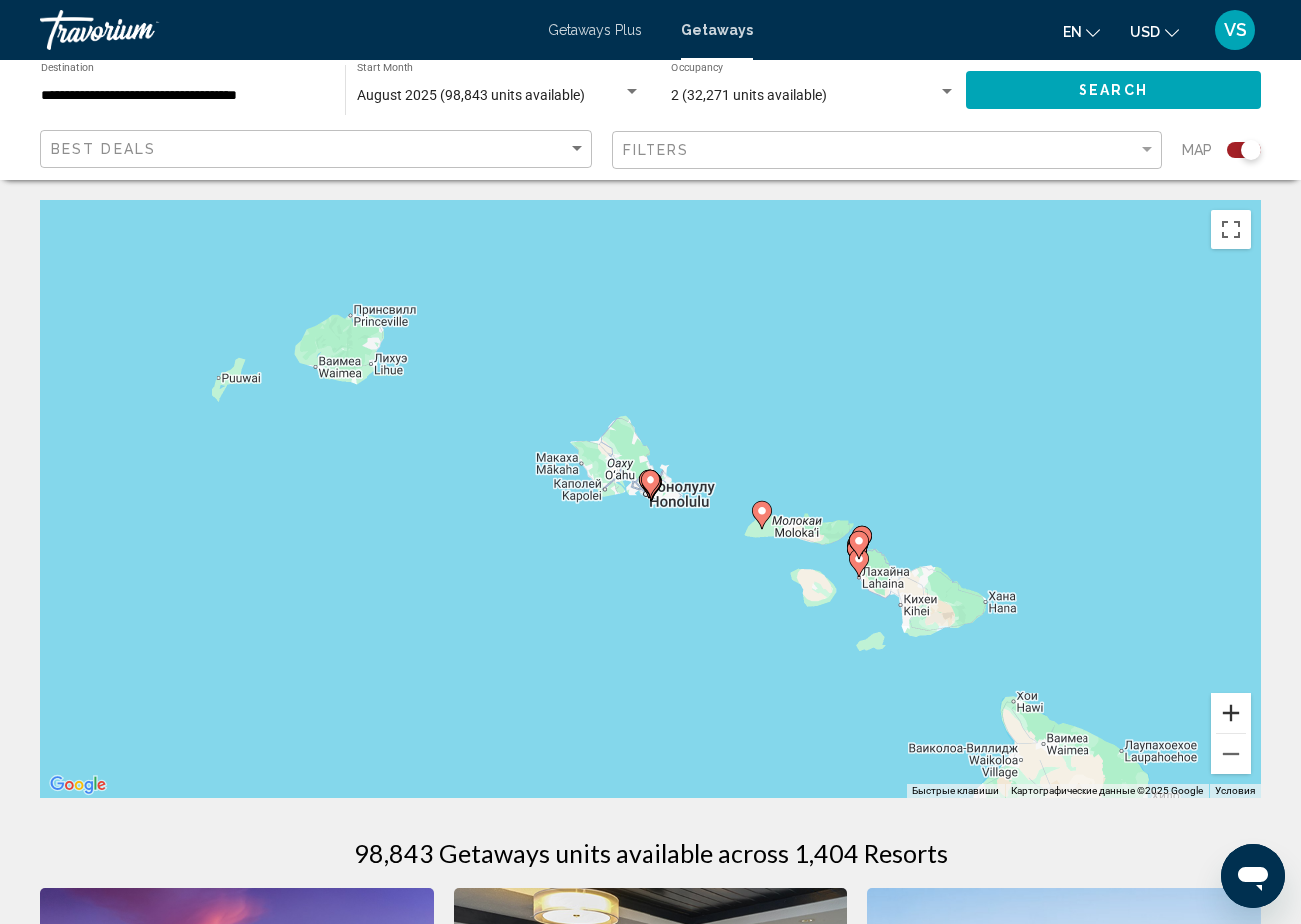 click at bounding box center [1231, 713] 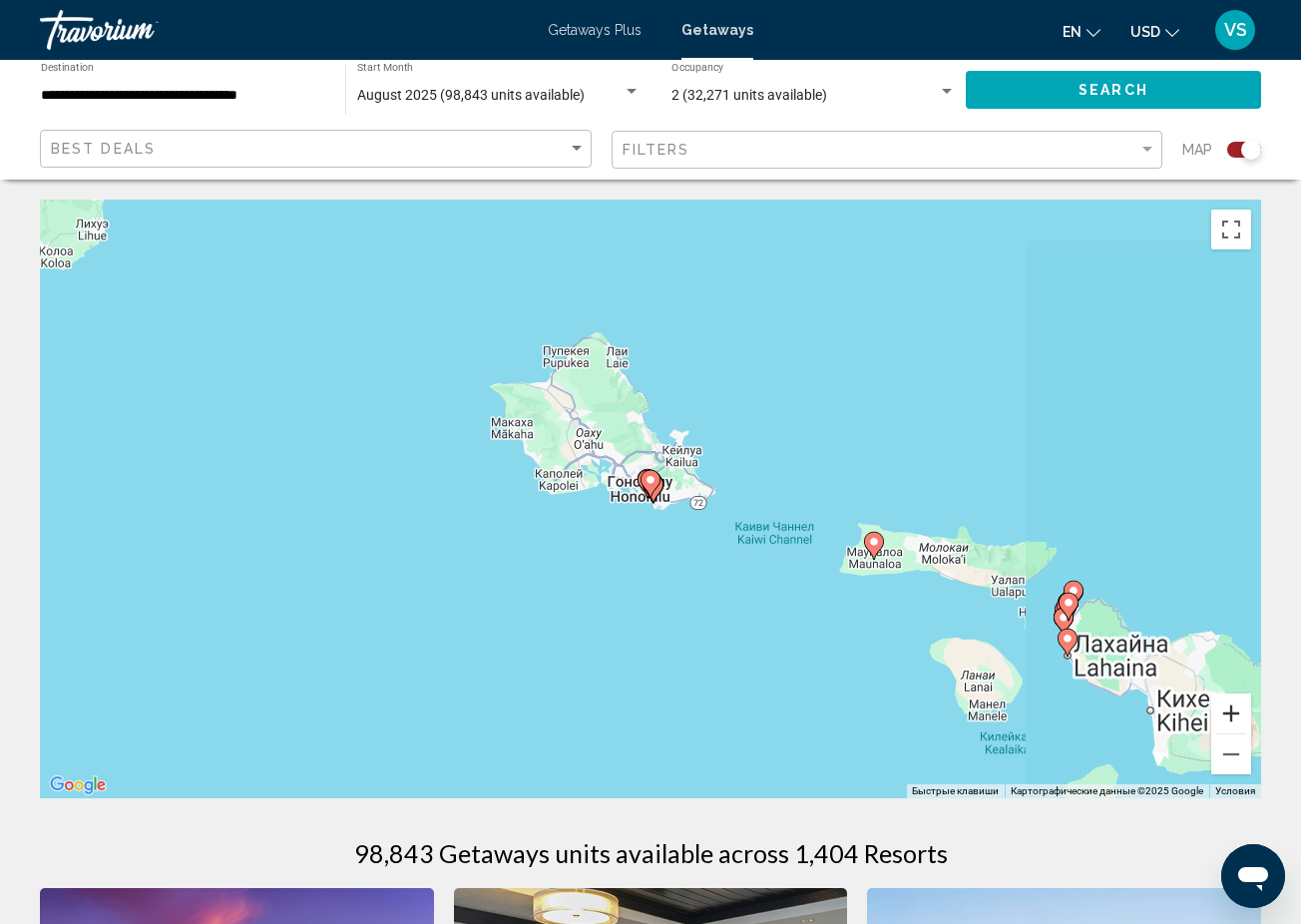 click at bounding box center [1231, 713] 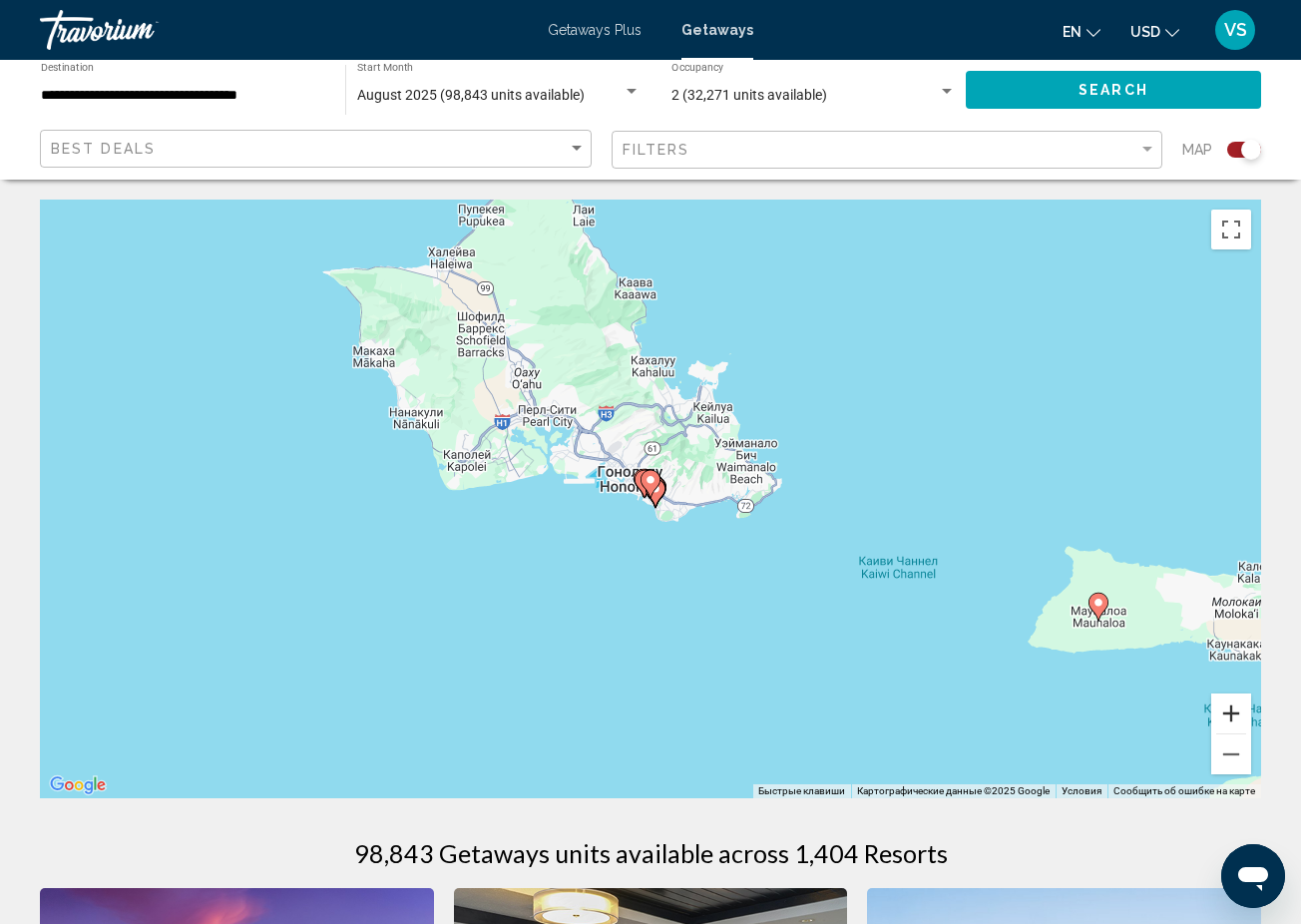 click at bounding box center (1231, 713) 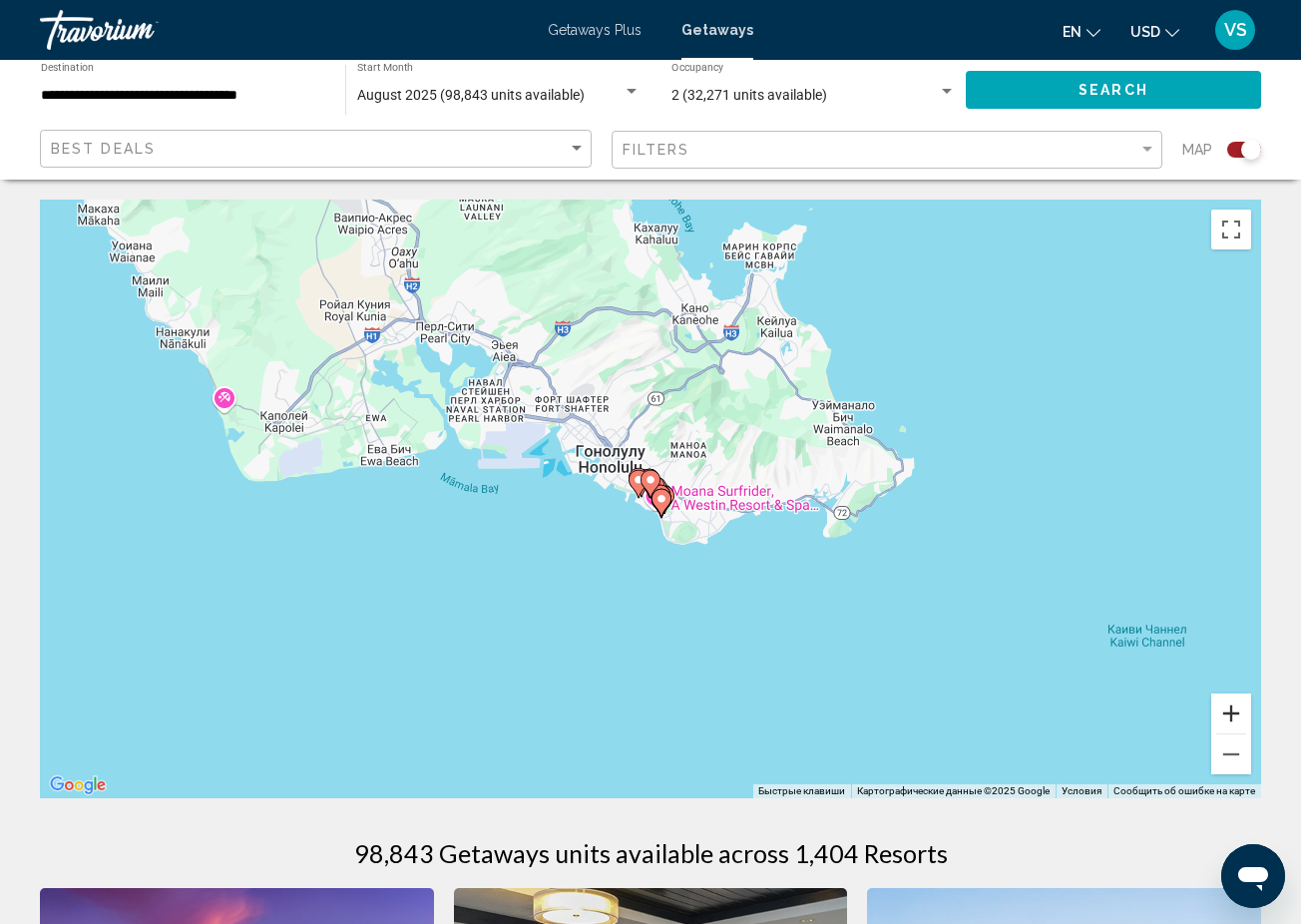 click at bounding box center [1231, 713] 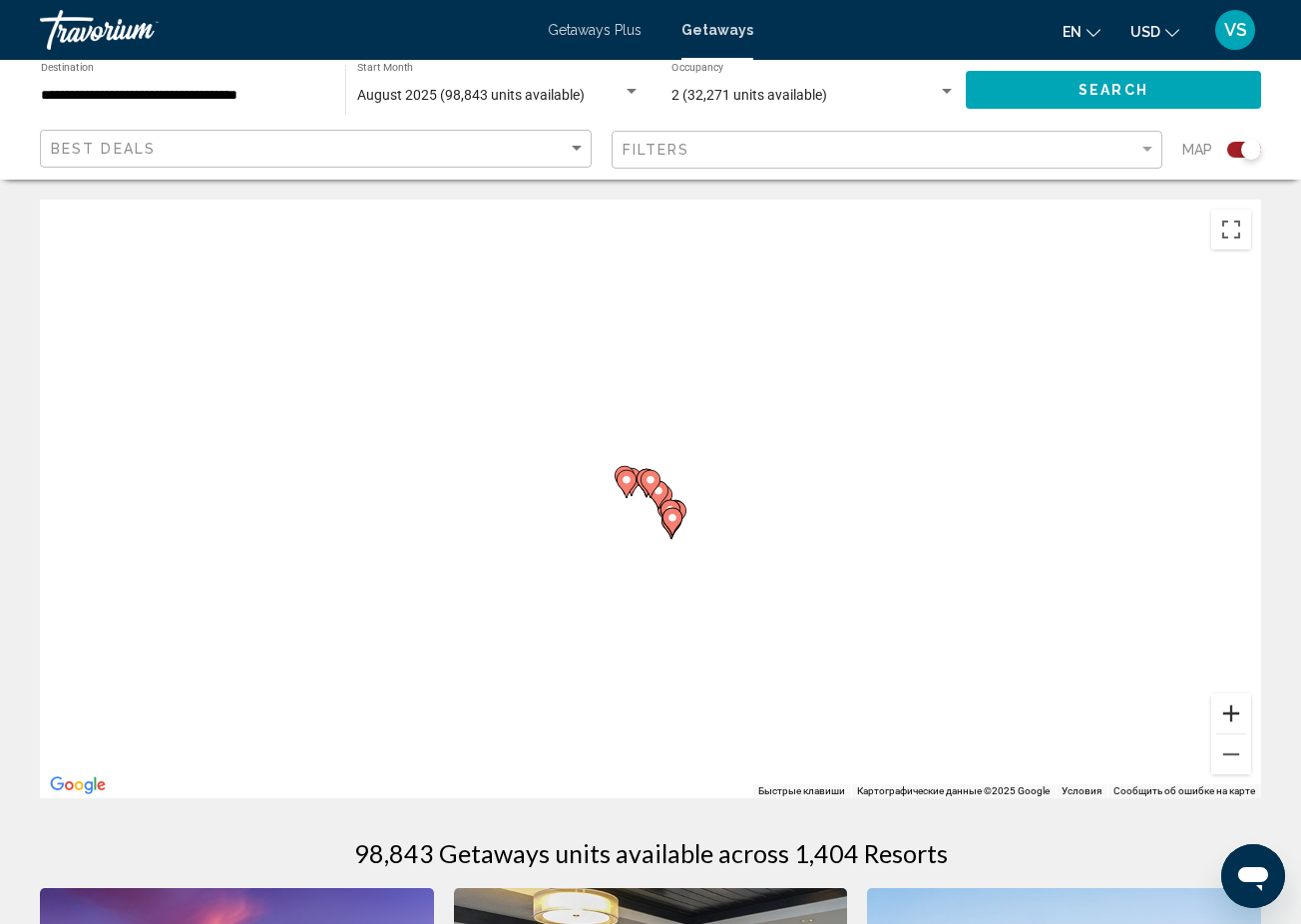 click at bounding box center (1231, 713) 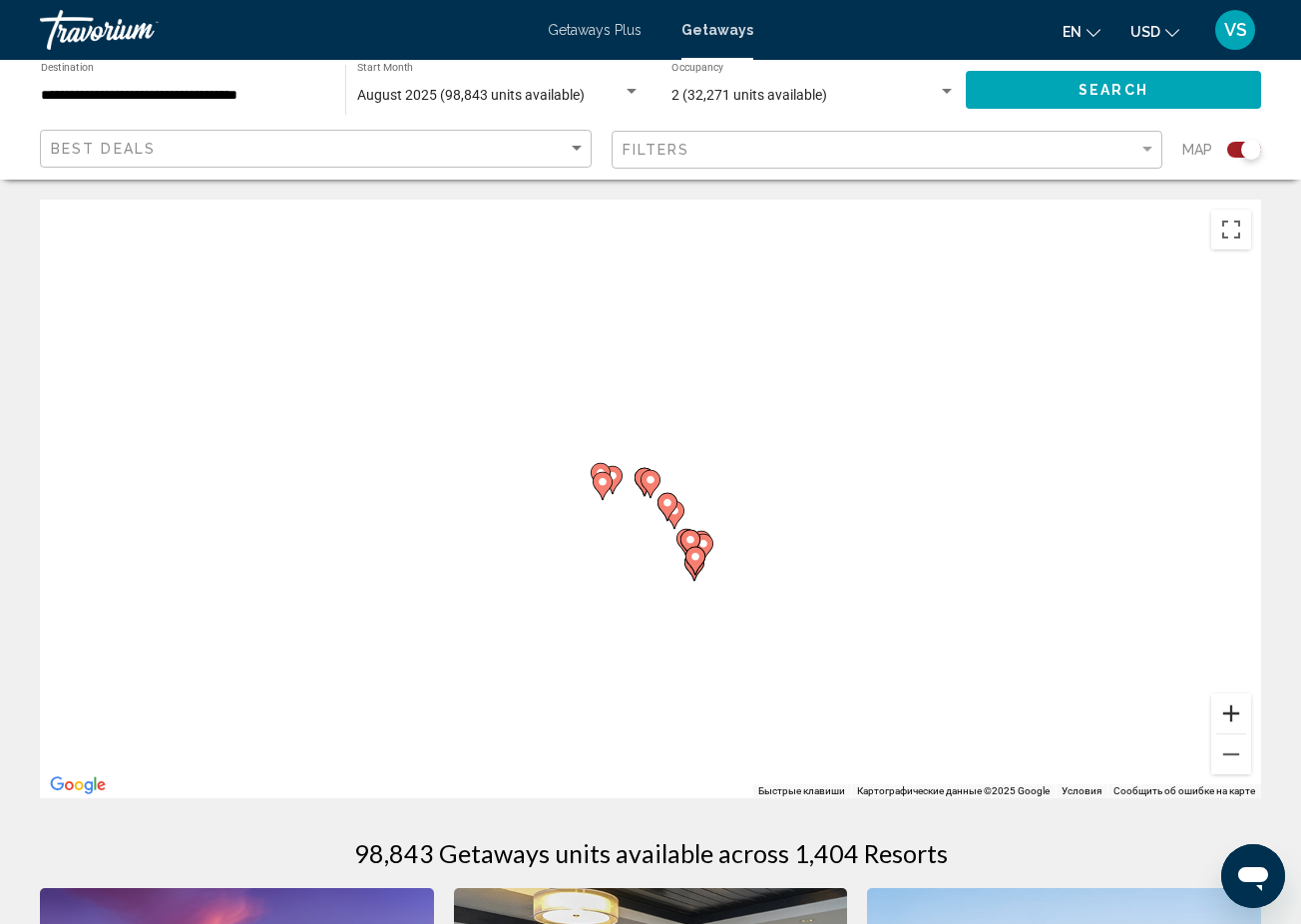 click at bounding box center (1231, 713) 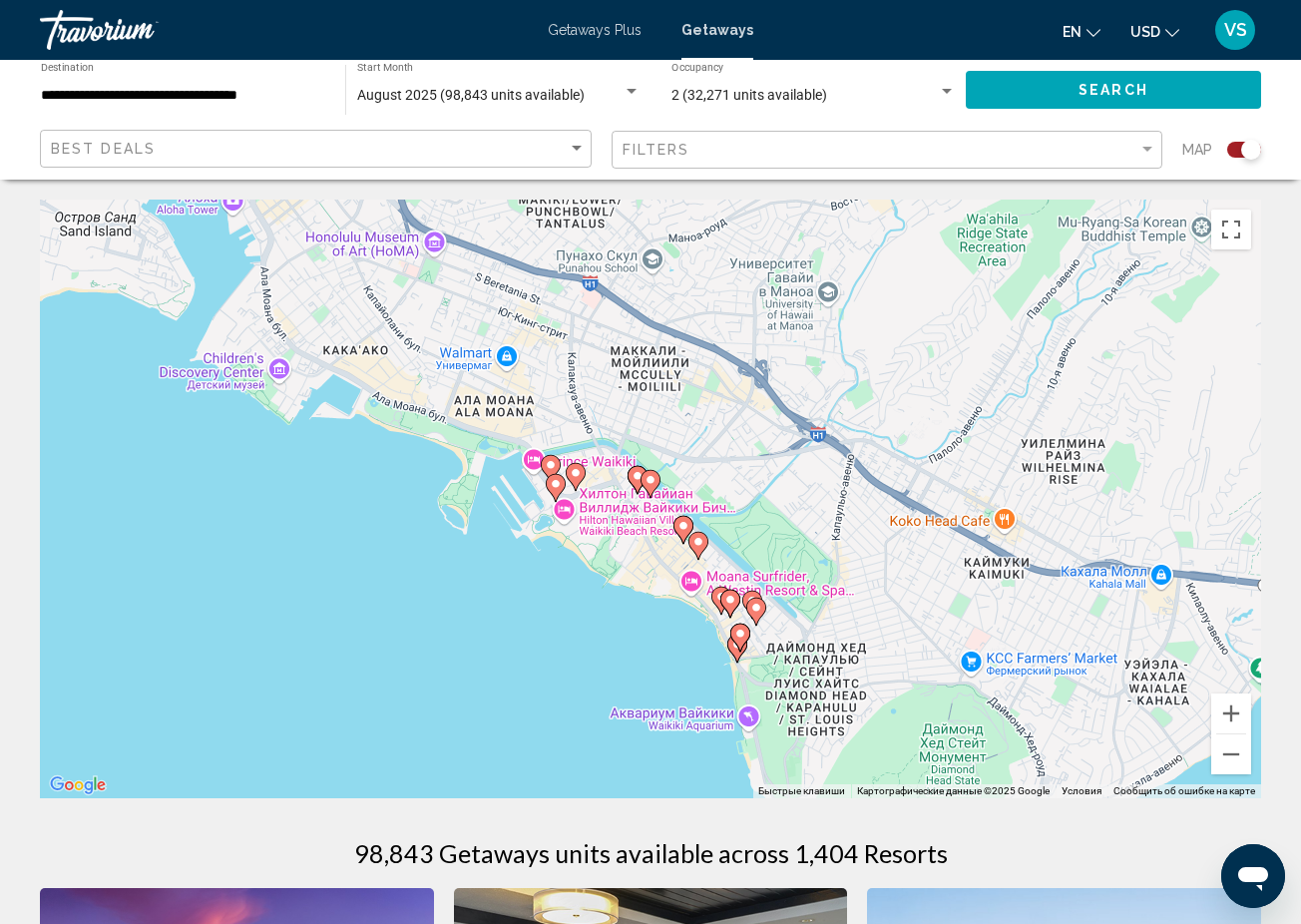 click 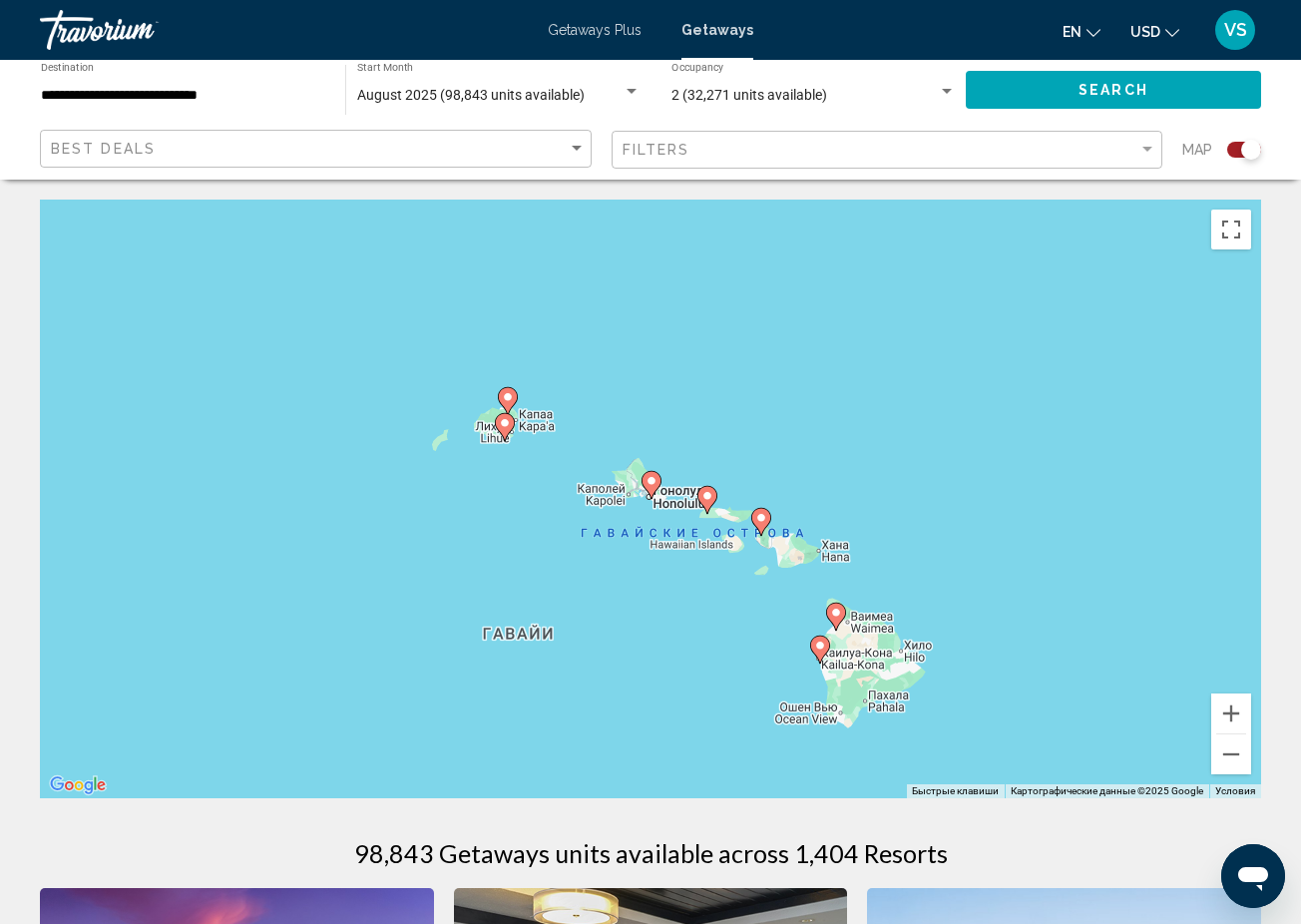 click 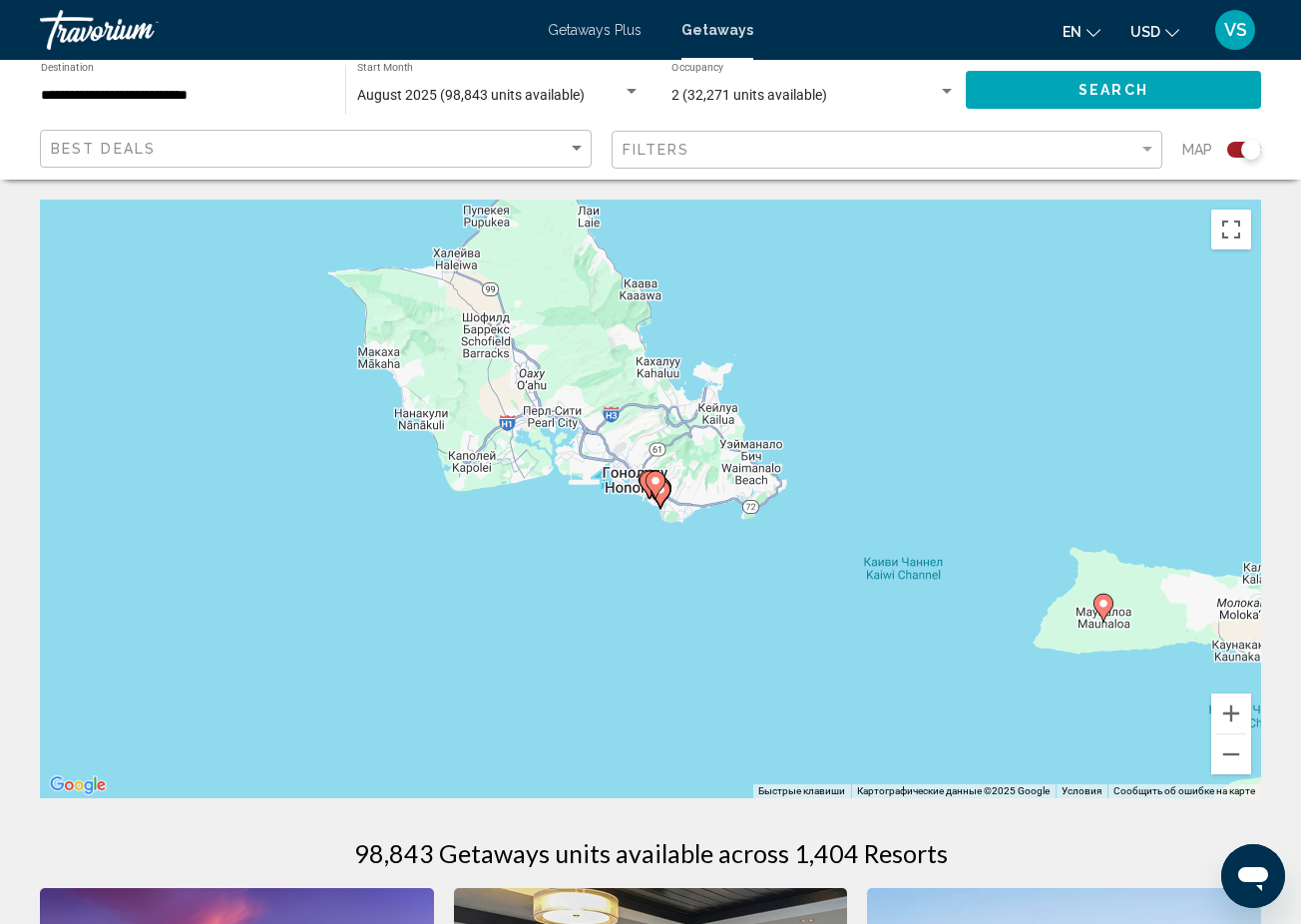 click 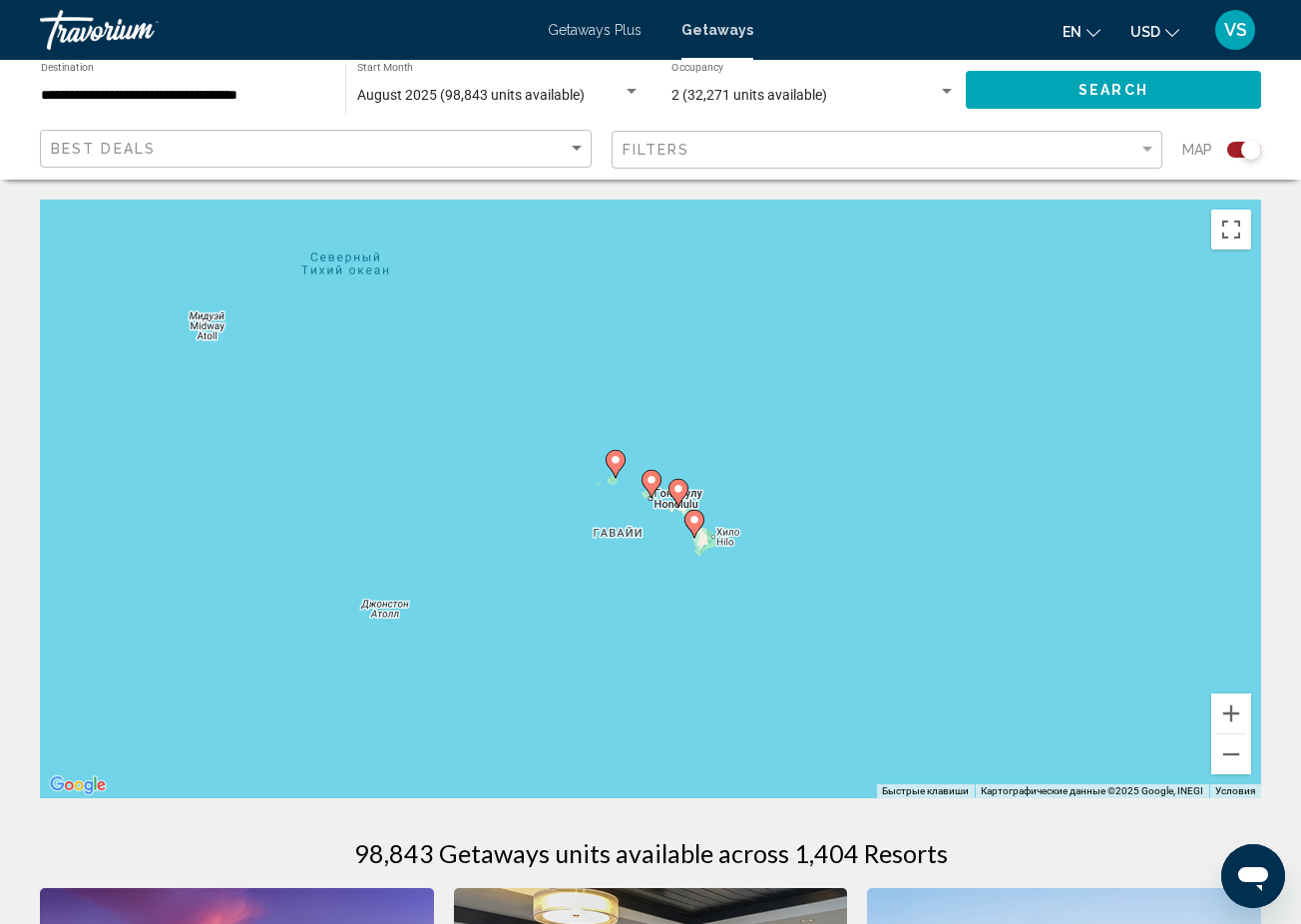 click 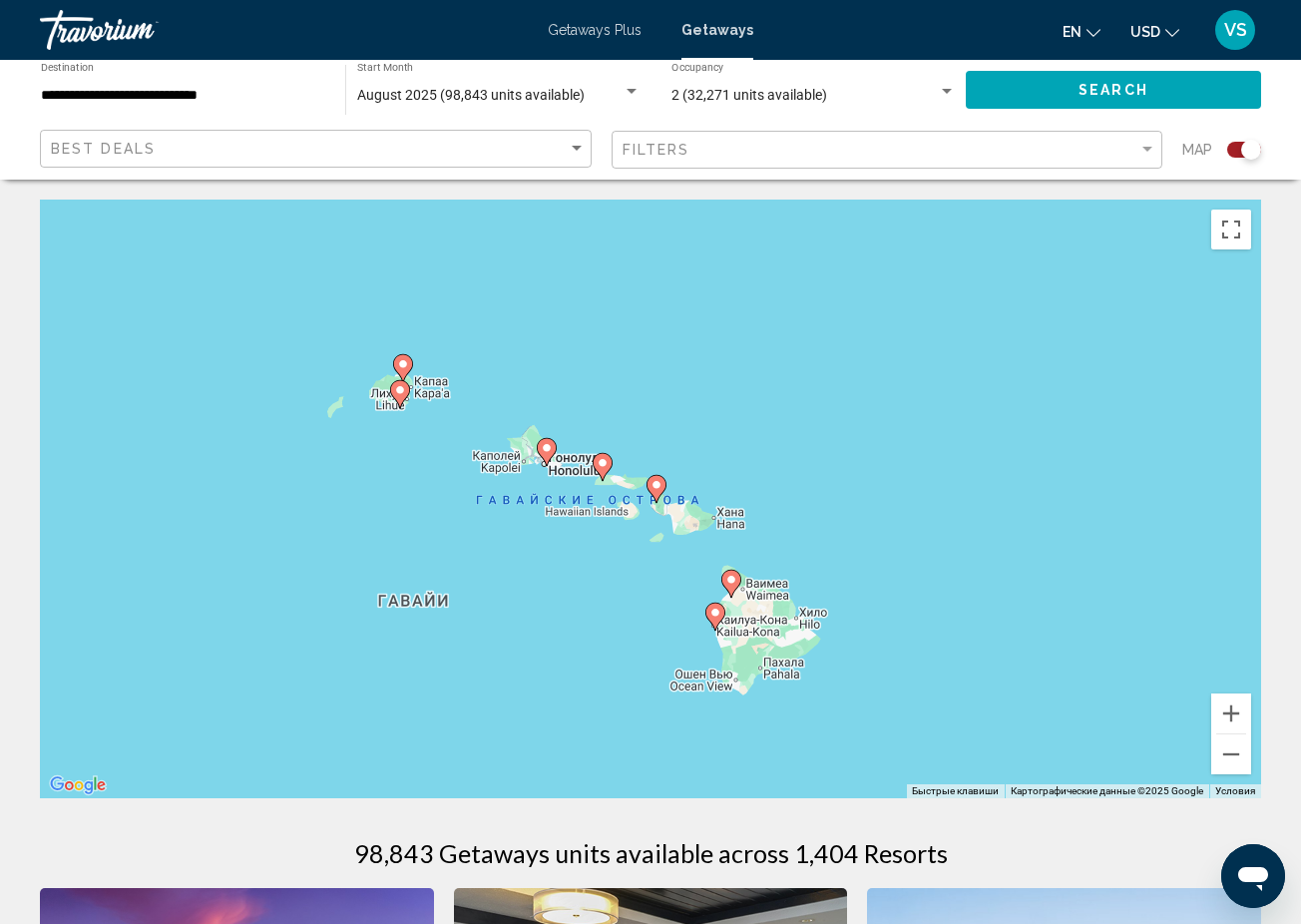 click 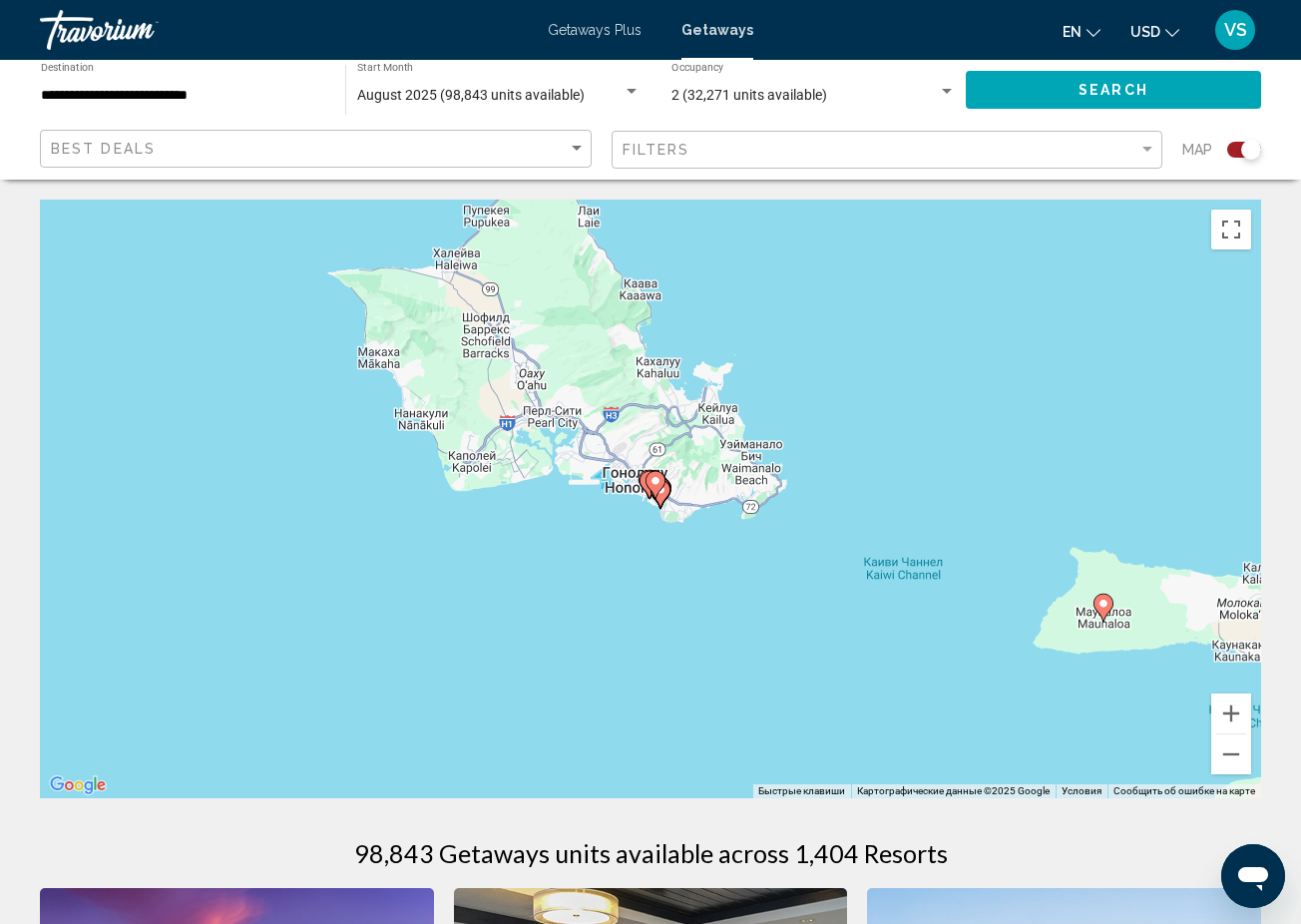 click 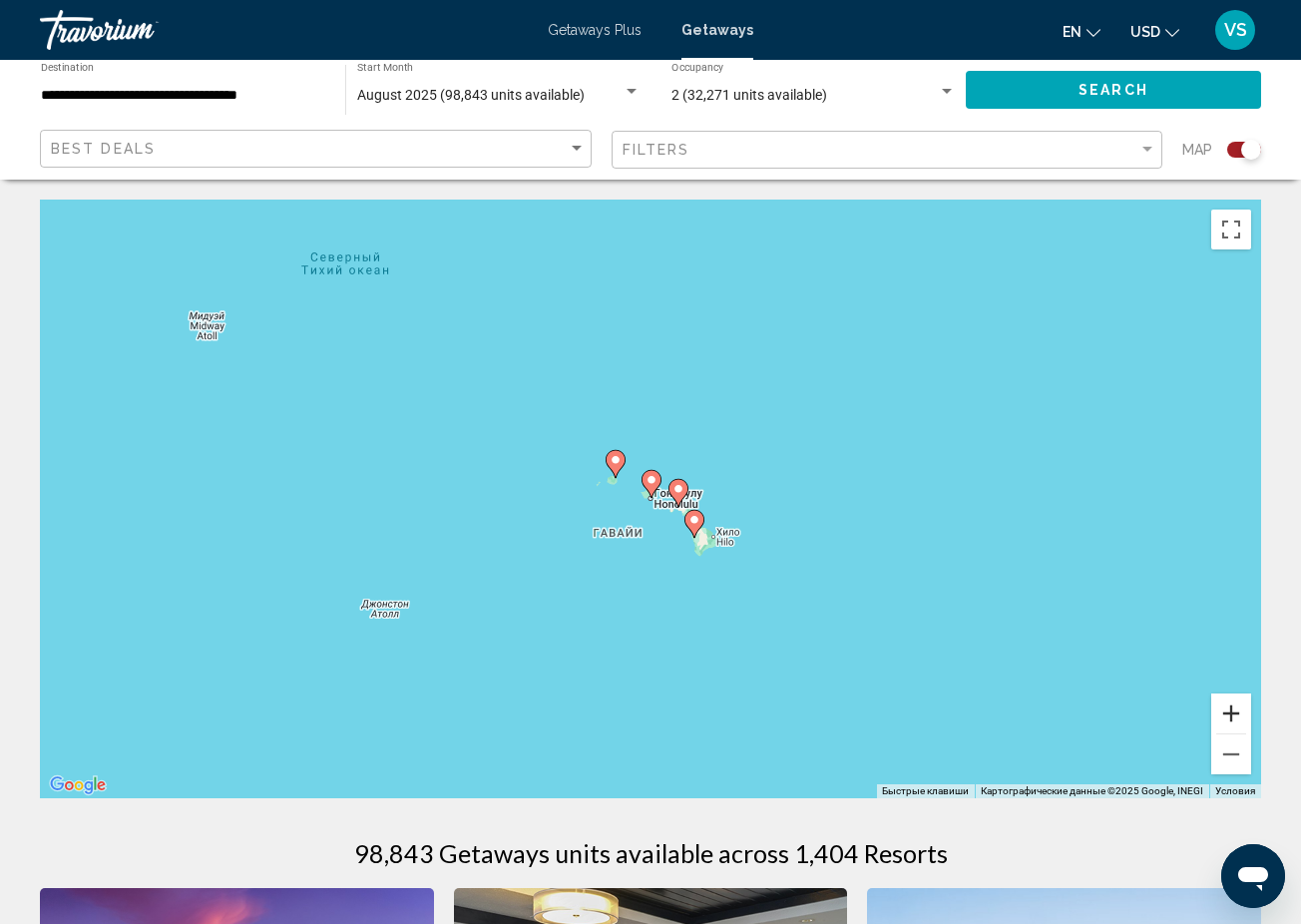 click at bounding box center [1231, 713] 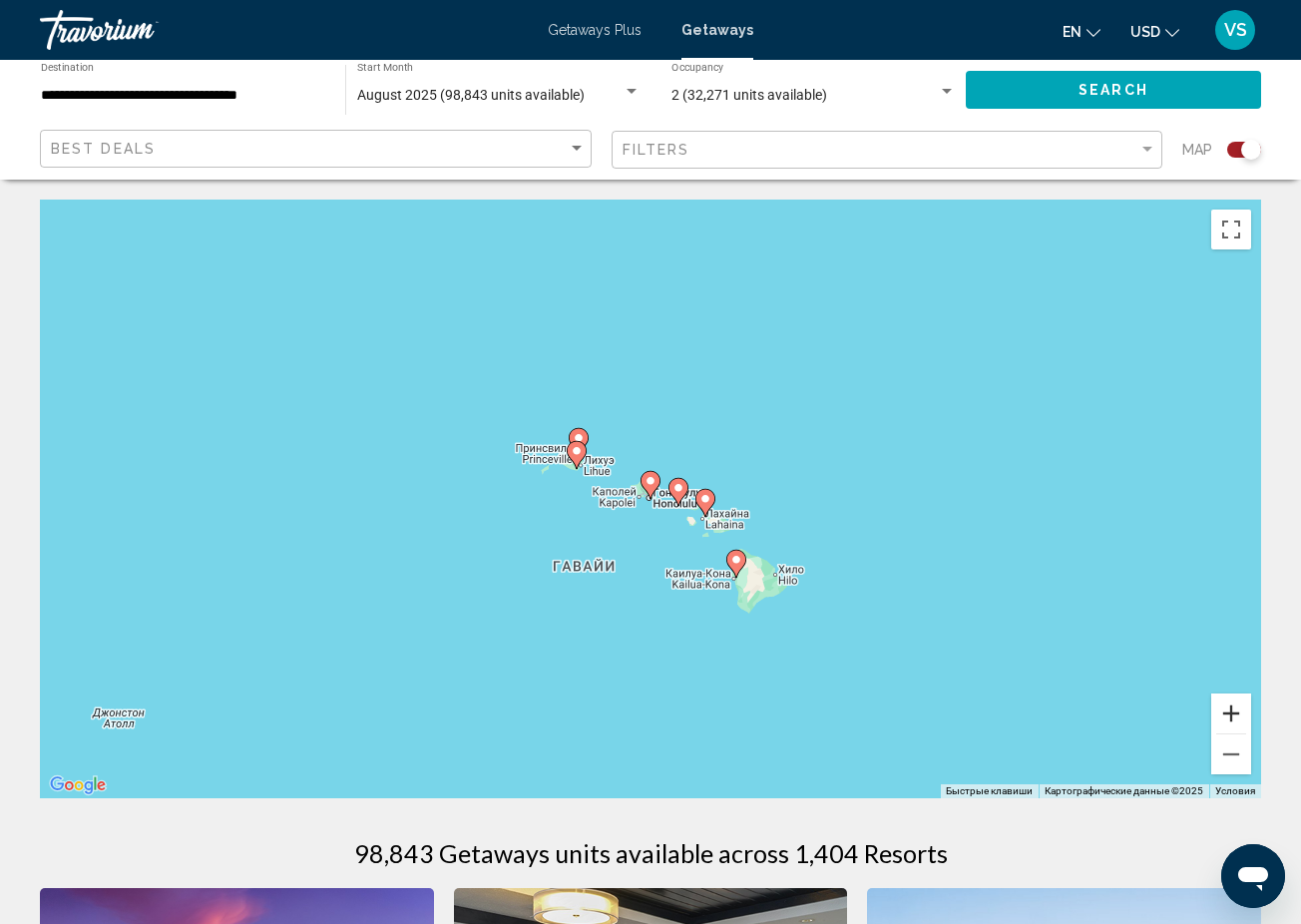 click at bounding box center [1231, 713] 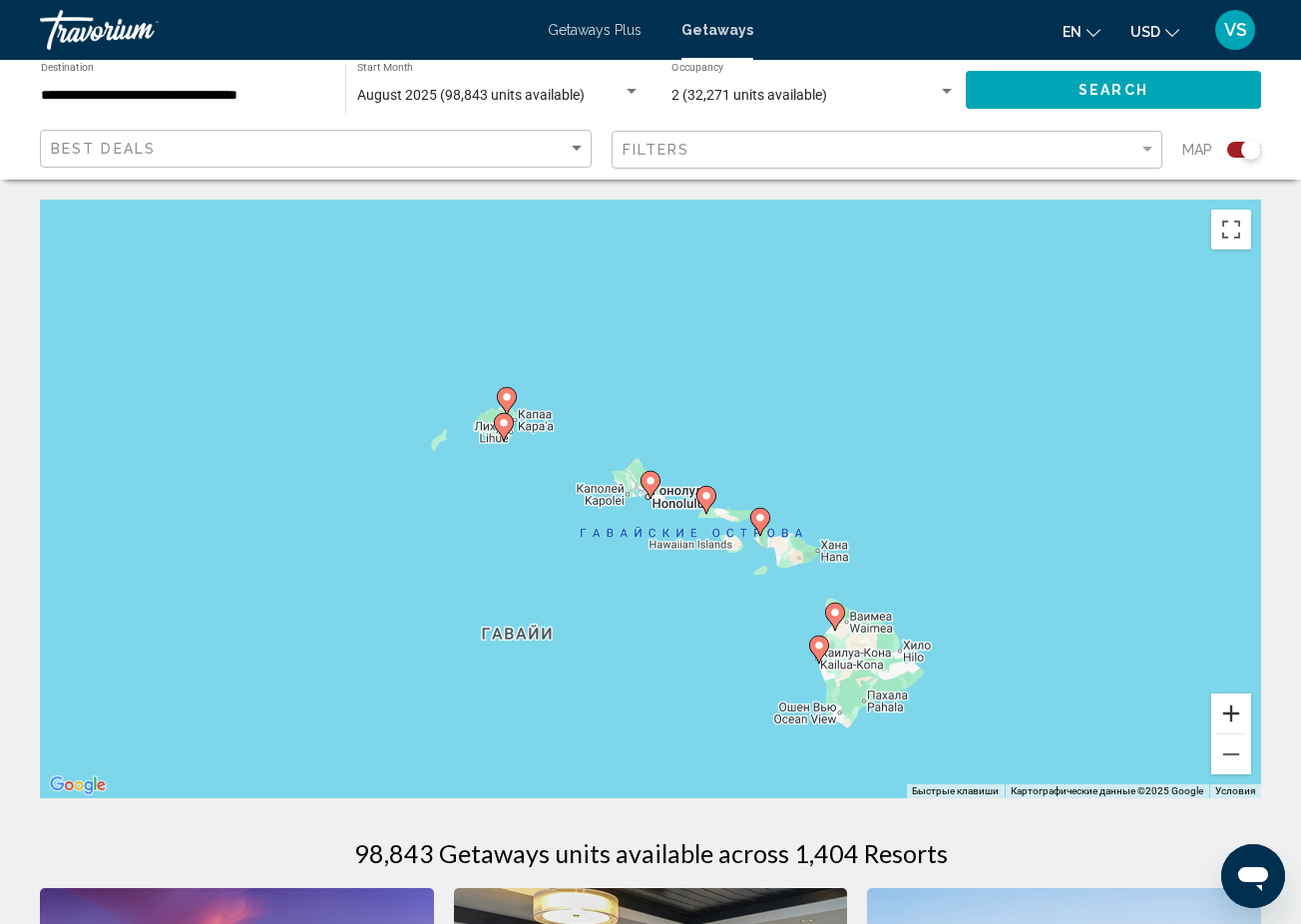click at bounding box center [1231, 713] 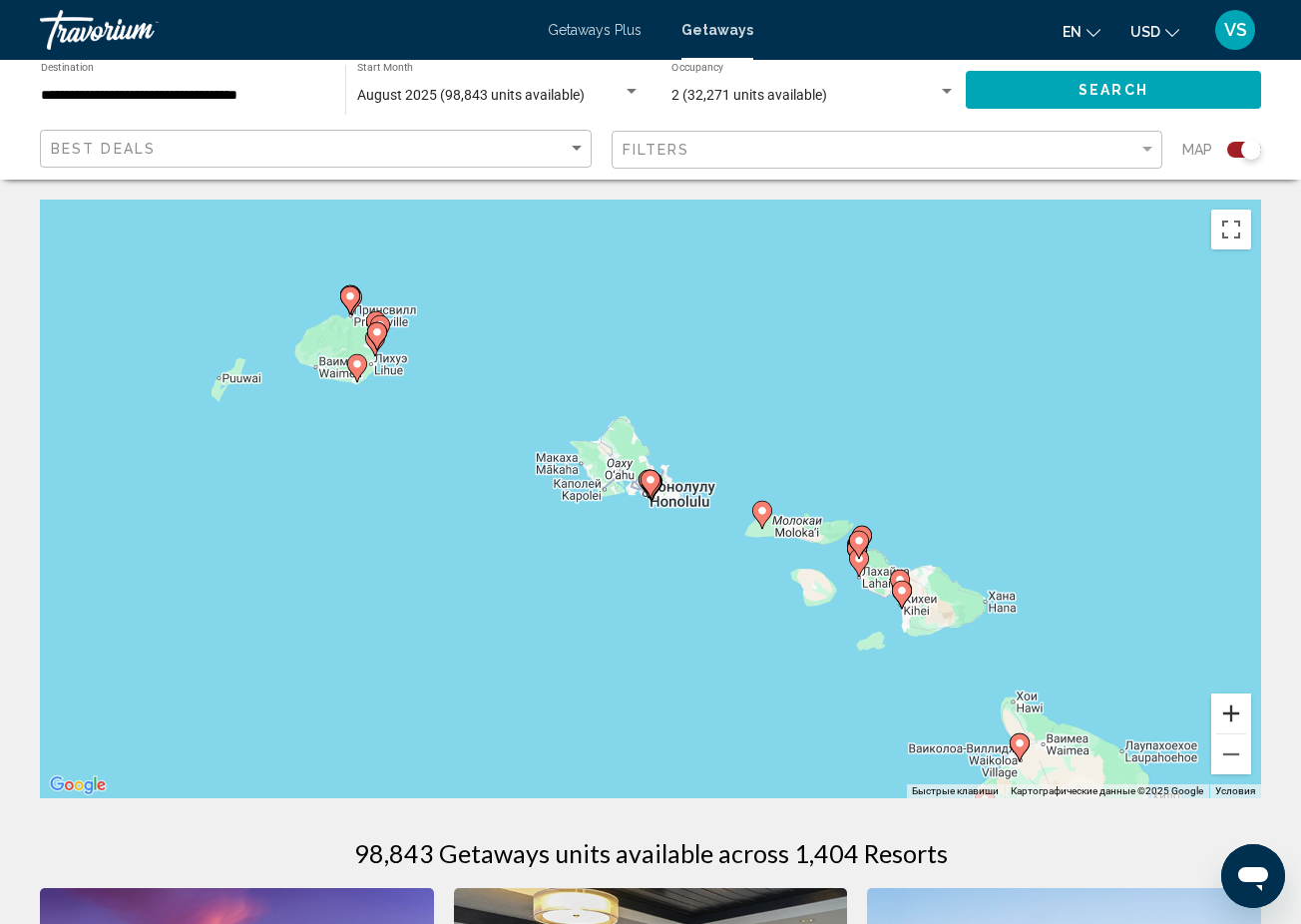 click at bounding box center [1231, 713] 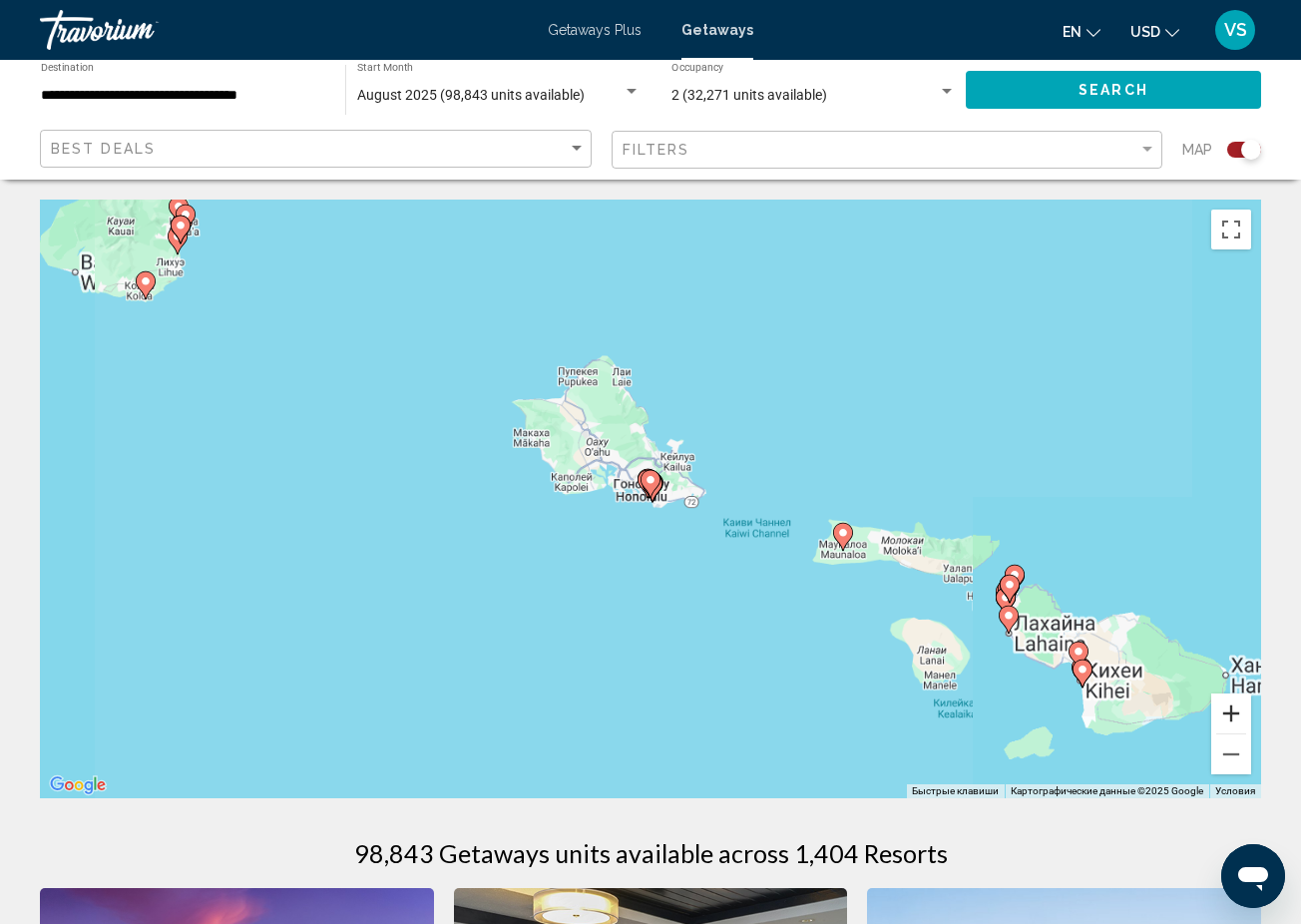 click at bounding box center [1231, 713] 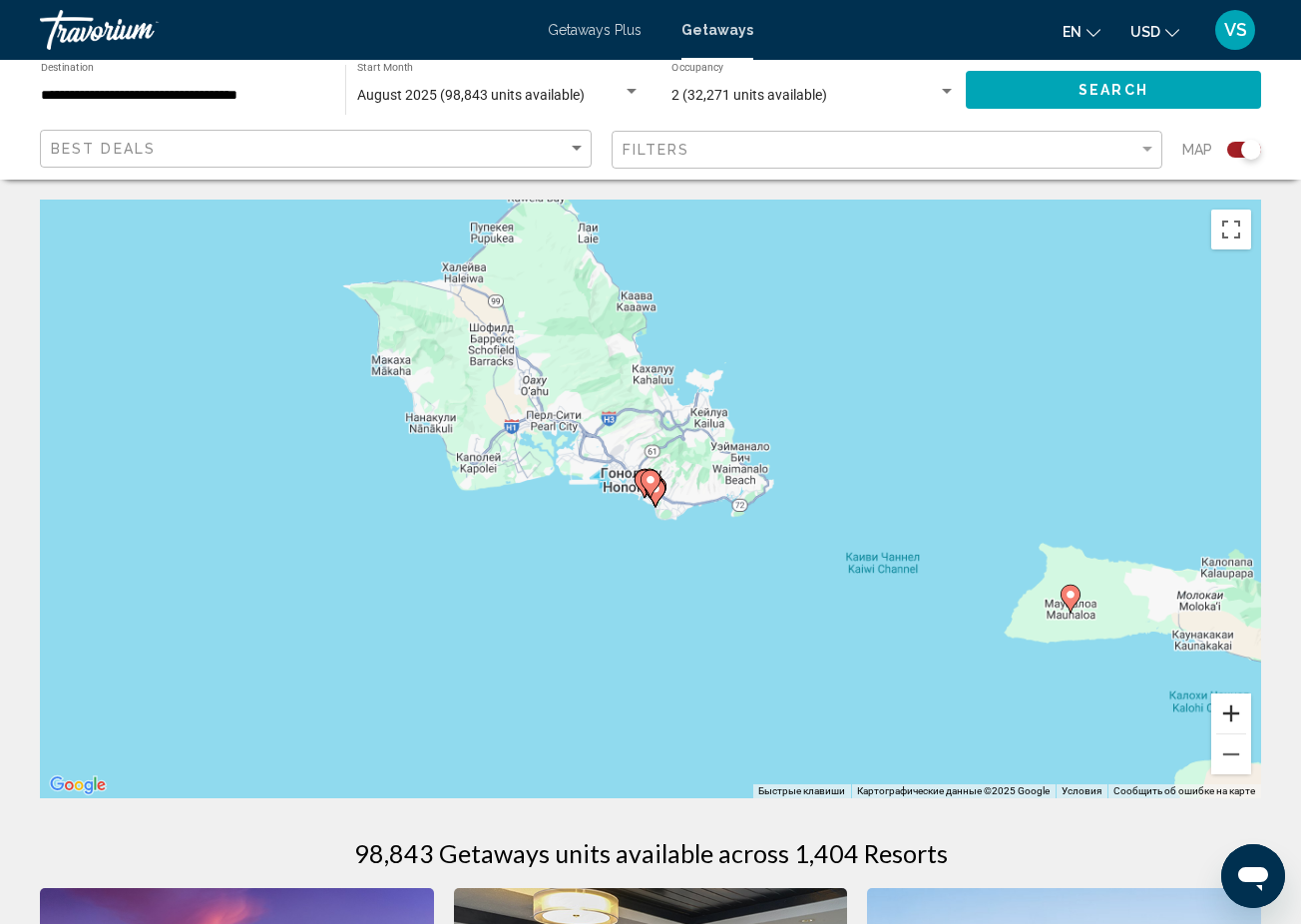 click at bounding box center [1231, 713] 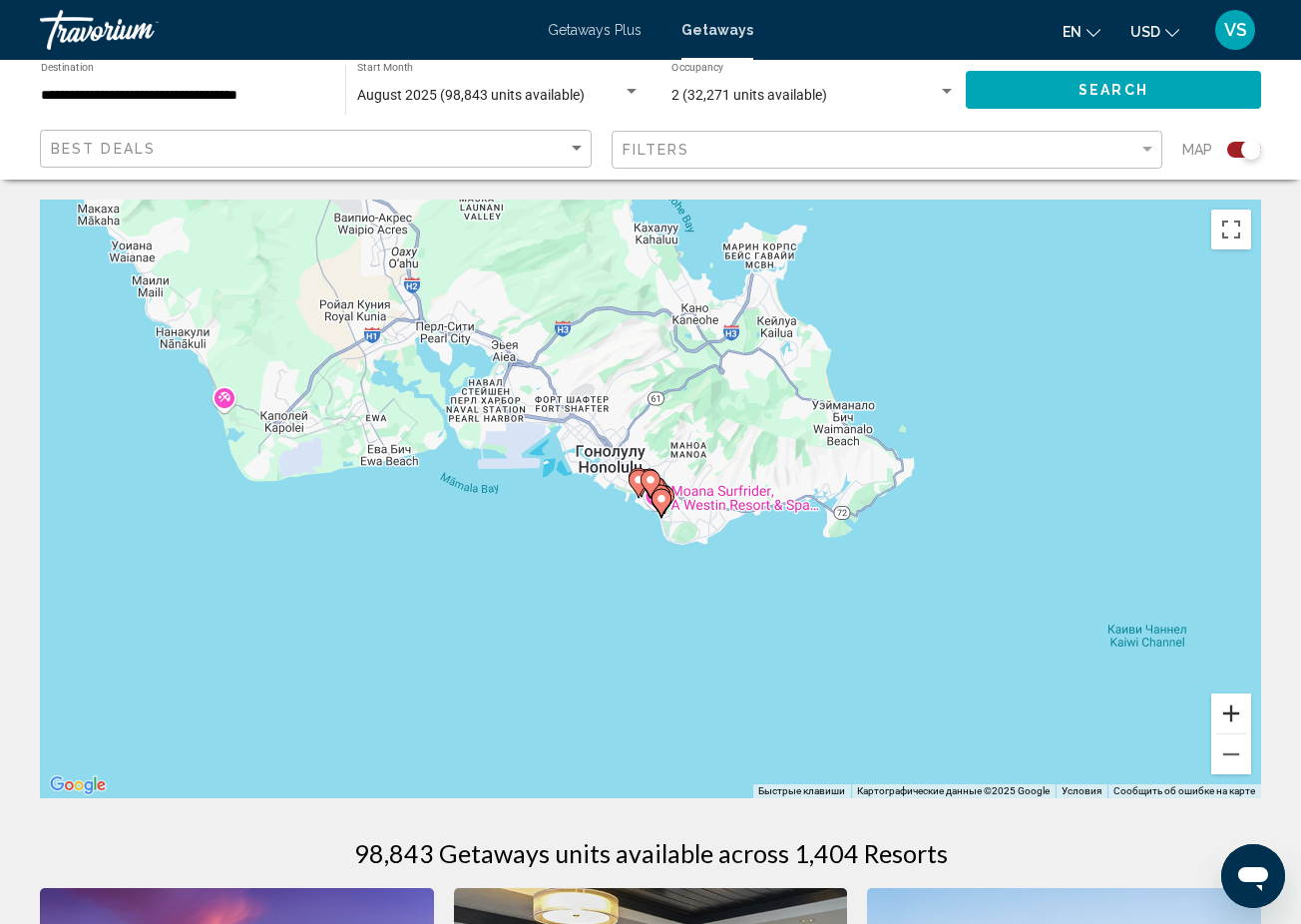 click at bounding box center (1231, 713) 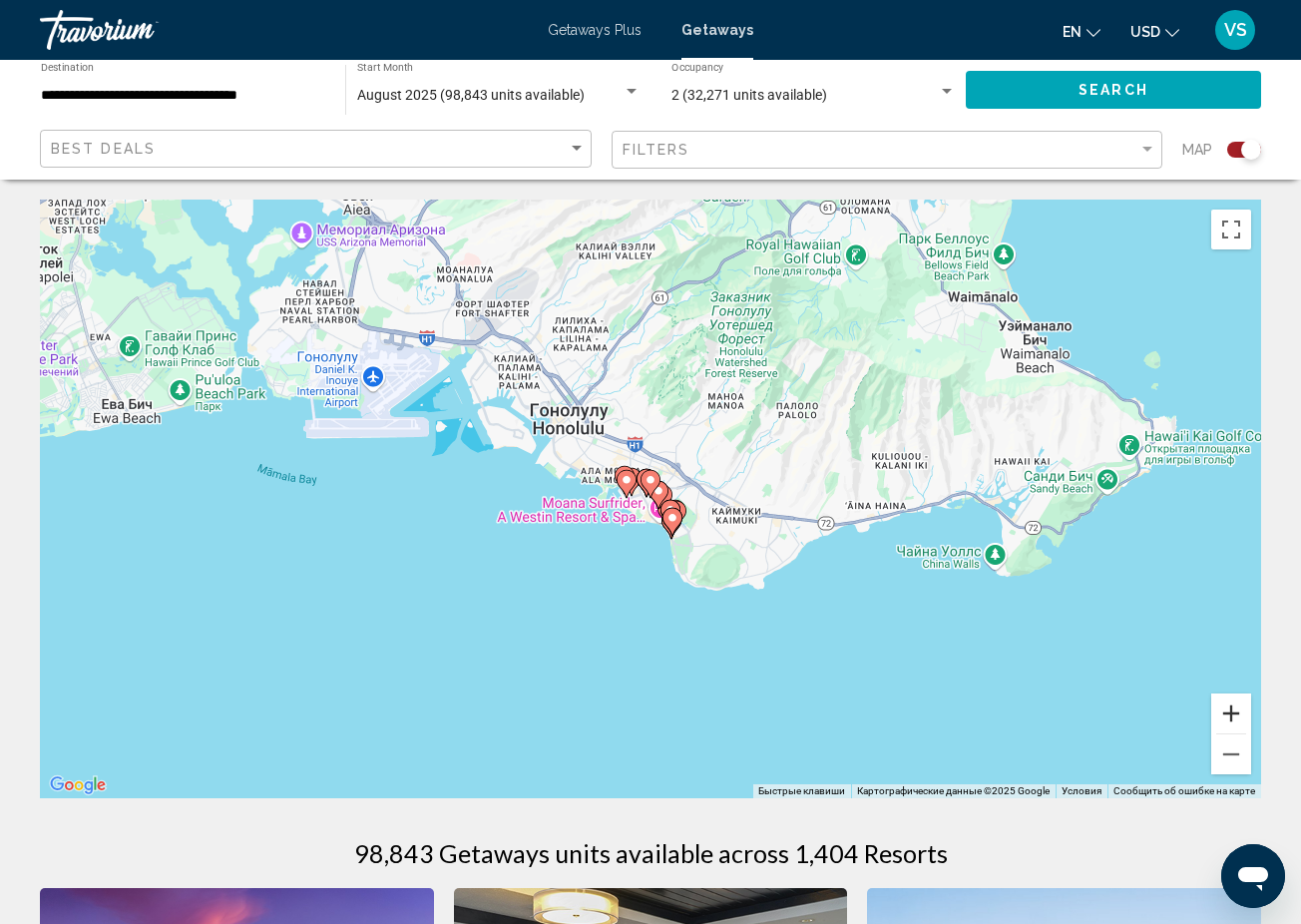 click at bounding box center (1231, 713) 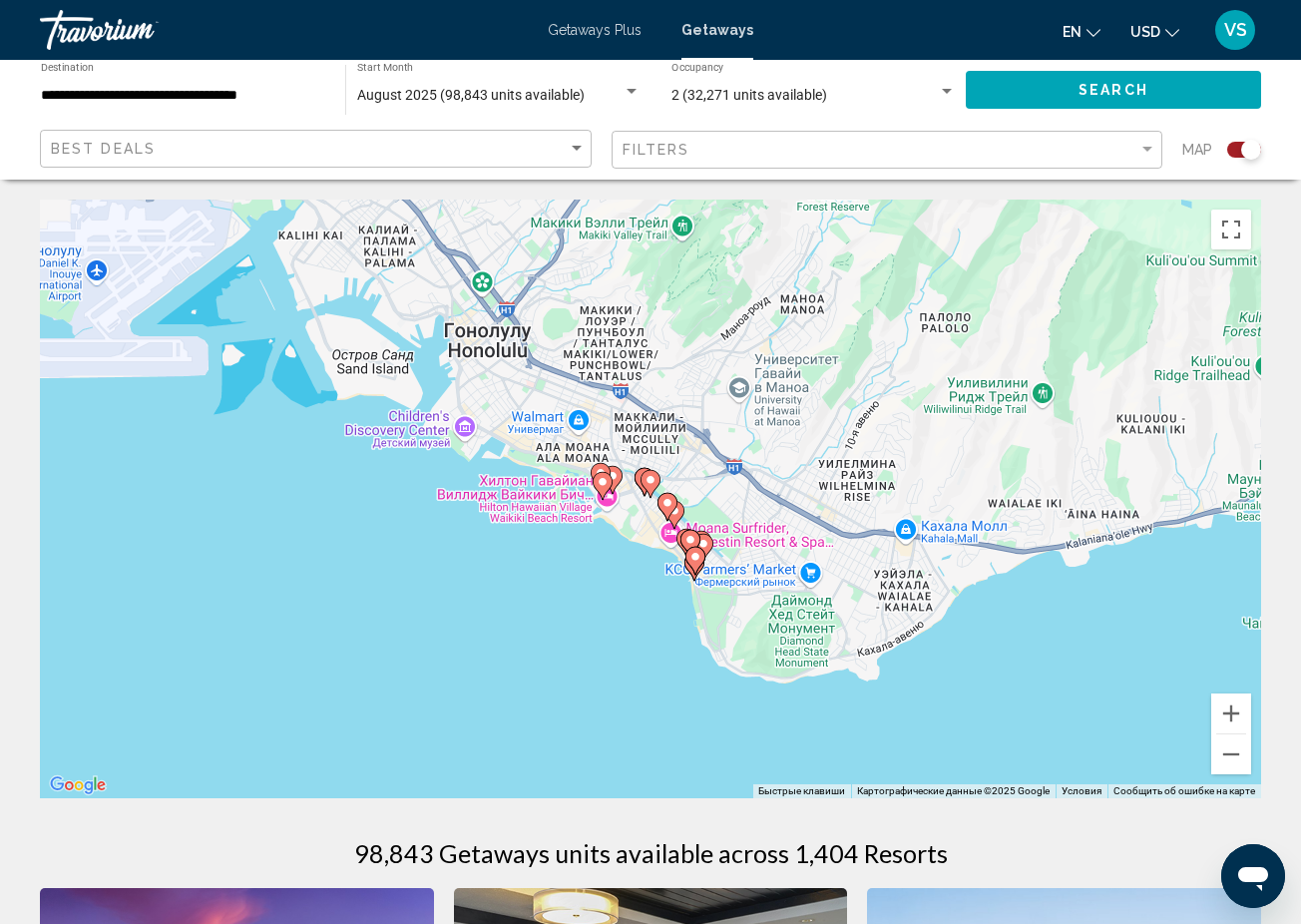 click 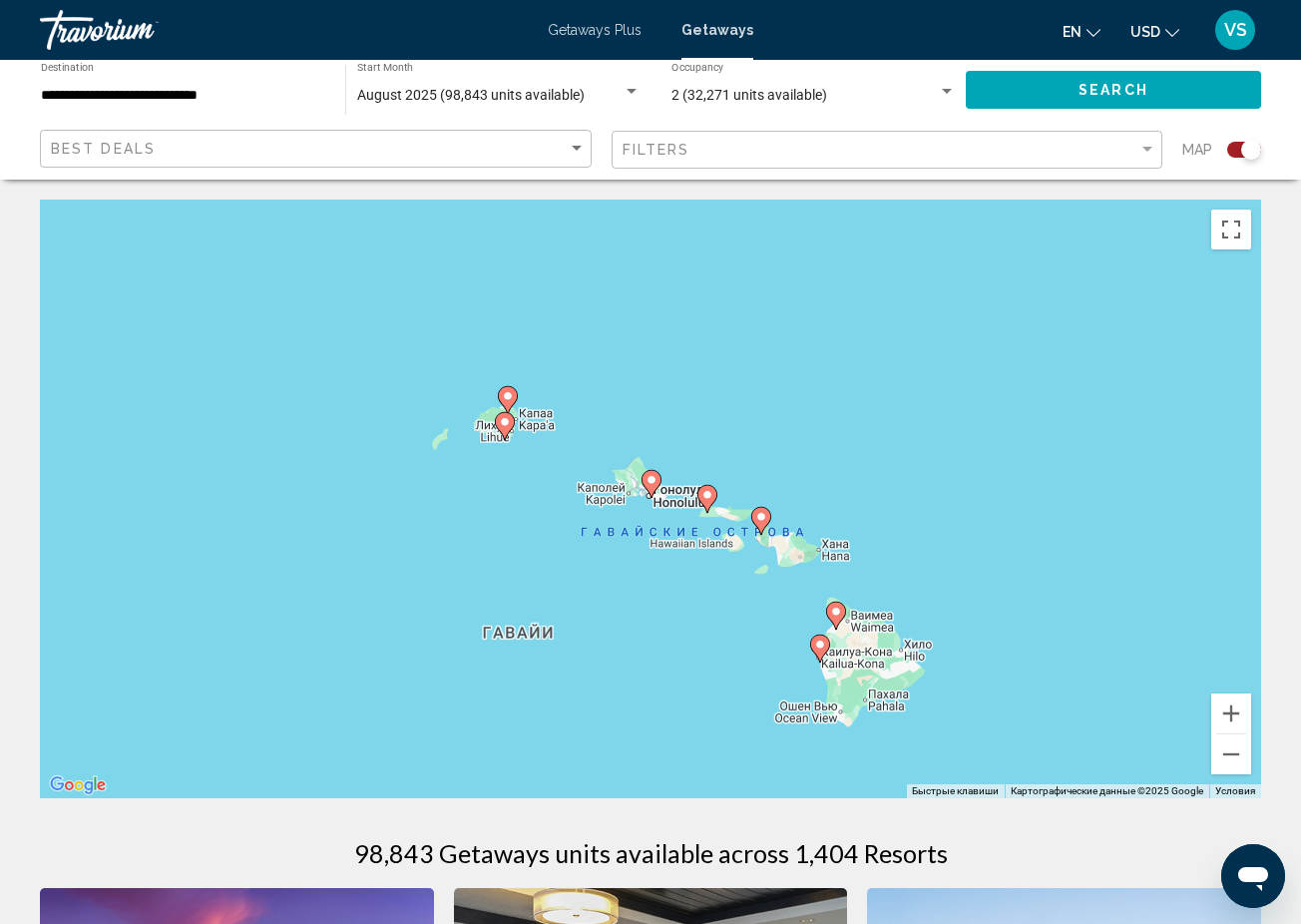 click 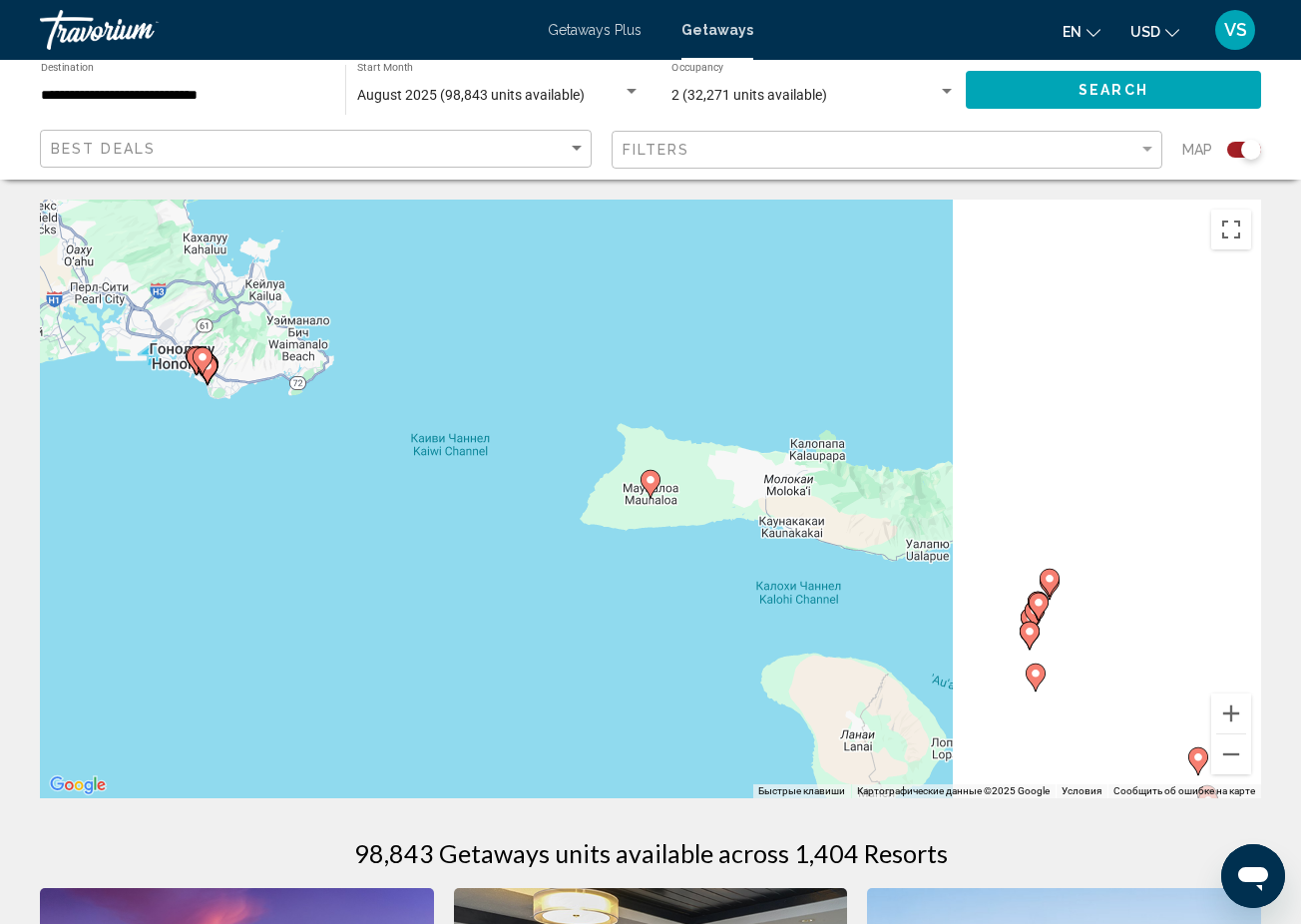 click 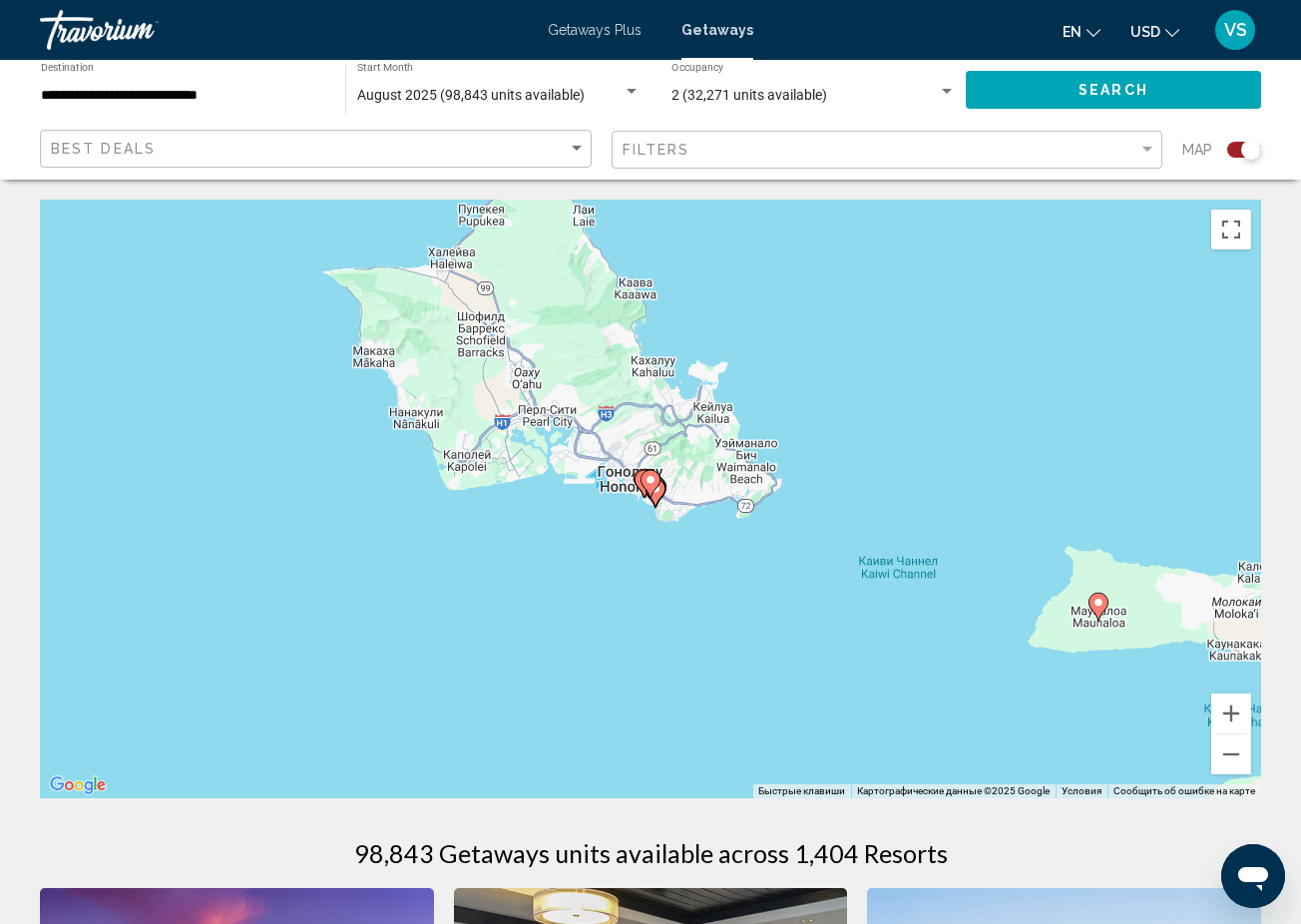 click 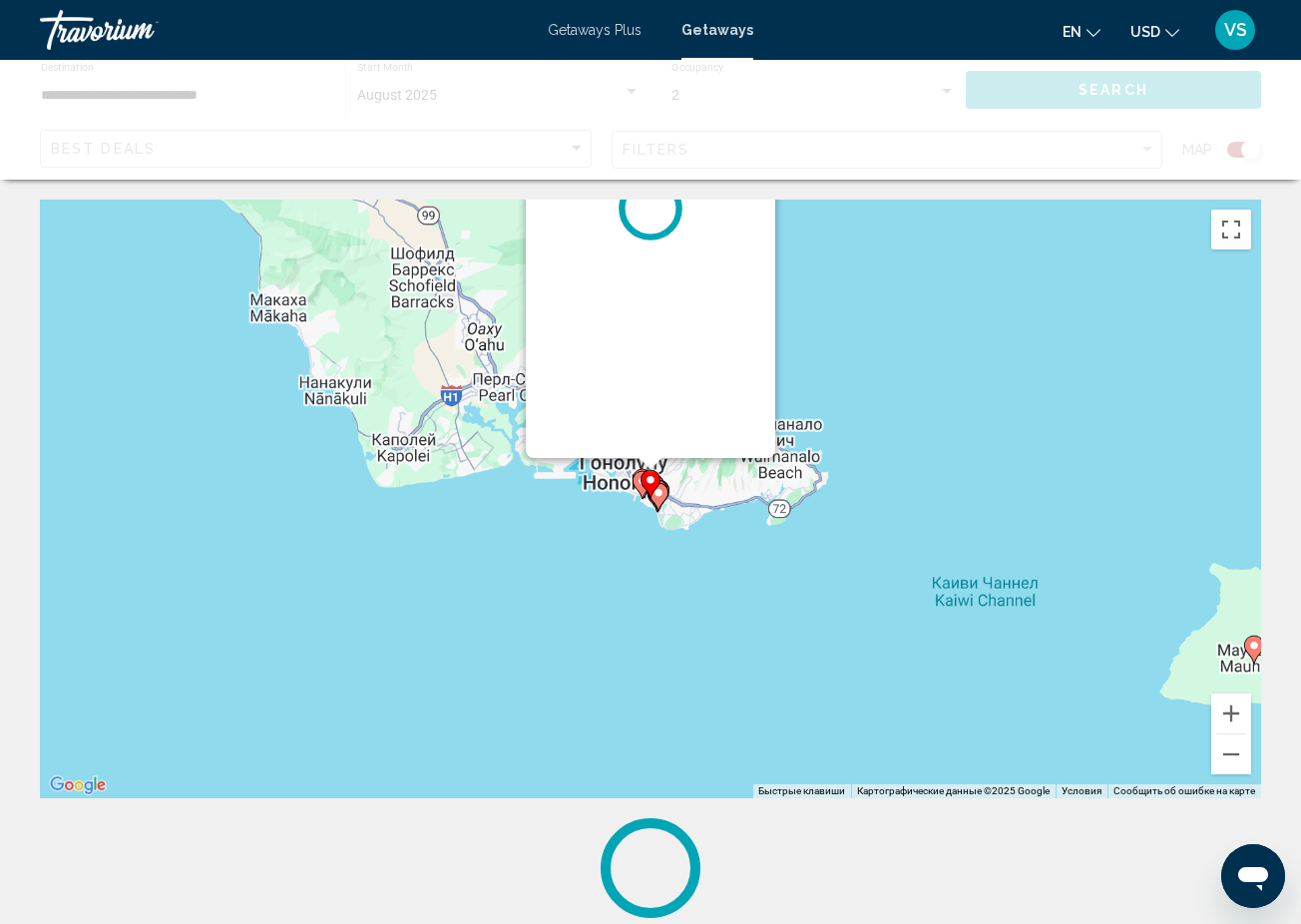 click on "Для навигации используйте клавиши со стрелками.  Чтобы активировать перетаскивание с помощью клавиатуры, нажмите Alt + Ввод. После этого перемещайте маркер, используя клавиши со стрелками. Чтобы завершить перетаскивание, нажмите клавишу Ввод. Чтобы отменить действие, нажмите клавишу Esc." at bounding box center [1261, 499] 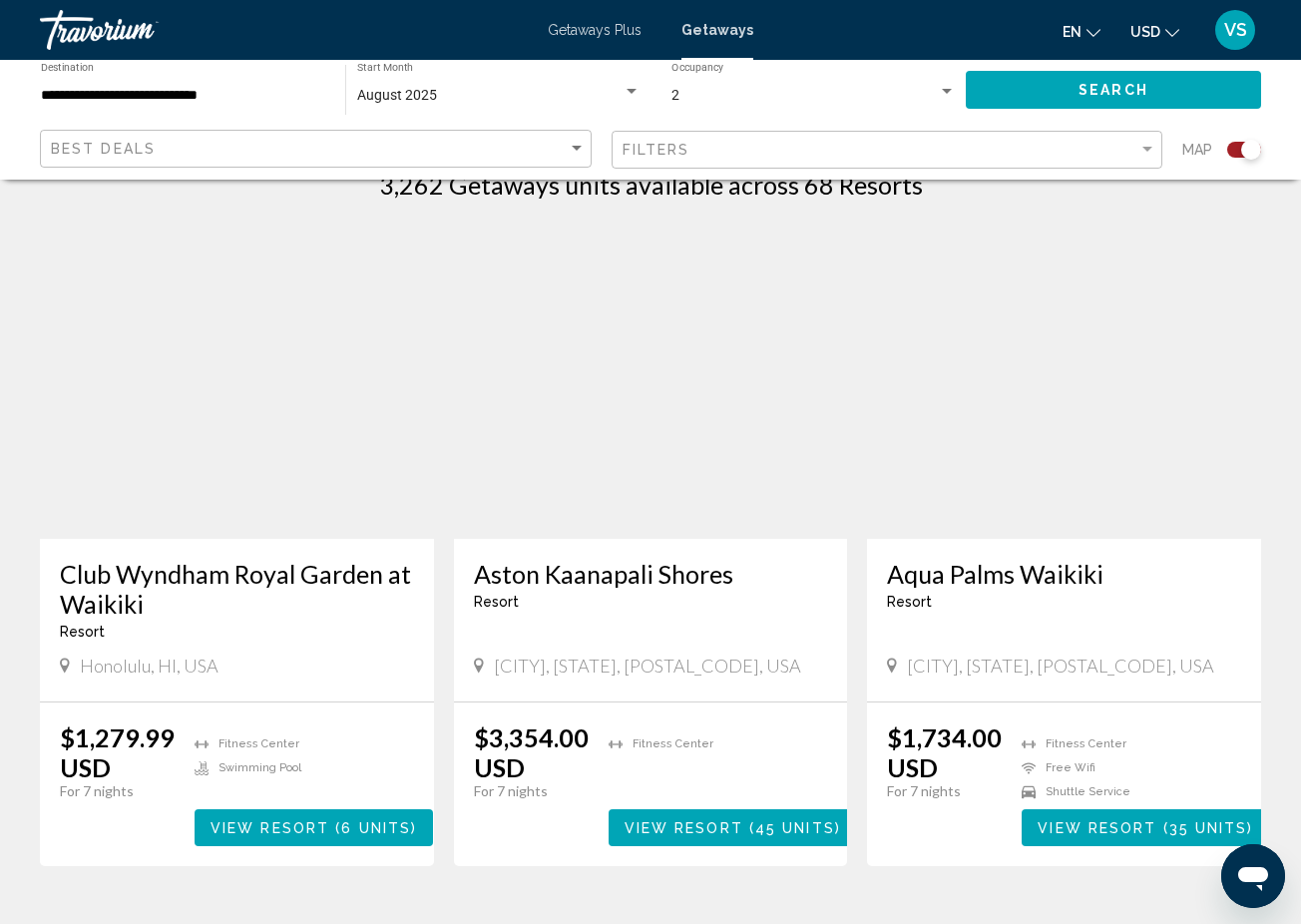 scroll, scrollTop: 690, scrollLeft: 0, axis: vertical 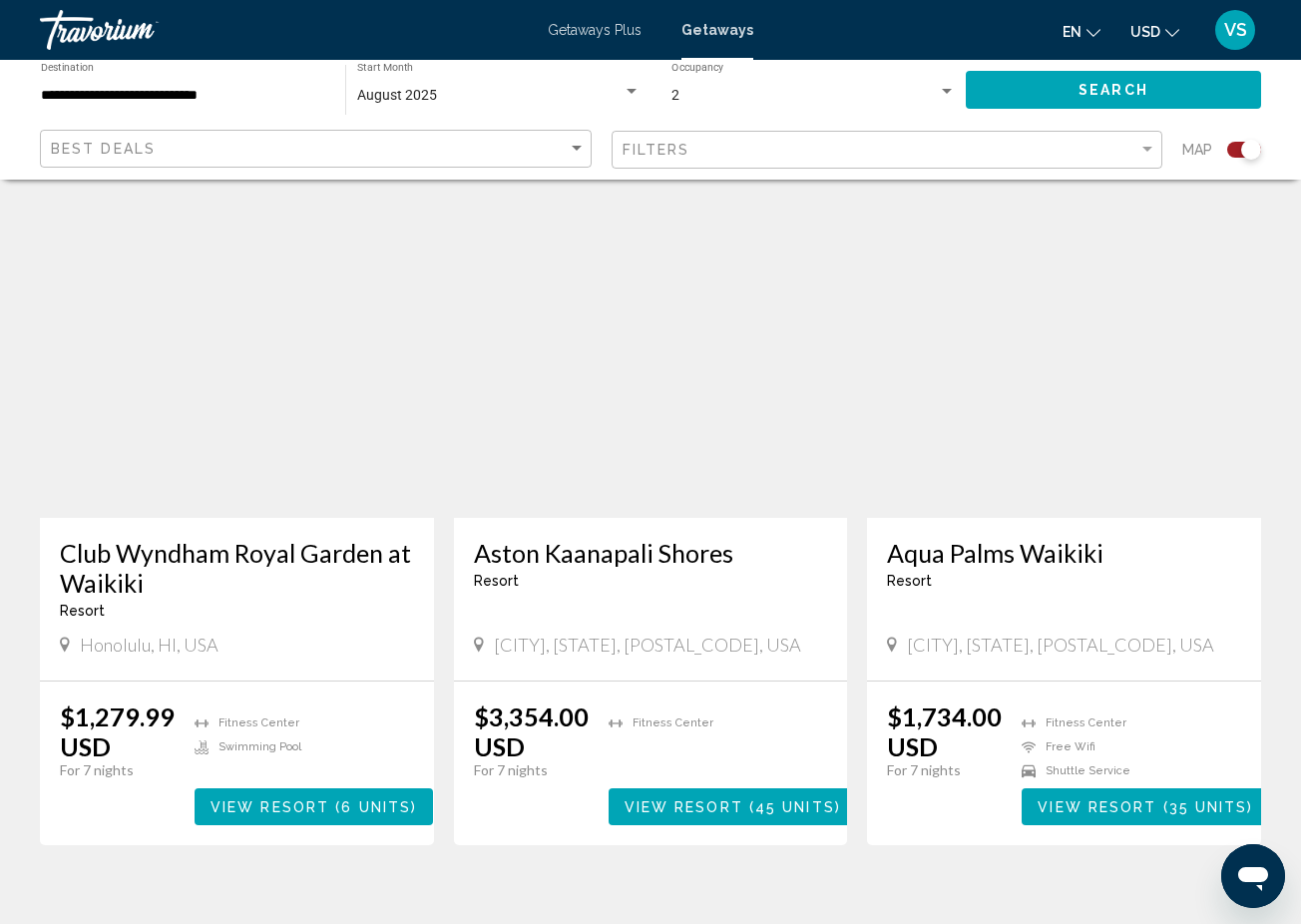 click on "VS" at bounding box center [1235, 30] 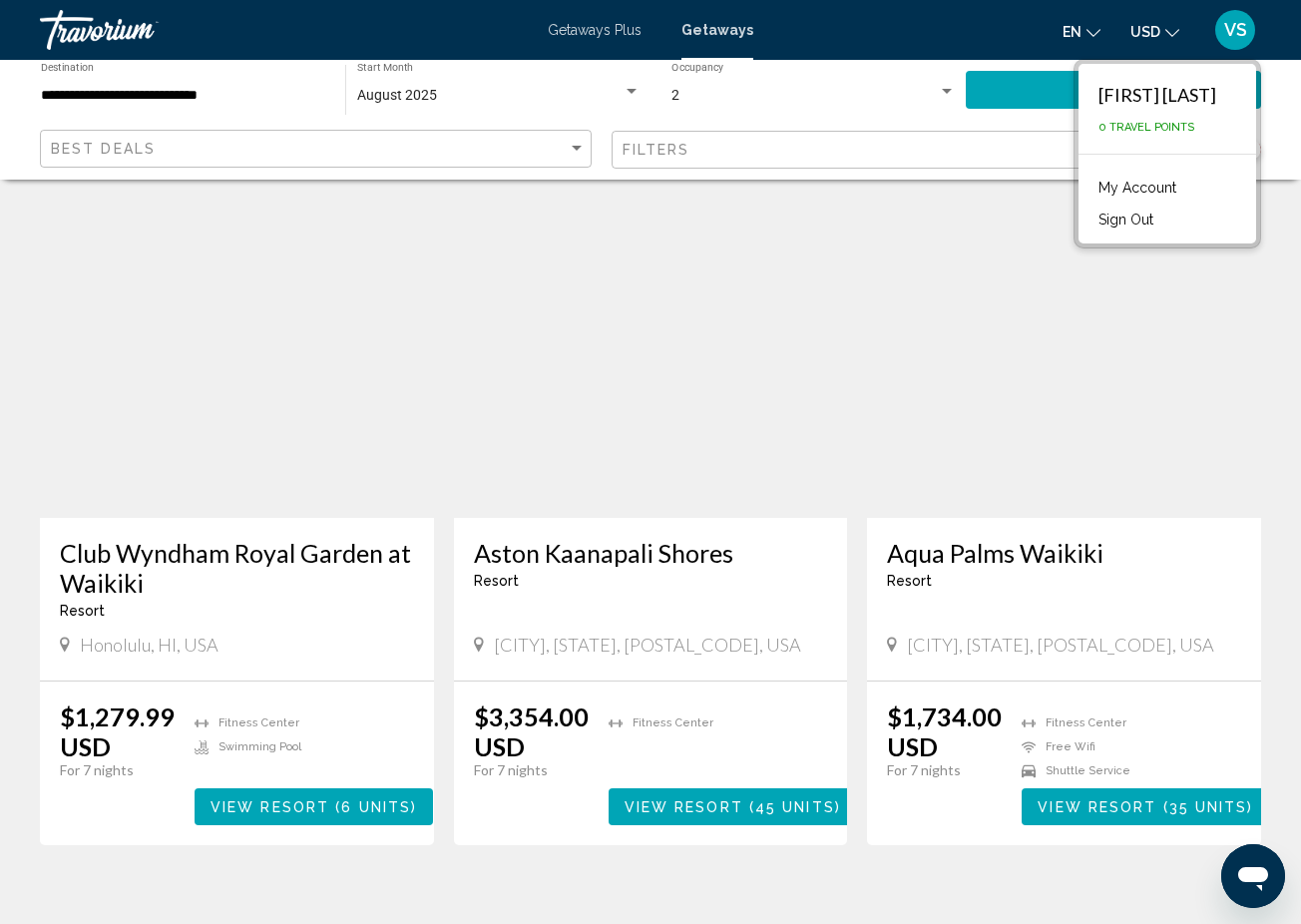 click on "Sign Out" at bounding box center [1125, 220] 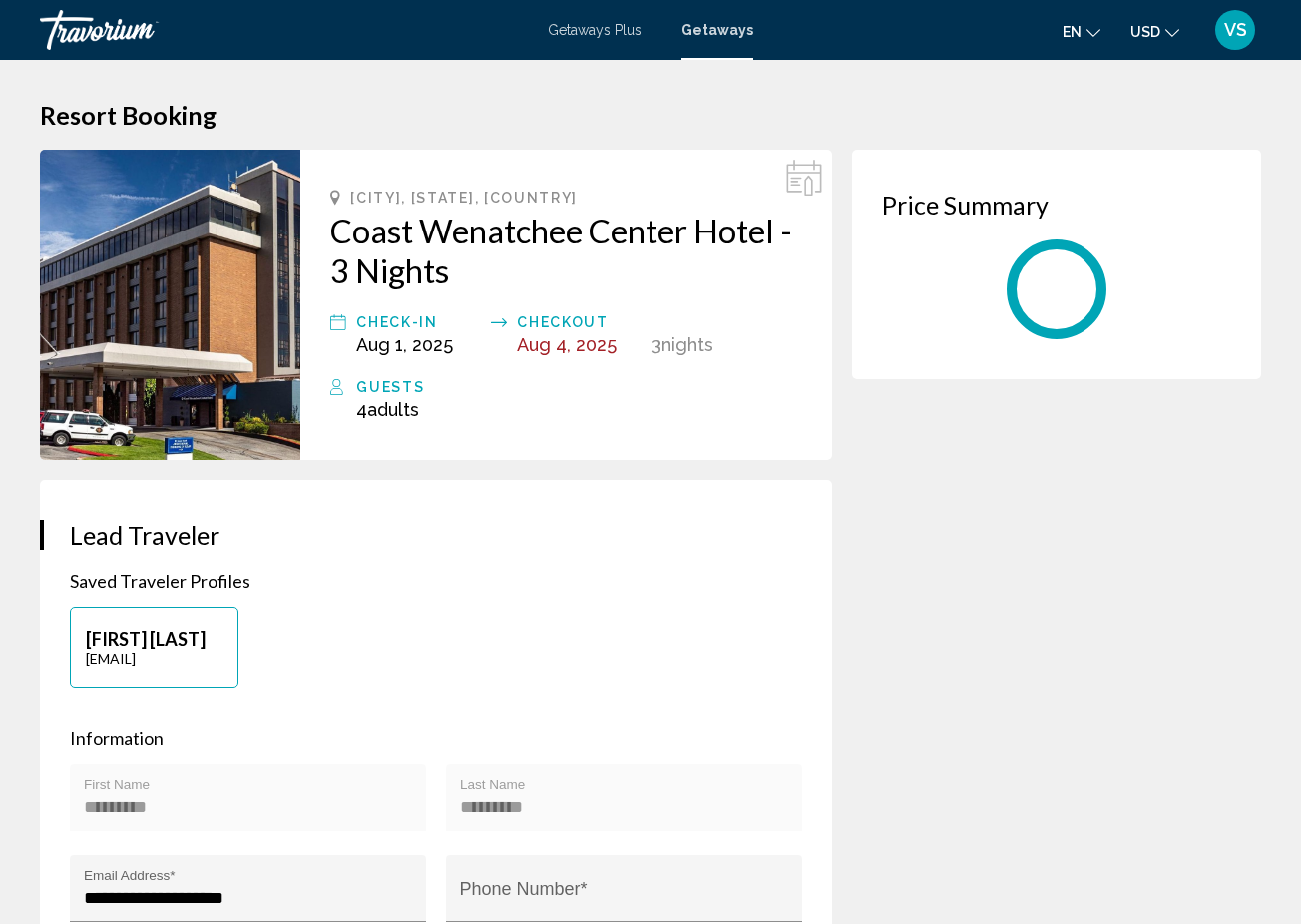 scroll, scrollTop: 0, scrollLeft: 0, axis: both 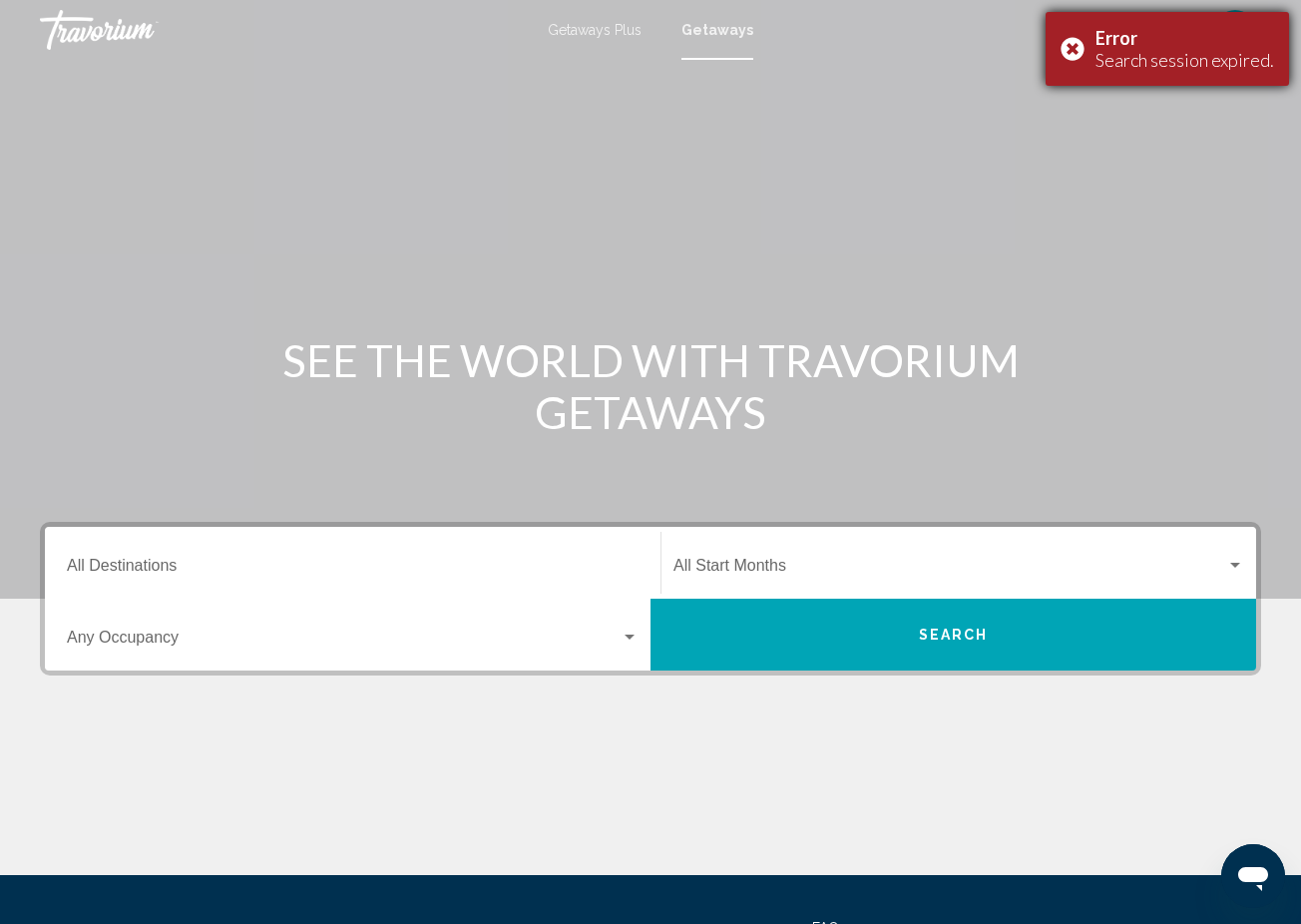 click on "Error   Search session expired." at bounding box center [1167, 49] 